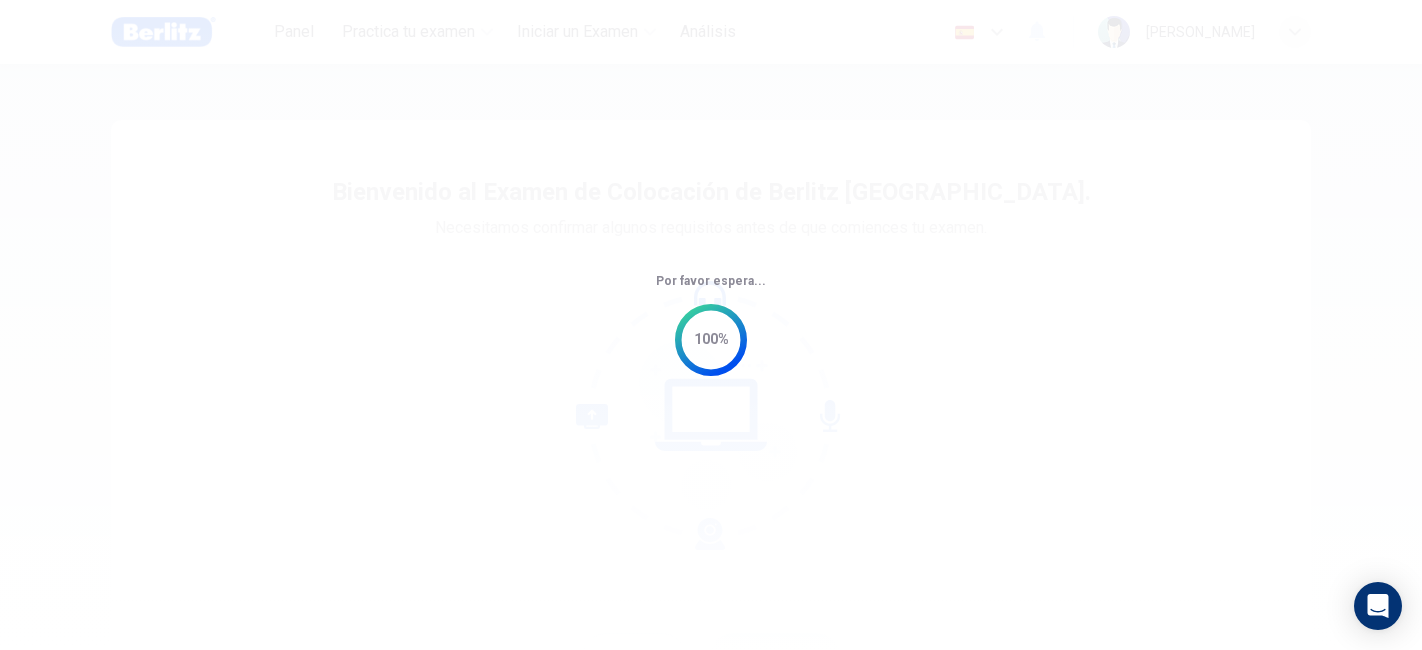scroll, scrollTop: 0, scrollLeft: 0, axis: both 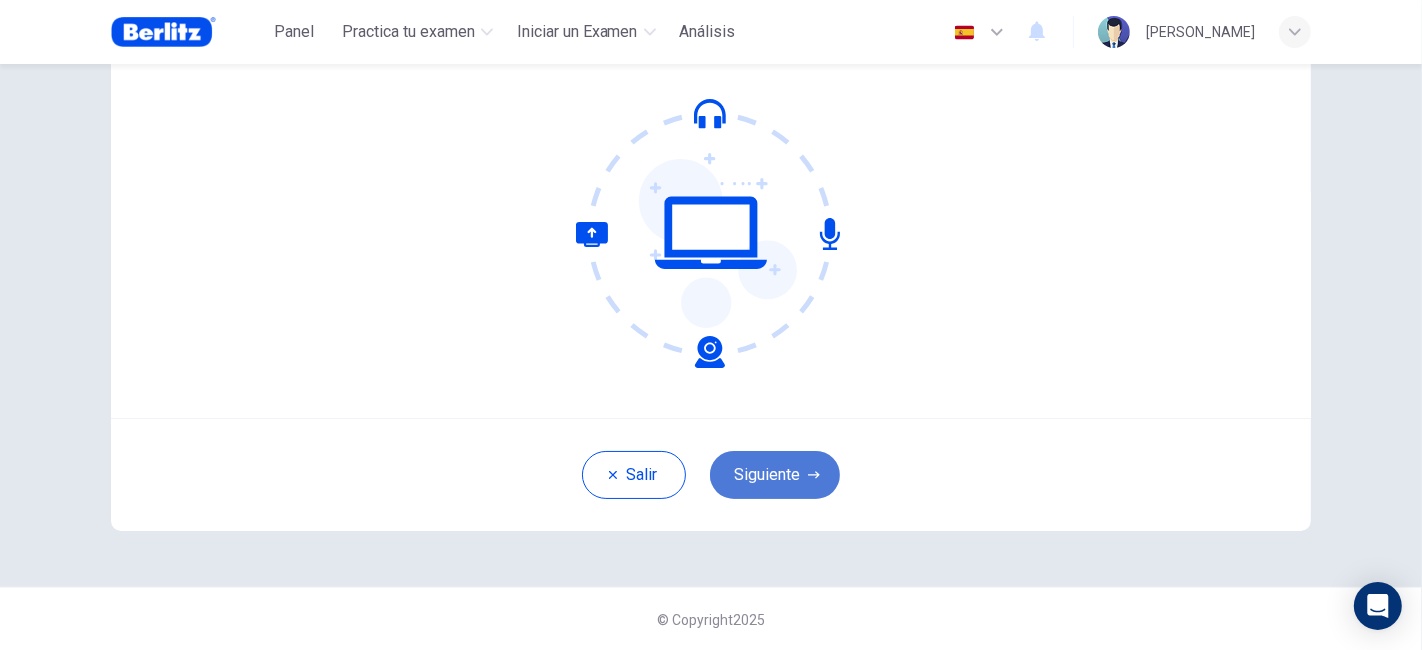 click on "Siguiente" at bounding box center [775, 475] 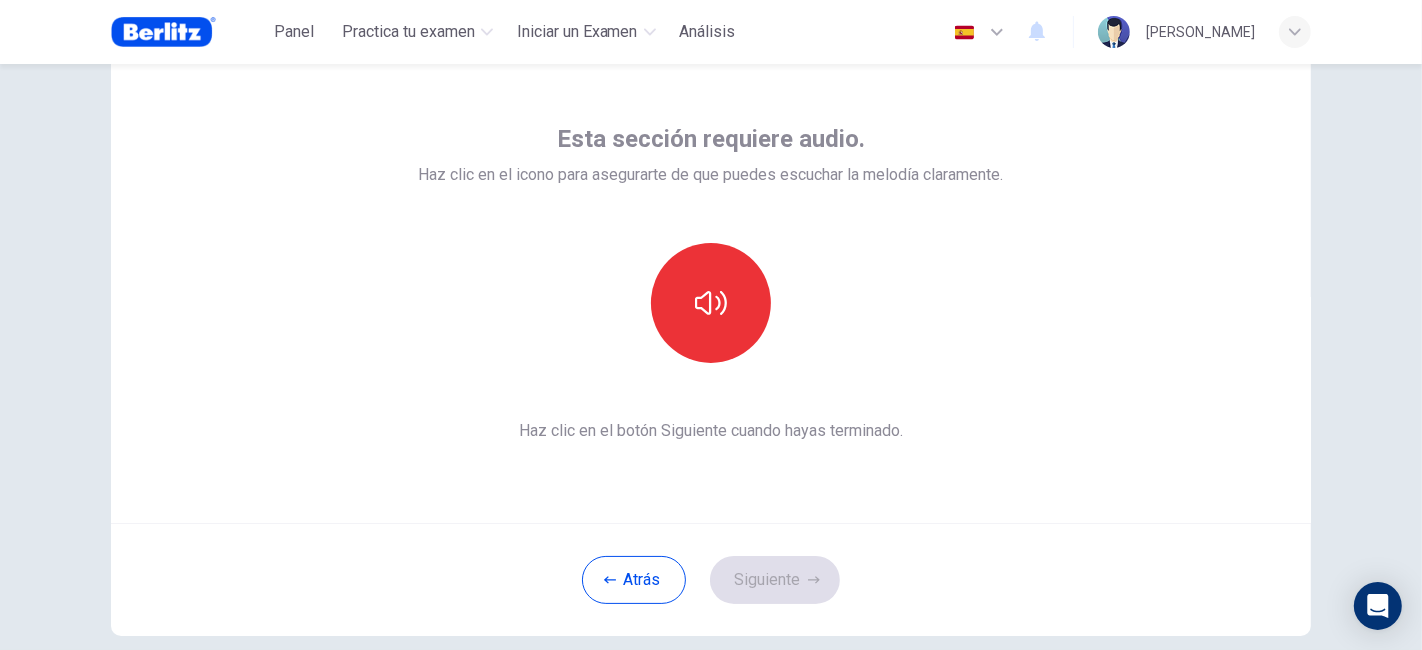 scroll, scrollTop: 111, scrollLeft: 0, axis: vertical 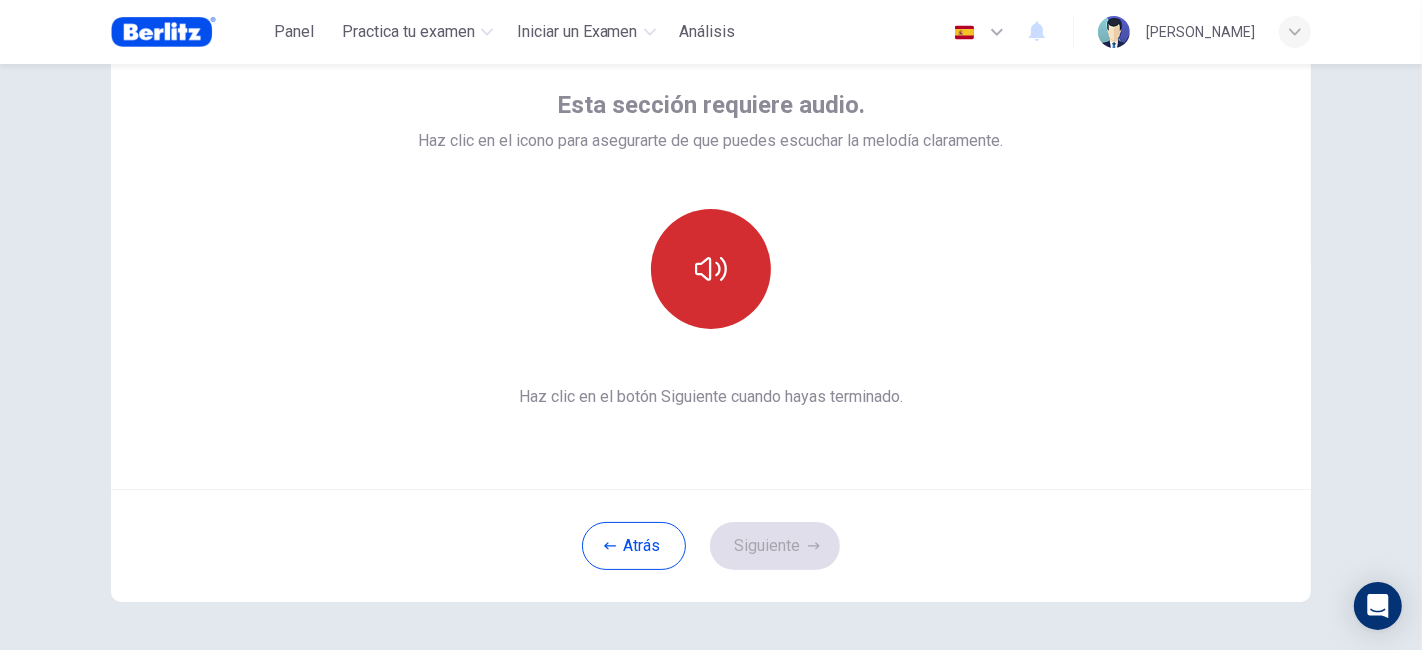 click 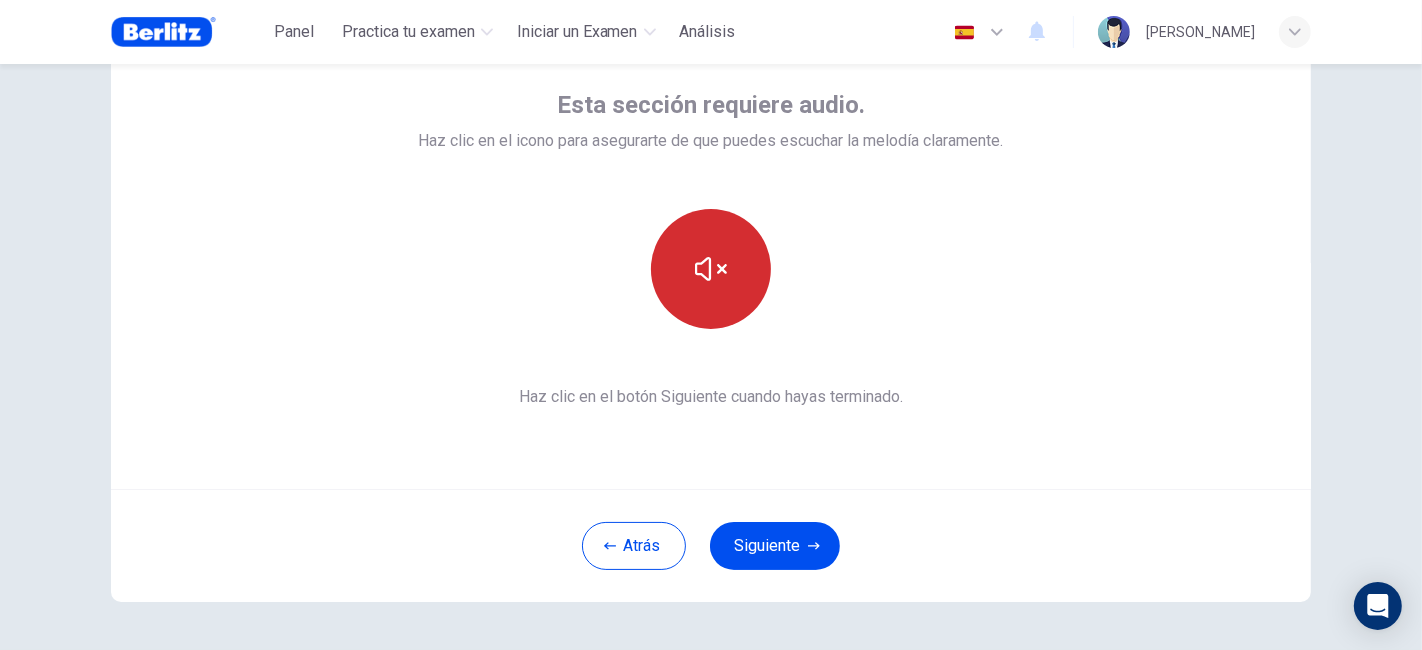 click 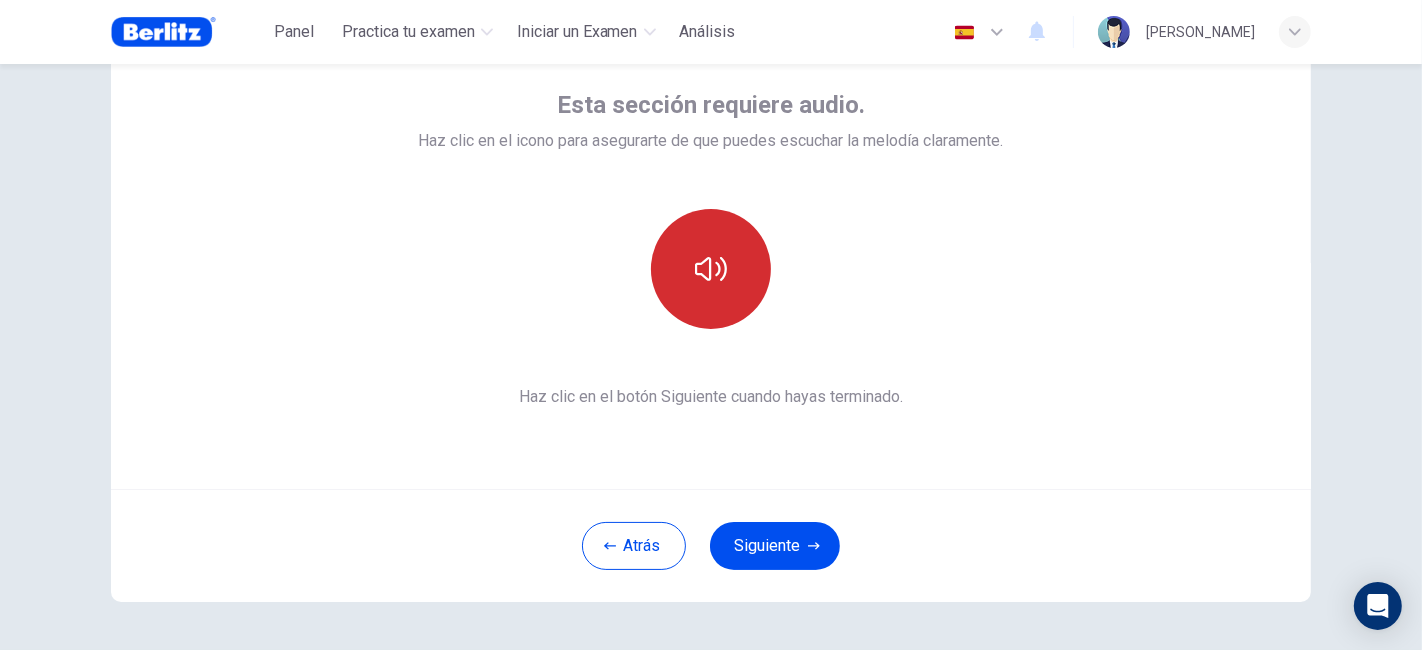 click at bounding box center [711, 269] 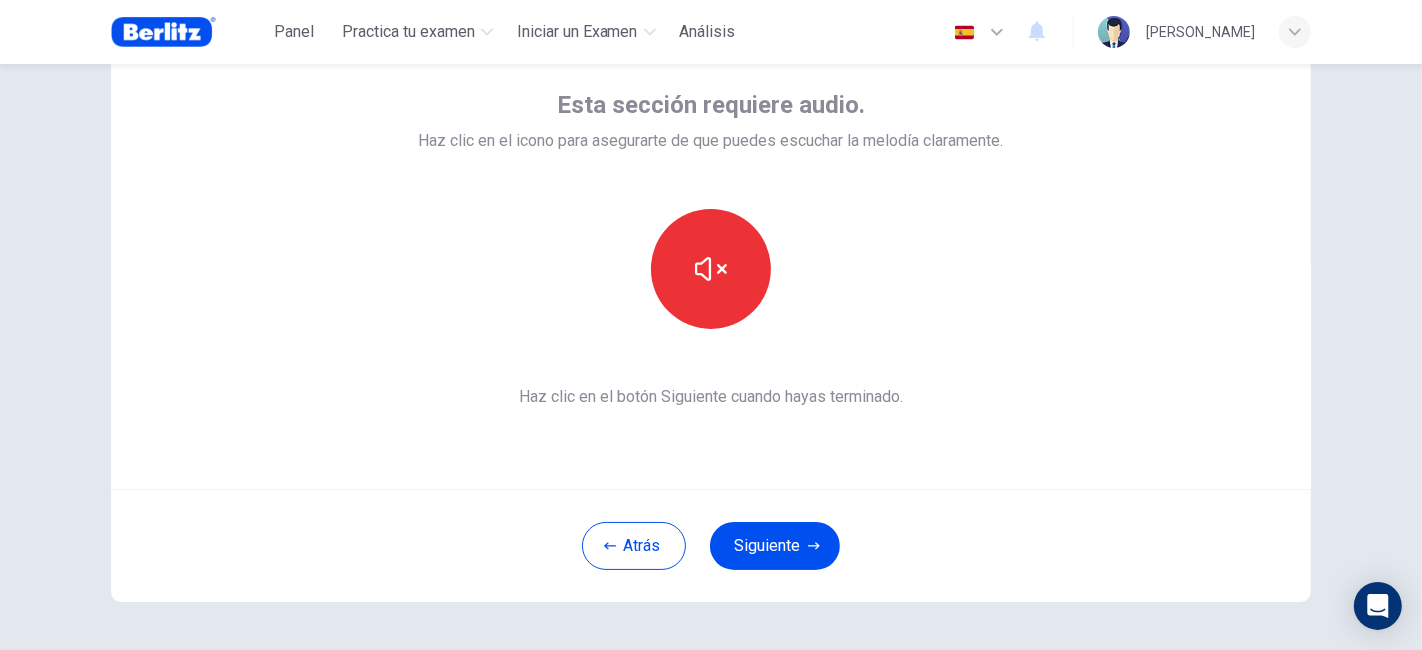 click on "Atrás Siguiente" at bounding box center [711, 545] 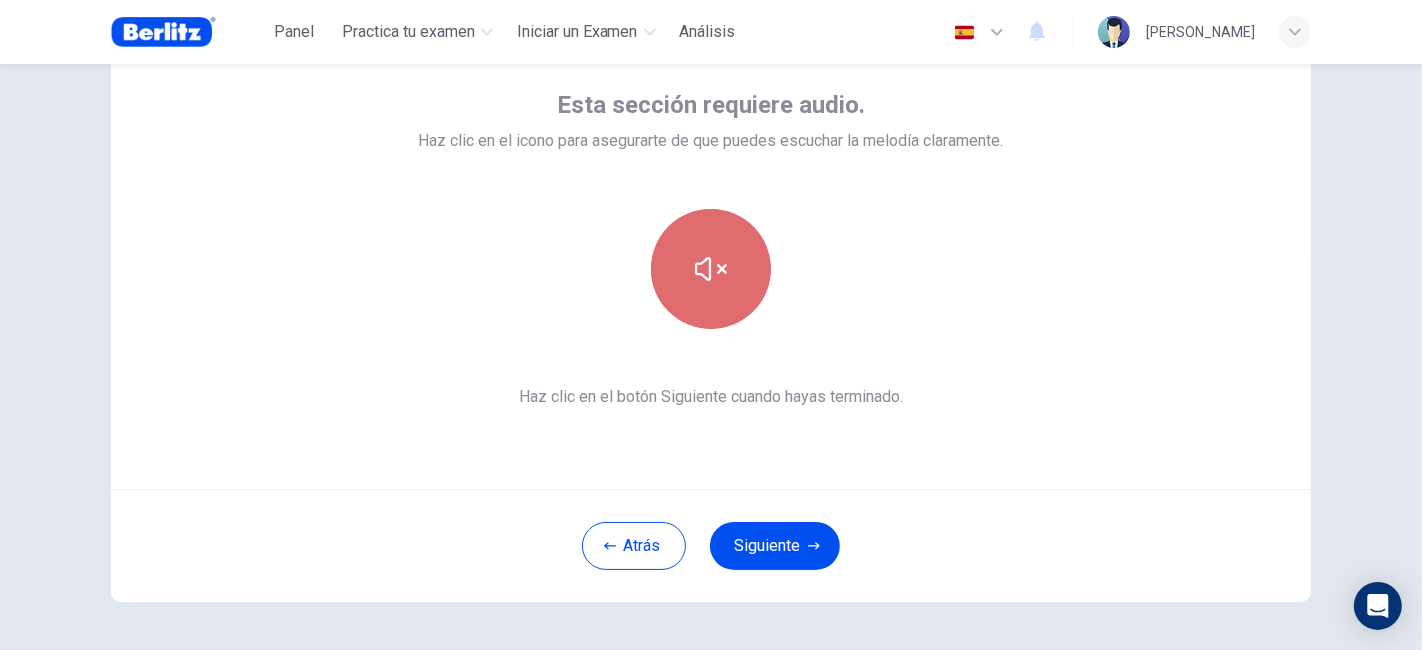 click 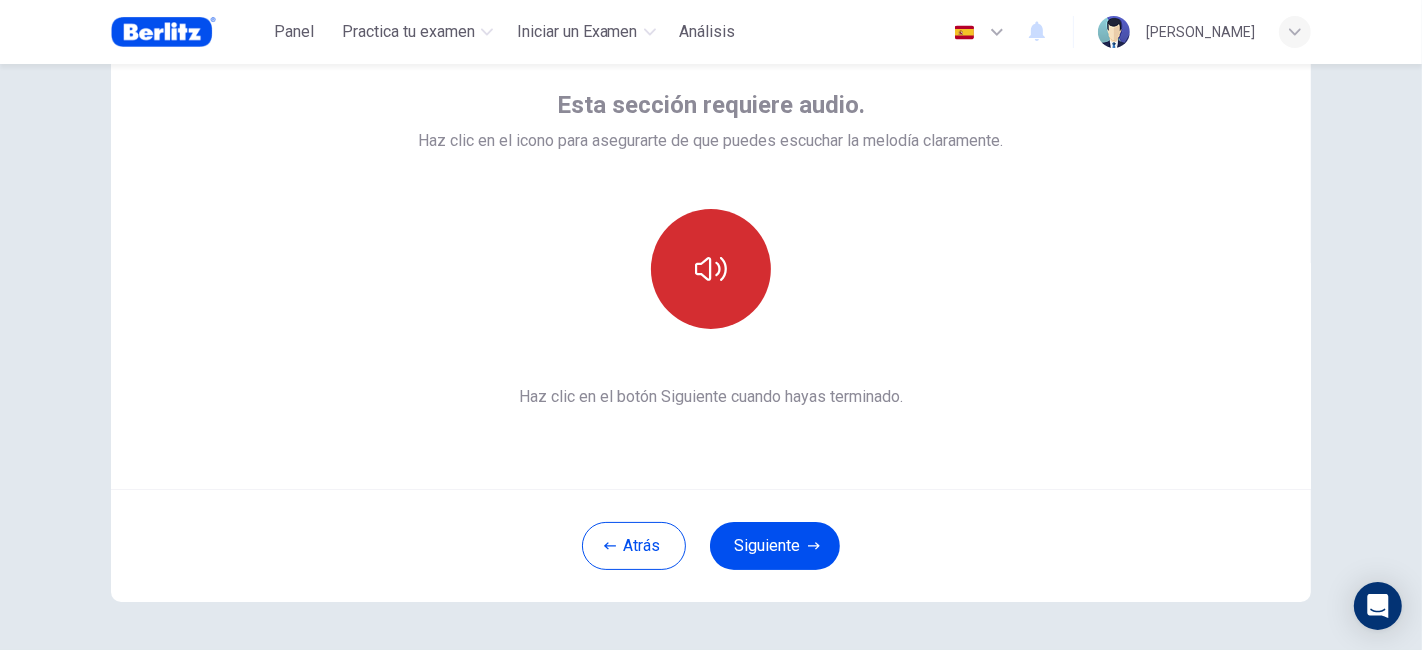 click 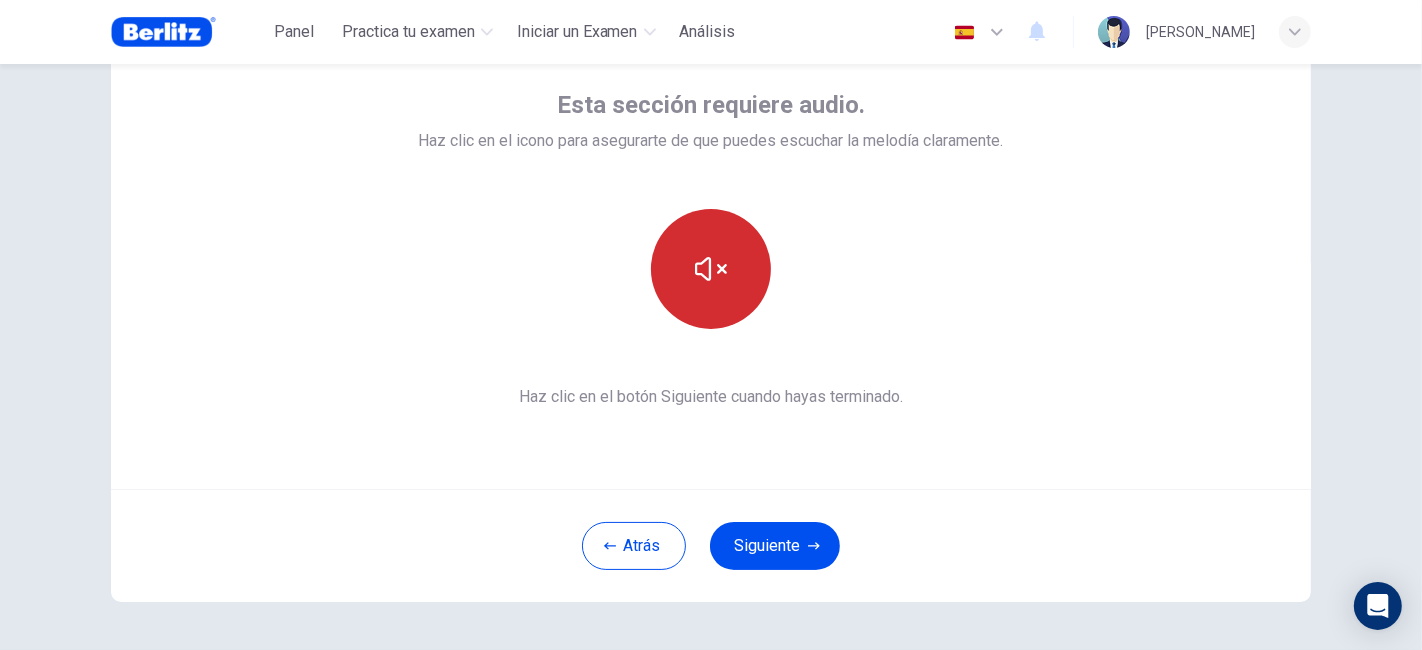 click at bounding box center (711, 269) 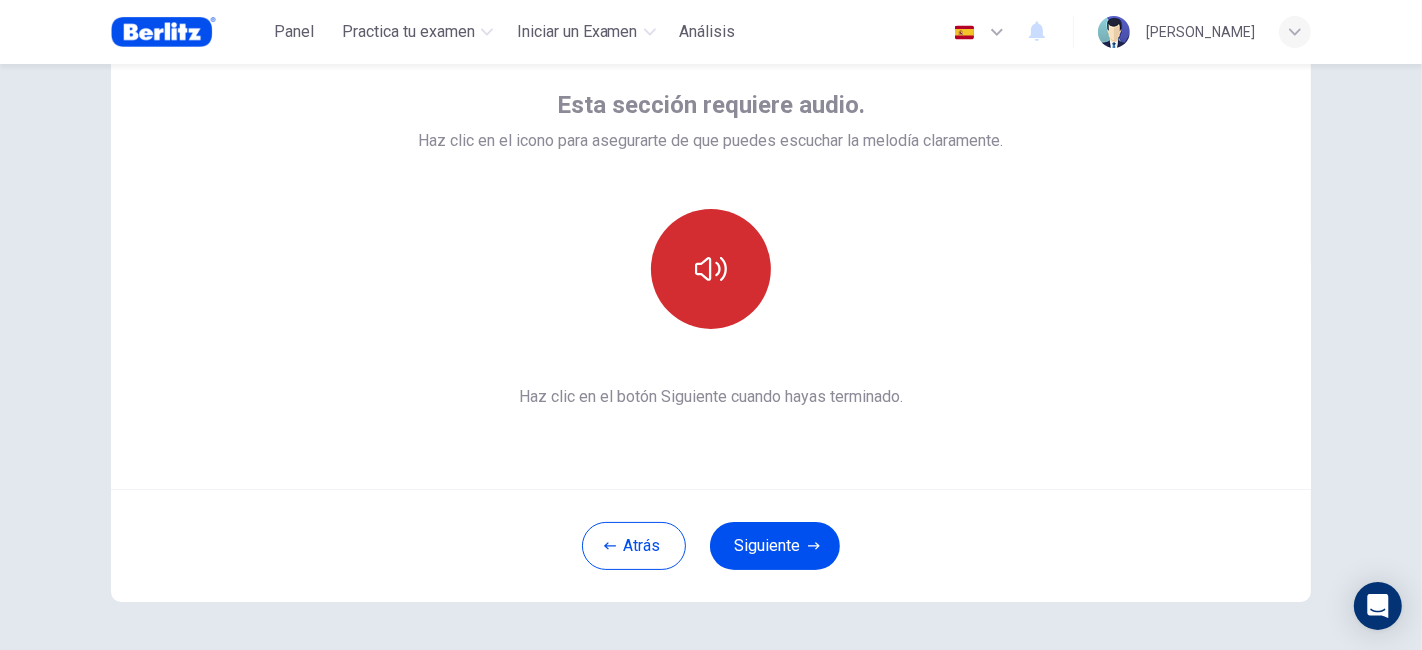 click at bounding box center (711, 269) 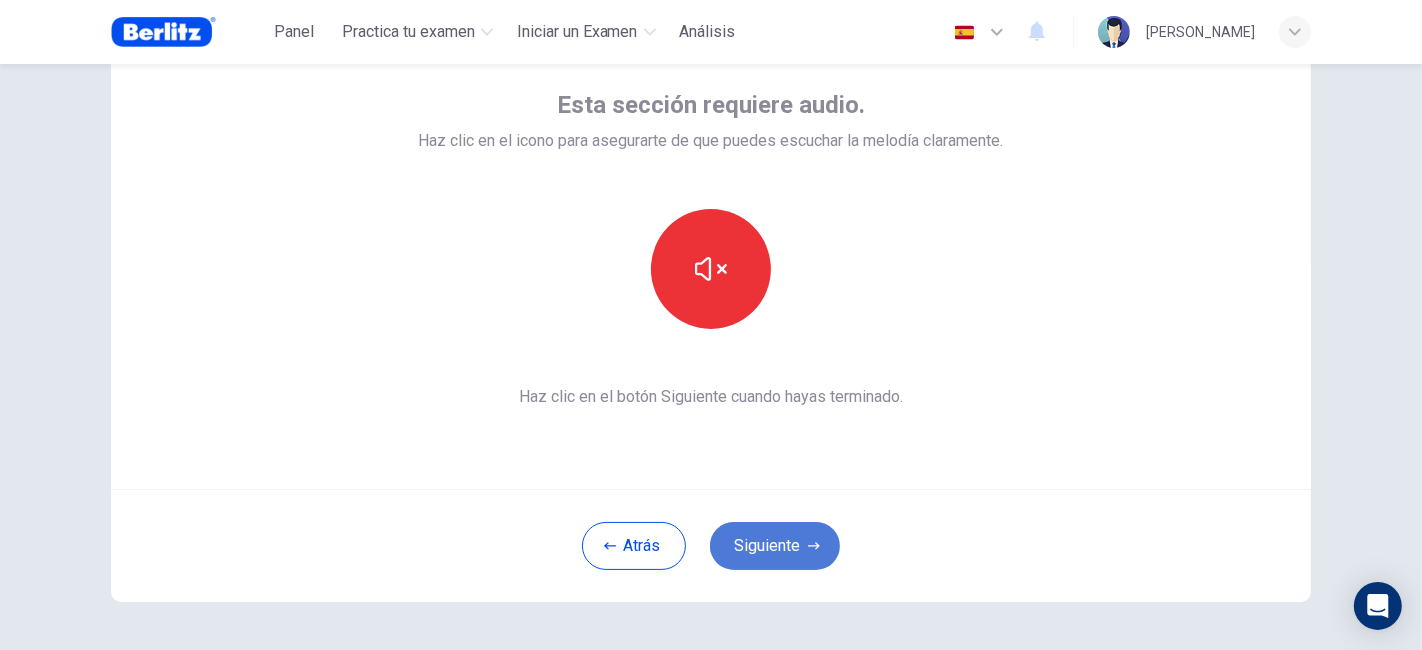 click on "Siguiente" at bounding box center [775, 546] 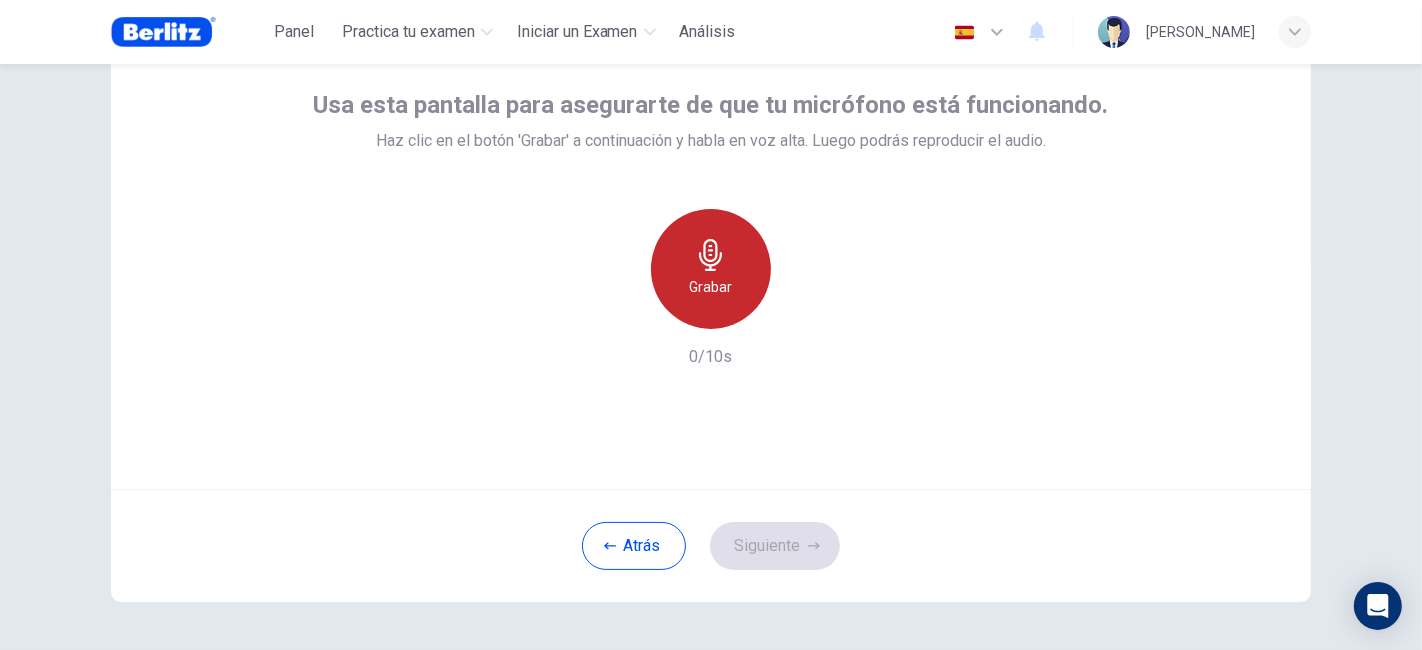 click on "Grabar" at bounding box center (711, 269) 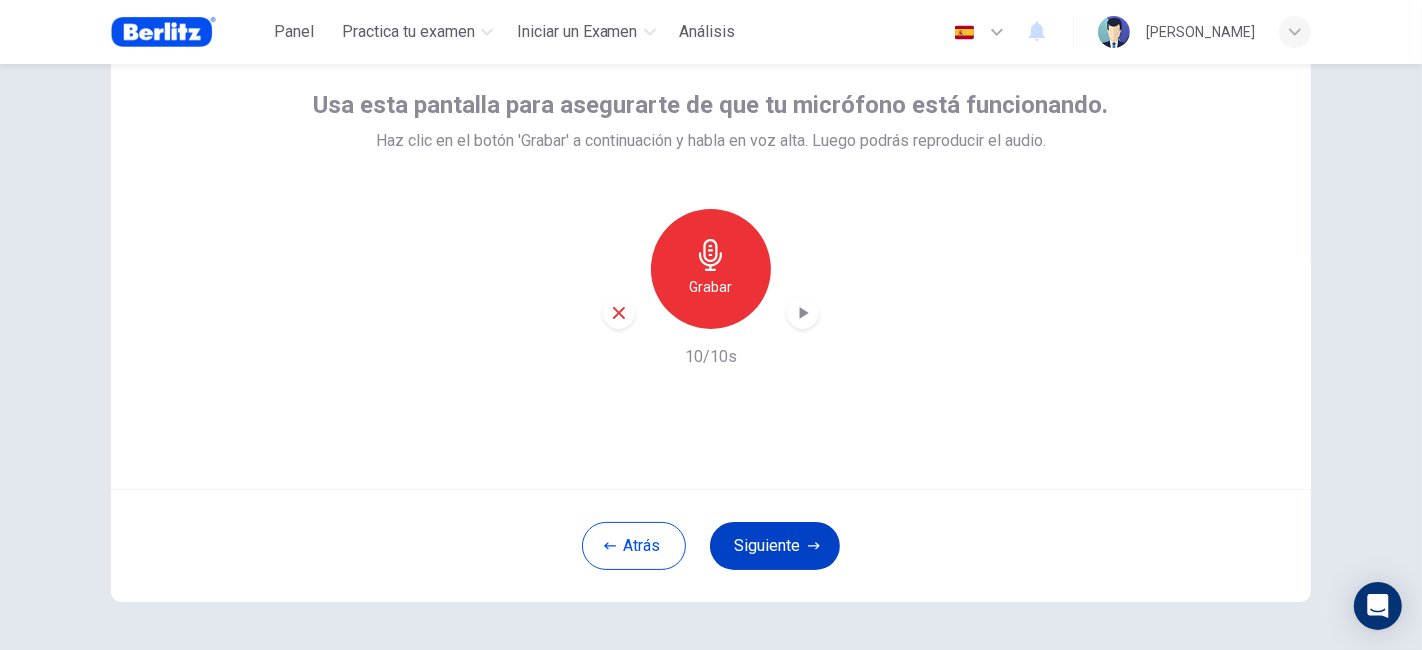 click on "Siguiente" at bounding box center [775, 546] 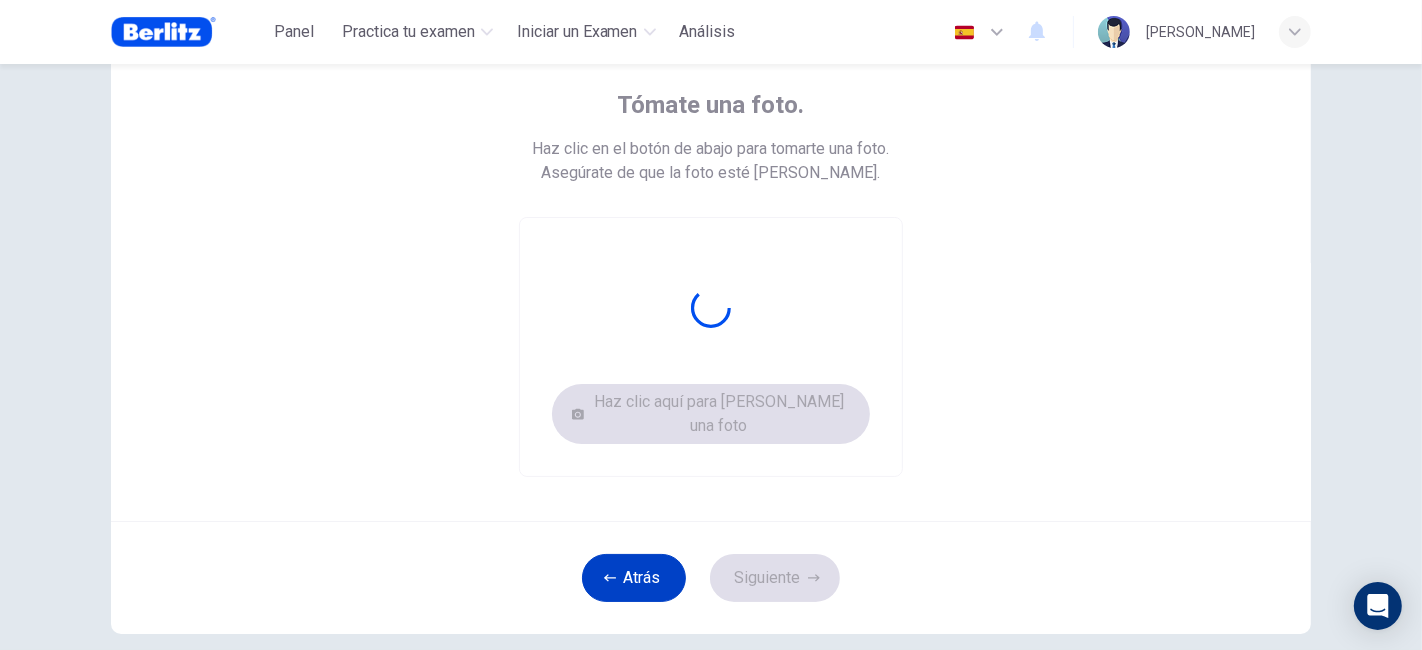 click on "Atrás" at bounding box center (634, 578) 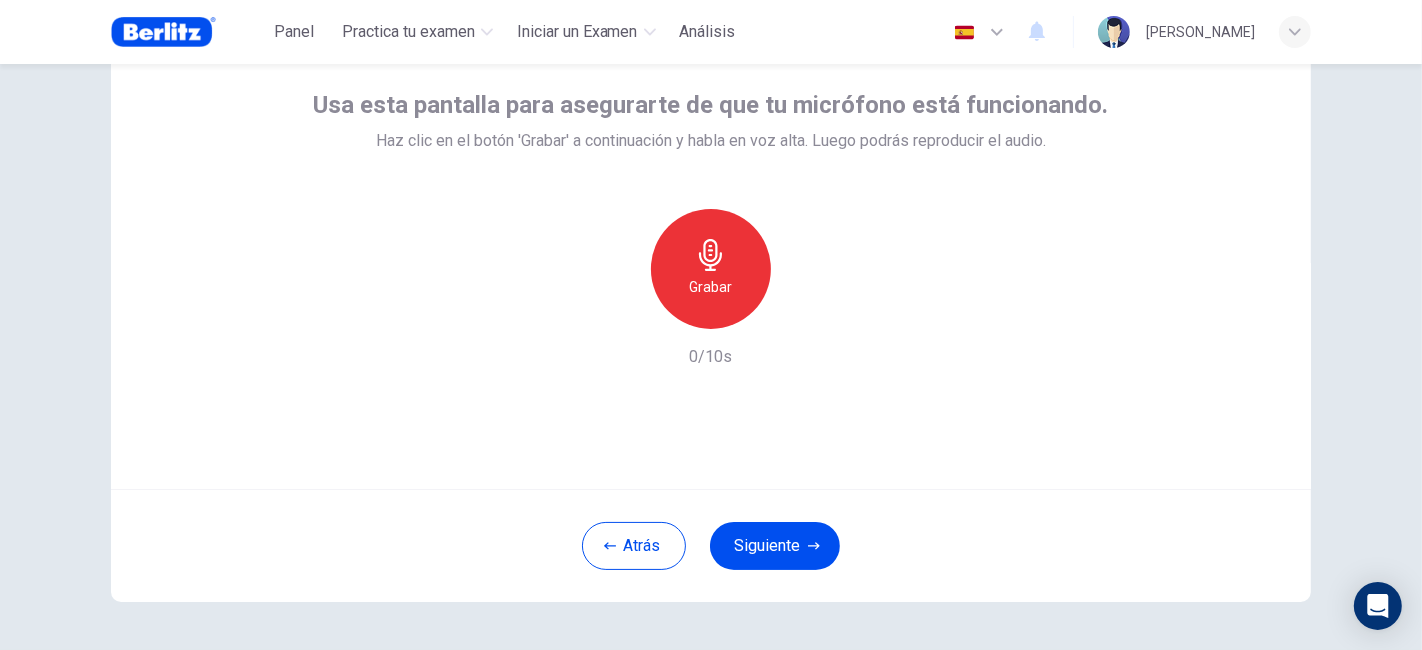 click 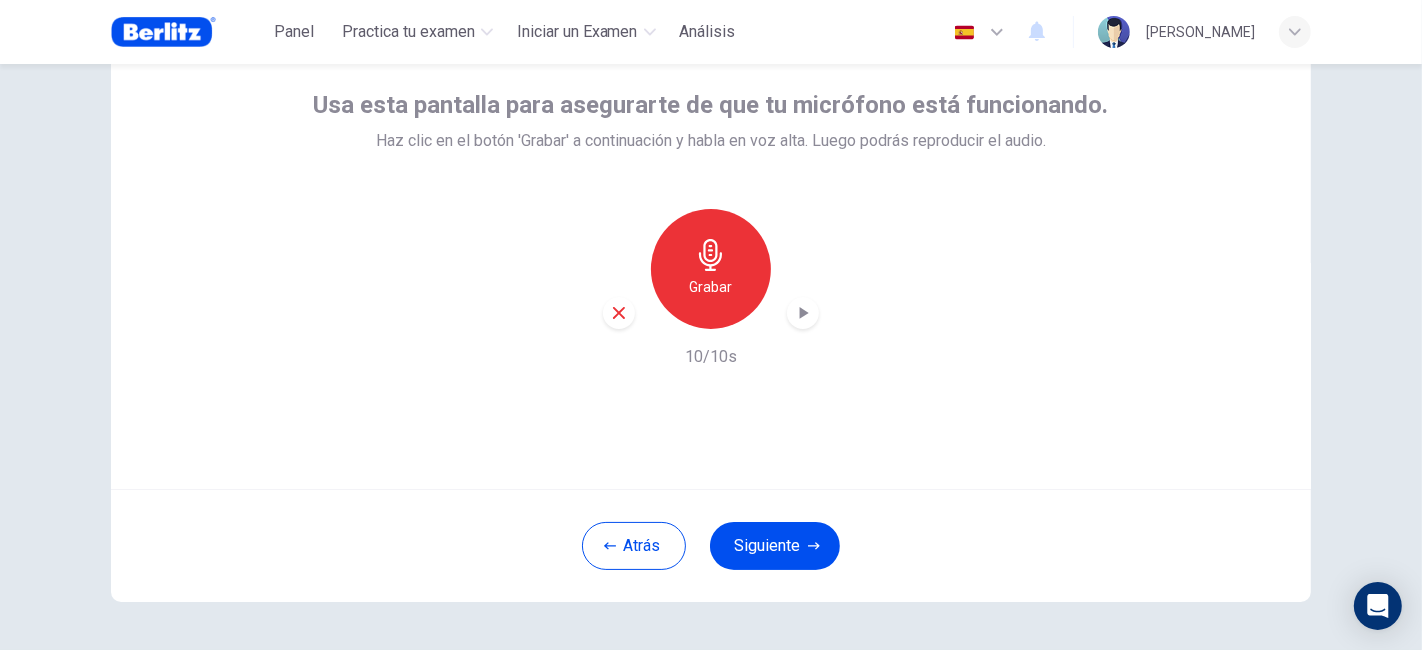 click 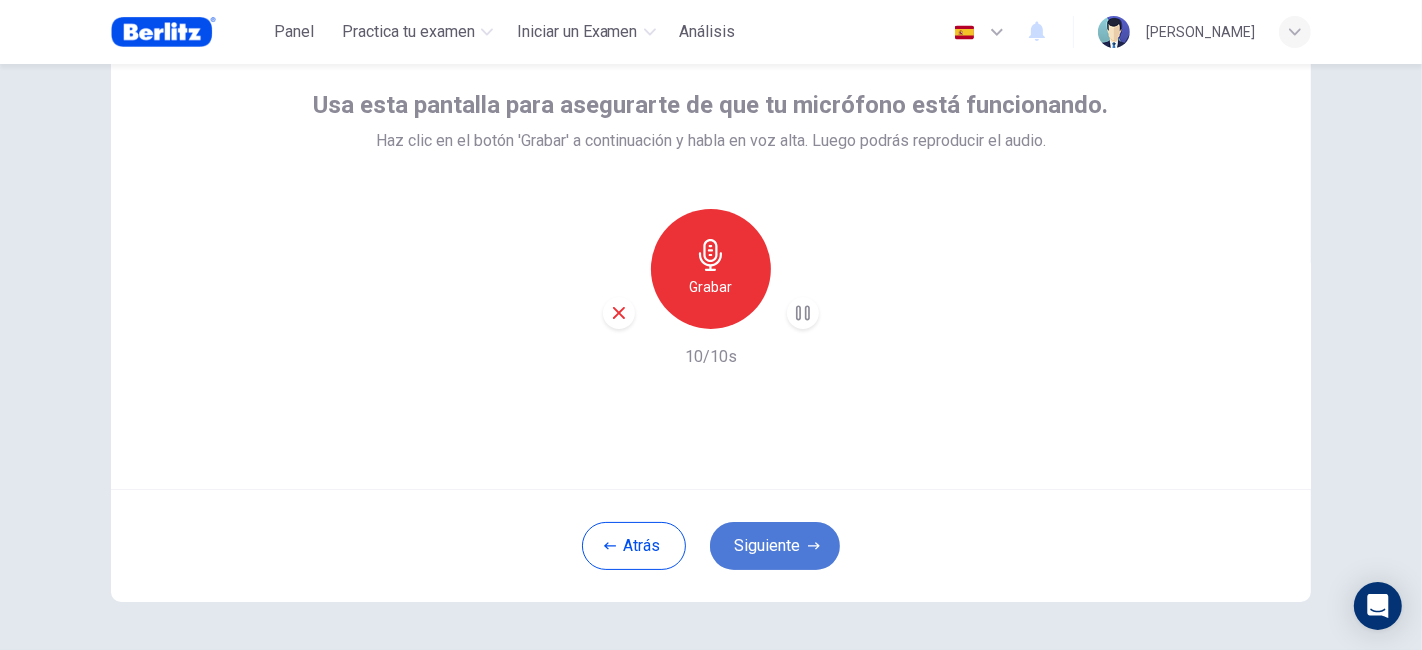 click on "Siguiente" at bounding box center [775, 546] 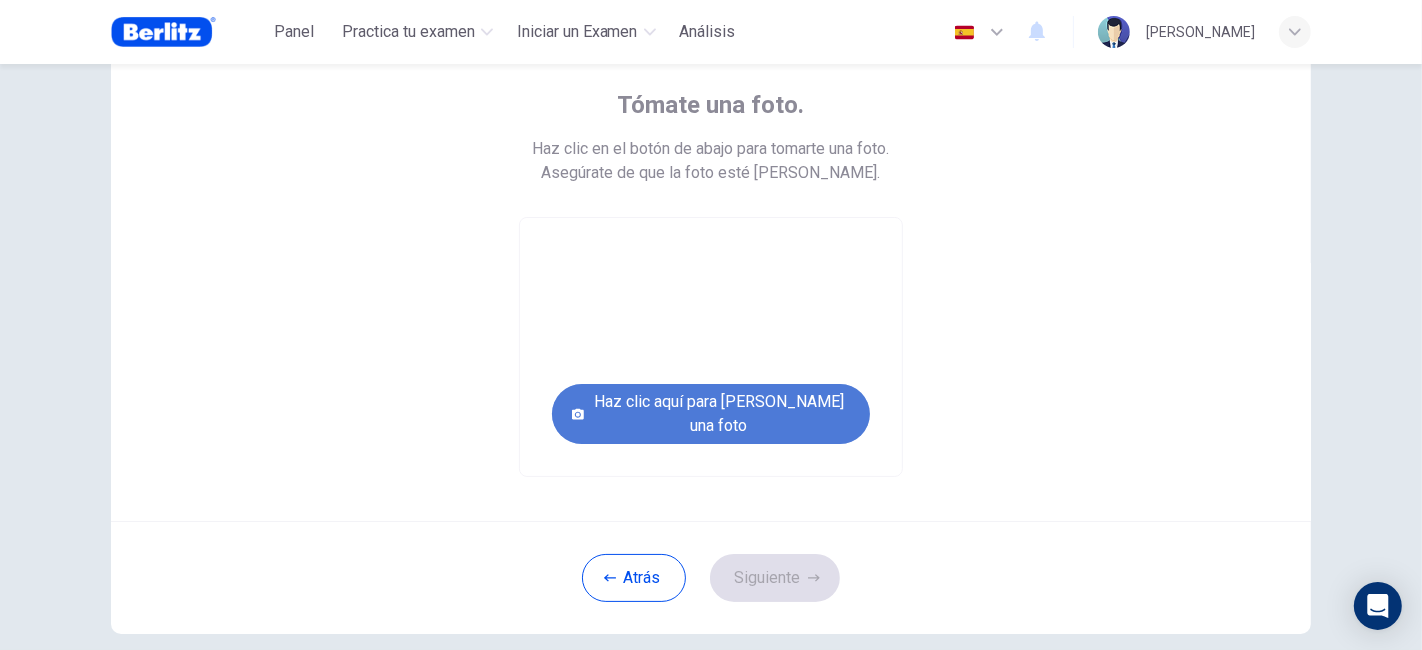 click on "Haz clic aquí para [PERSON_NAME] una foto" at bounding box center [711, 414] 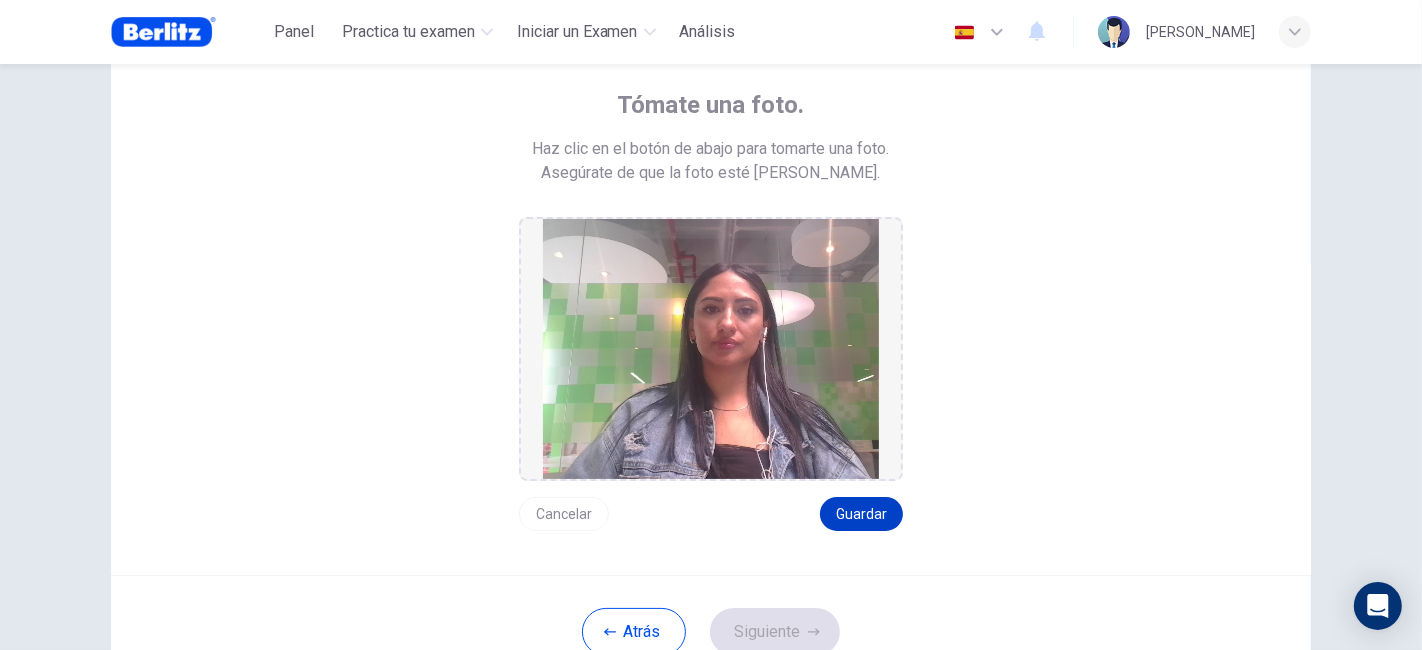click on "Guardar" at bounding box center (861, 514) 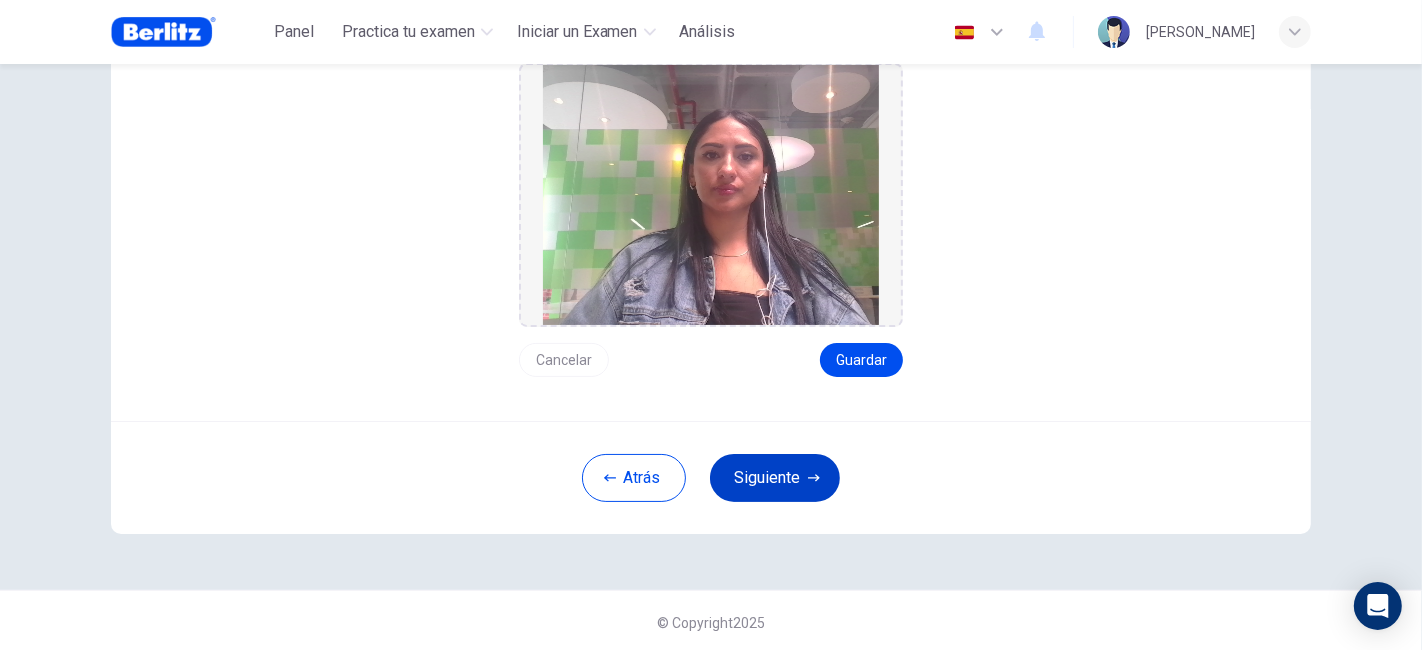scroll, scrollTop: 266, scrollLeft: 0, axis: vertical 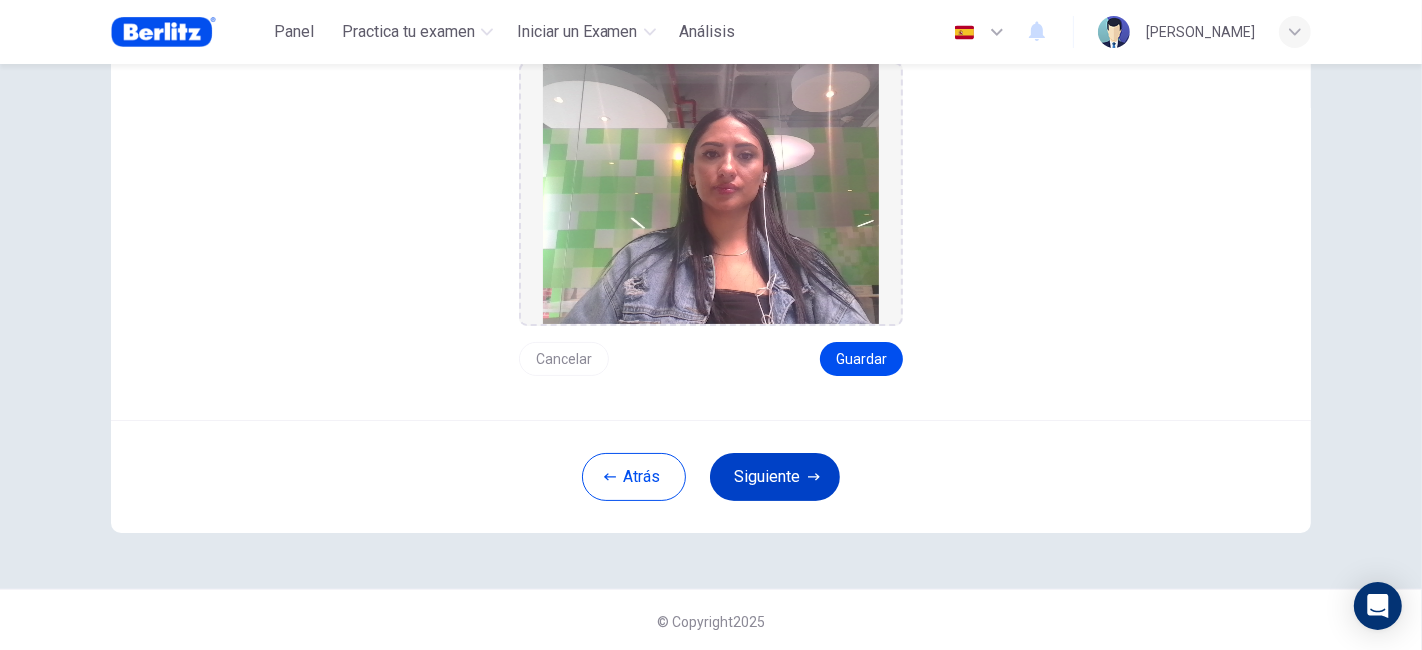 click on "Siguiente" at bounding box center [775, 477] 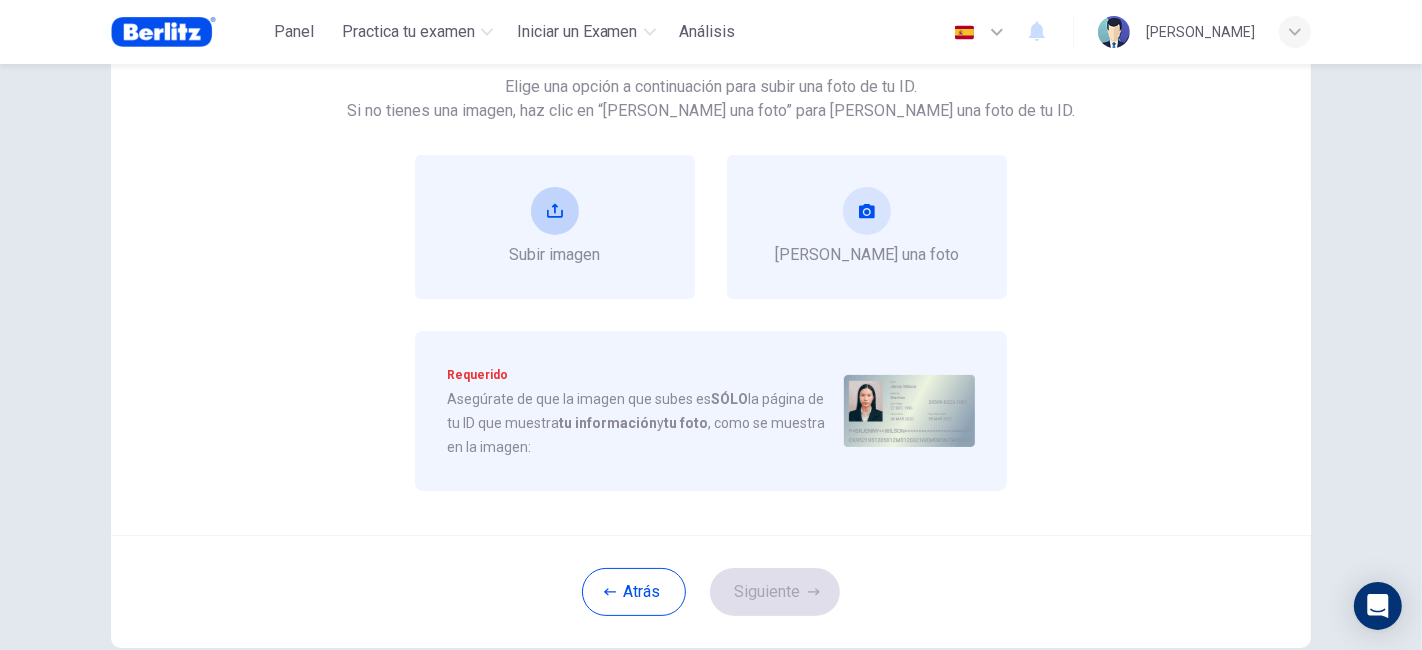 scroll, scrollTop: 44, scrollLeft: 0, axis: vertical 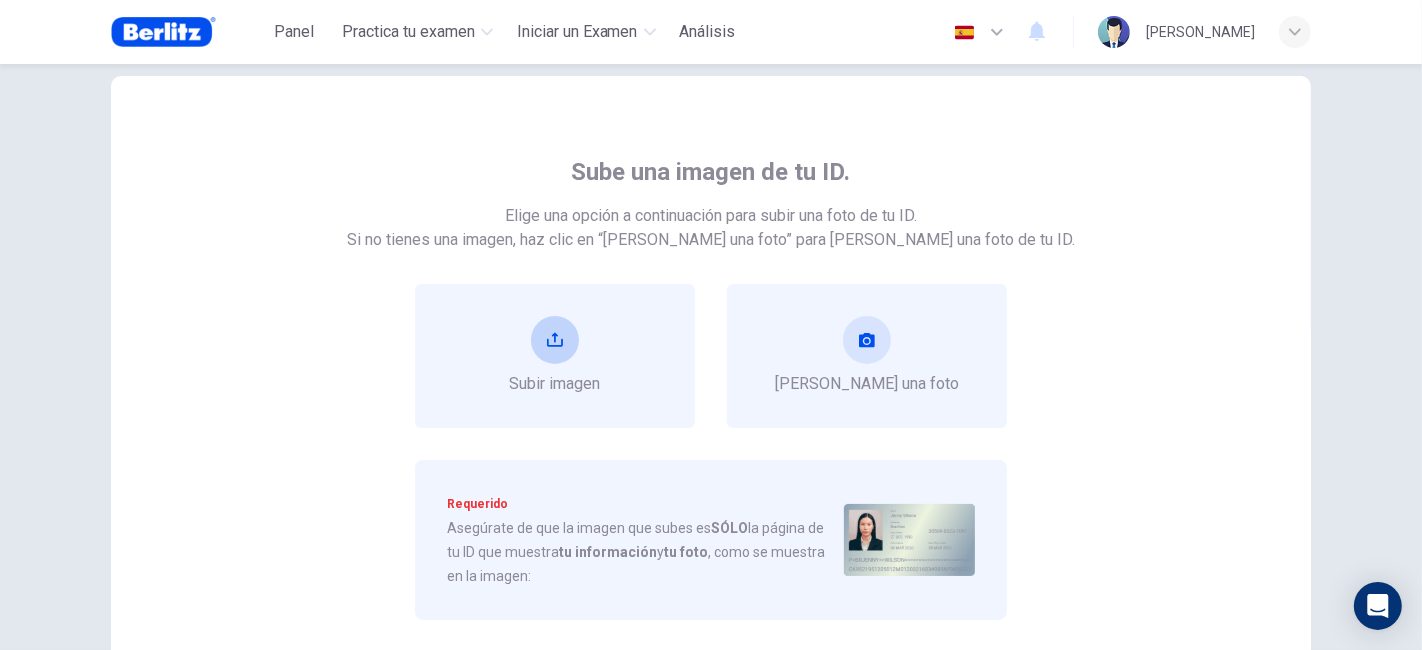 click on "Subir imagen" at bounding box center [555, 356] 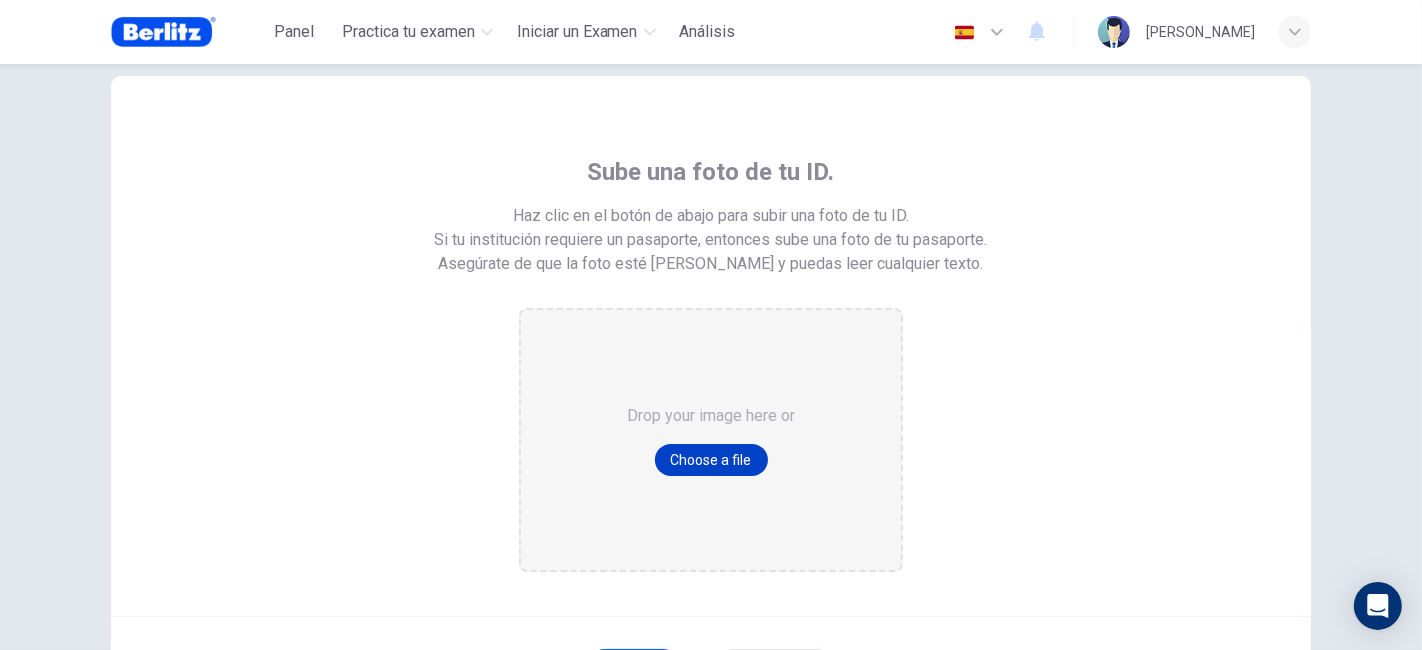 click on "Choose a file" at bounding box center (711, 460) 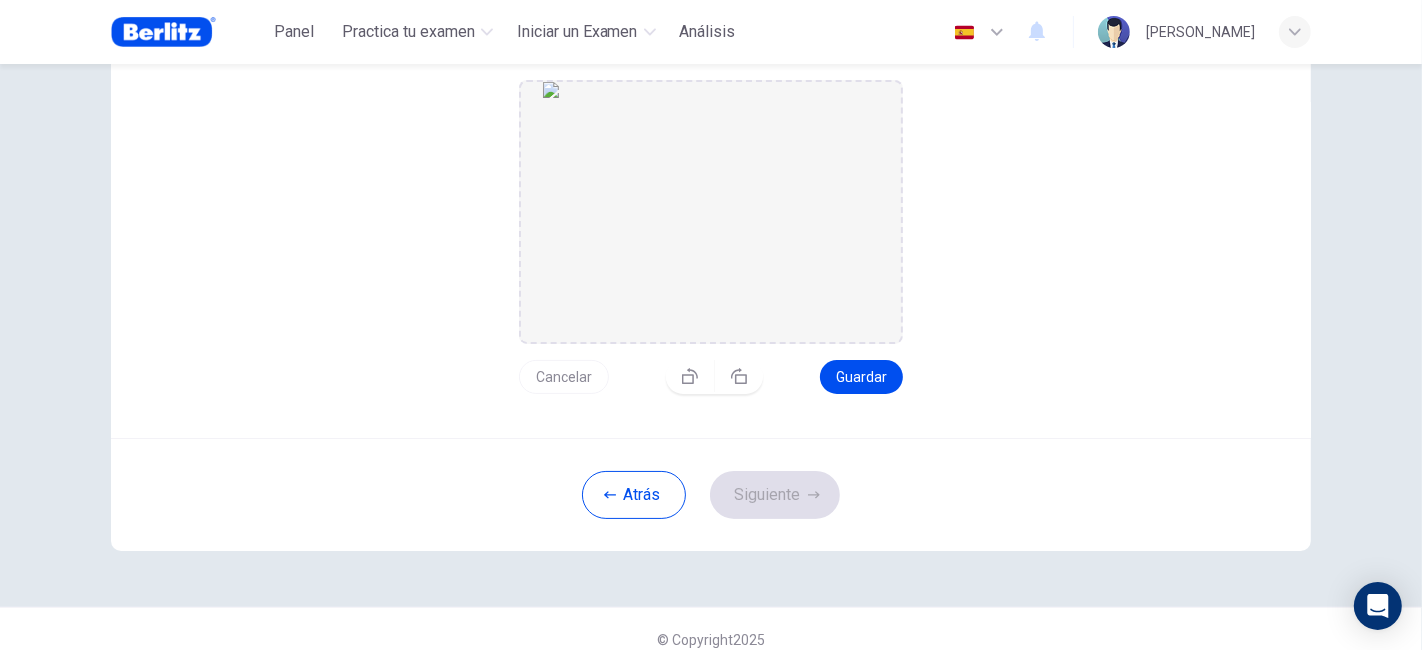 scroll, scrollTop: 290, scrollLeft: 0, axis: vertical 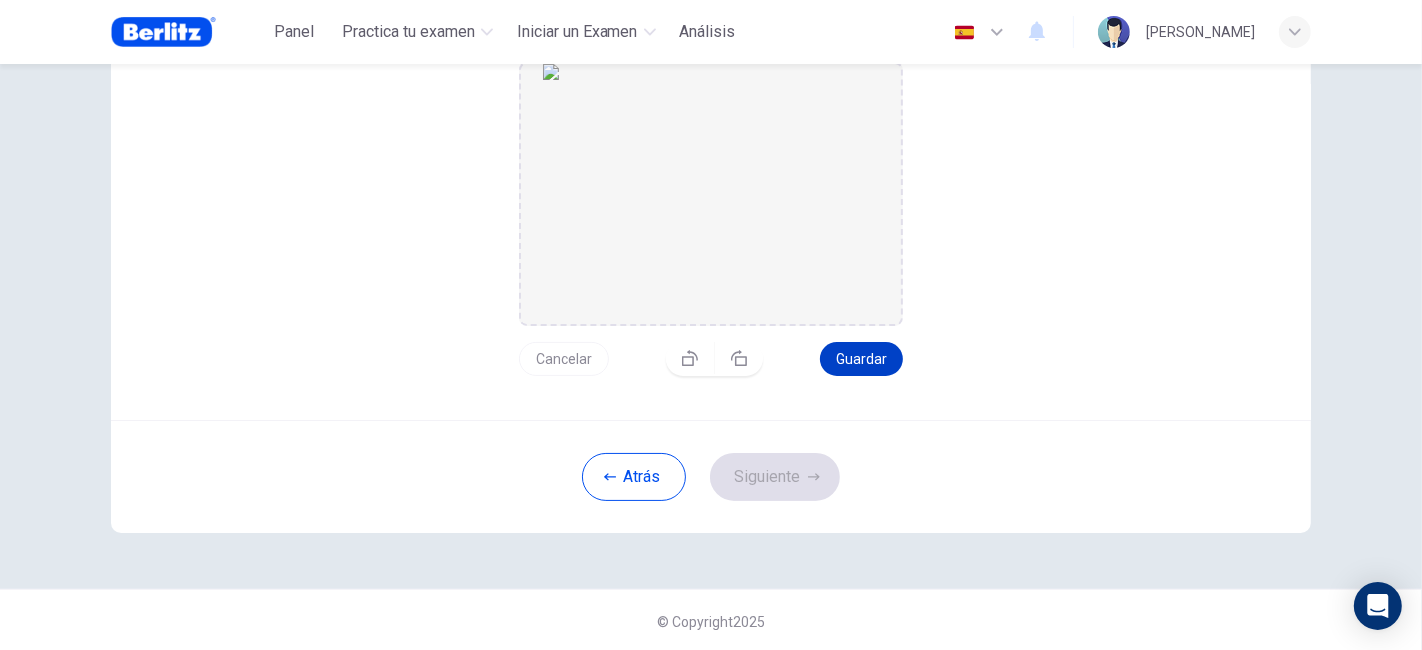 click on "Guardar" at bounding box center (861, 359) 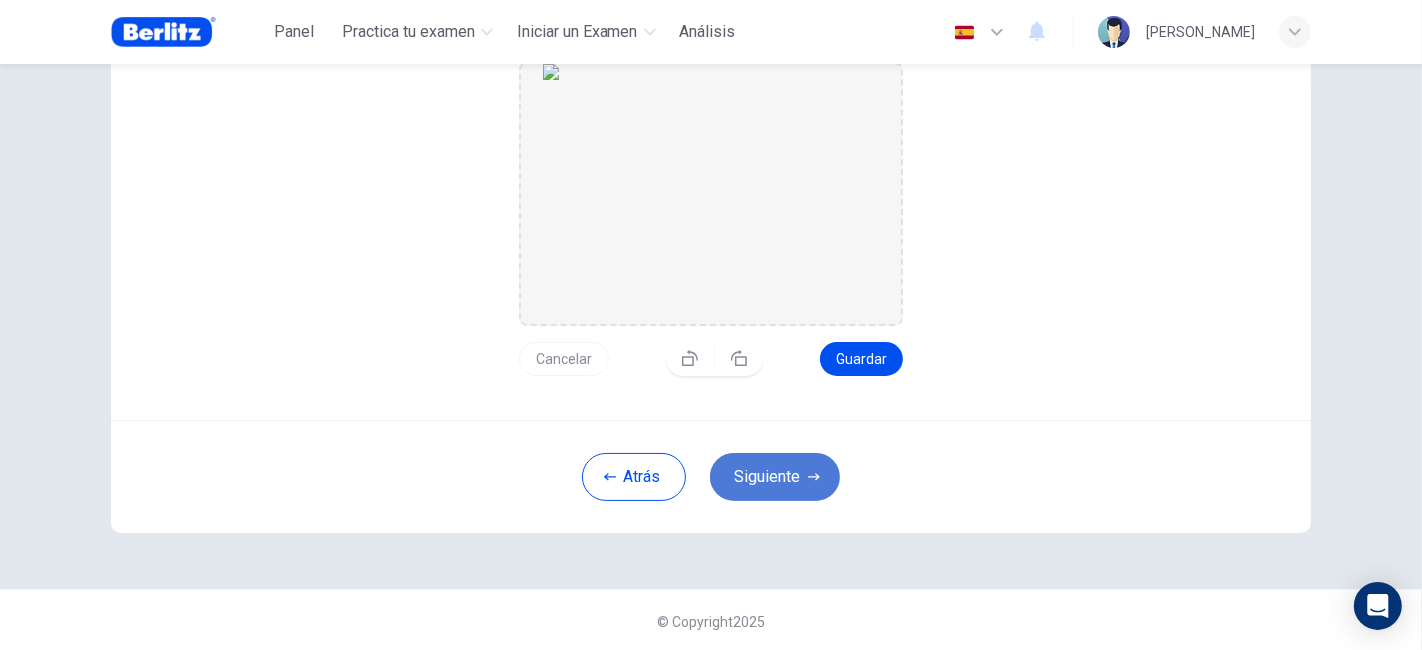 click on "Siguiente" at bounding box center [775, 477] 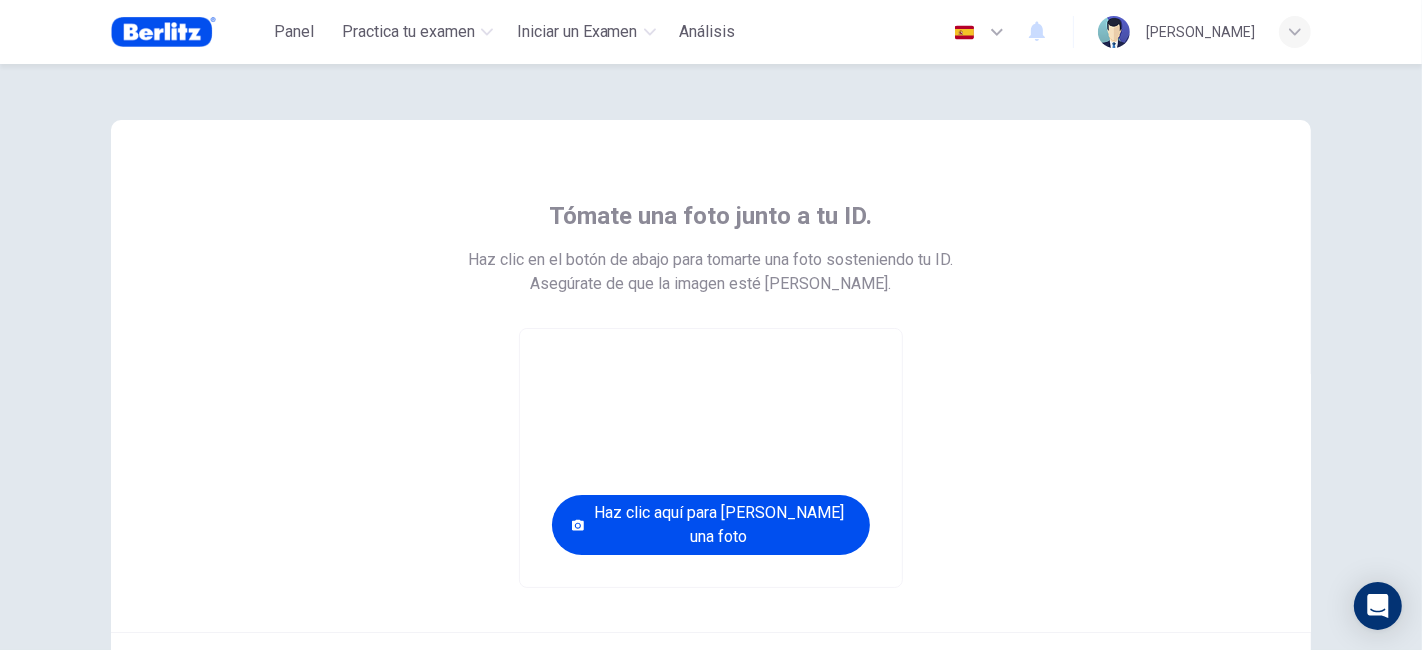 scroll, scrollTop: 111, scrollLeft: 0, axis: vertical 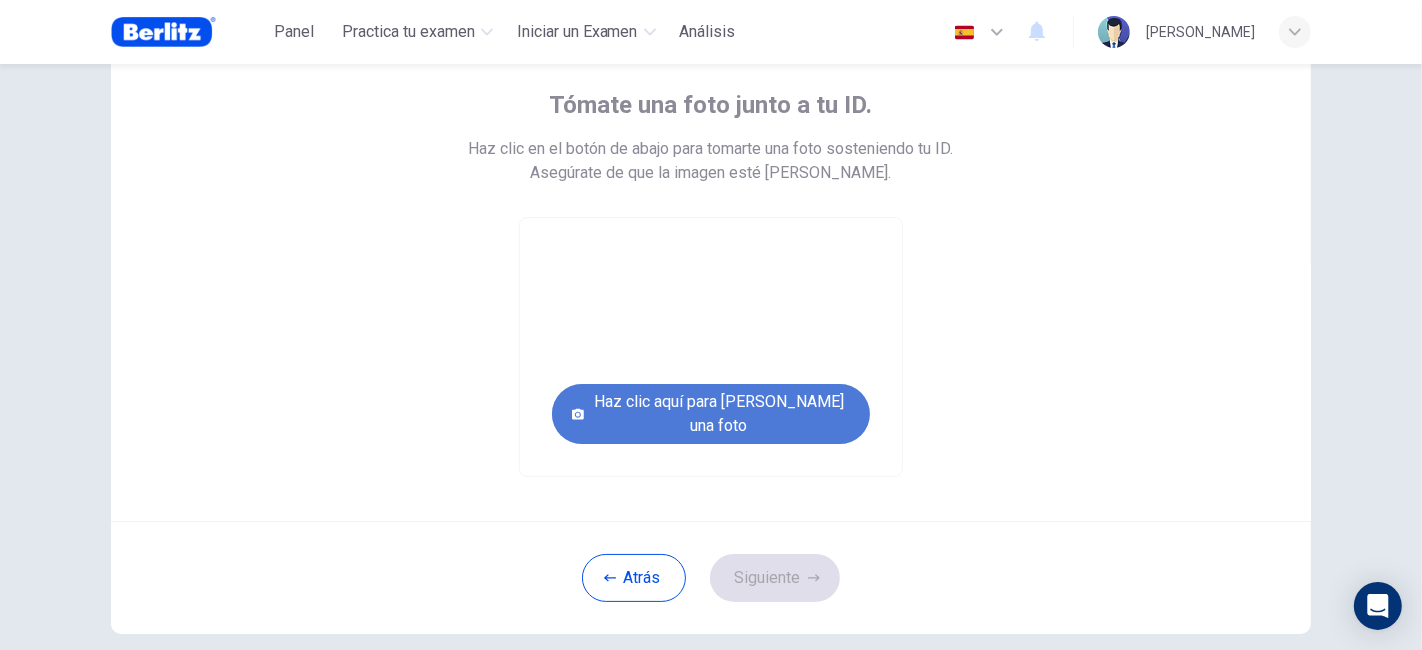 click on "Haz clic aquí para [PERSON_NAME] una foto" at bounding box center (711, 414) 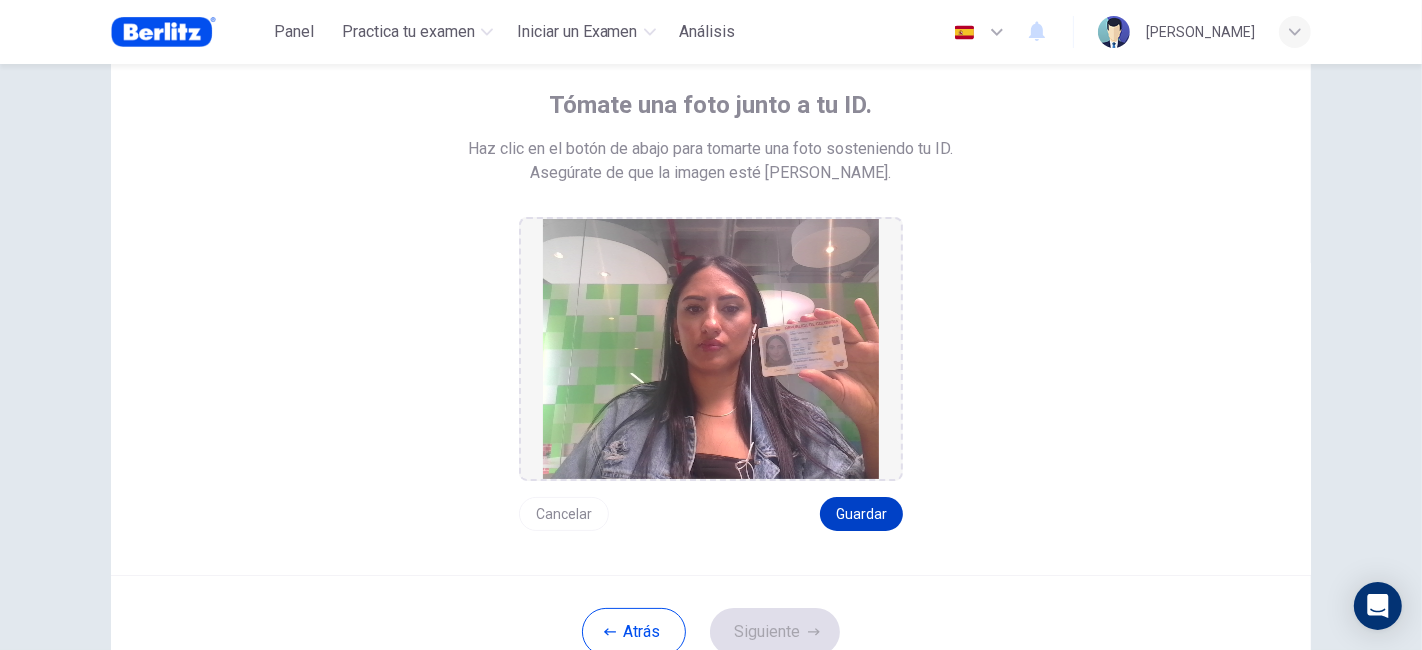 click on "Guardar" at bounding box center (861, 514) 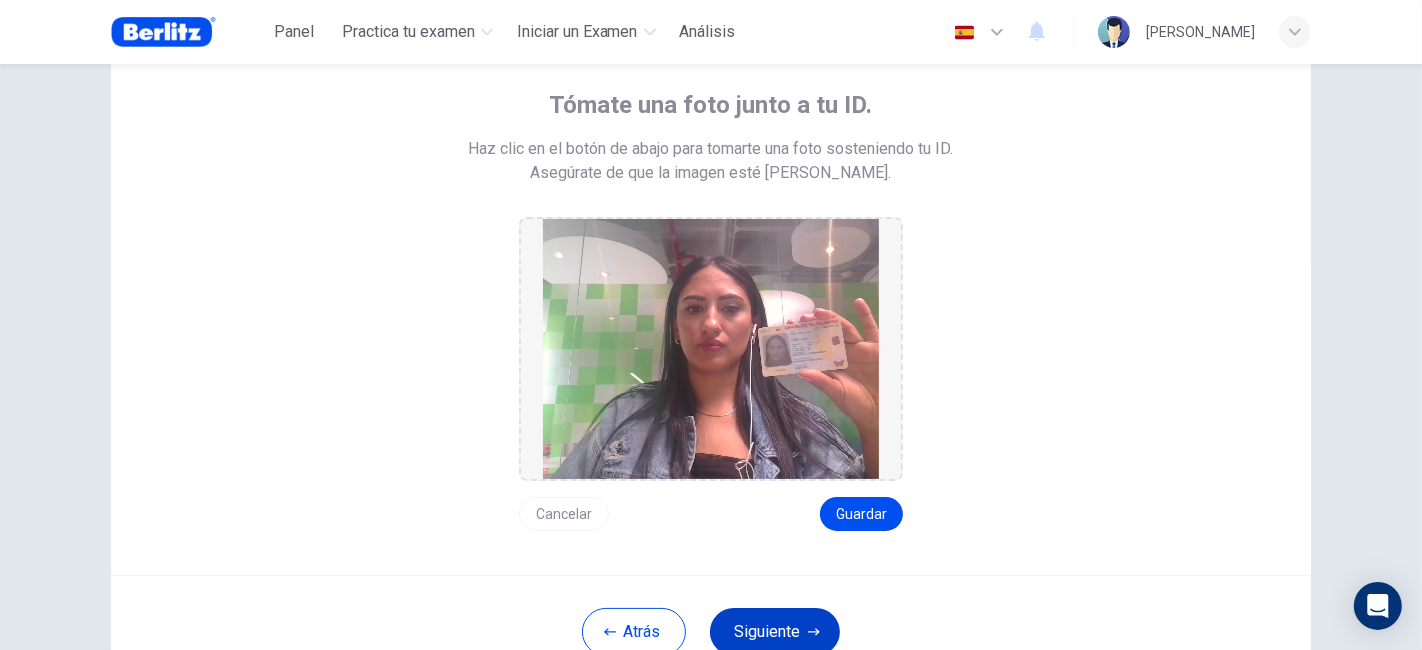 click on "Siguiente" at bounding box center [775, 632] 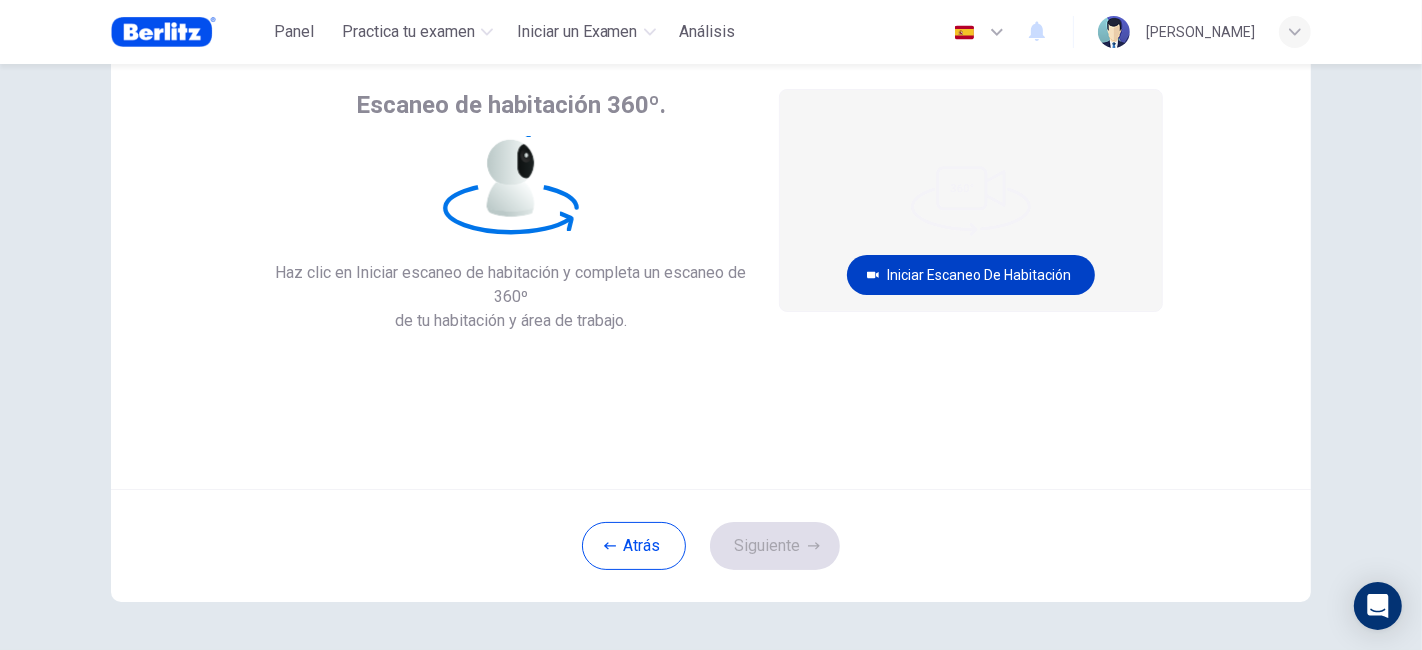 click on "Iniciar escaneo de habitación" at bounding box center (971, 275) 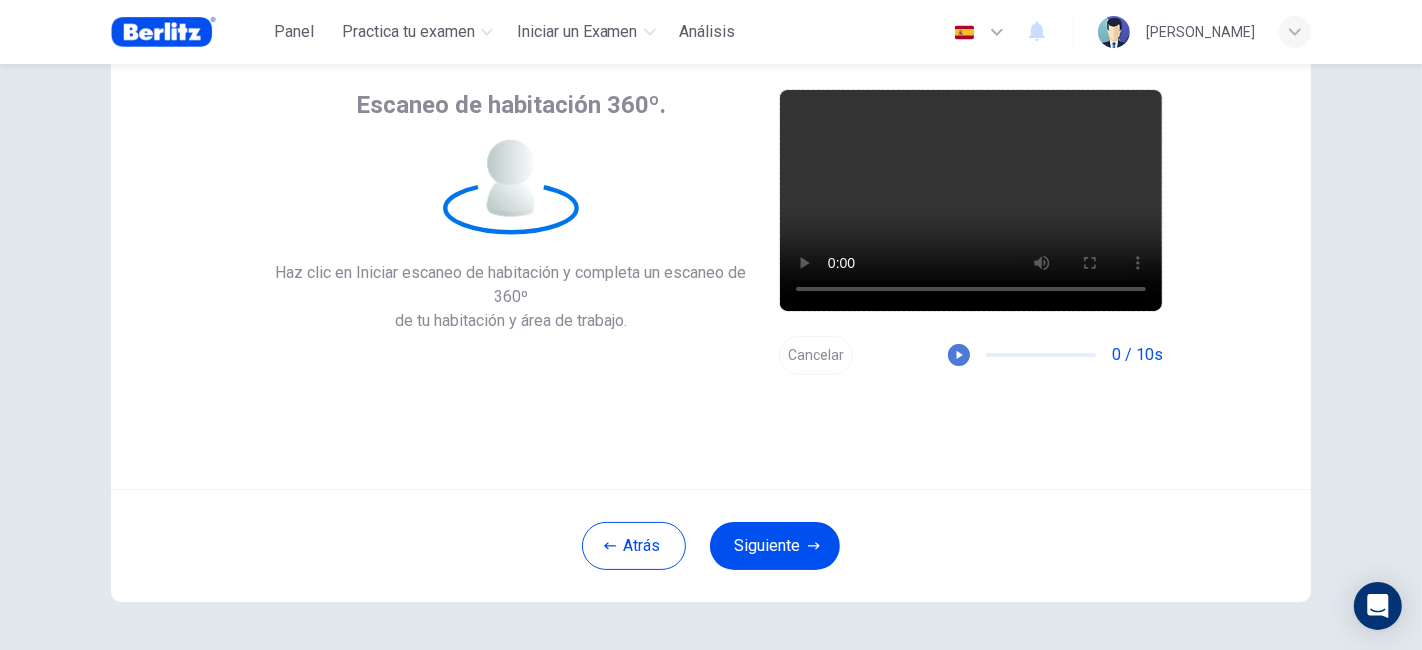 click 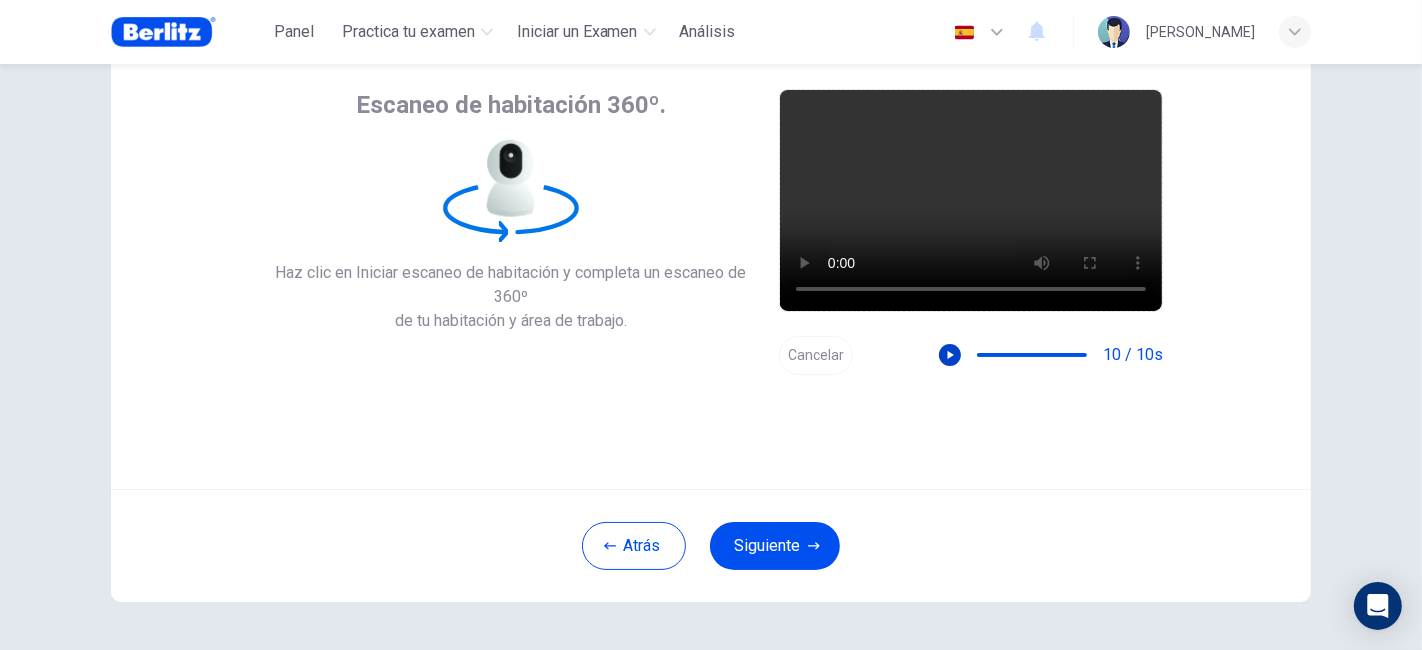 click 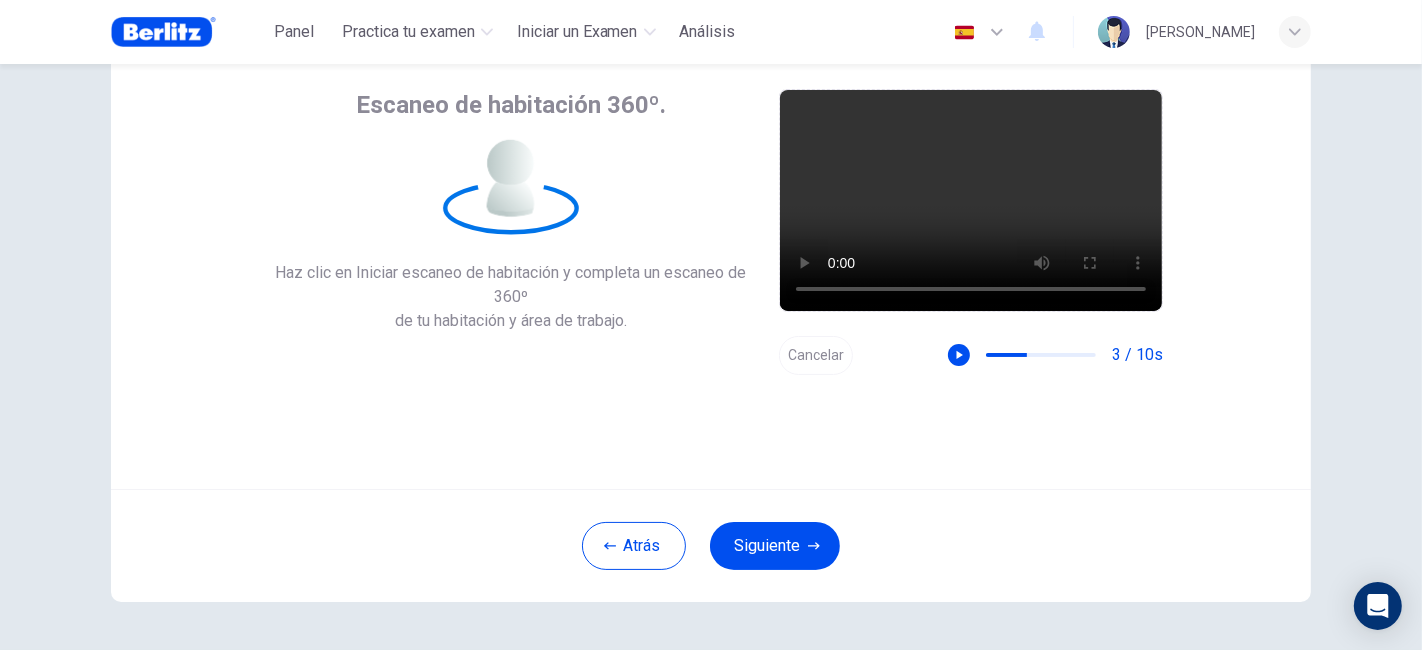 scroll, scrollTop: 182, scrollLeft: 0, axis: vertical 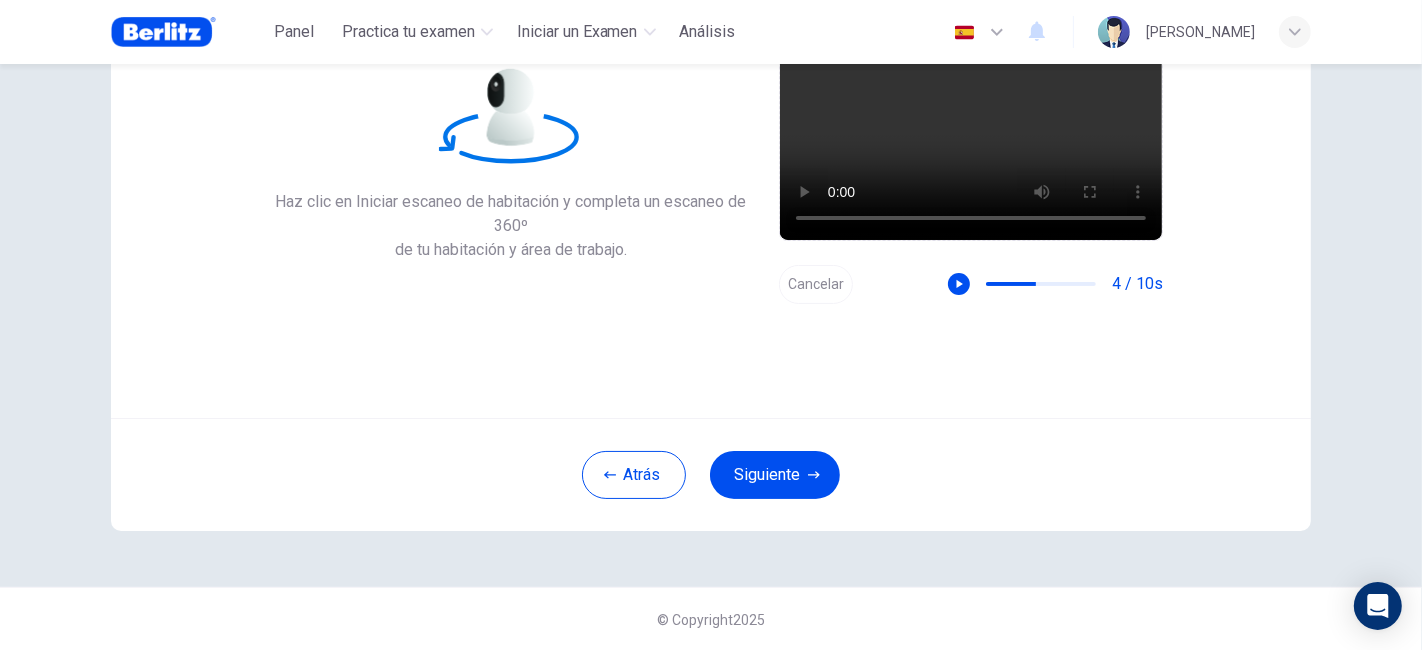 click on "Cancelar" at bounding box center [816, 284] 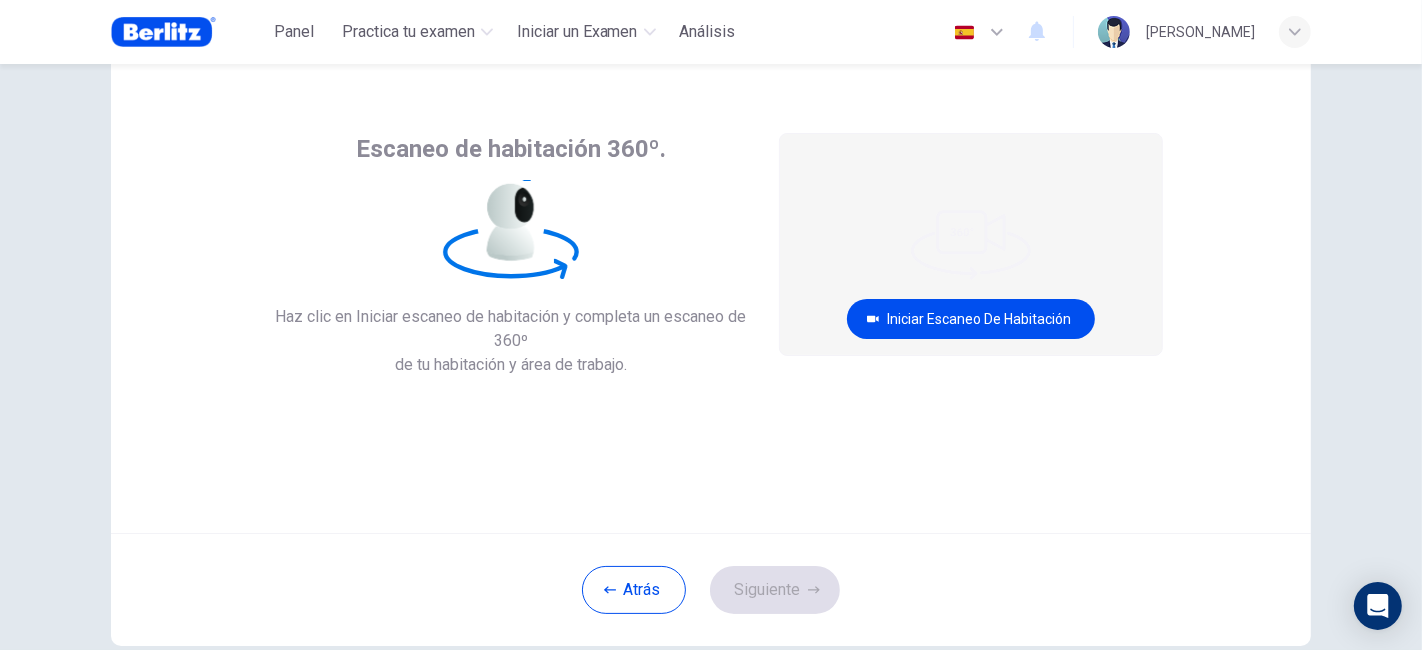 scroll, scrollTop: 0, scrollLeft: 0, axis: both 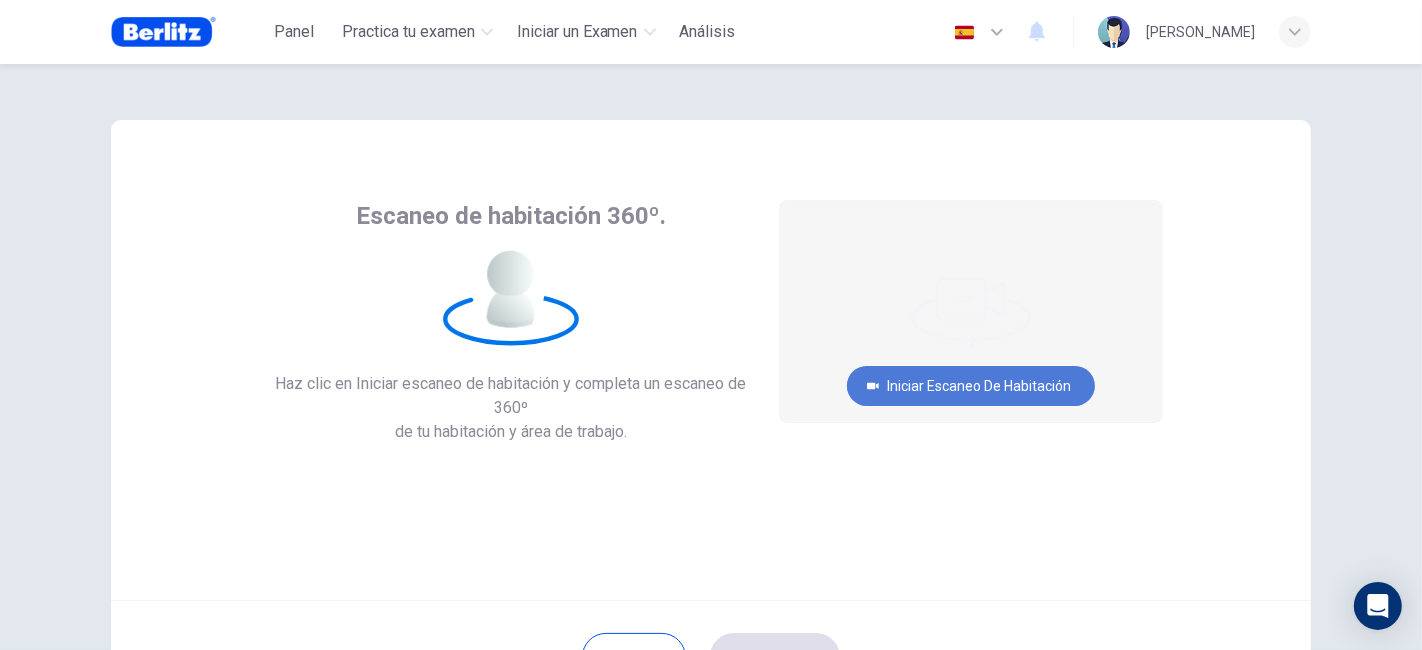 click on "Iniciar escaneo de habitación" at bounding box center (971, 386) 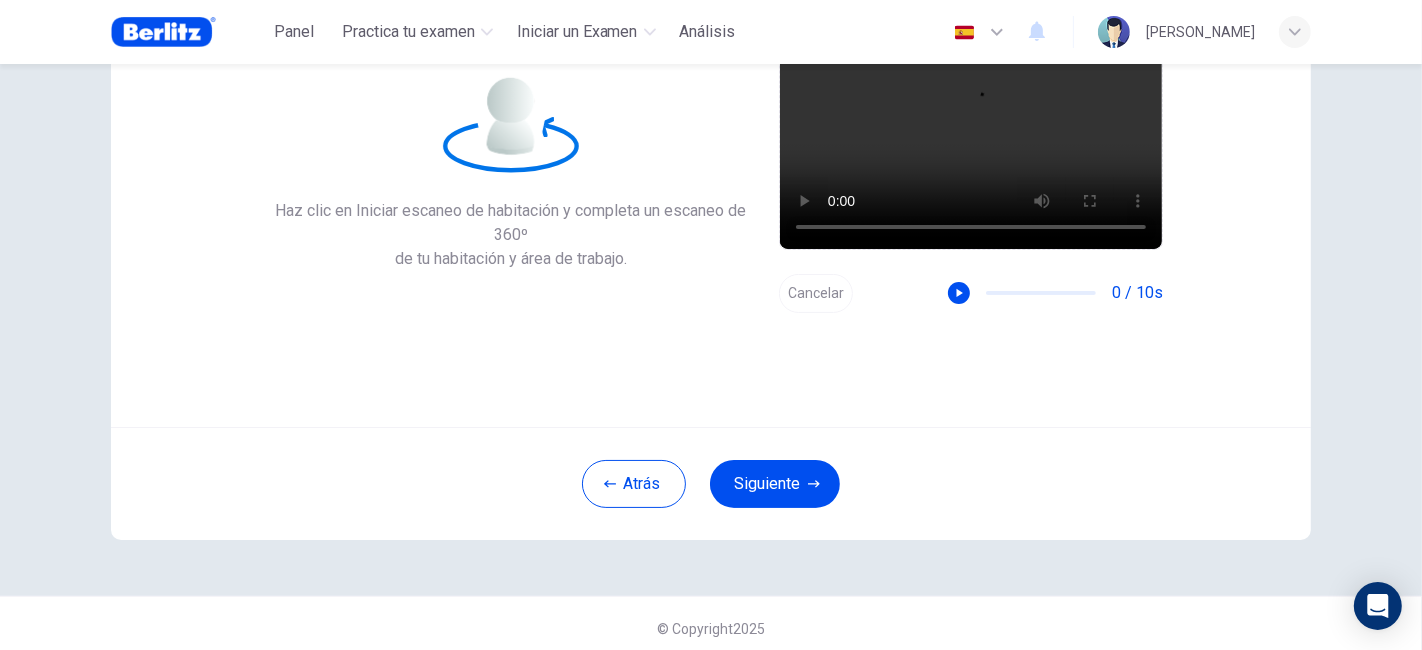 scroll, scrollTop: 182, scrollLeft: 0, axis: vertical 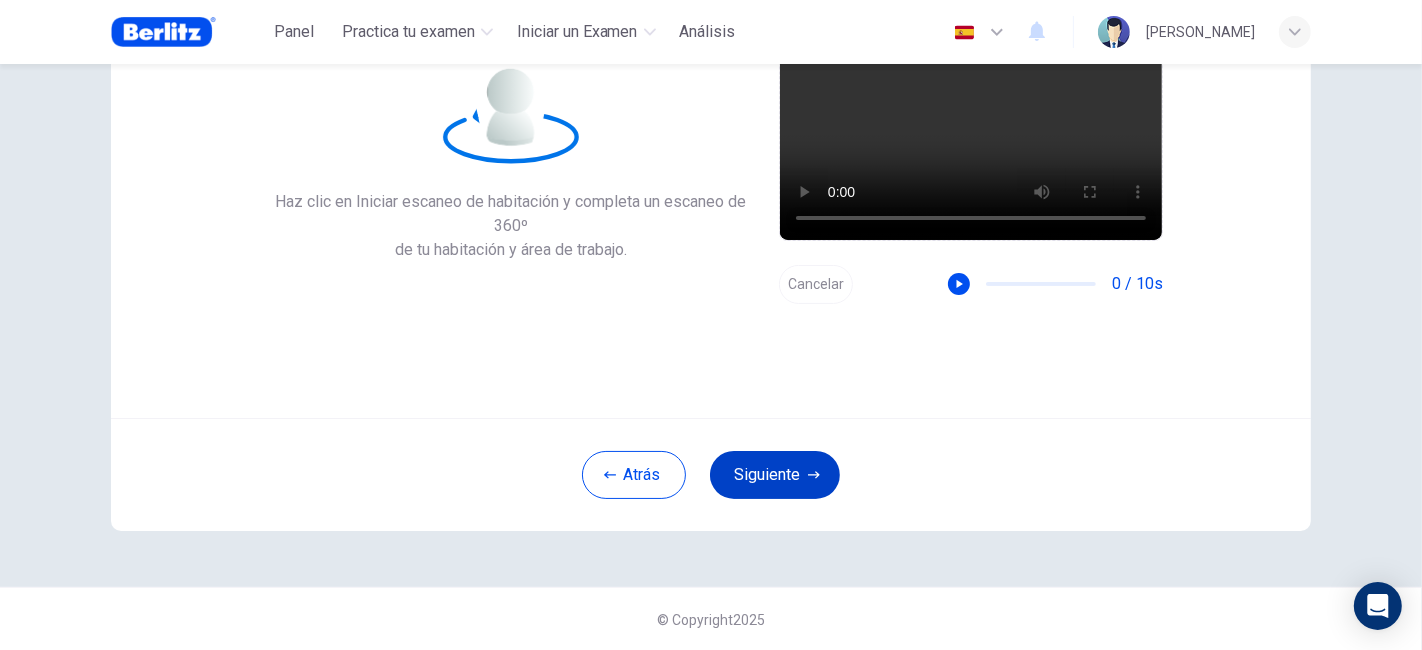 click on "Siguiente" at bounding box center (775, 475) 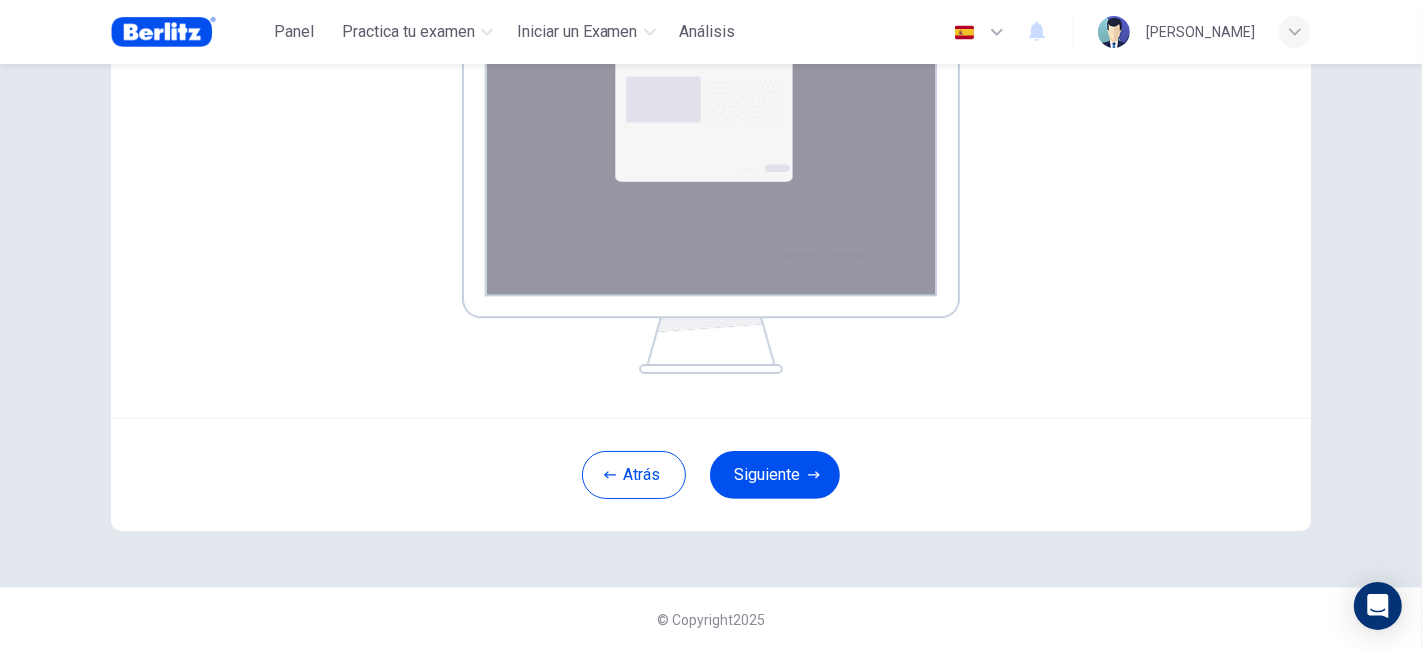 scroll, scrollTop: 388, scrollLeft: 0, axis: vertical 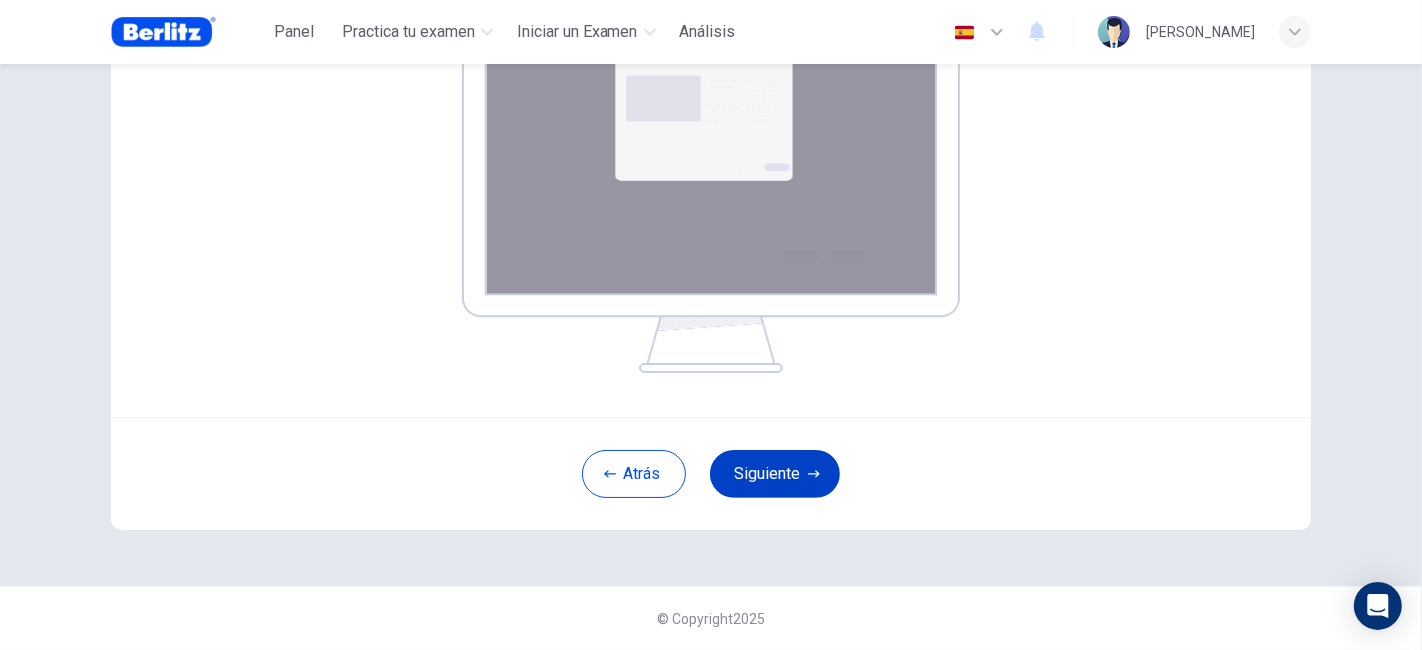 click on "Siguiente" at bounding box center (775, 474) 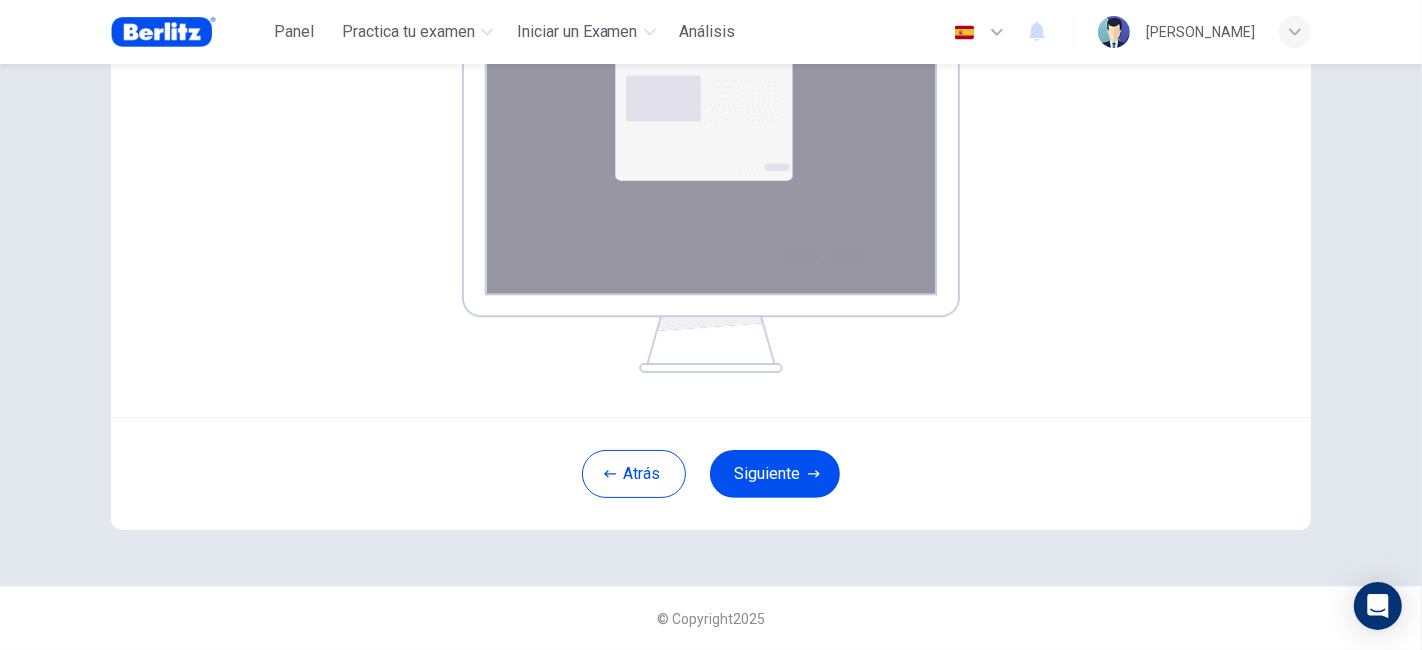 scroll, scrollTop: 182, scrollLeft: 0, axis: vertical 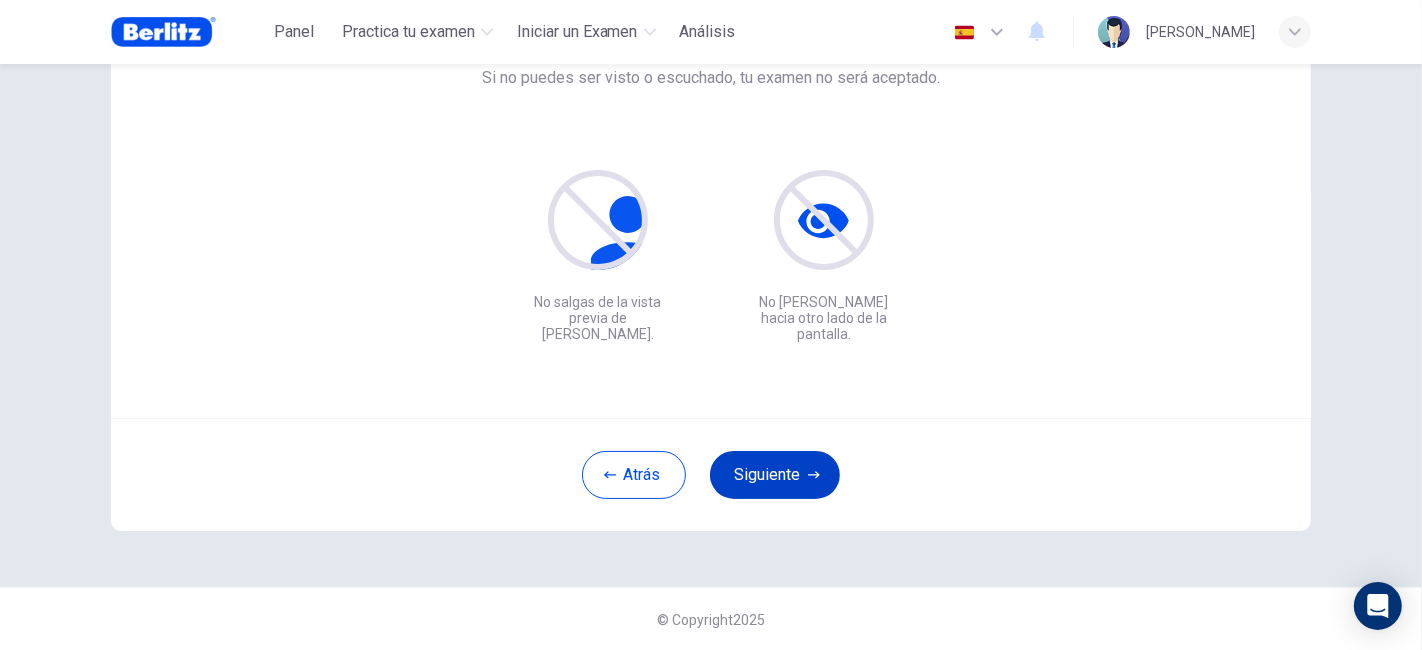 click on "Siguiente" at bounding box center (775, 475) 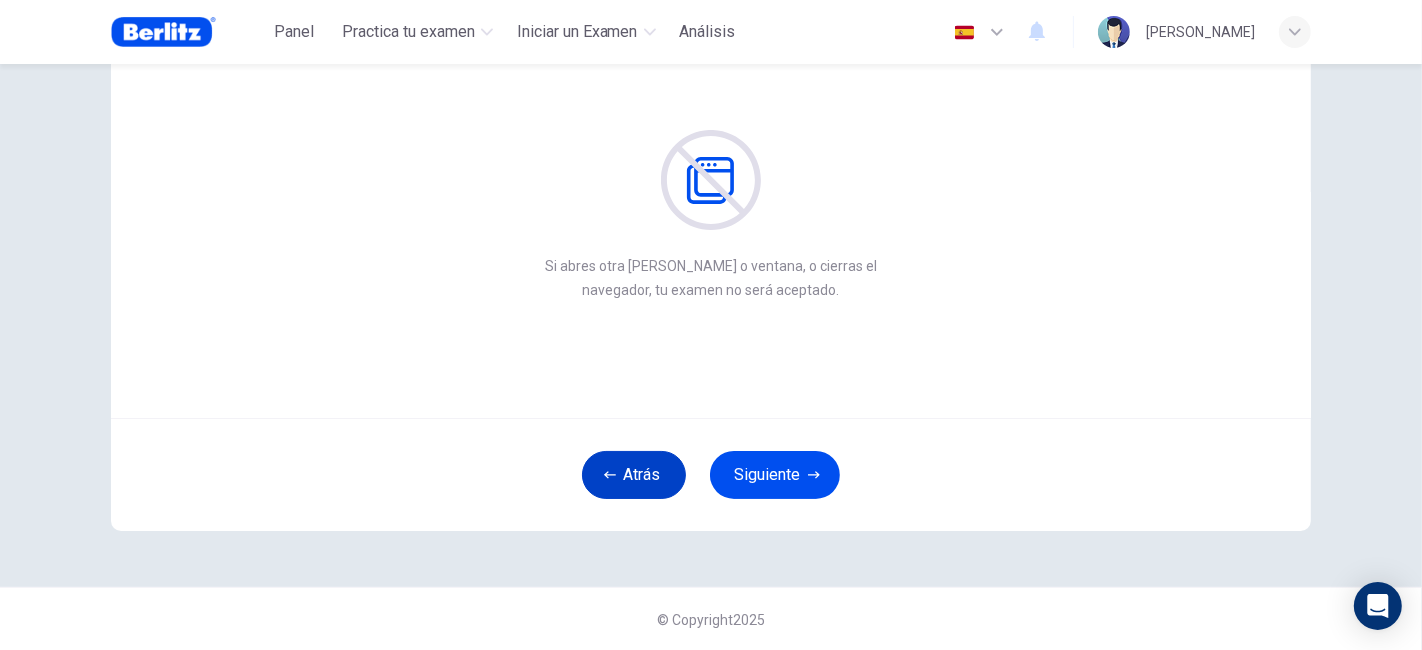 click on "Atrás" at bounding box center (634, 475) 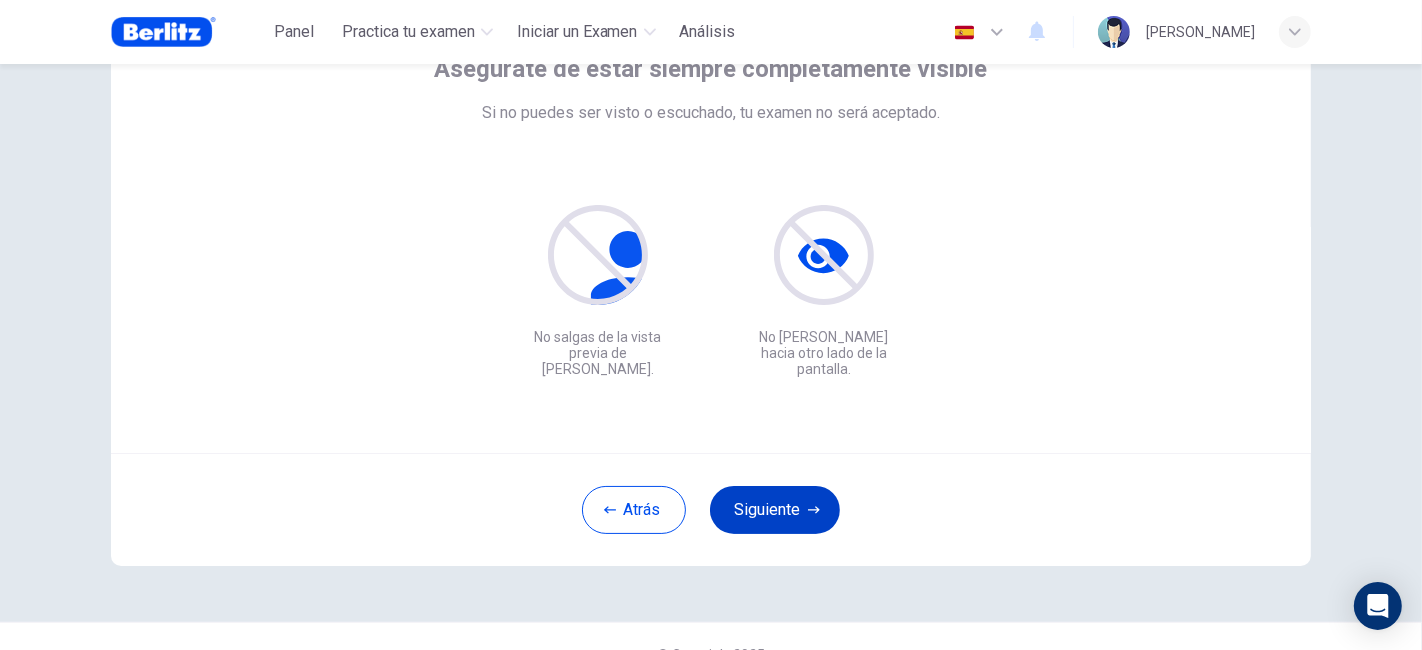 scroll, scrollTop: 182, scrollLeft: 0, axis: vertical 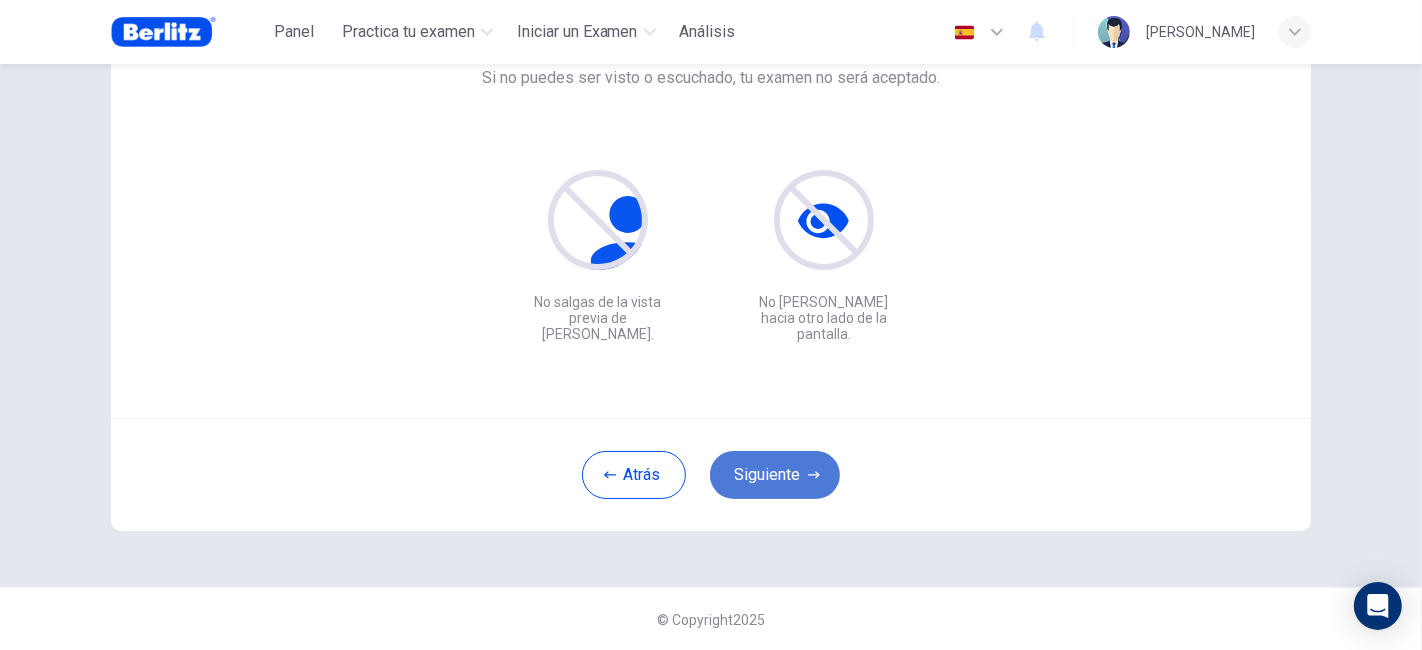 click on "Siguiente" at bounding box center (775, 475) 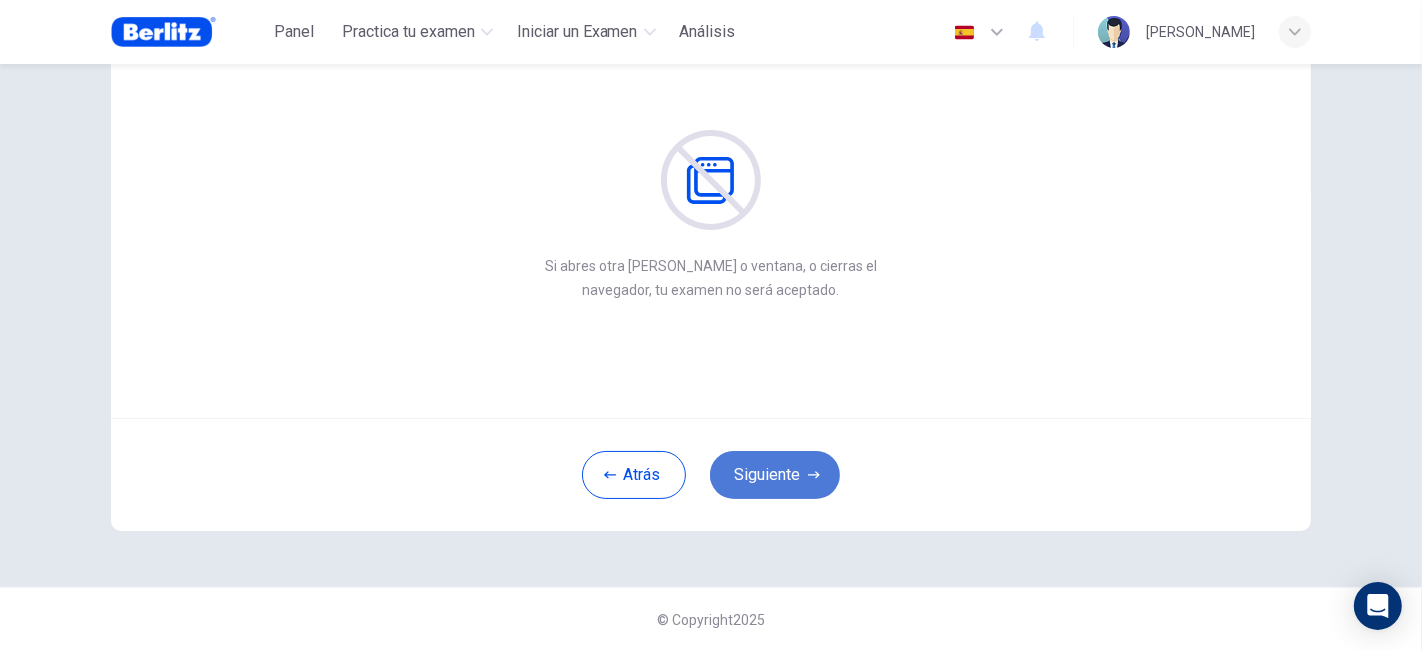 click on "Siguiente" at bounding box center (775, 475) 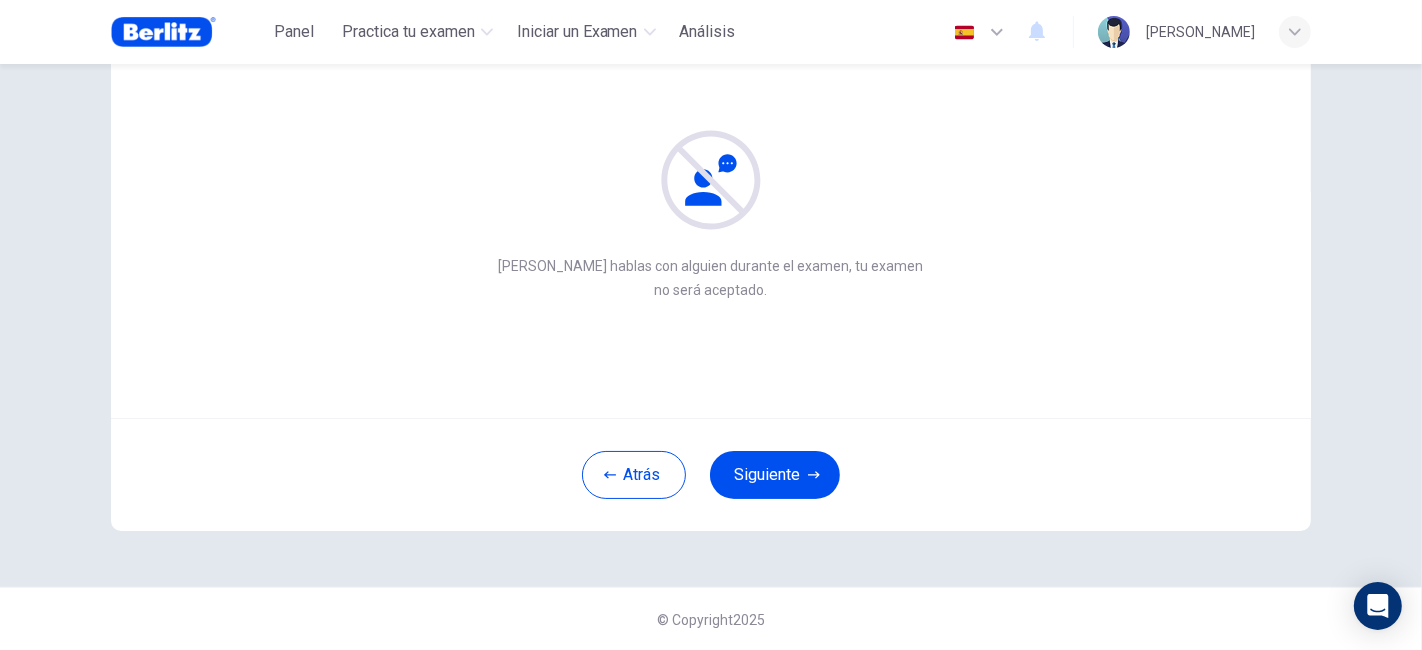 click on "No hables a menos que se te indique [PERSON_NAME] hablas con alguien durante el examen, tu examen no será aceptado. Si hablas con alguien durante el examen, tu examen no será aceptado." at bounding box center [711, 160] 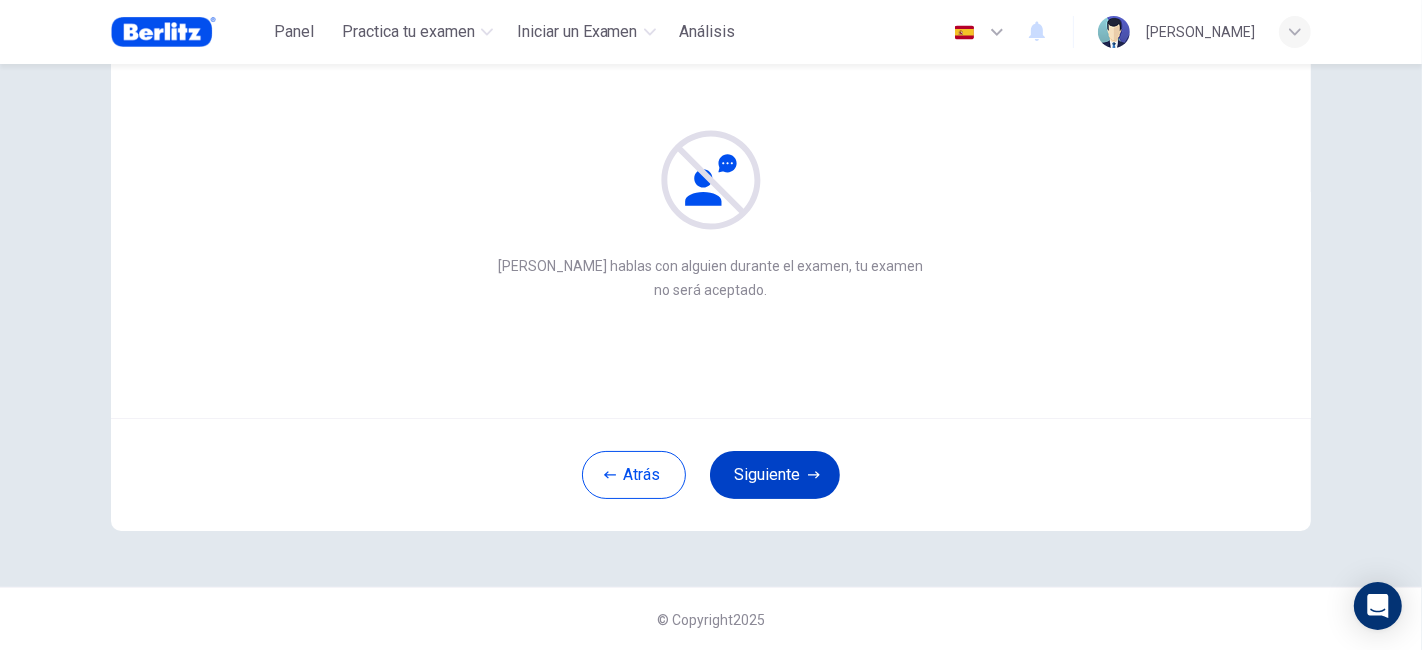 click on "Siguiente" at bounding box center [775, 475] 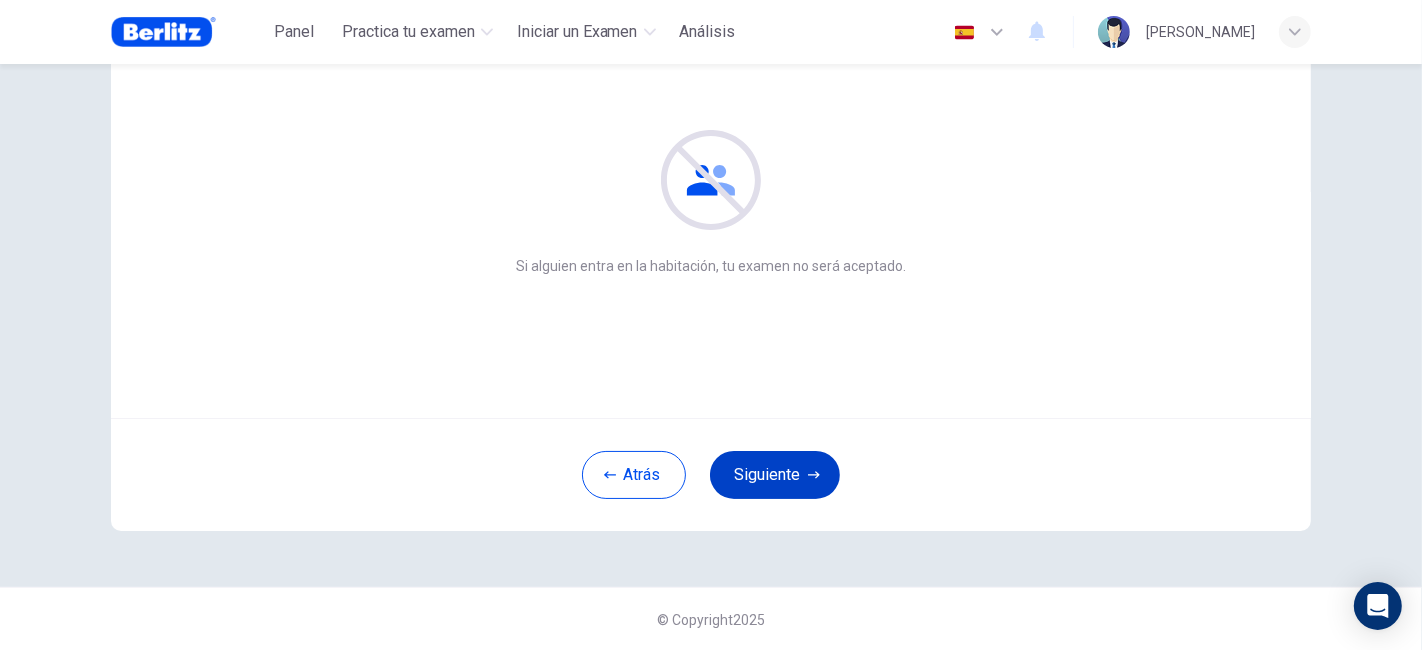 click on "Siguiente" at bounding box center [775, 475] 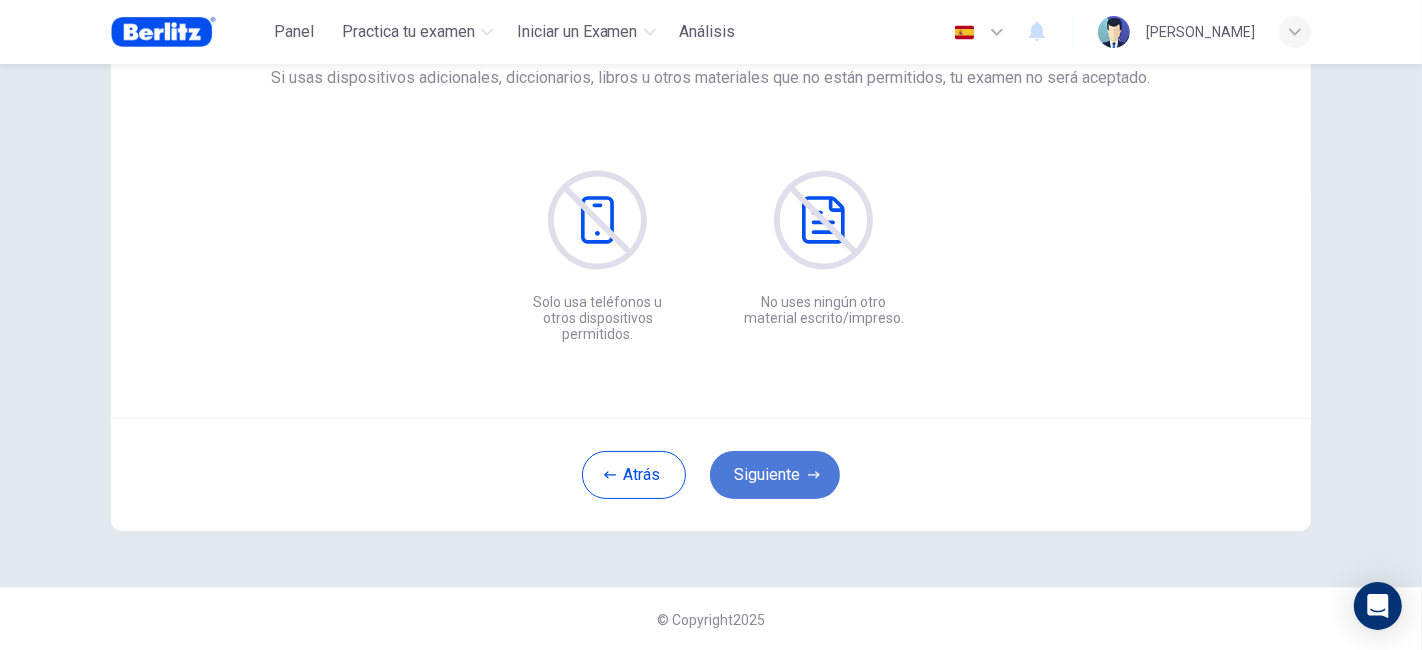 click on "Siguiente" at bounding box center [775, 475] 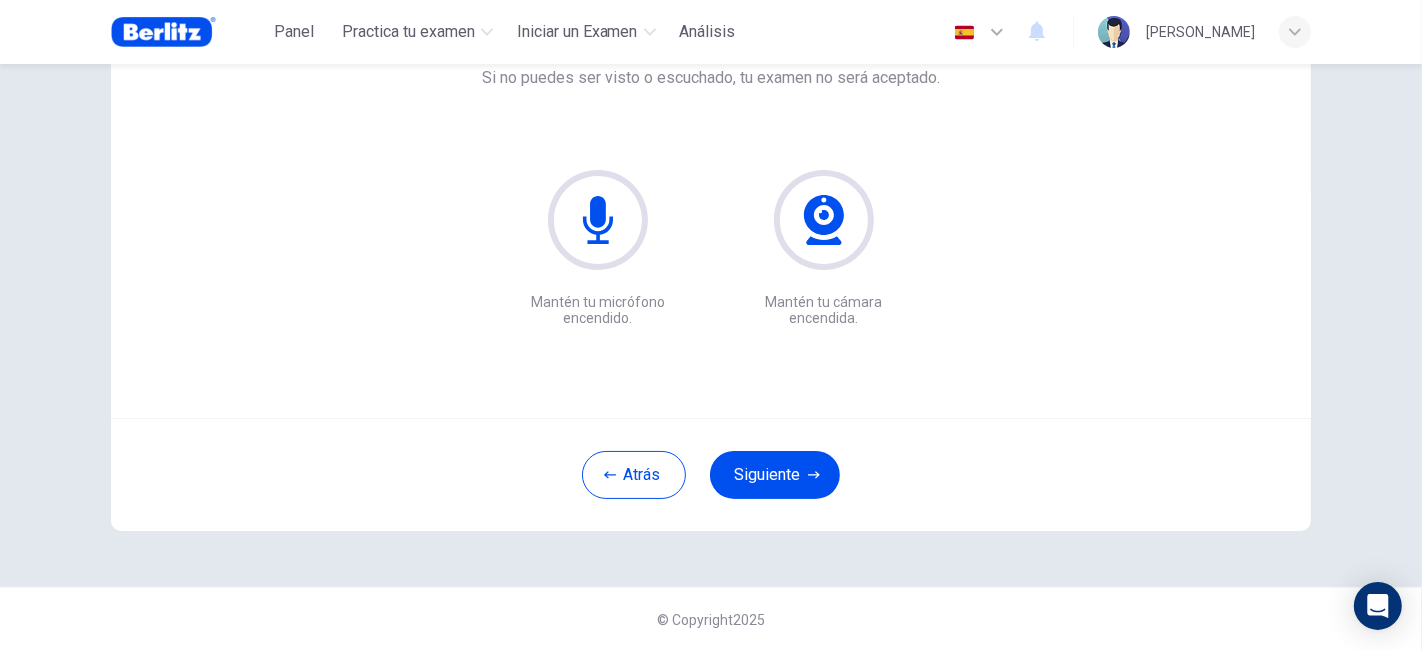 type 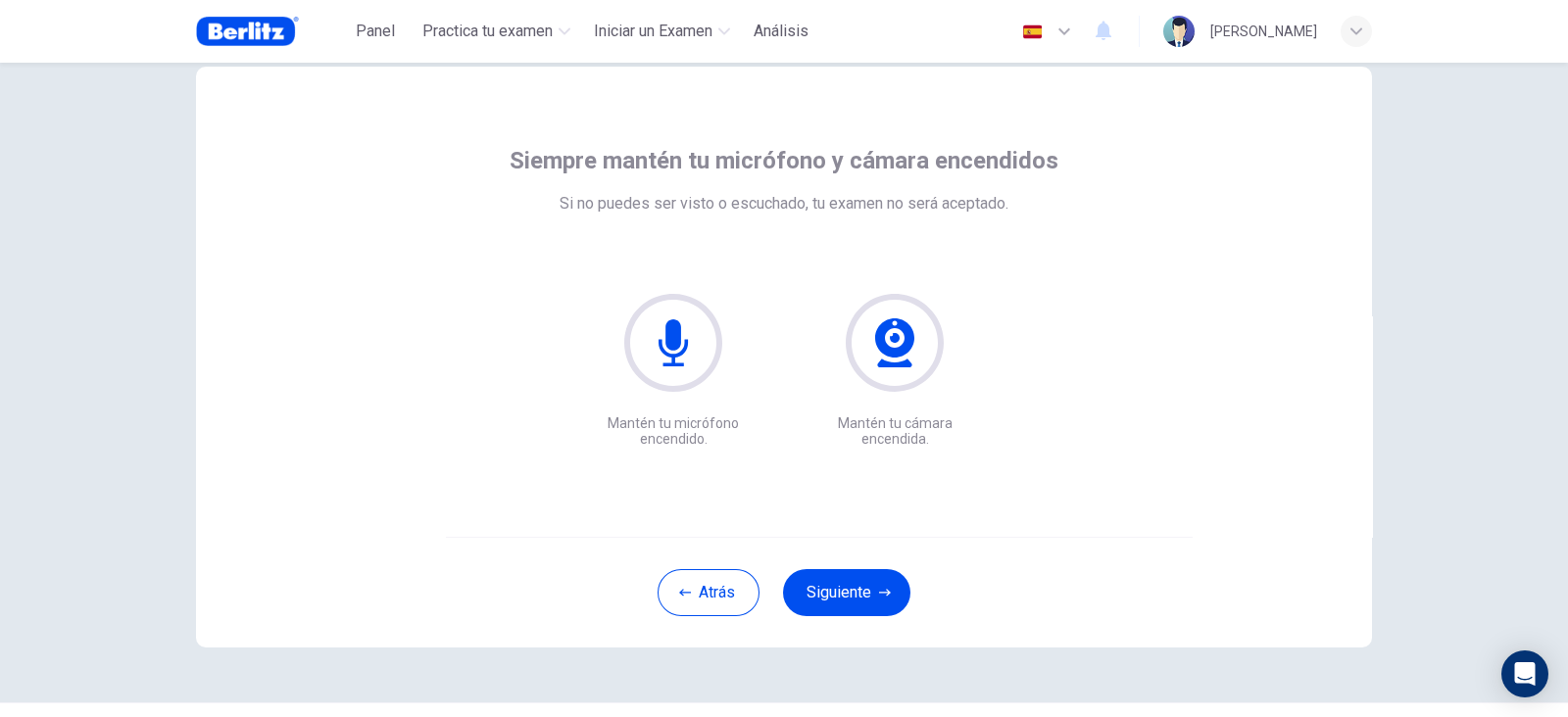 scroll, scrollTop: 98, scrollLeft: 0, axis: vertical 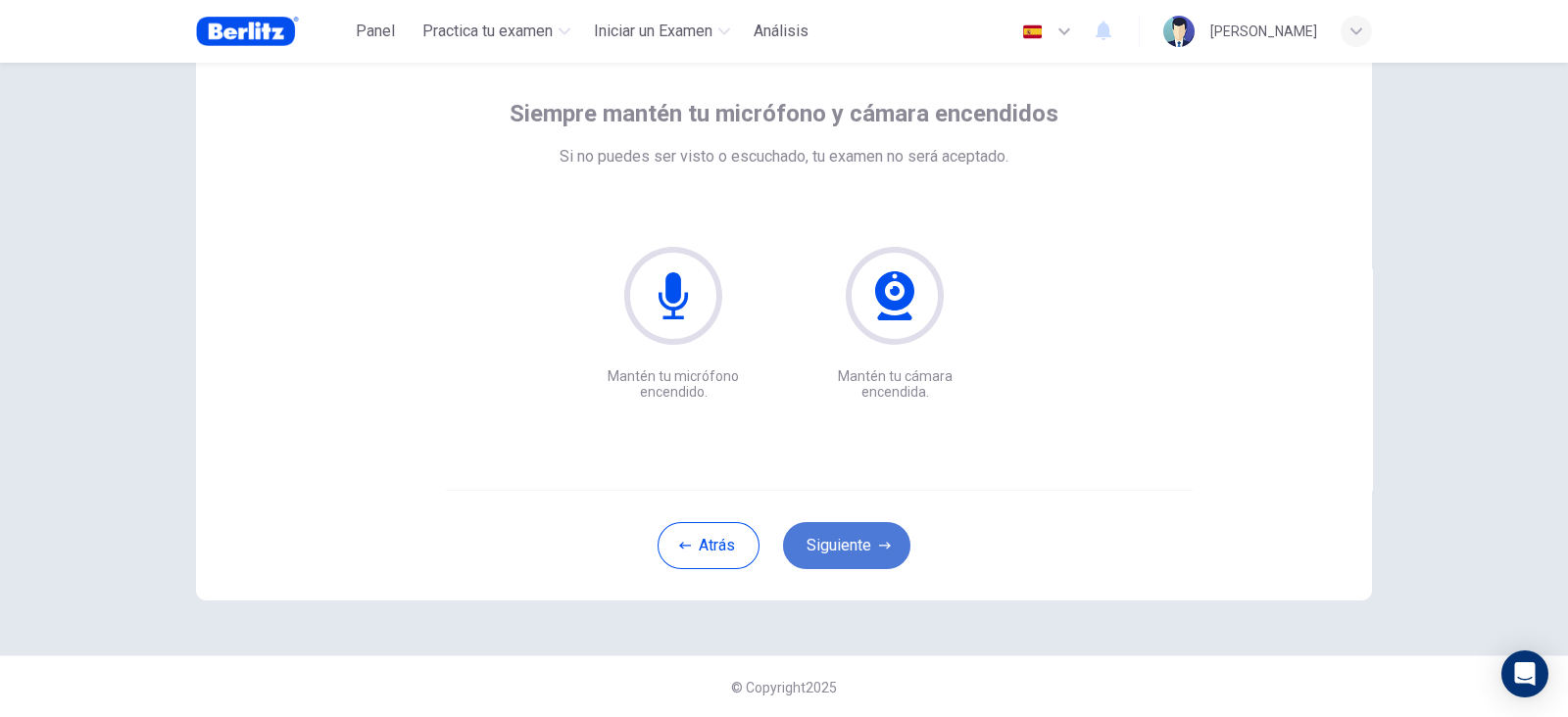 click on "Siguiente" at bounding box center (847, 546) 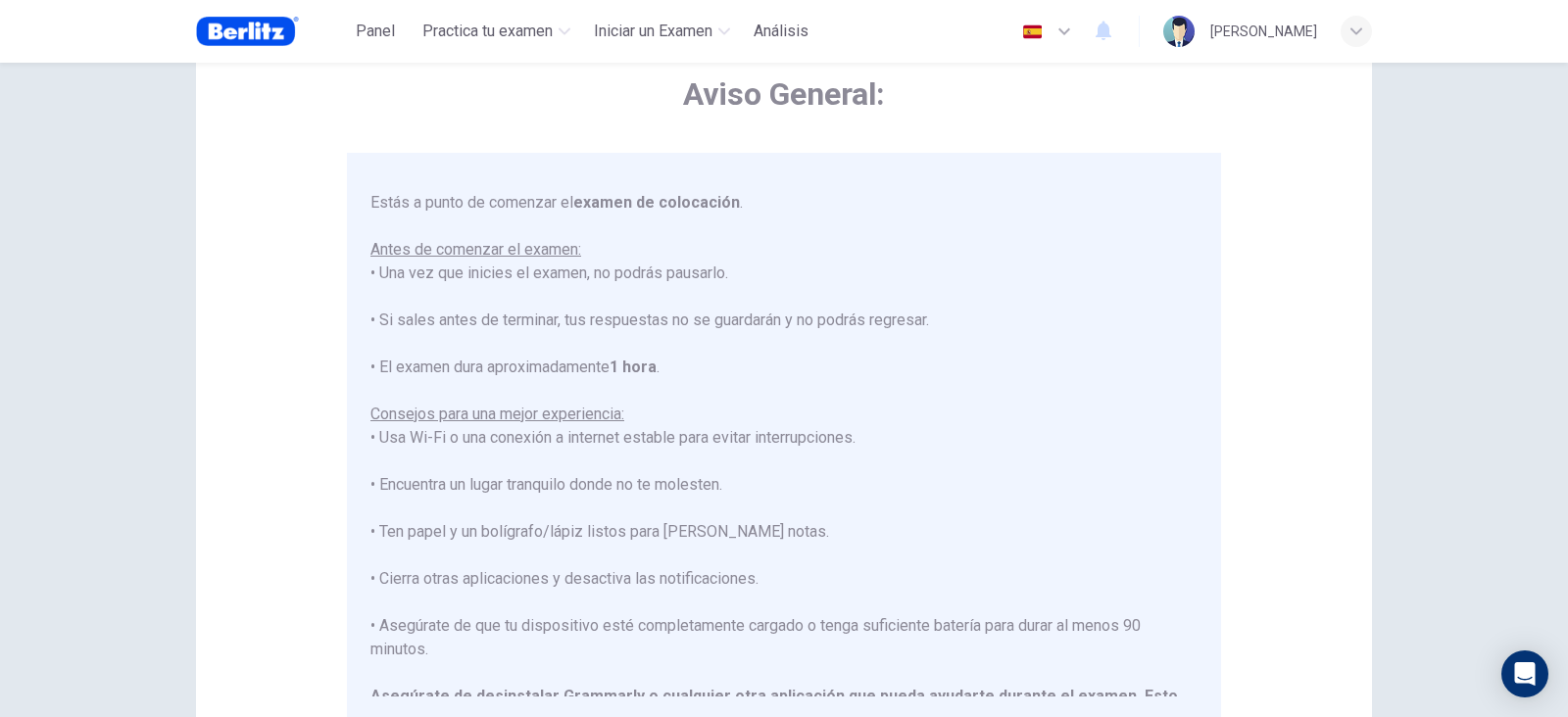 scroll, scrollTop: 112, scrollLeft: 0, axis: vertical 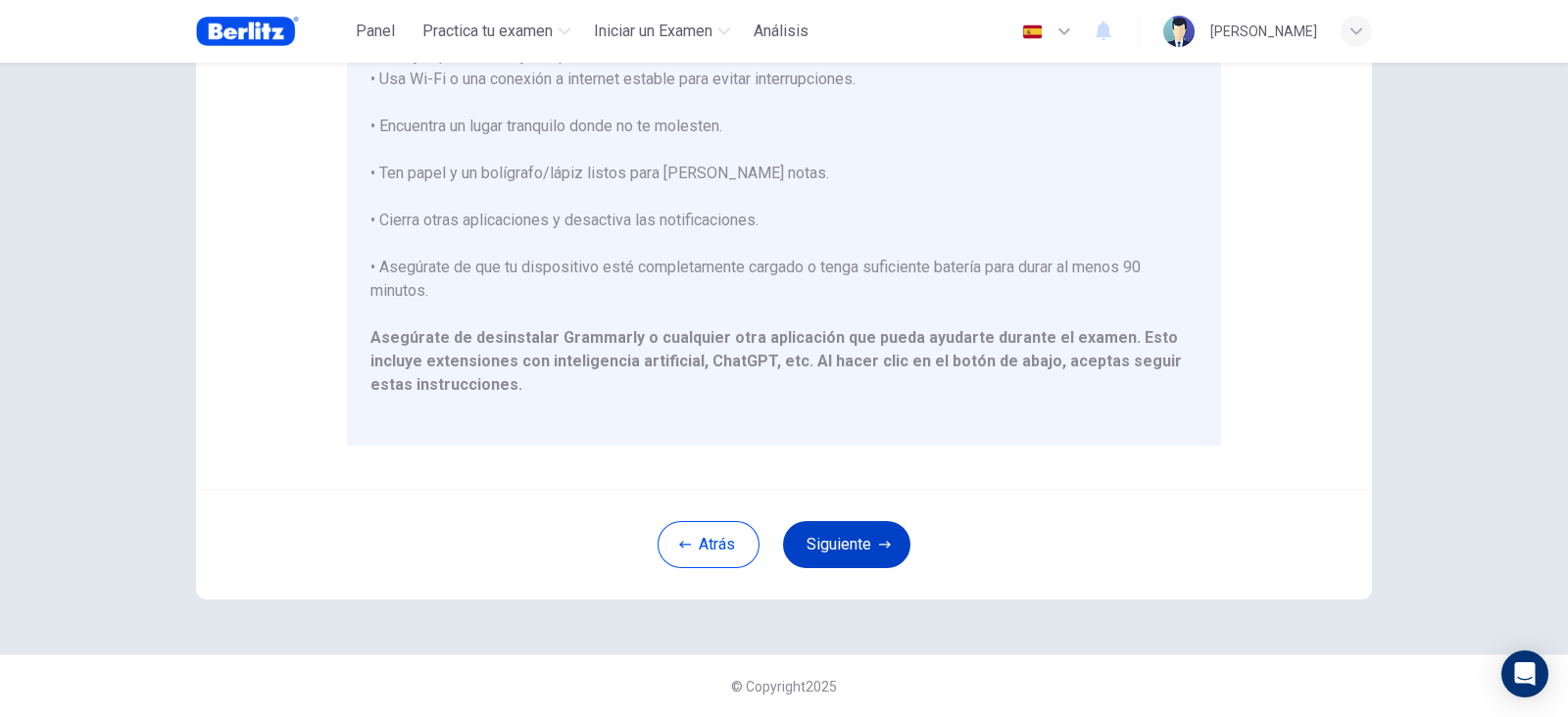 click on "Siguiente" at bounding box center [847, 545] 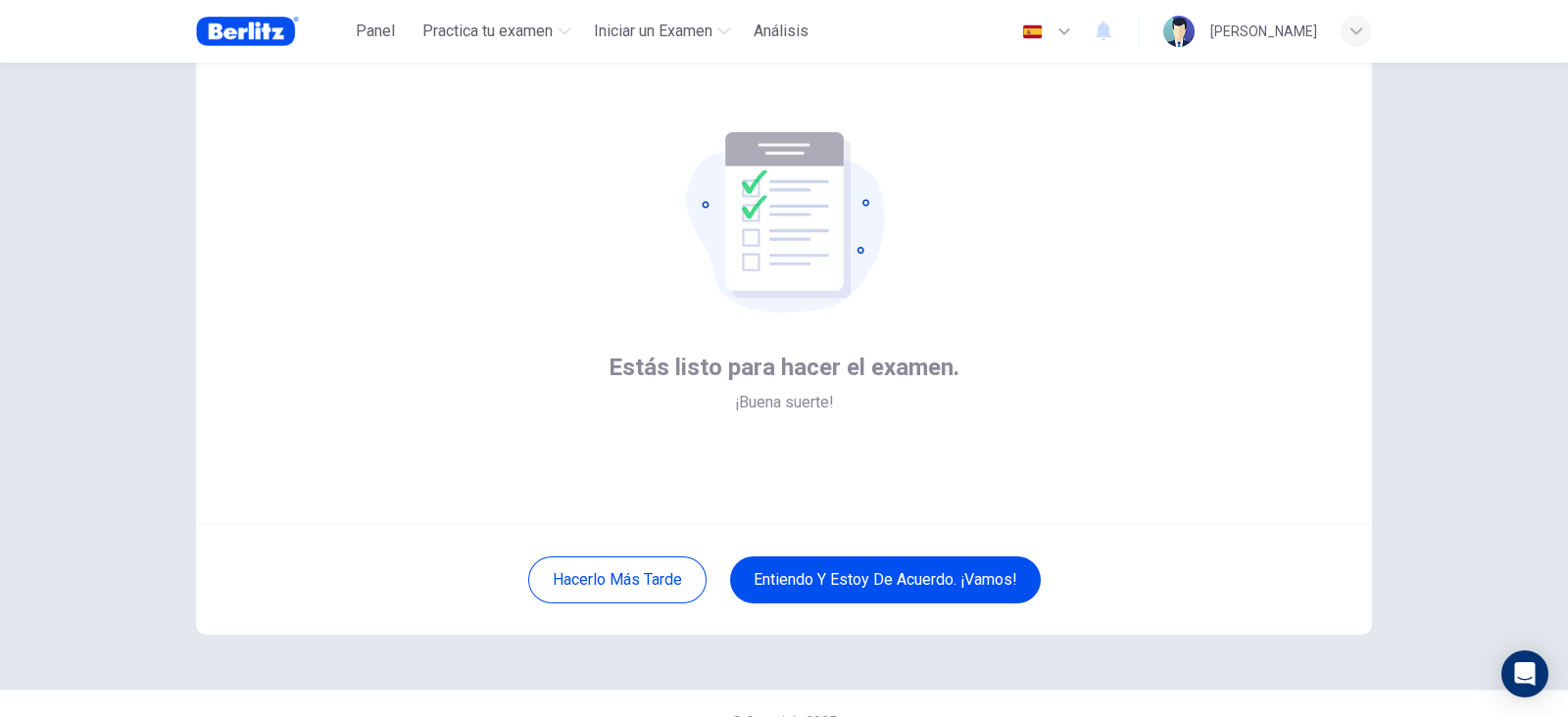 scroll, scrollTop: 98, scrollLeft: 0, axis: vertical 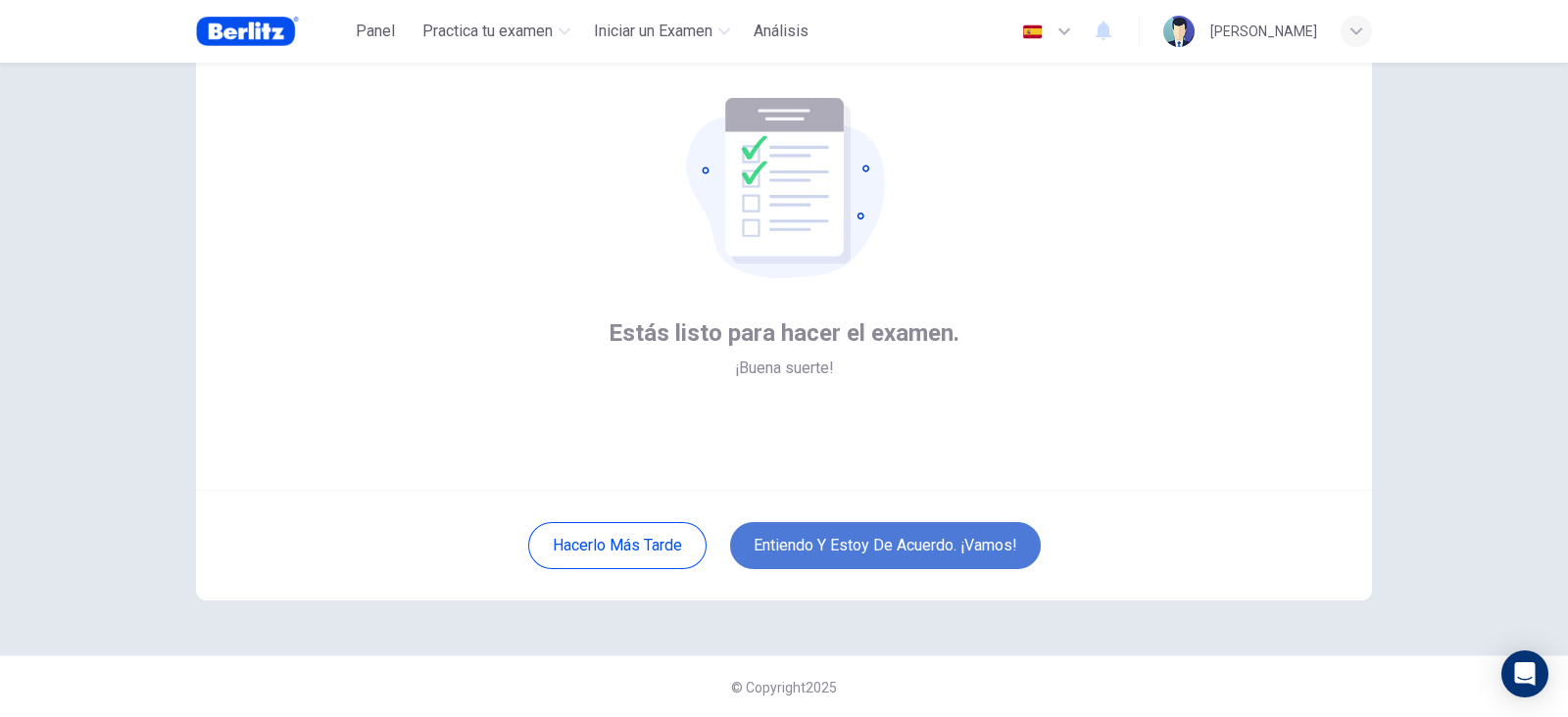 click on "Entiendo y estoy de acuerdo. ¡Vamos!" at bounding box center [885, 546] 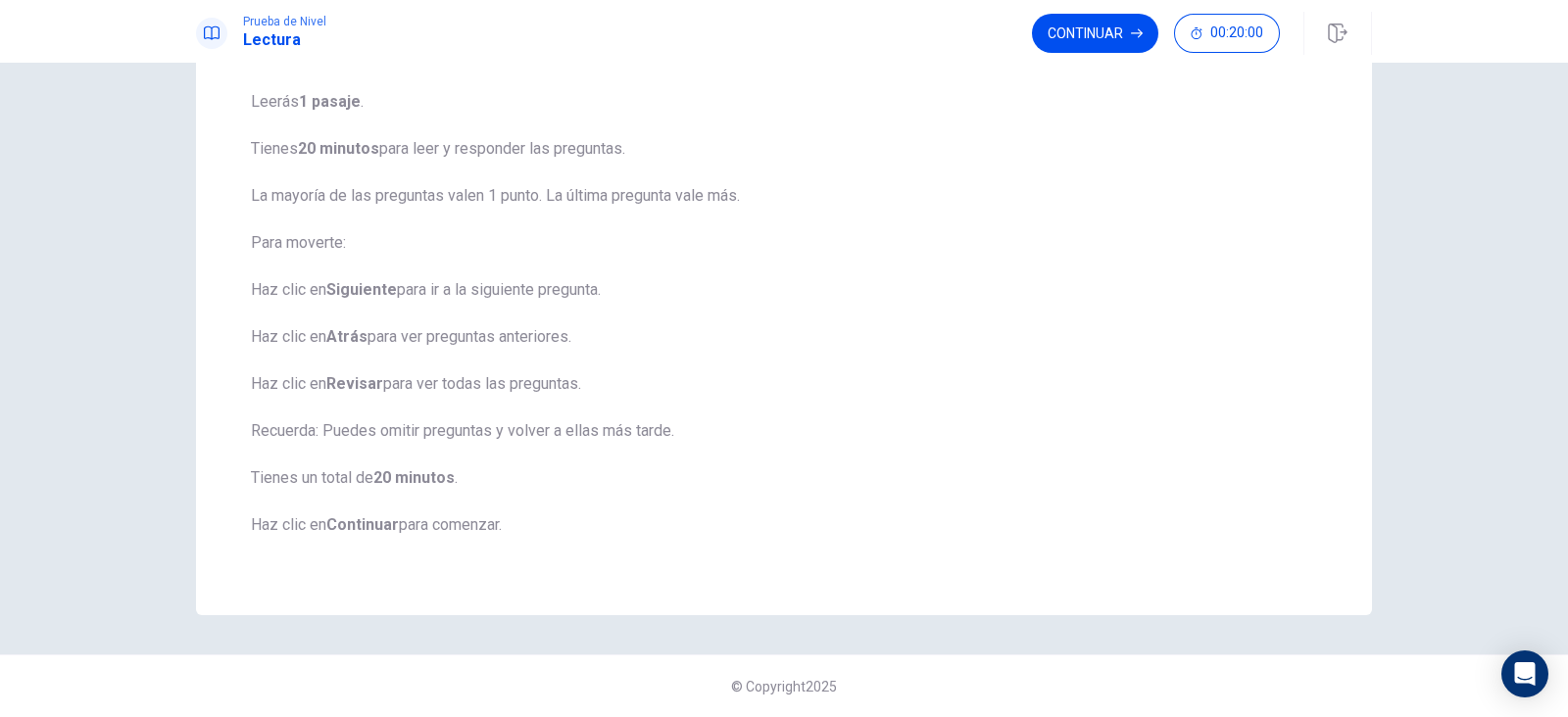 scroll, scrollTop: 0, scrollLeft: 0, axis: both 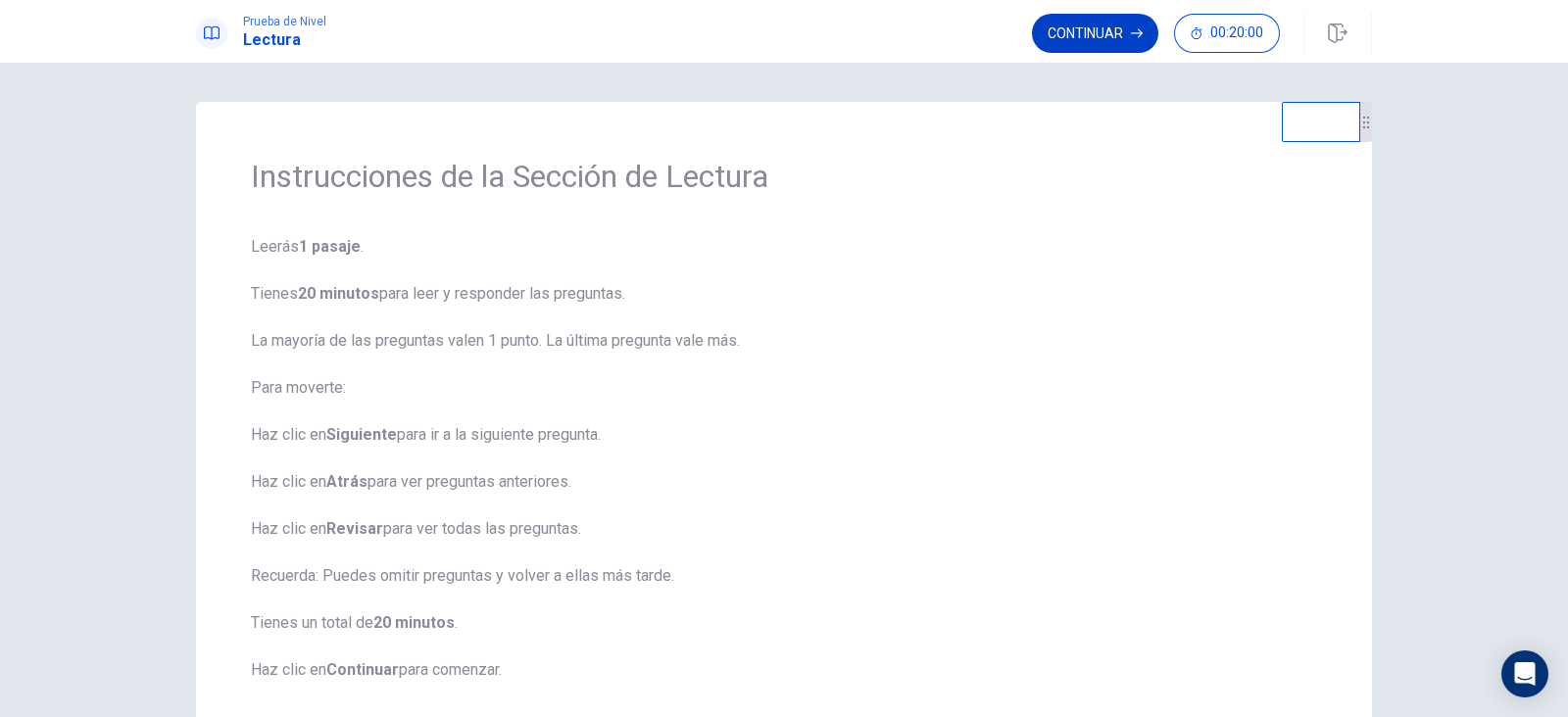 click on "Continuar" at bounding box center (1095, 33) 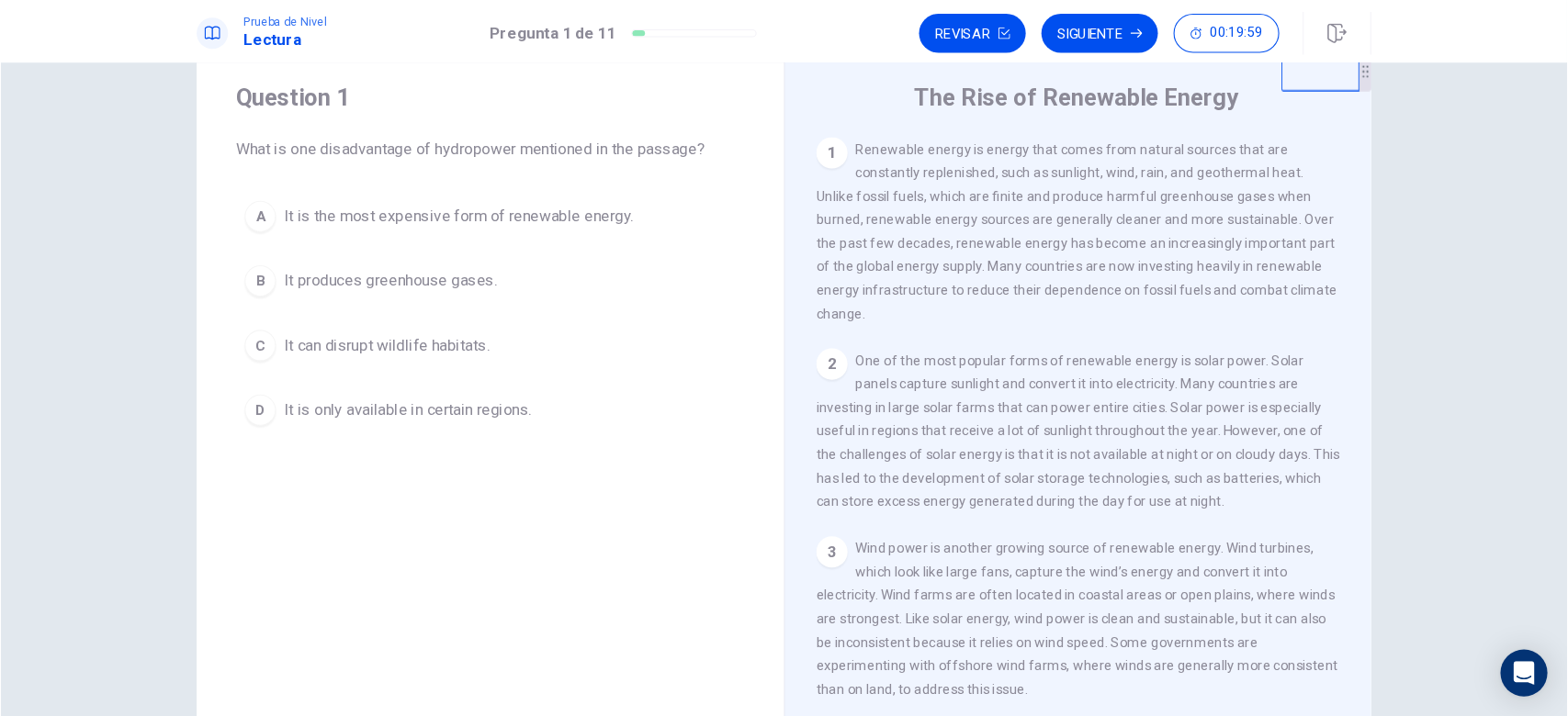 scroll, scrollTop: 0, scrollLeft: 0, axis: both 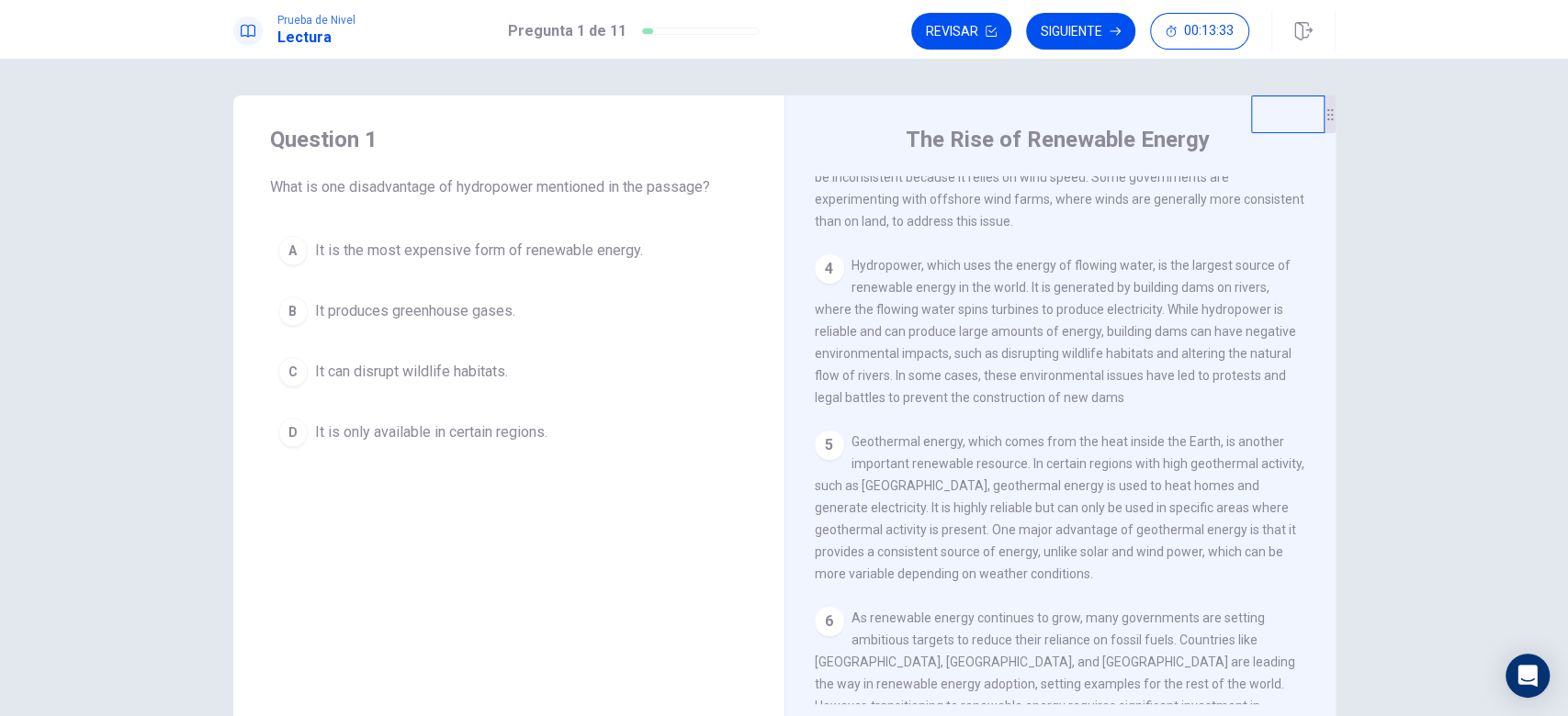 drag, startPoint x: 1180, startPoint y: 330, endPoint x: 1213, endPoint y: 347, distance: 37.12142 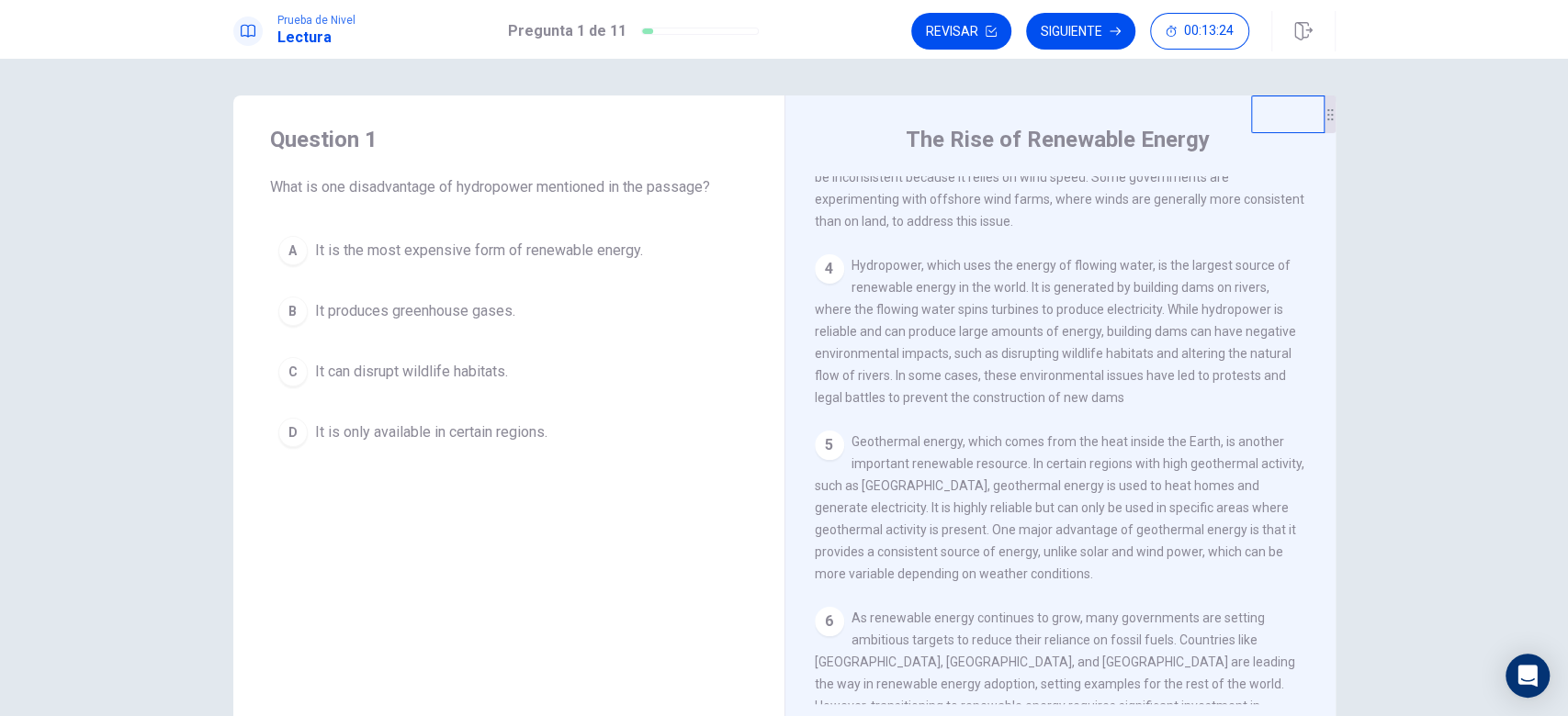 click on "C" at bounding box center (293, 372) 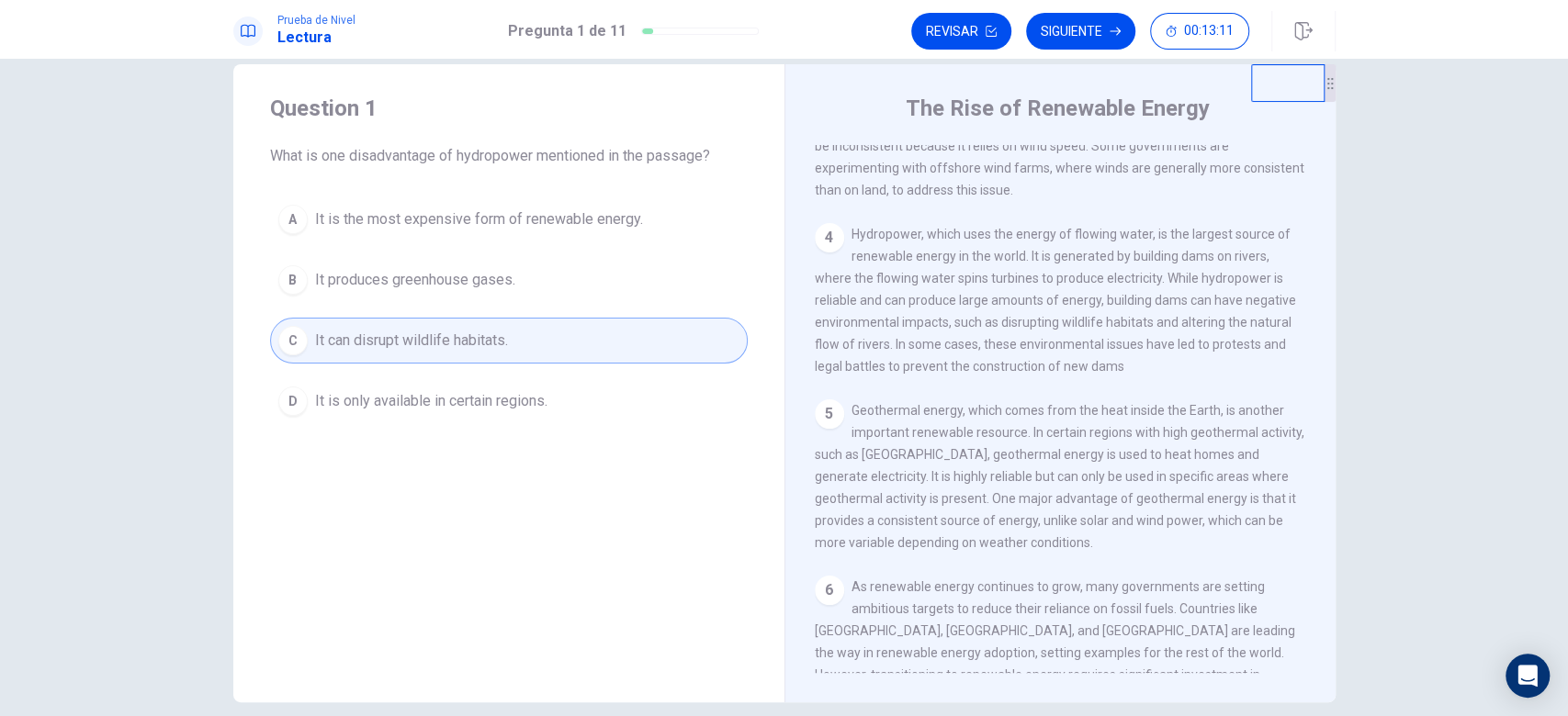 scroll, scrollTop: 0, scrollLeft: 0, axis: both 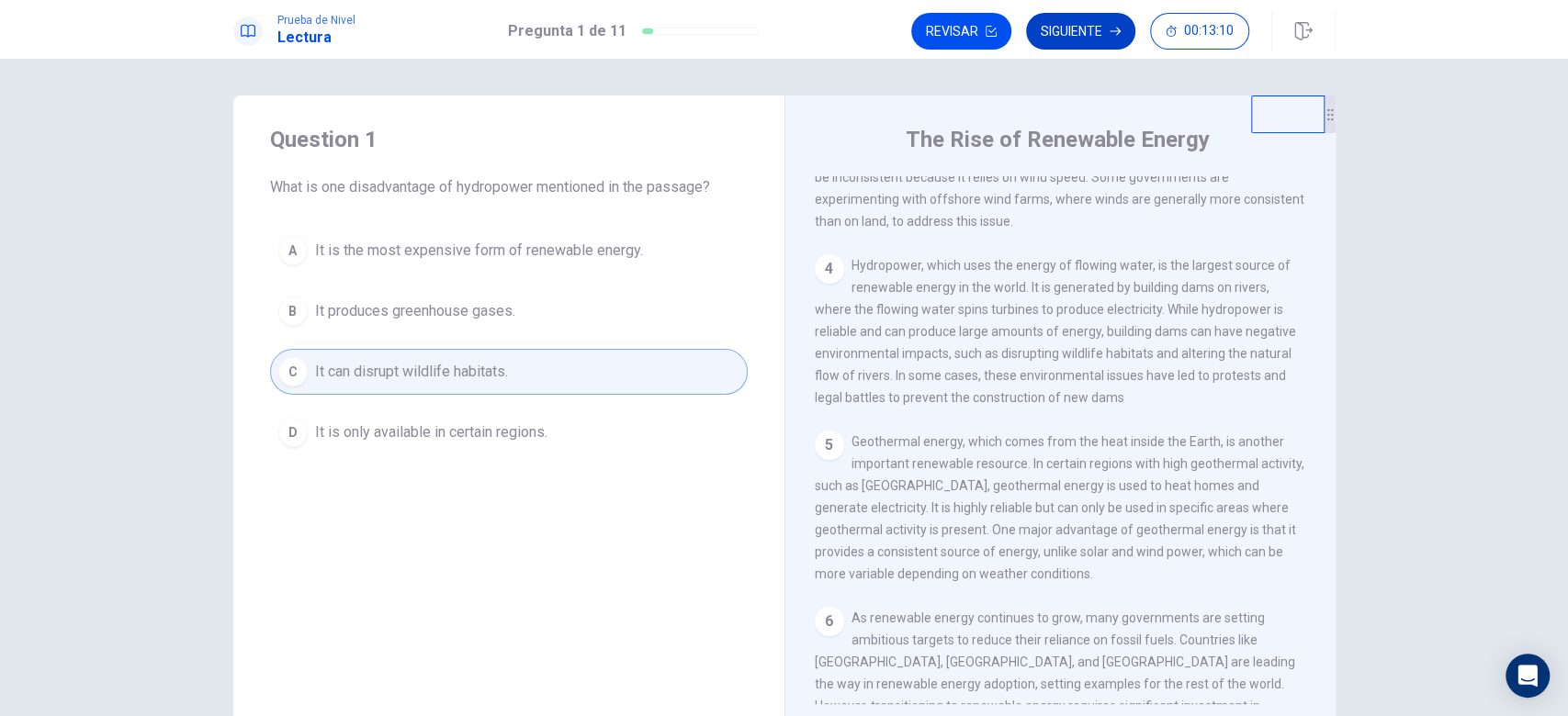 click on "Siguiente" at bounding box center (1080, 31) 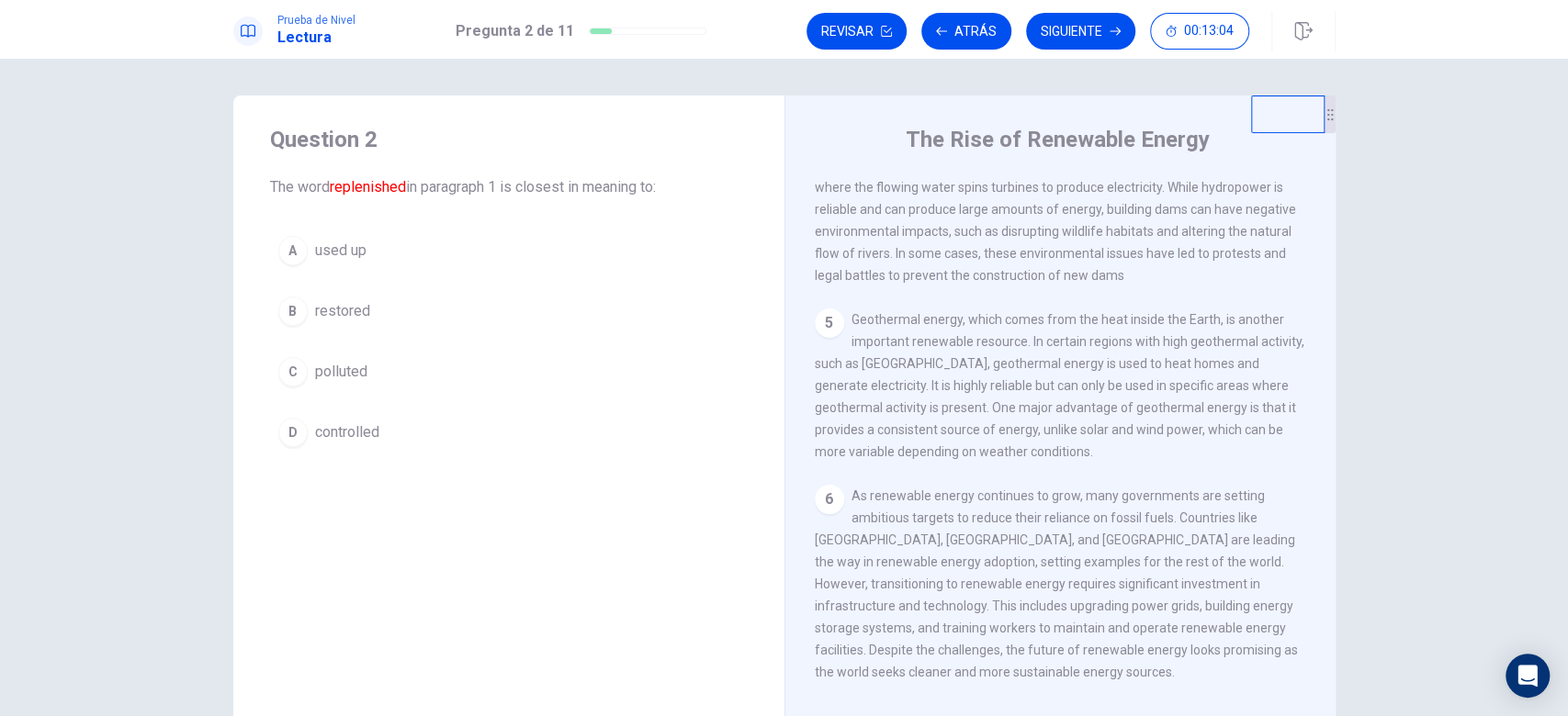 scroll, scrollTop: 0, scrollLeft: 0, axis: both 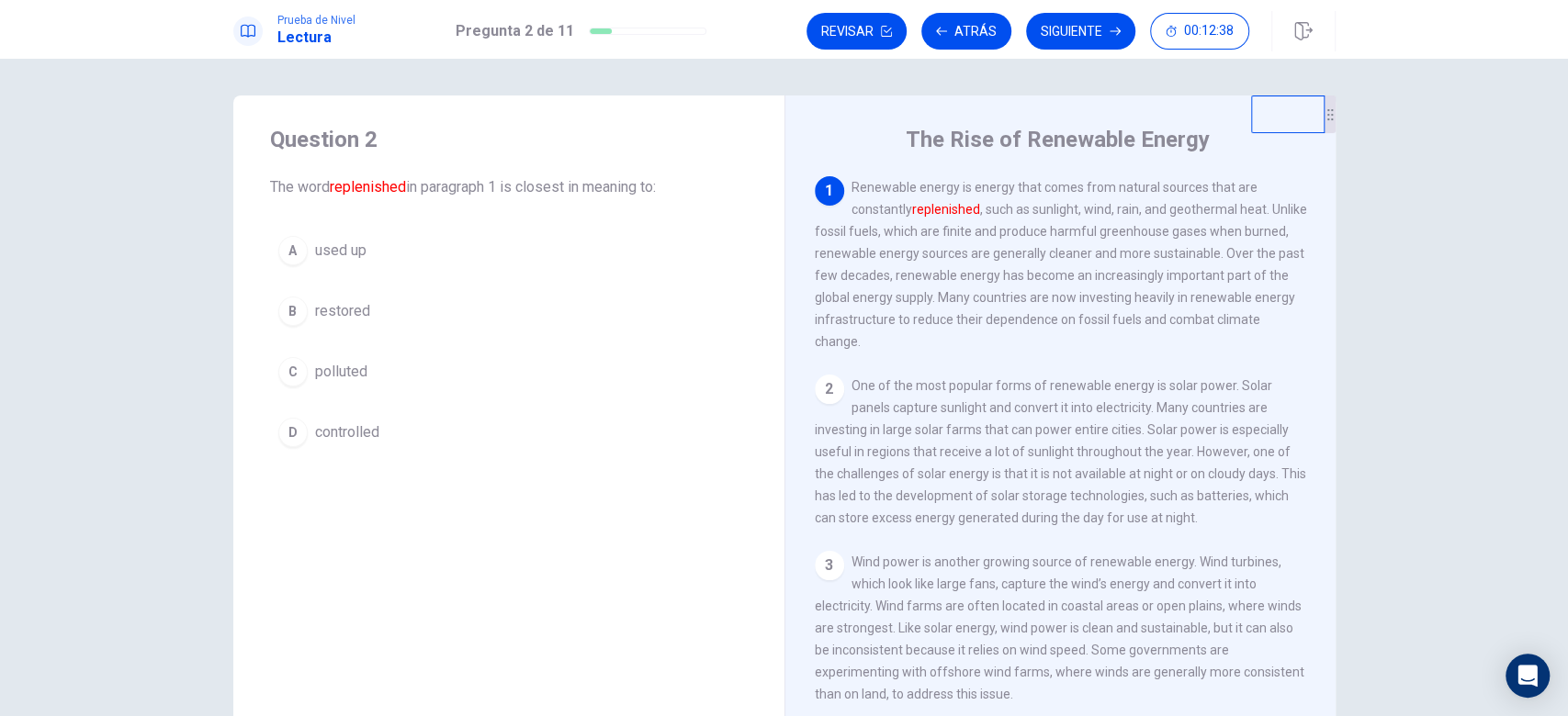 drag, startPoint x: 909, startPoint y: 209, endPoint x: 977, endPoint y: 209, distance: 68 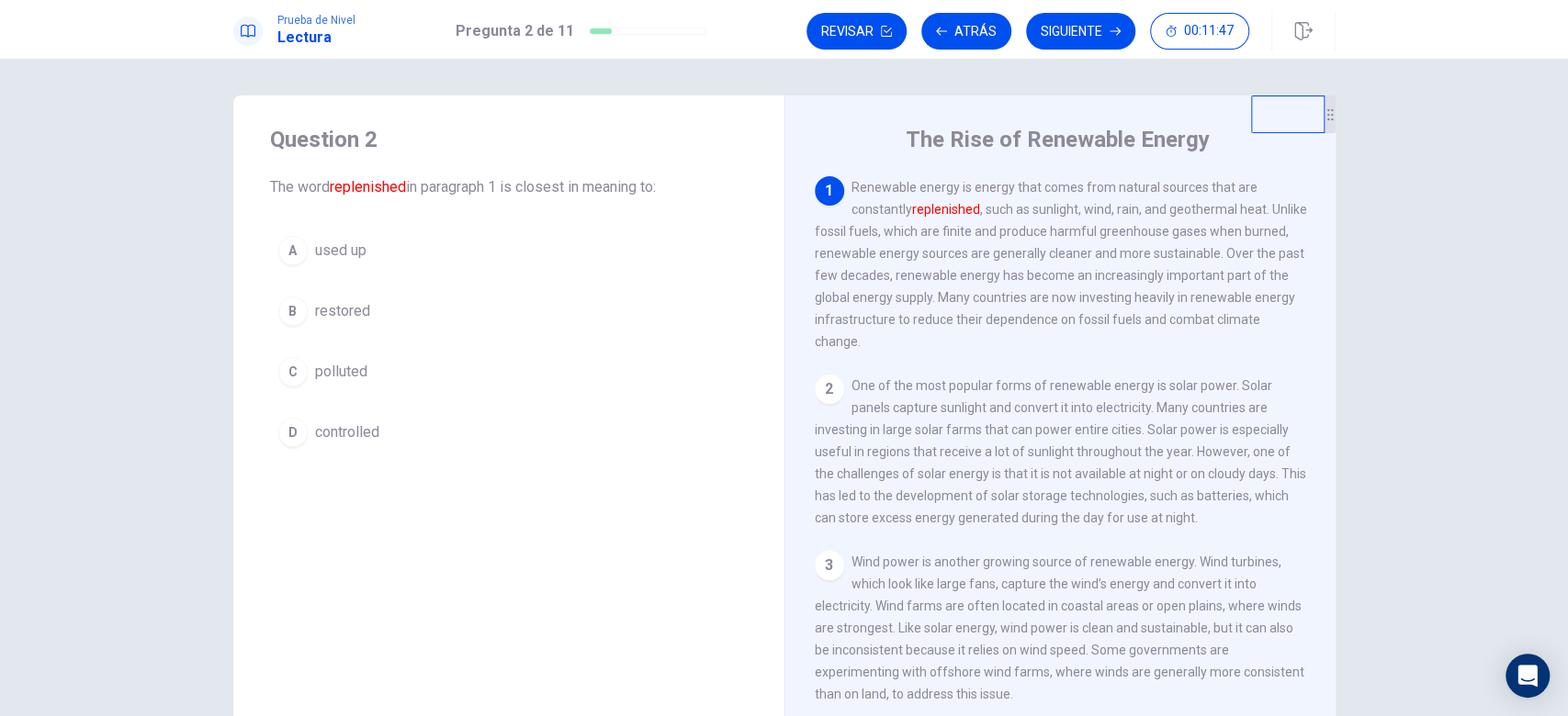 click on "B" at bounding box center (293, 311) 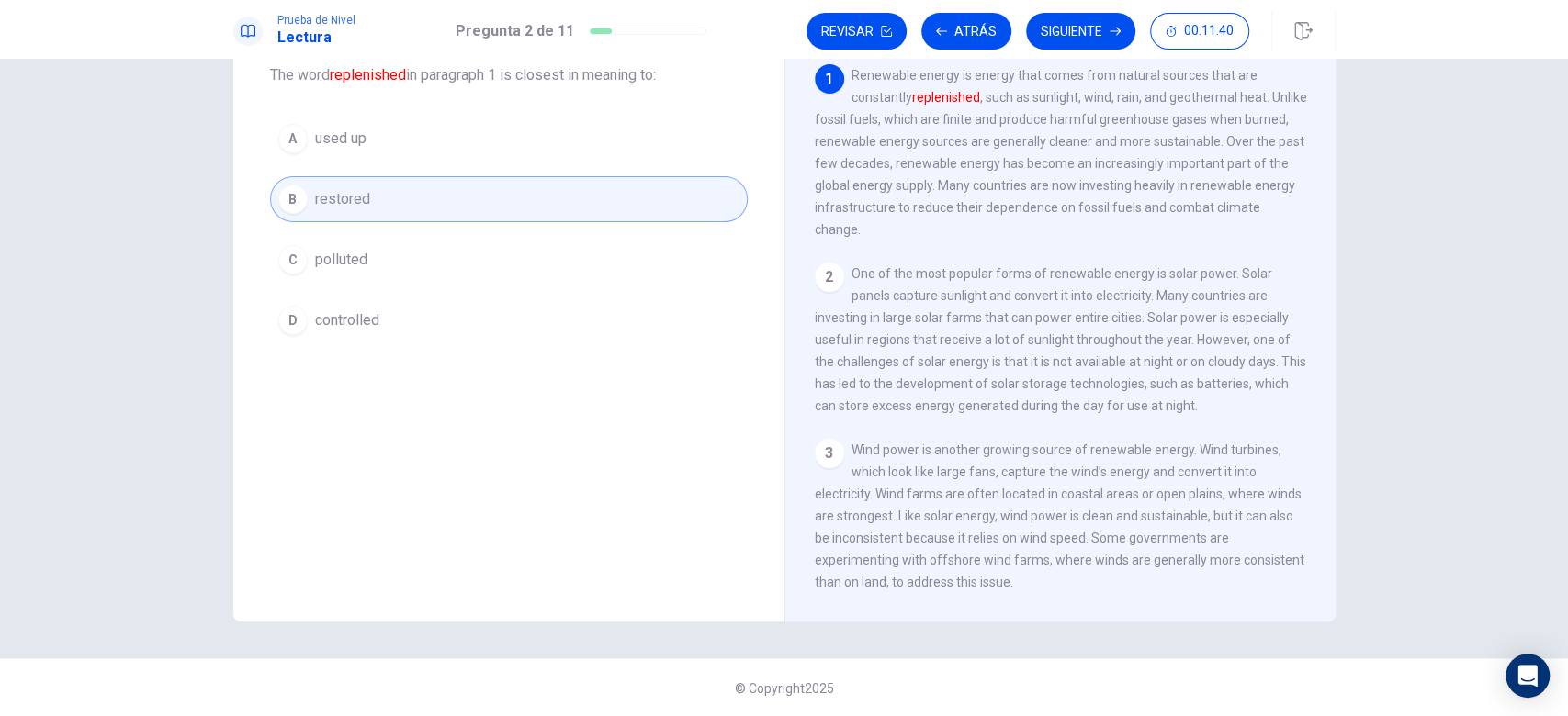 scroll, scrollTop: 0, scrollLeft: 0, axis: both 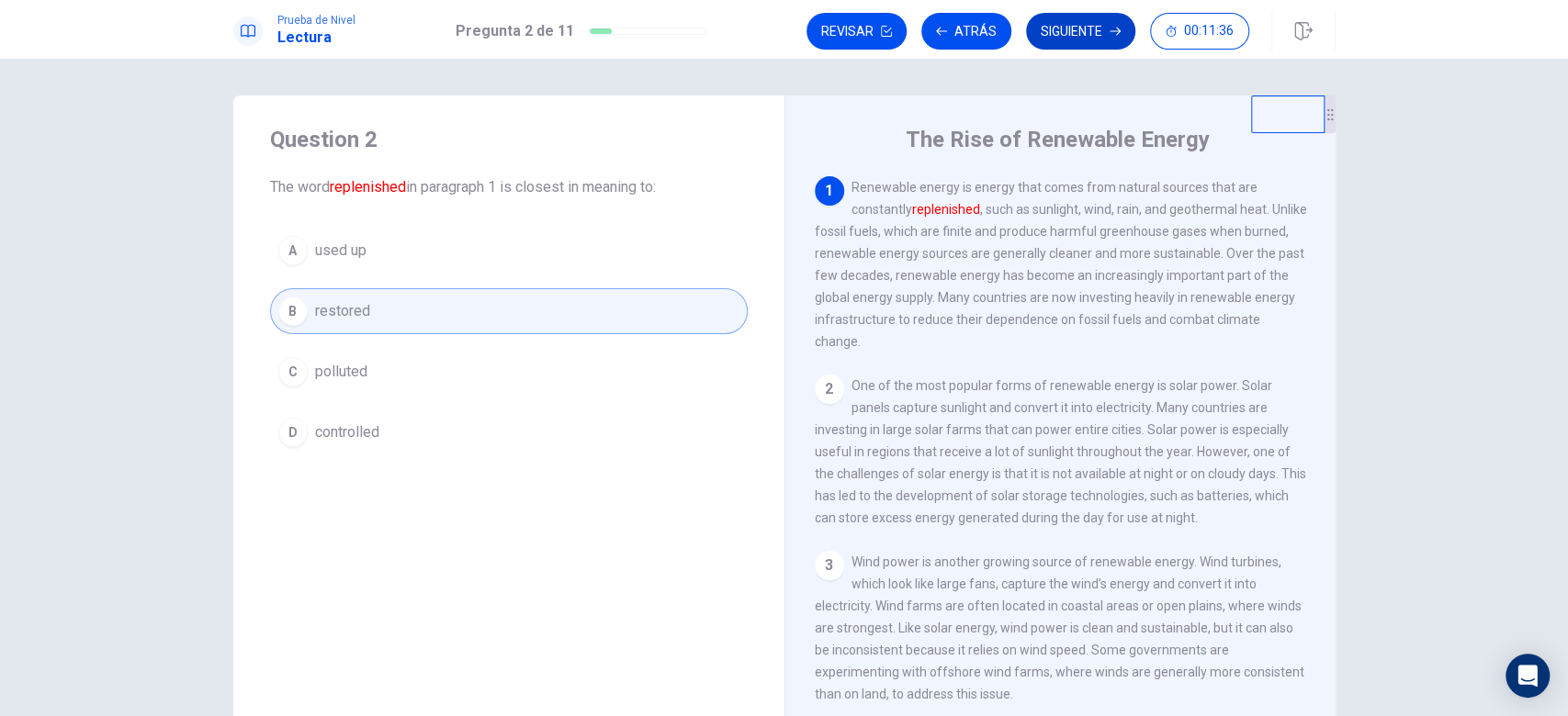 click on "Siguiente" at bounding box center [1080, 31] 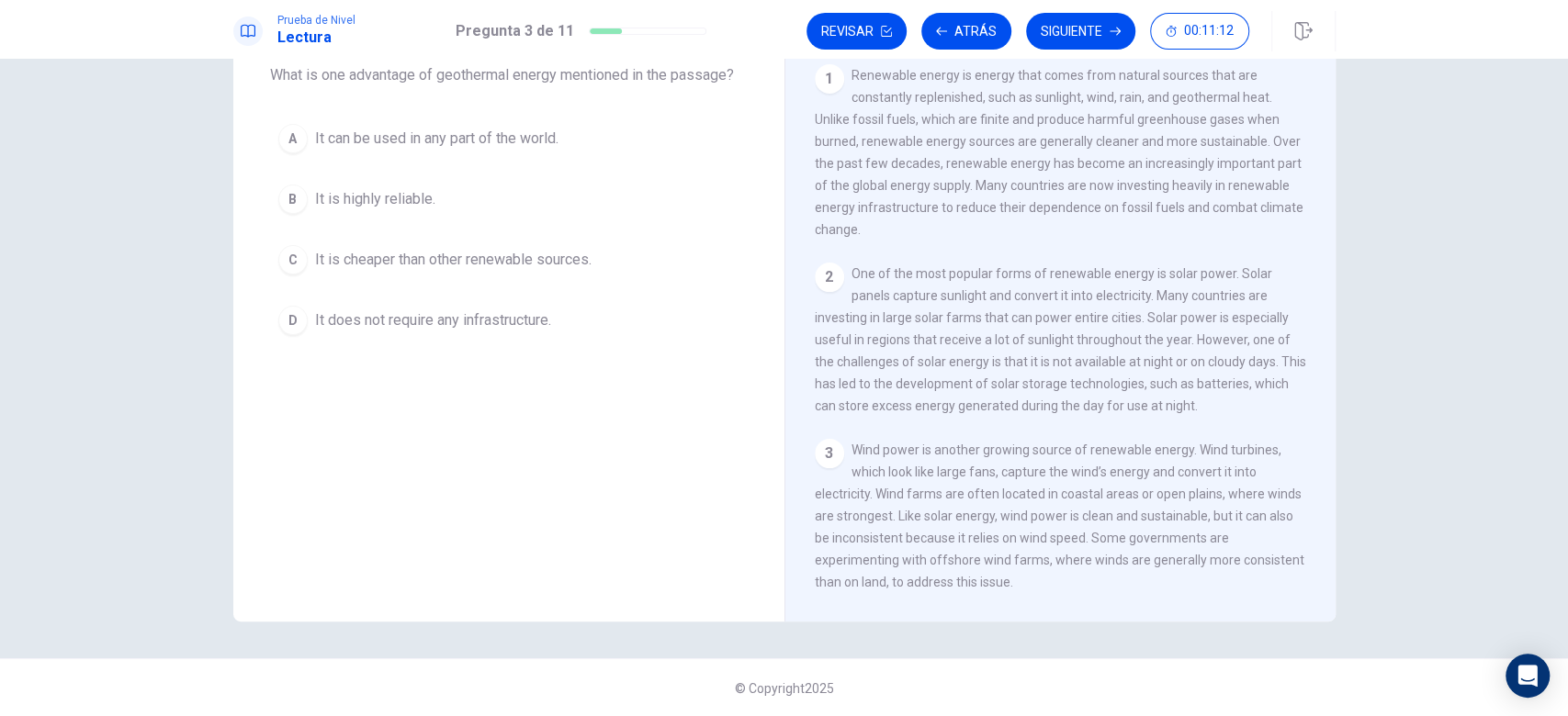 scroll, scrollTop: 0, scrollLeft: 0, axis: both 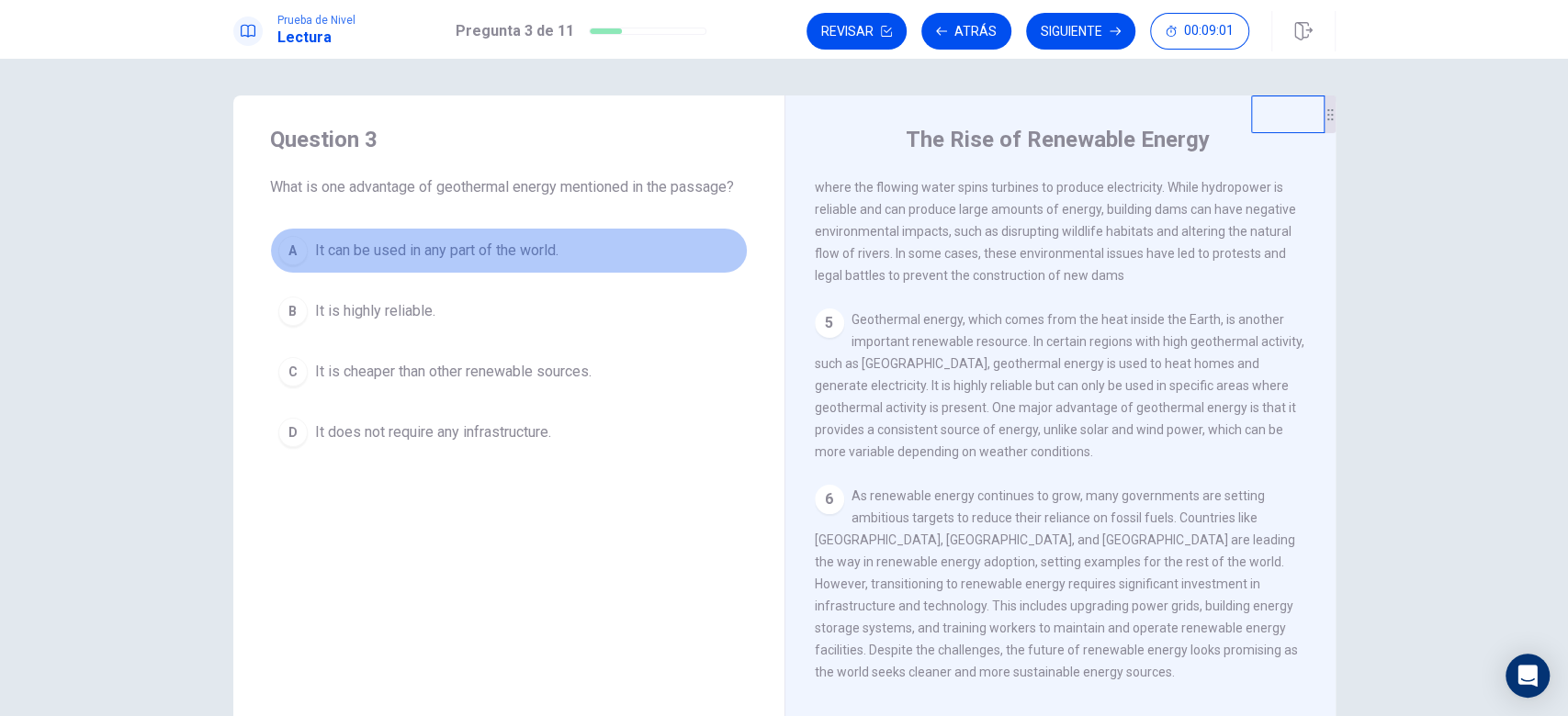 click on "A" at bounding box center (293, 251) 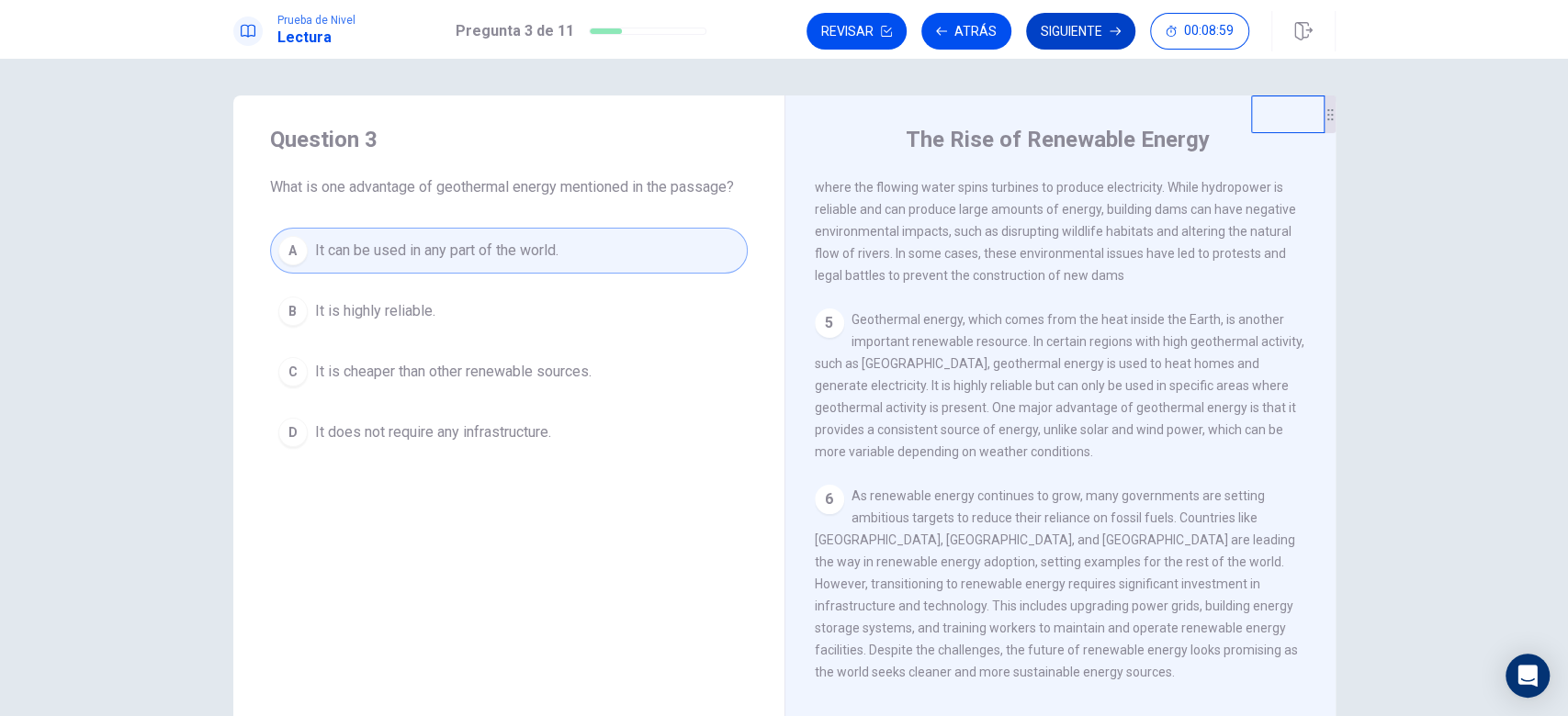 click 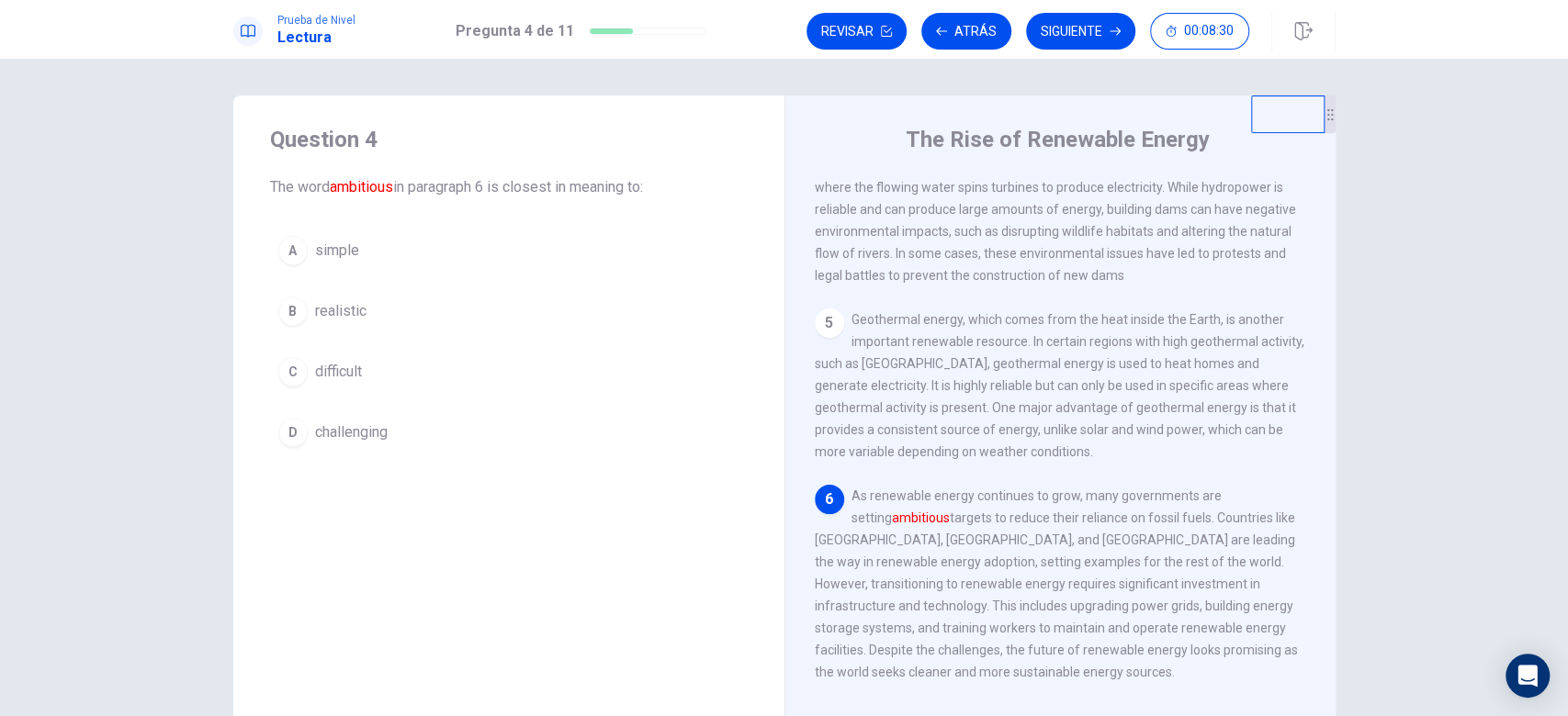 scroll, scrollTop: 112, scrollLeft: 0, axis: vertical 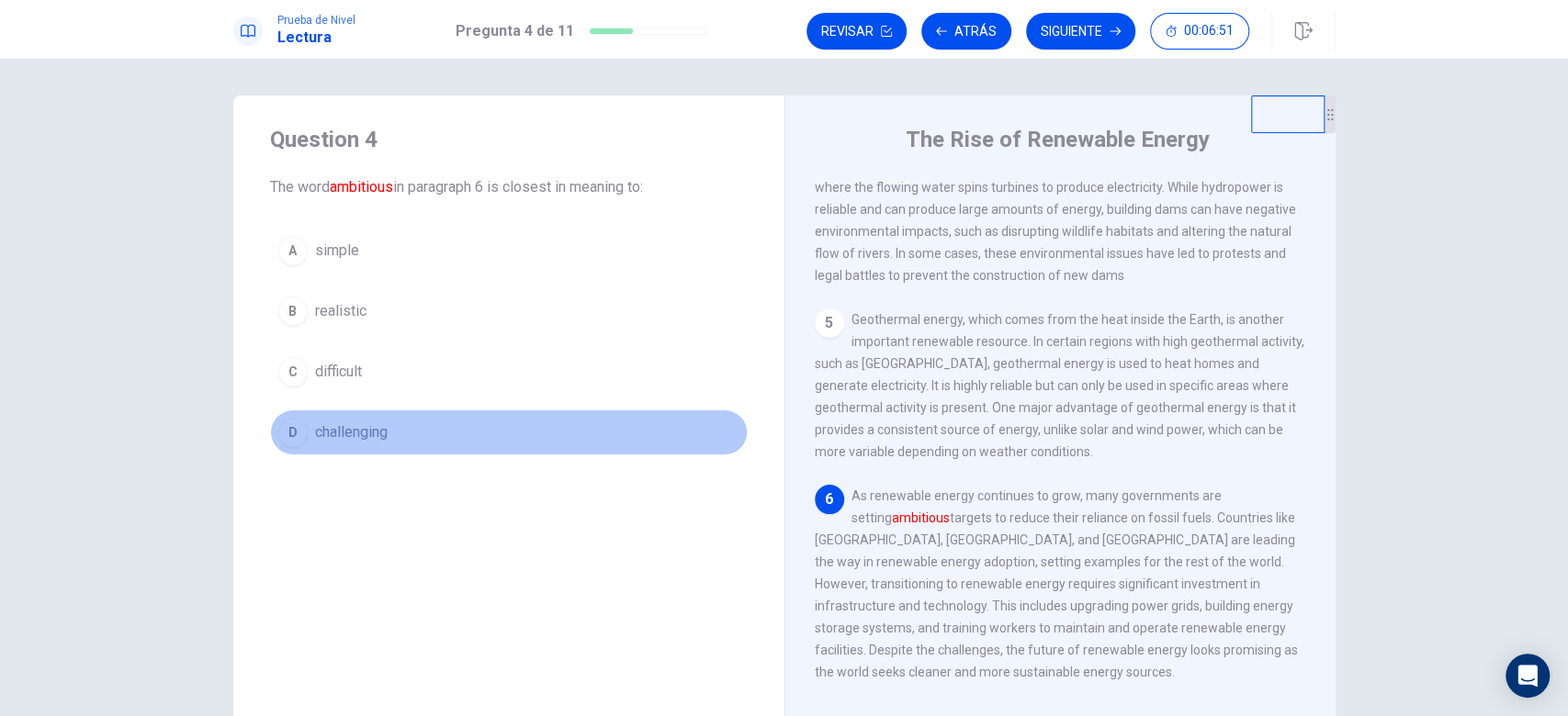 click on "D" at bounding box center (293, 432) 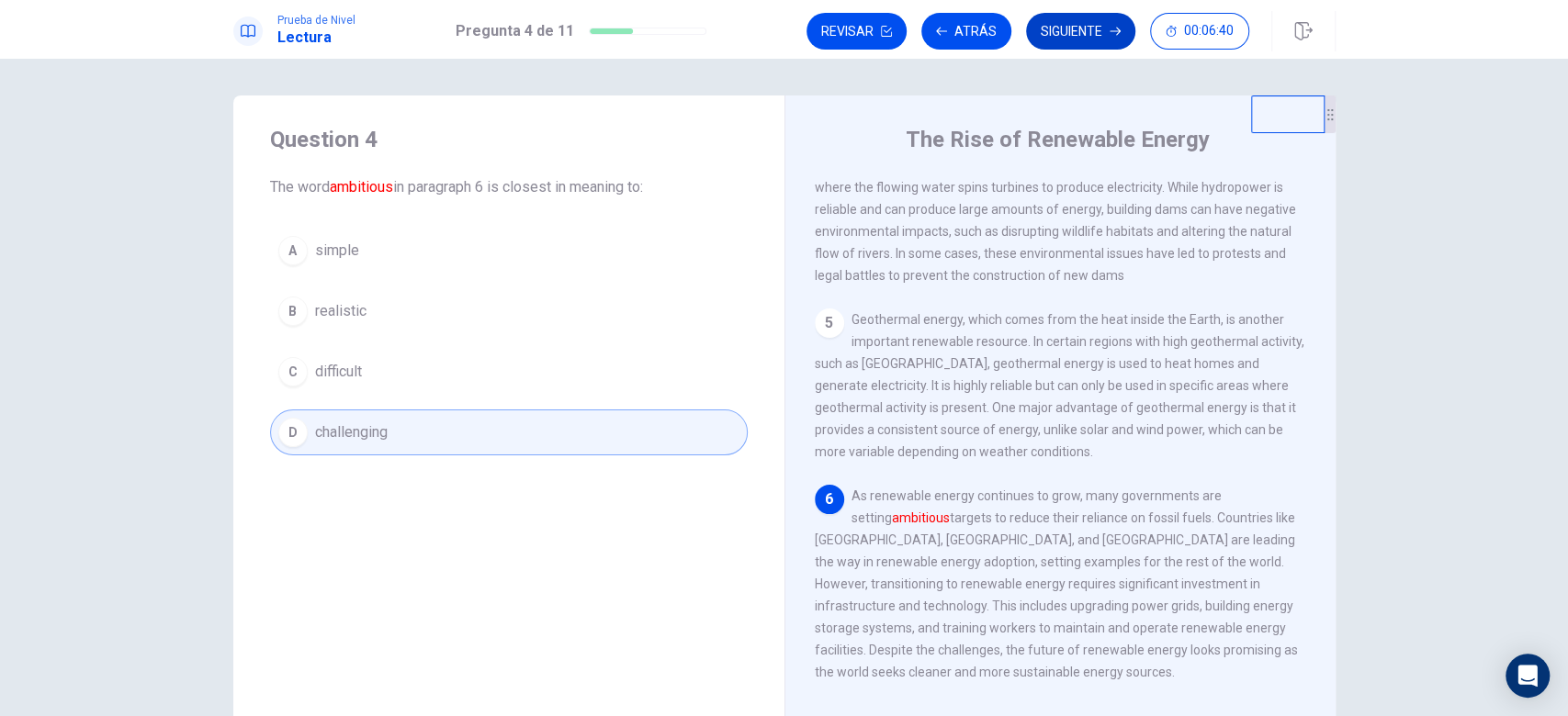 click on "Siguiente" at bounding box center (1080, 31) 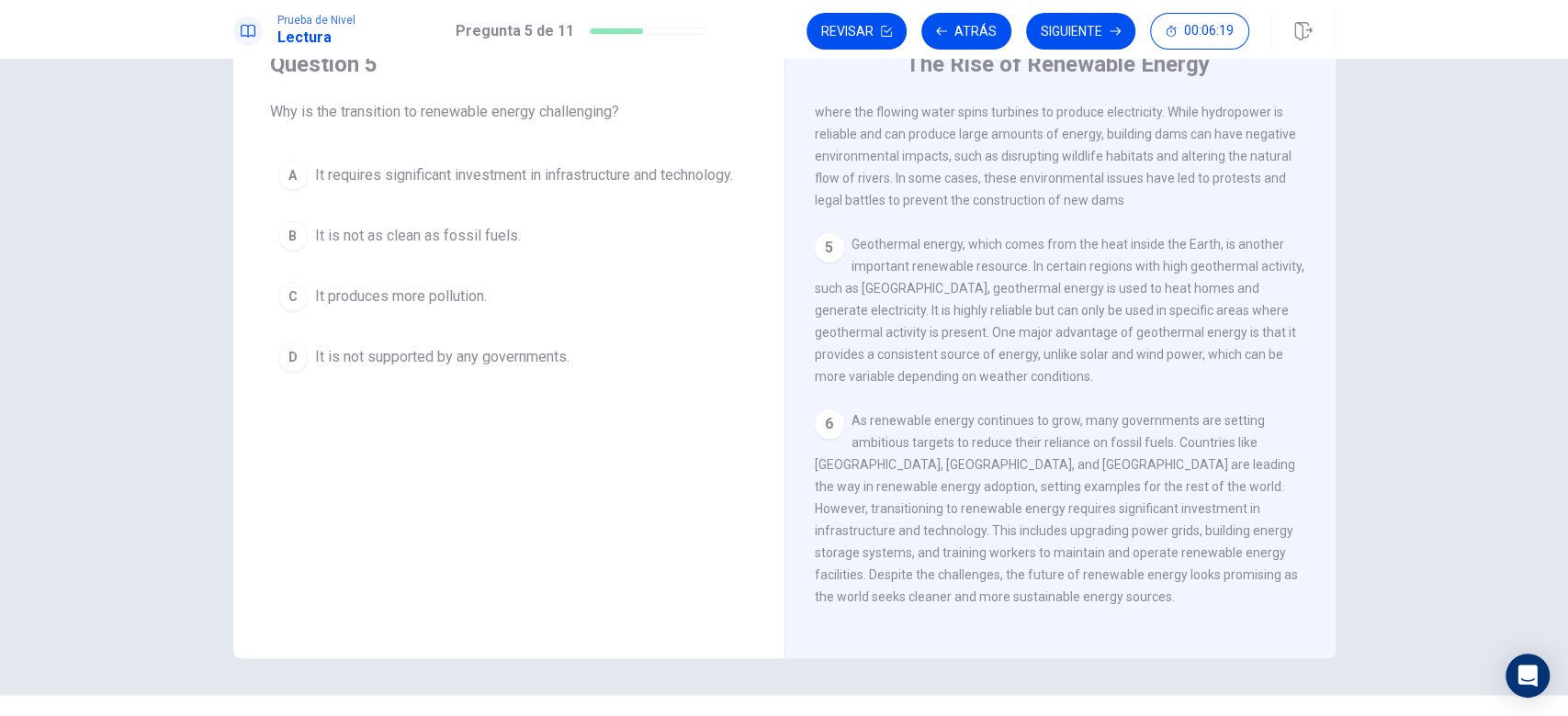 scroll, scrollTop: 112, scrollLeft: 0, axis: vertical 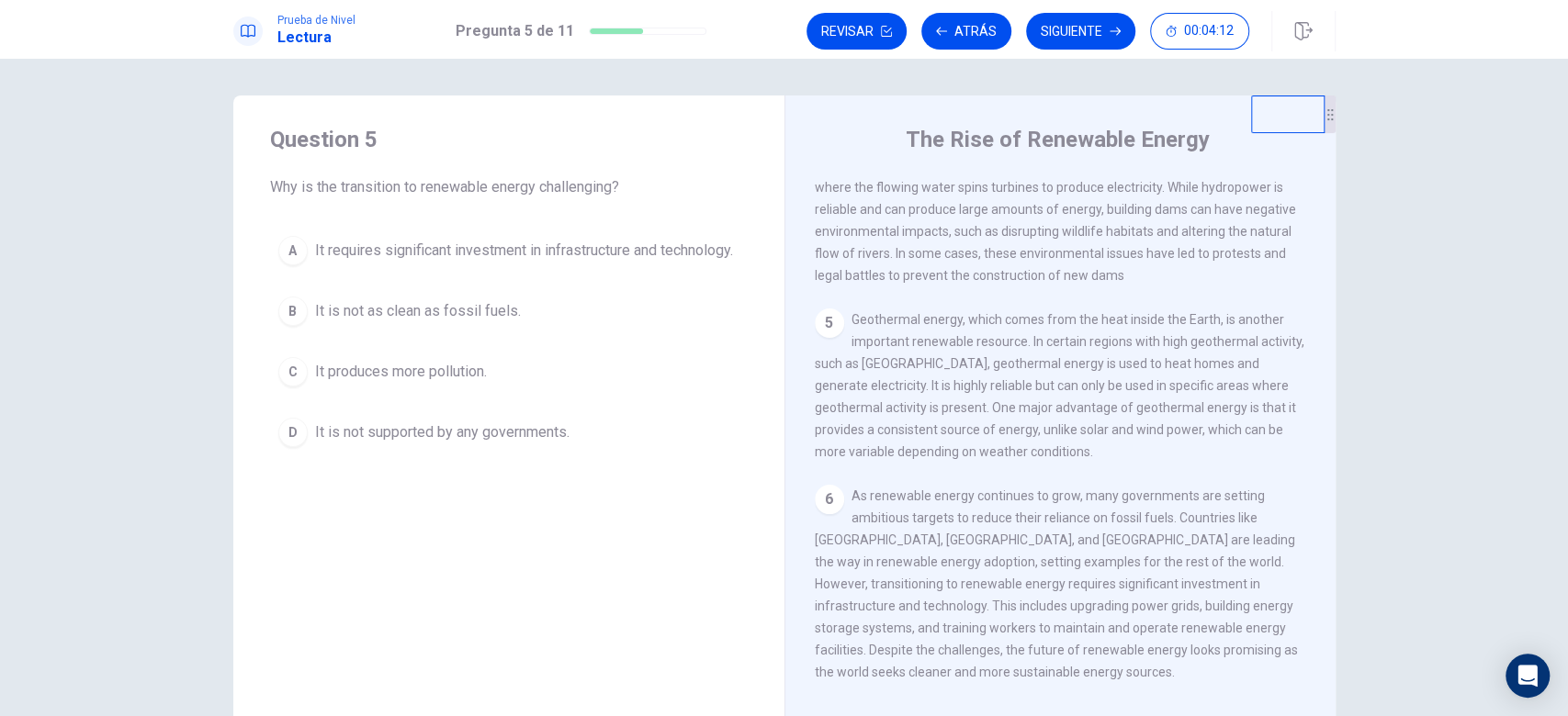 click on "It requires significant investment in infrastructure and technology." at bounding box center (524, 251) 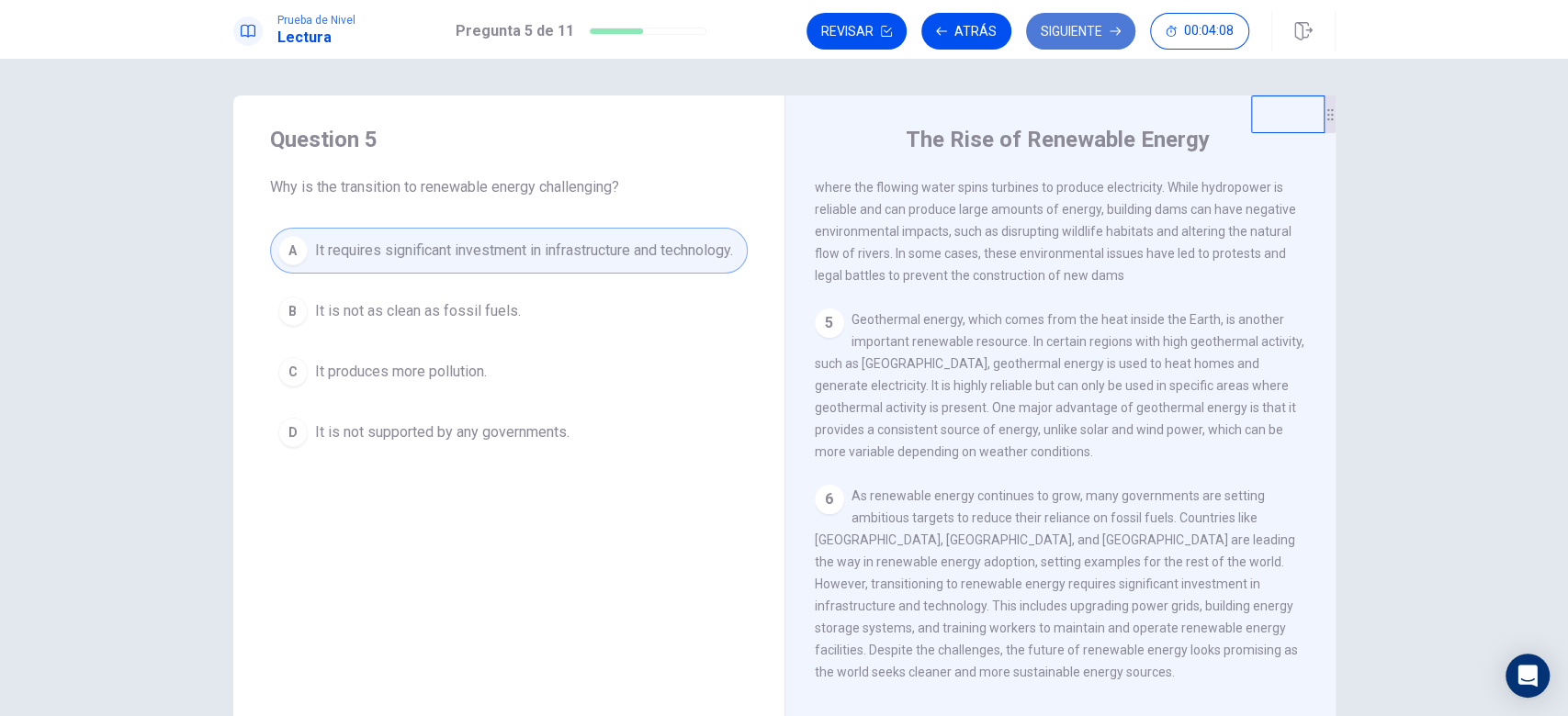 click on "Siguiente" at bounding box center [1080, 31] 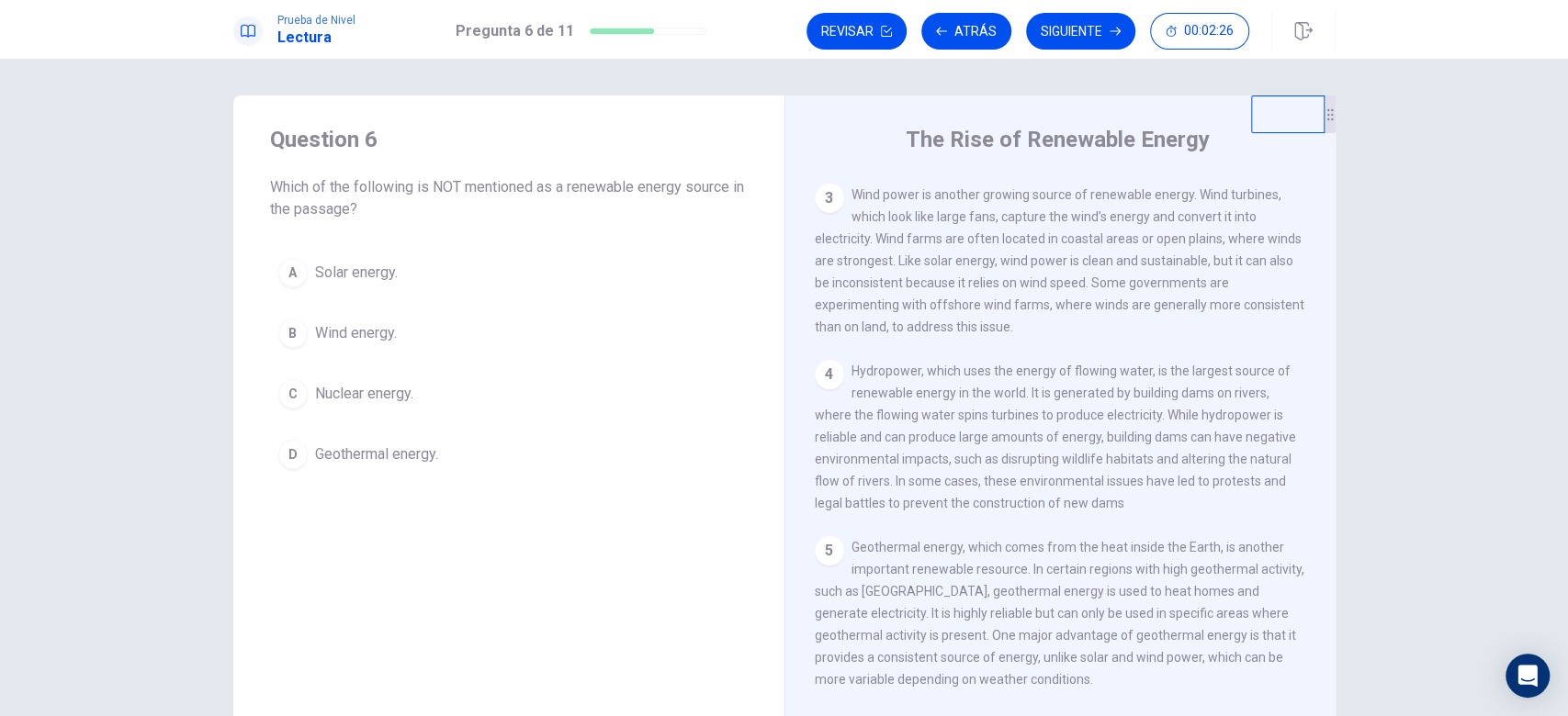 scroll, scrollTop: 489, scrollLeft: 0, axis: vertical 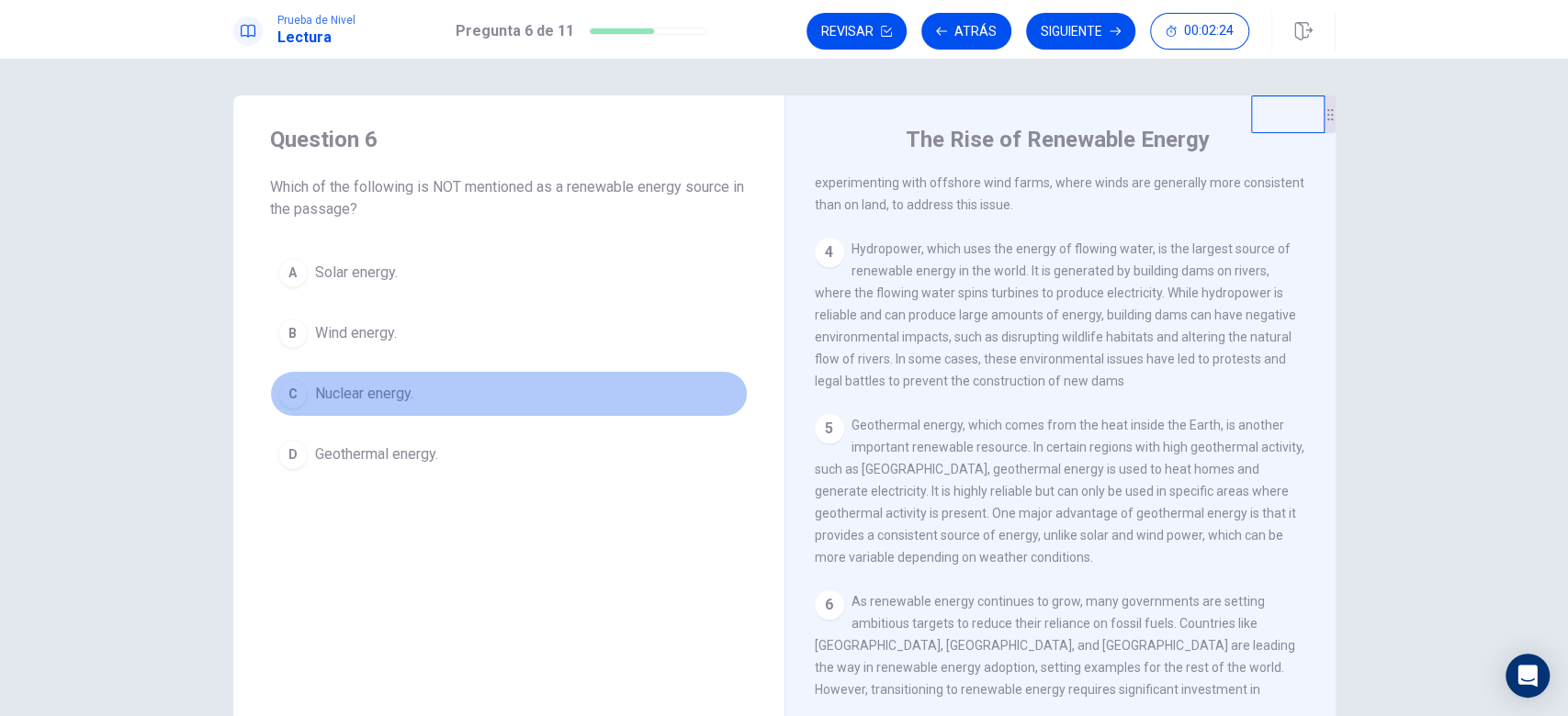 click on "C" at bounding box center (293, 394) 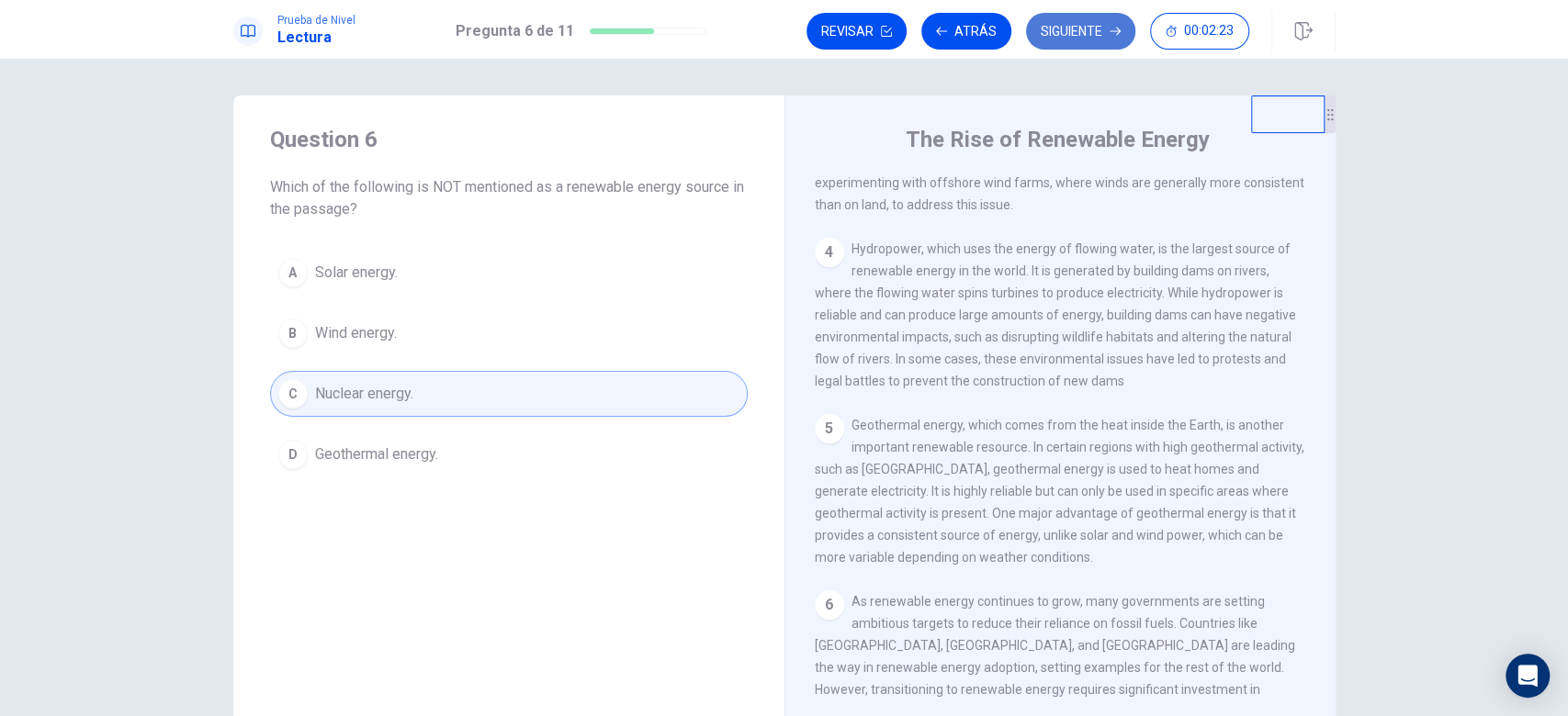 click on "Siguiente" at bounding box center (1080, 31) 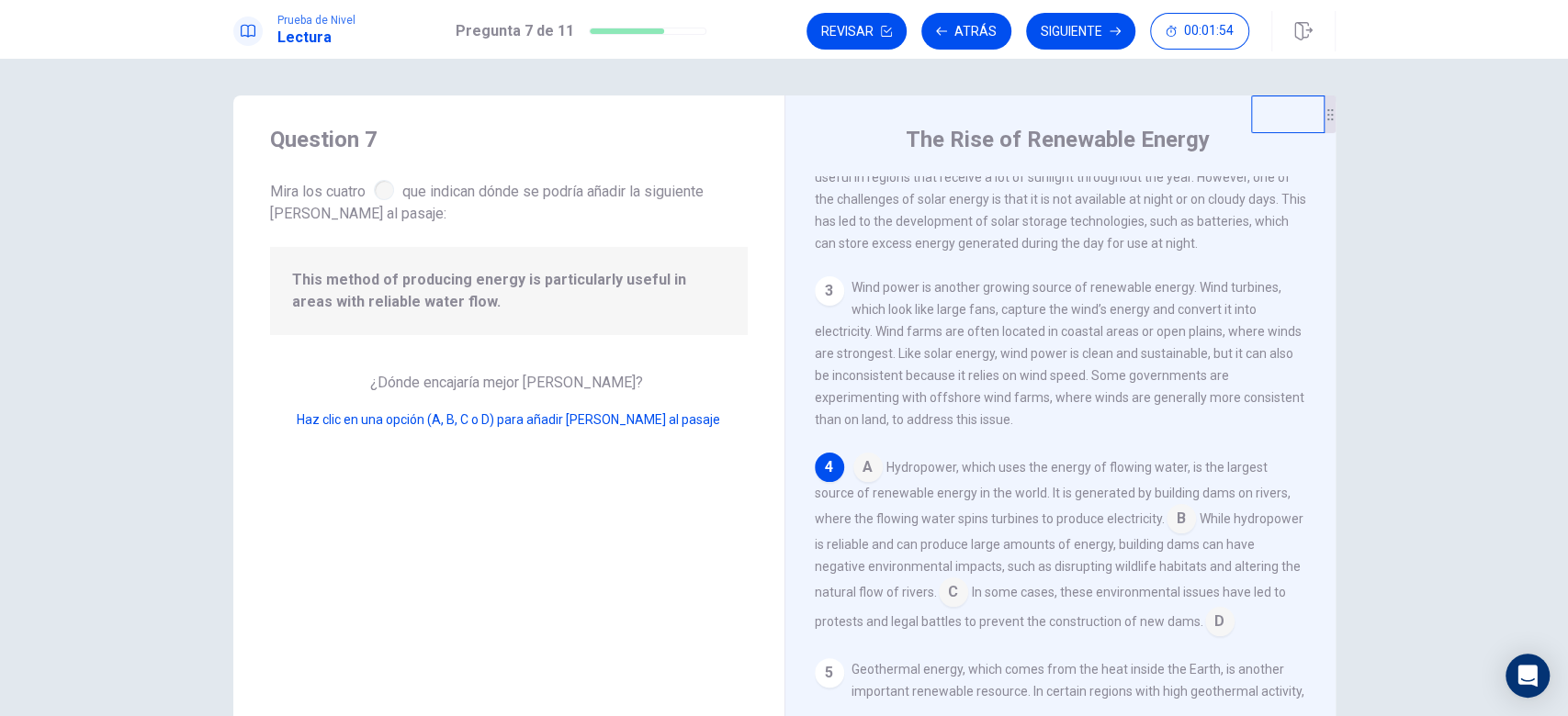 scroll, scrollTop: 411, scrollLeft: 0, axis: vertical 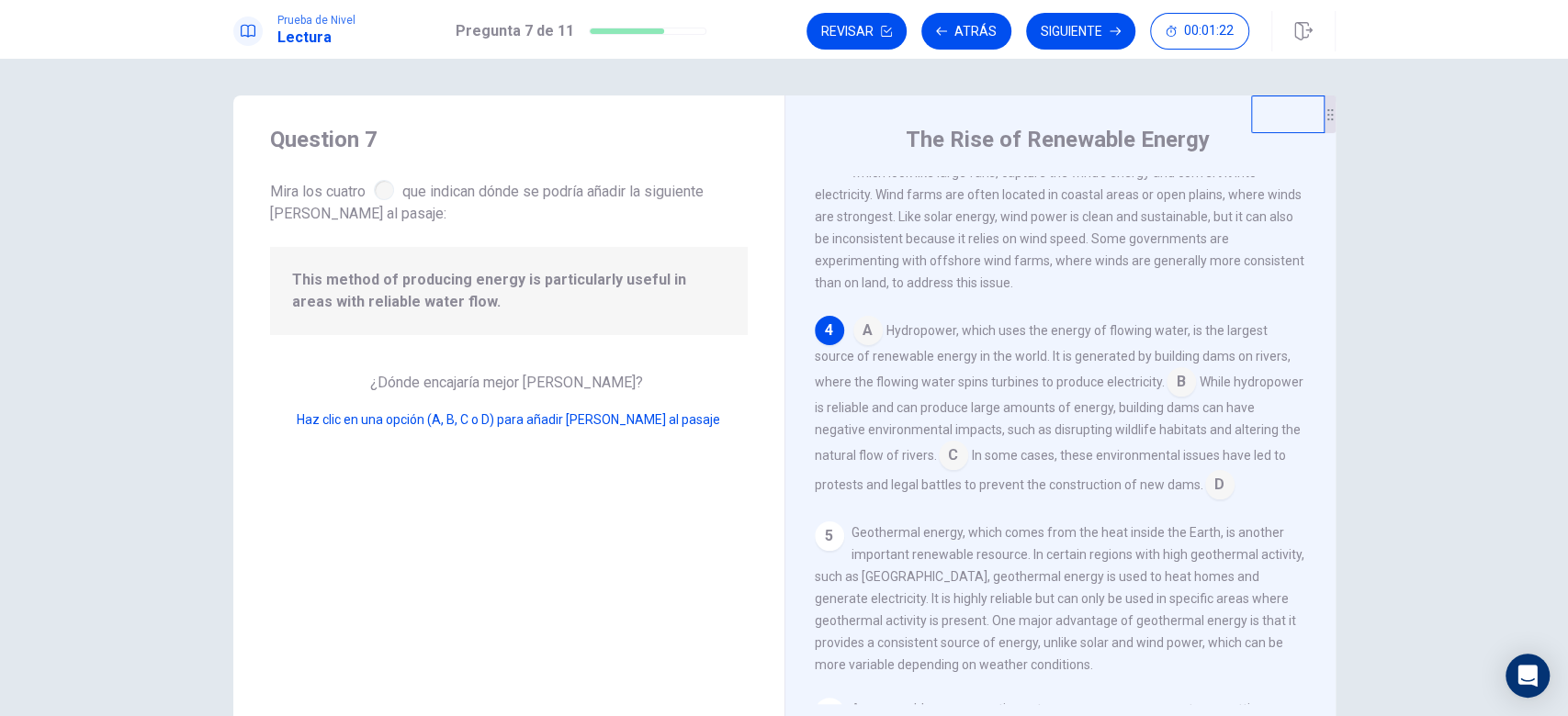 click at bounding box center (953, 457) 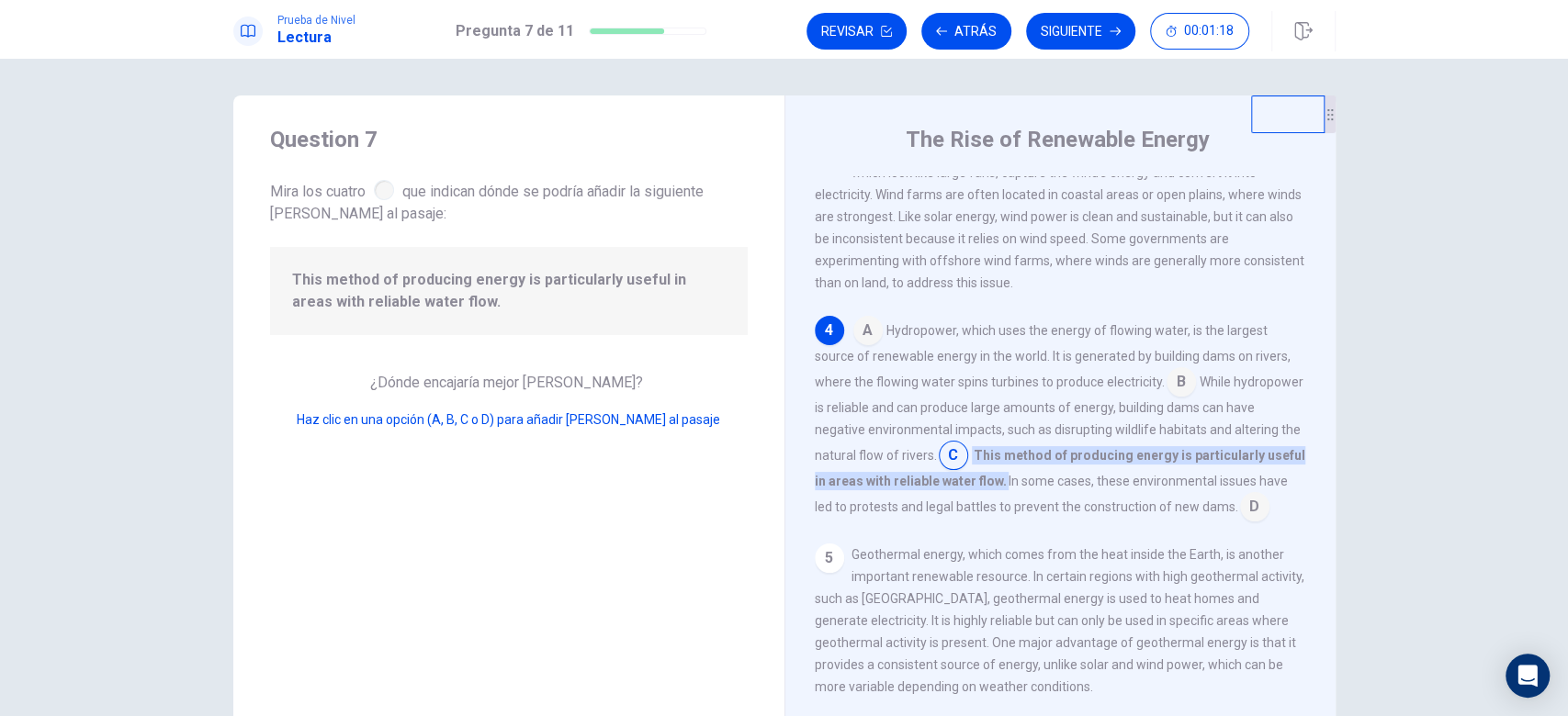 click at bounding box center [1181, 384] 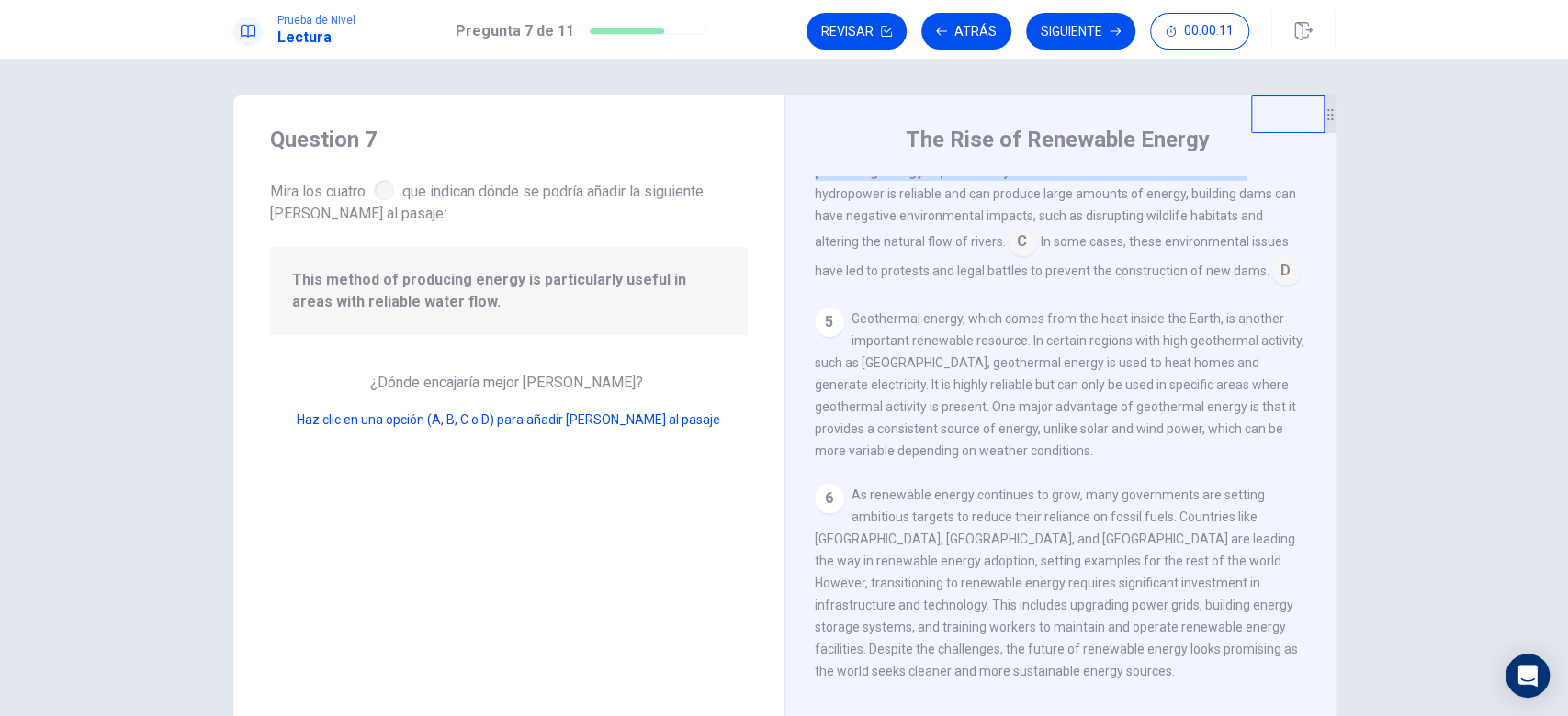 scroll, scrollTop: 668, scrollLeft: 0, axis: vertical 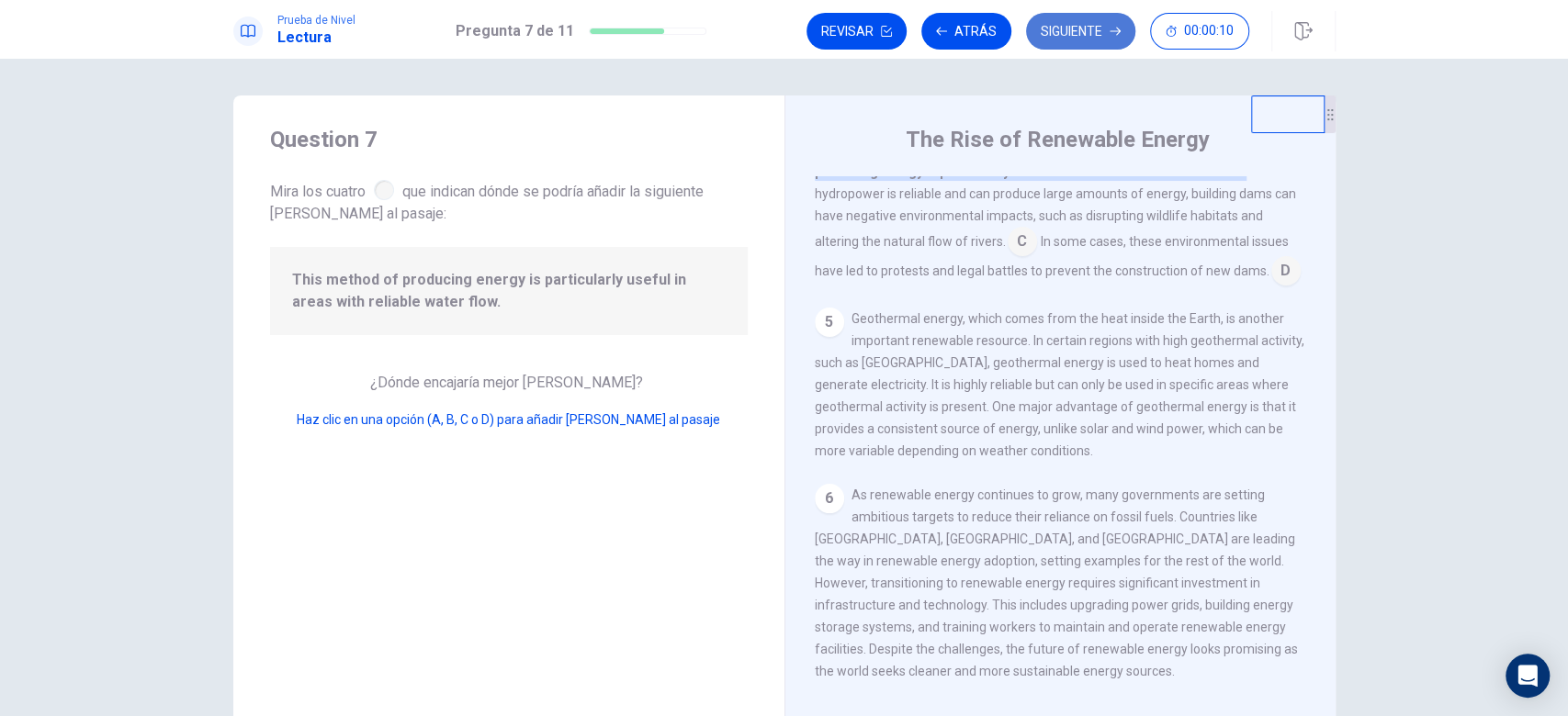 click on "Siguiente" at bounding box center [1080, 31] 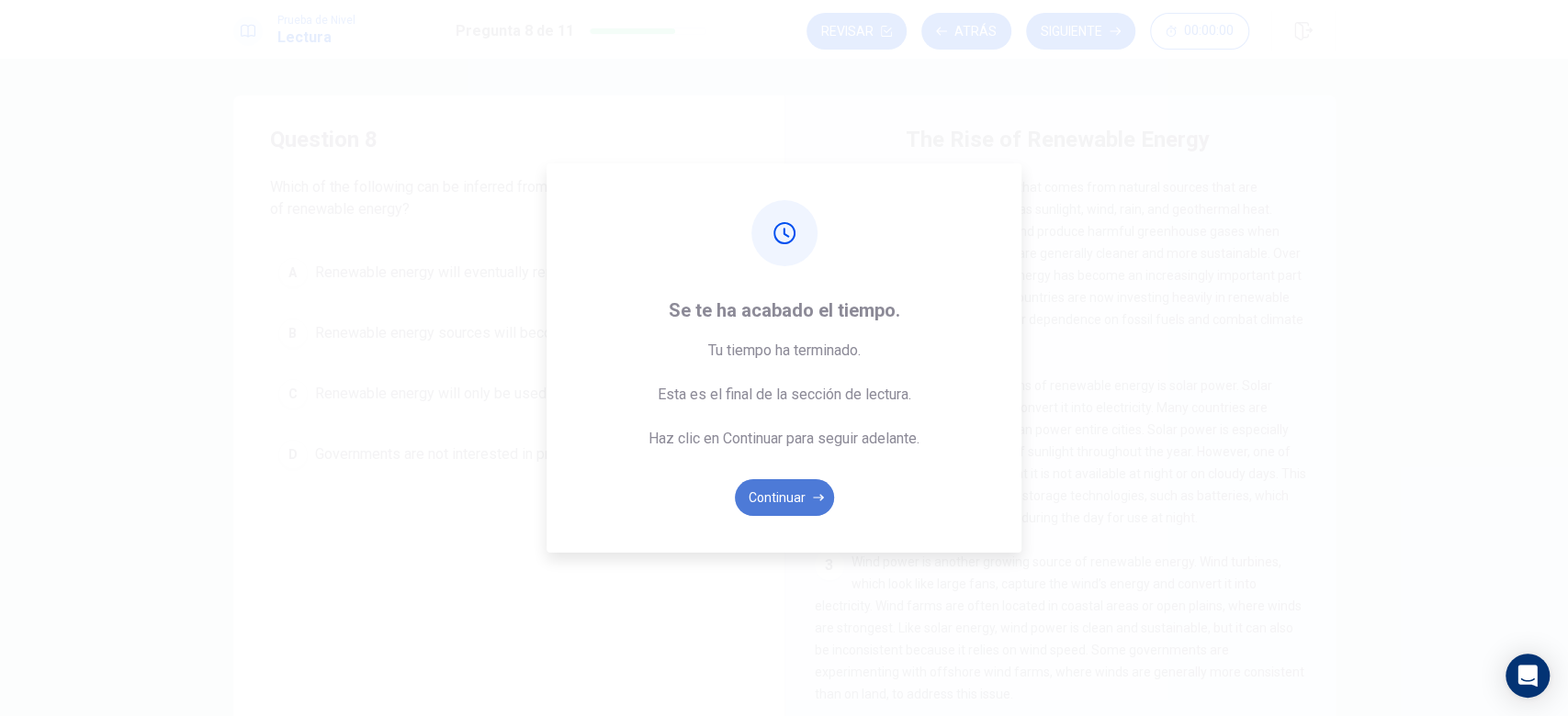 click 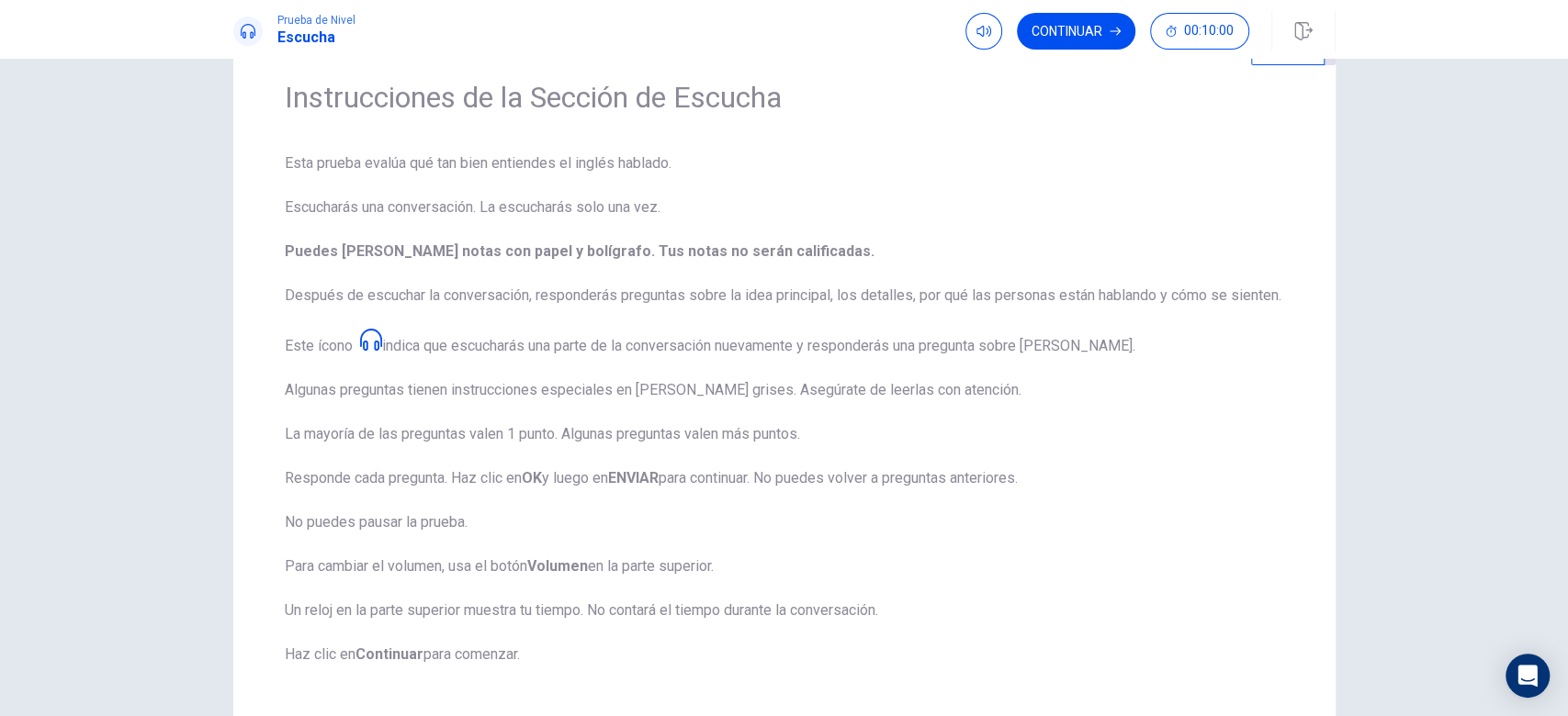 scroll, scrollTop: 122, scrollLeft: 0, axis: vertical 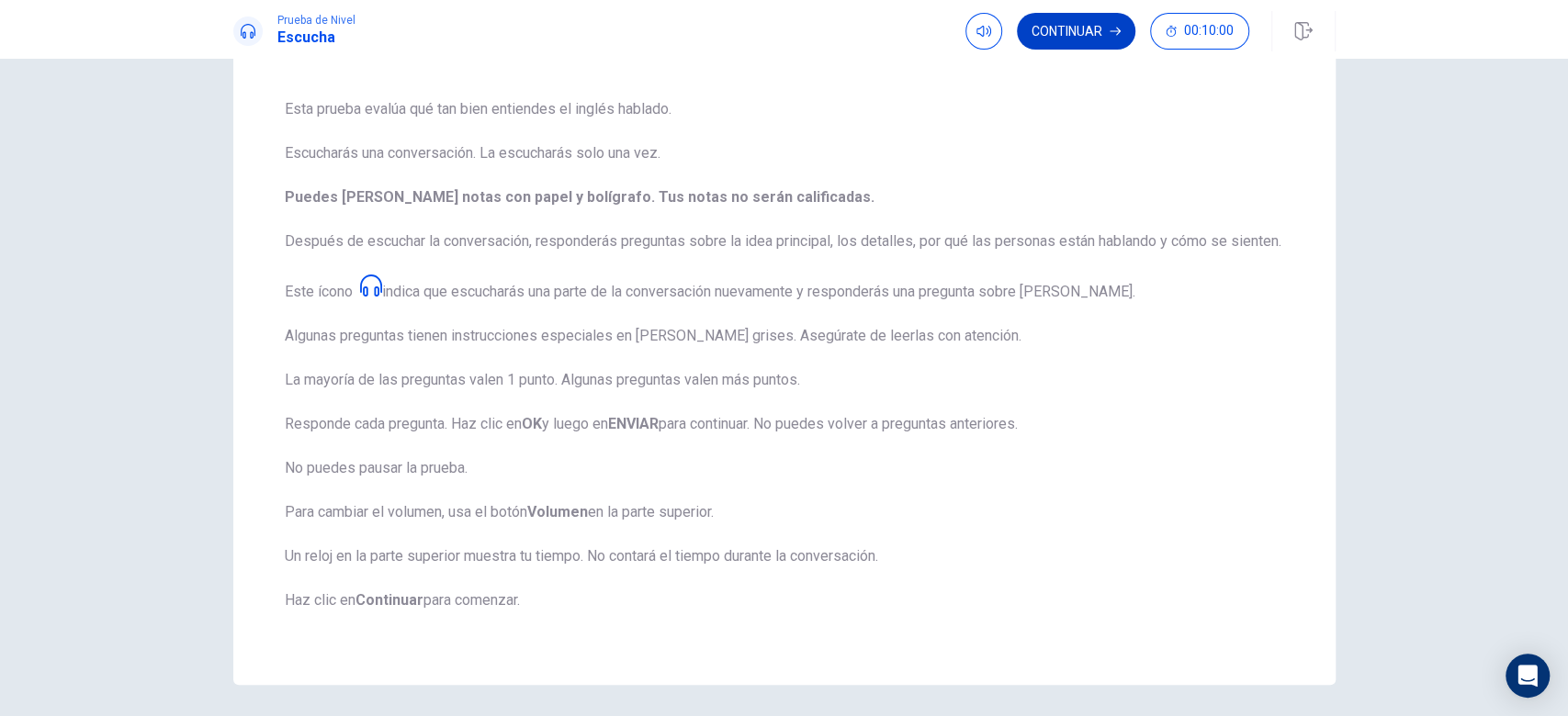 click on "Continuar" at bounding box center (1076, 31) 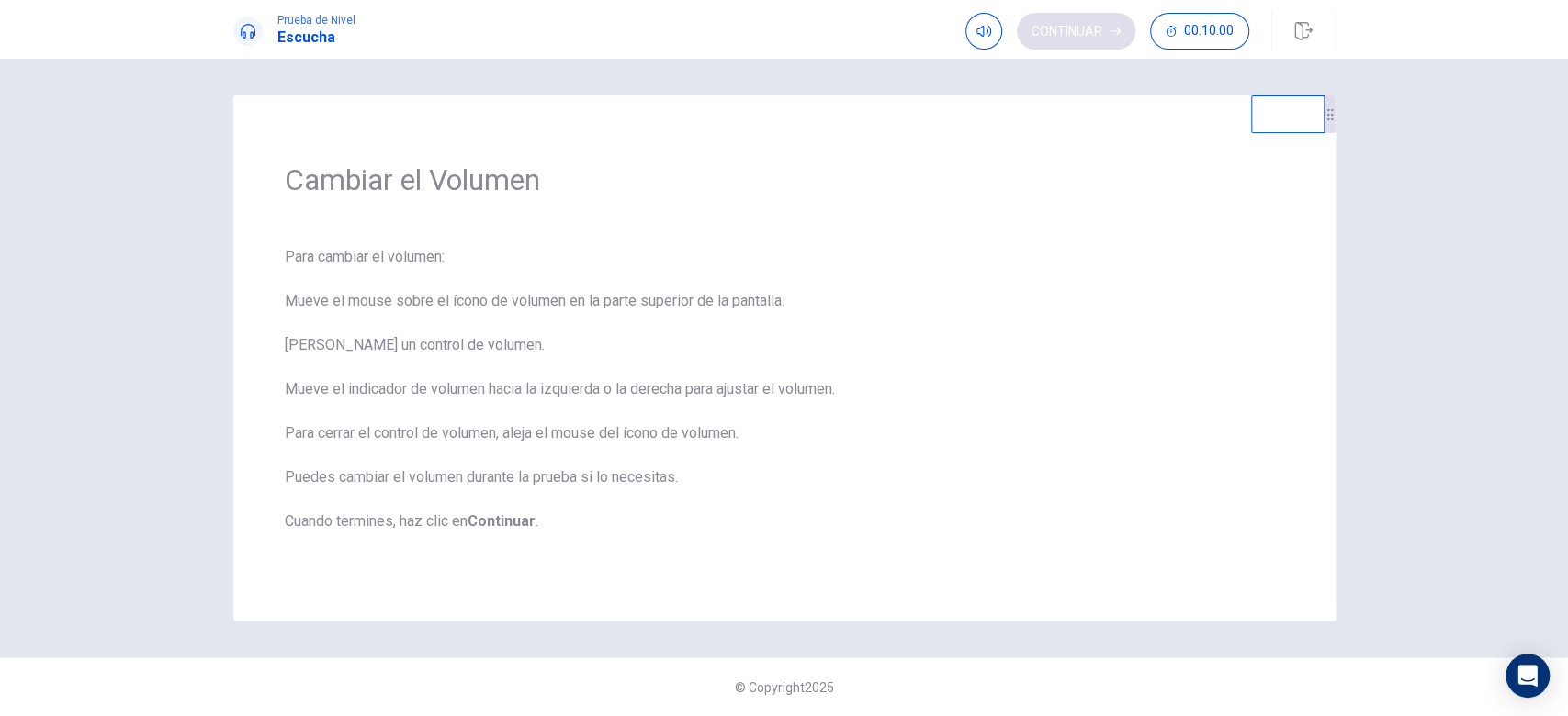 scroll, scrollTop: 0, scrollLeft: 0, axis: both 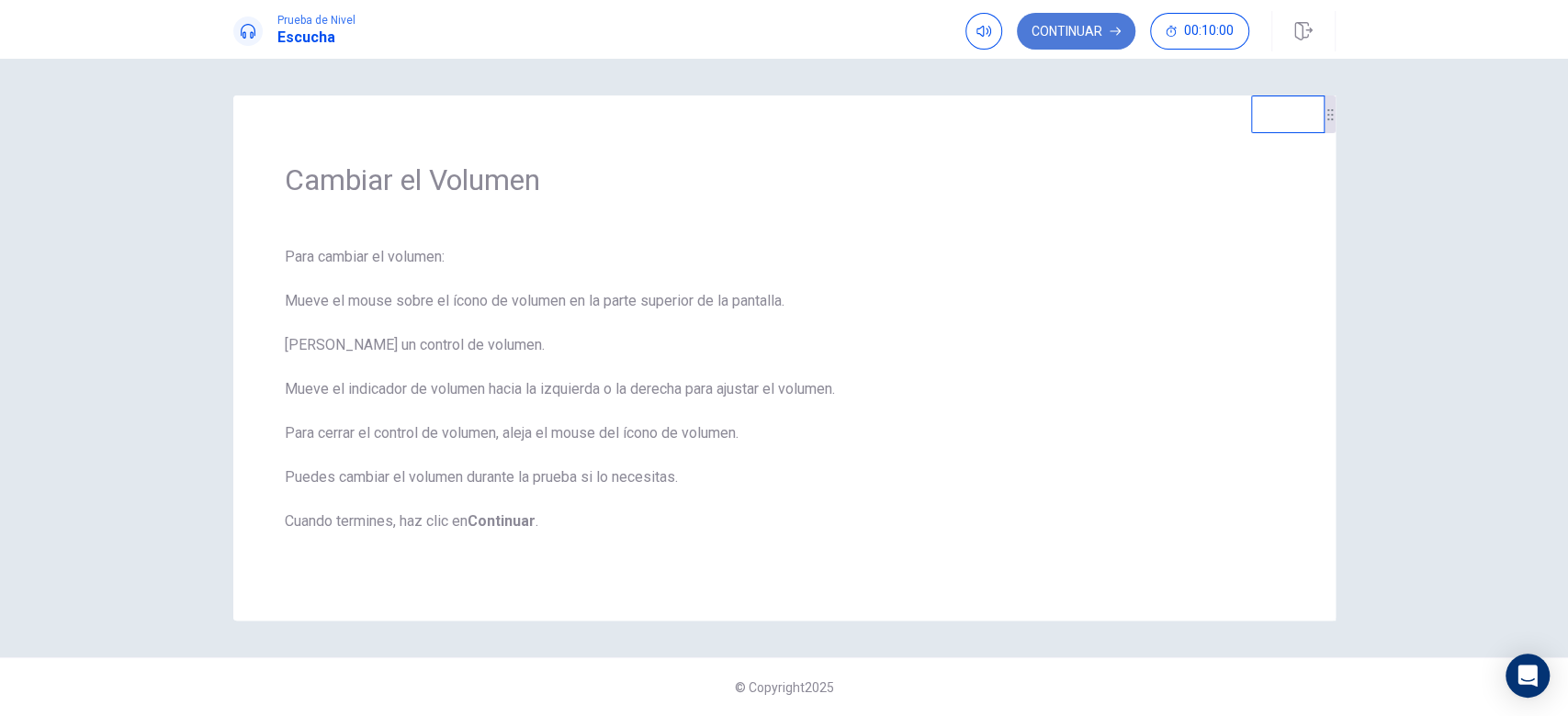 click on "Continuar" at bounding box center [1076, 31] 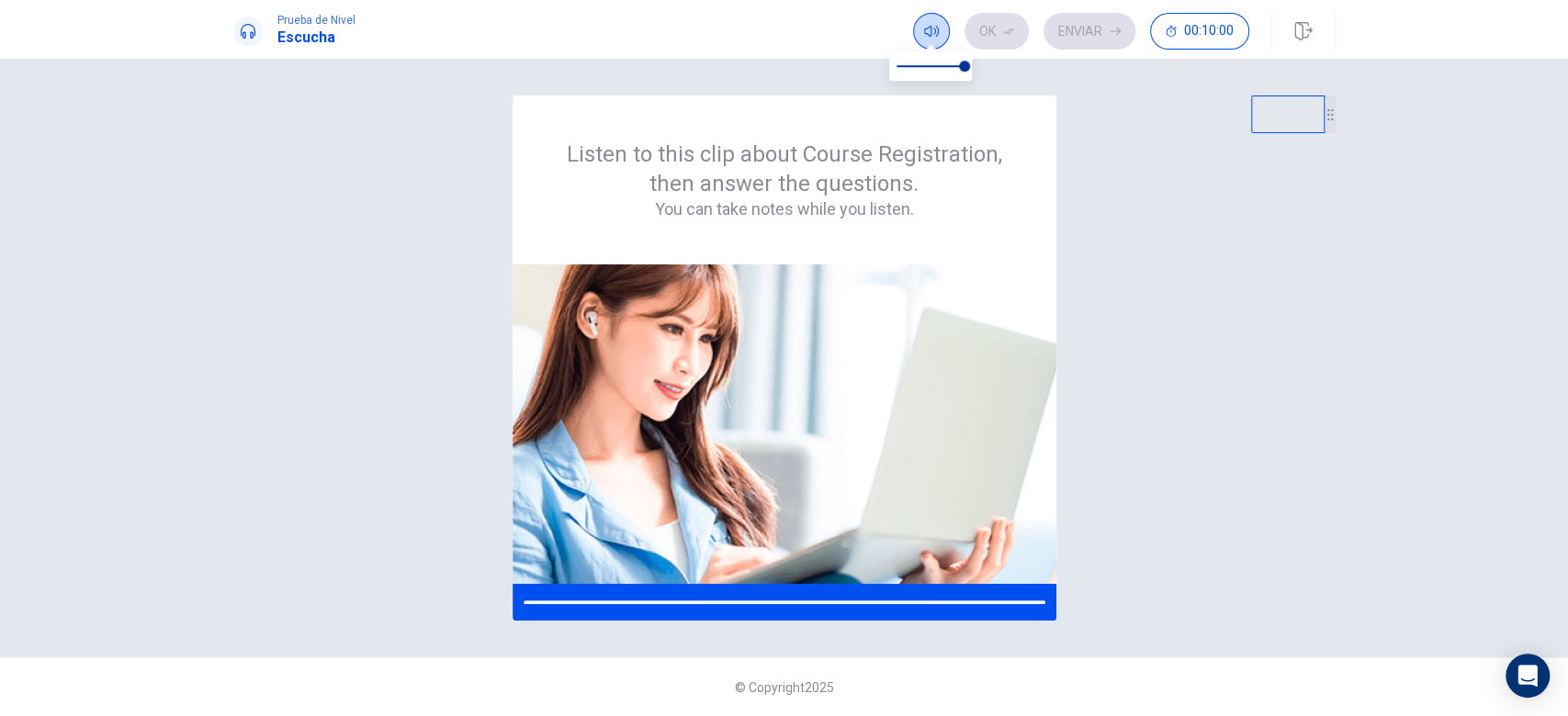 click 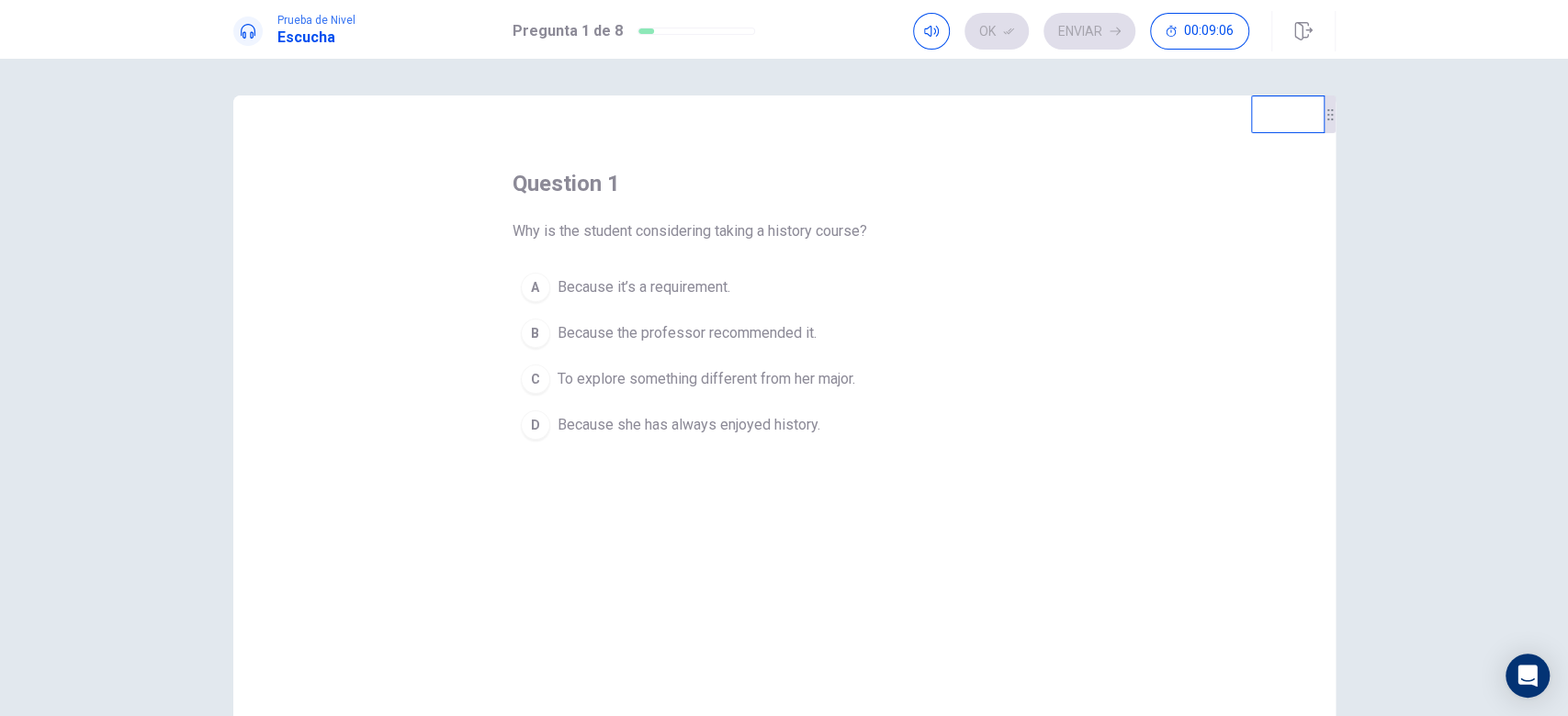 click on "To explore something different from her major." at bounding box center (706, 379) 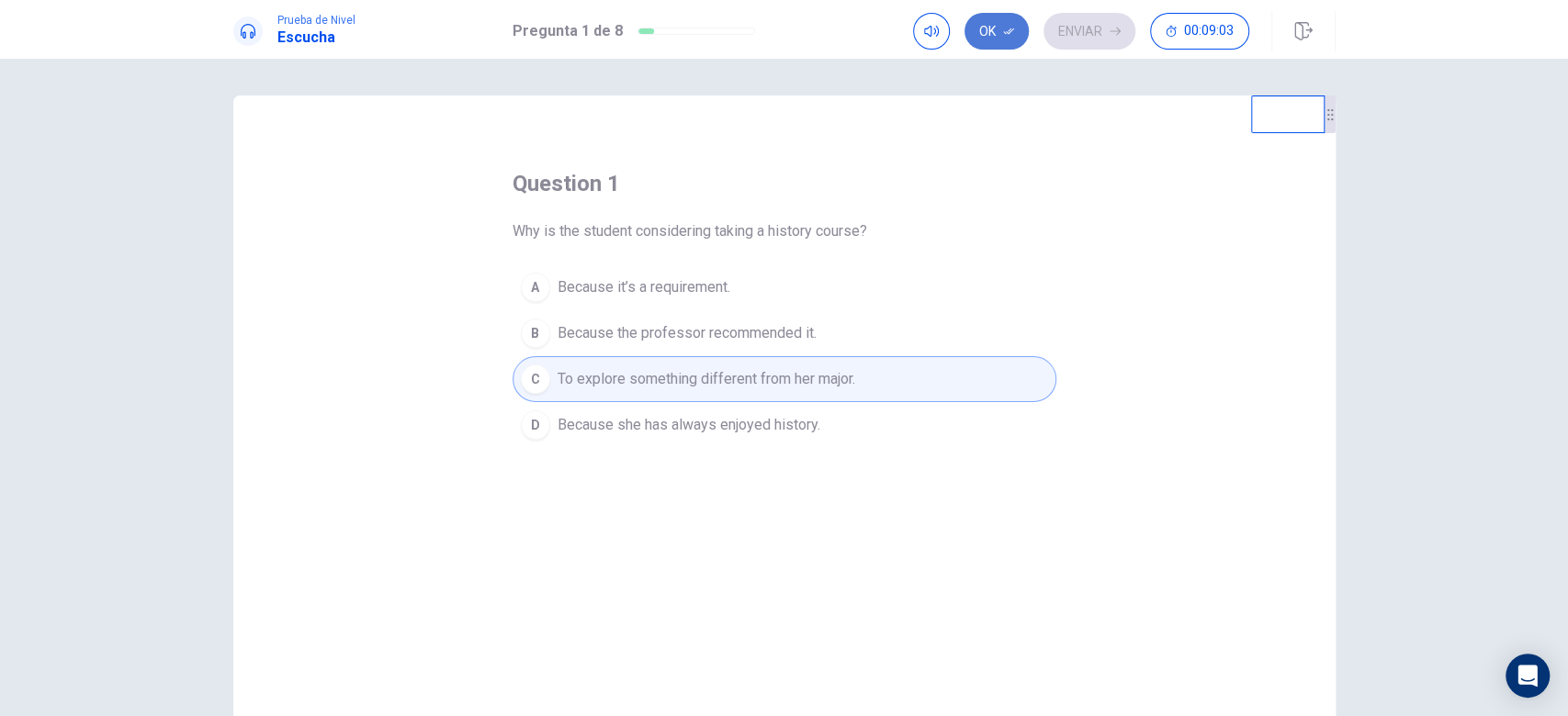 click 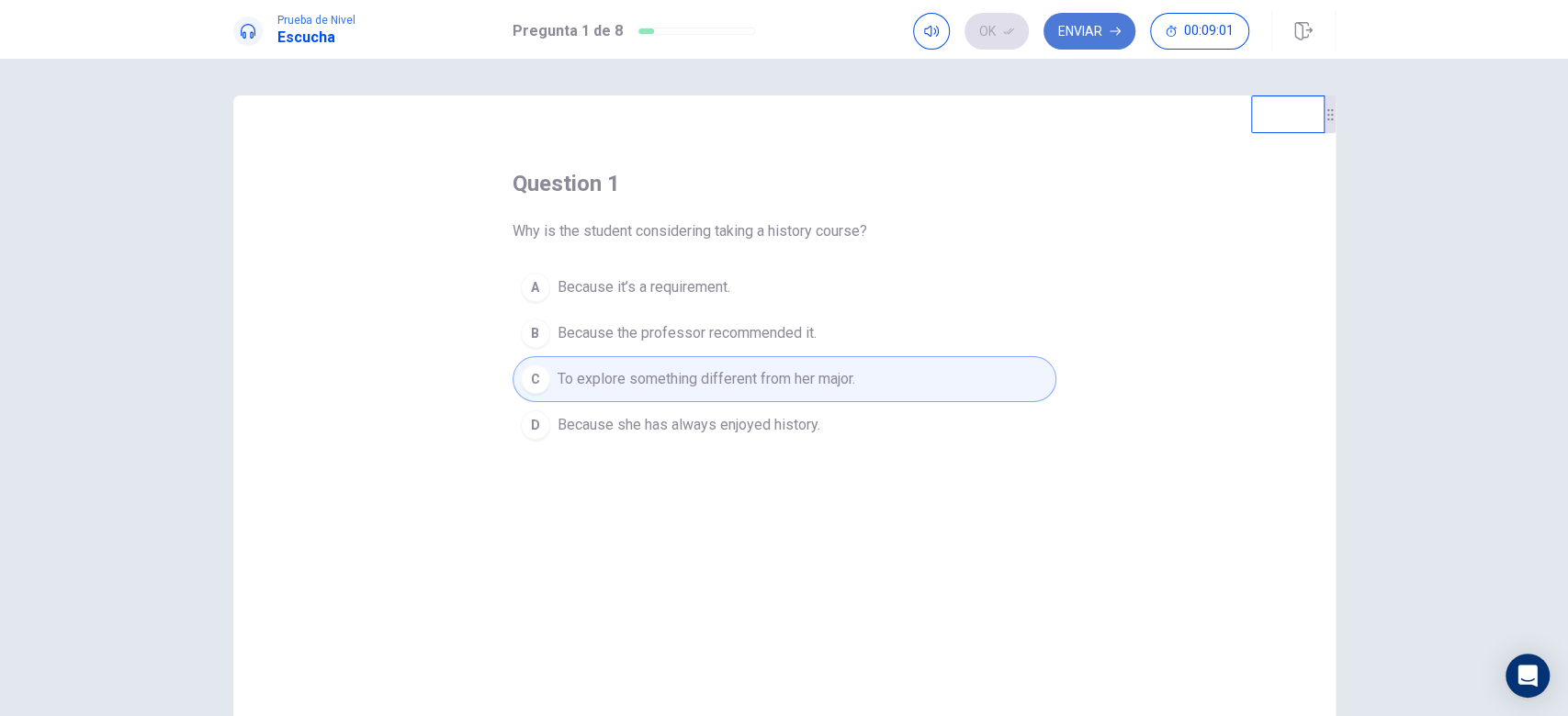 click on "Enviar" at bounding box center (1089, 31) 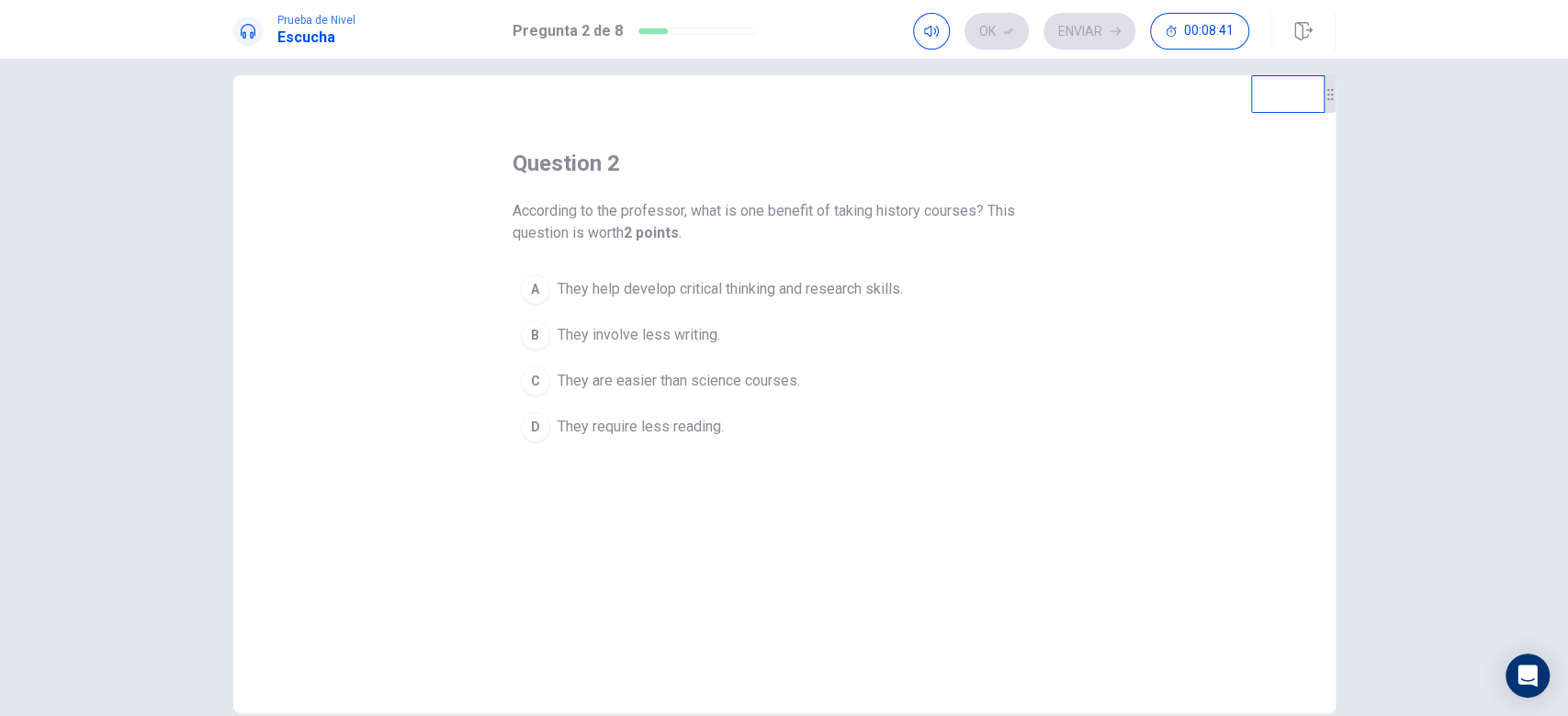 scroll, scrollTop: 0, scrollLeft: 0, axis: both 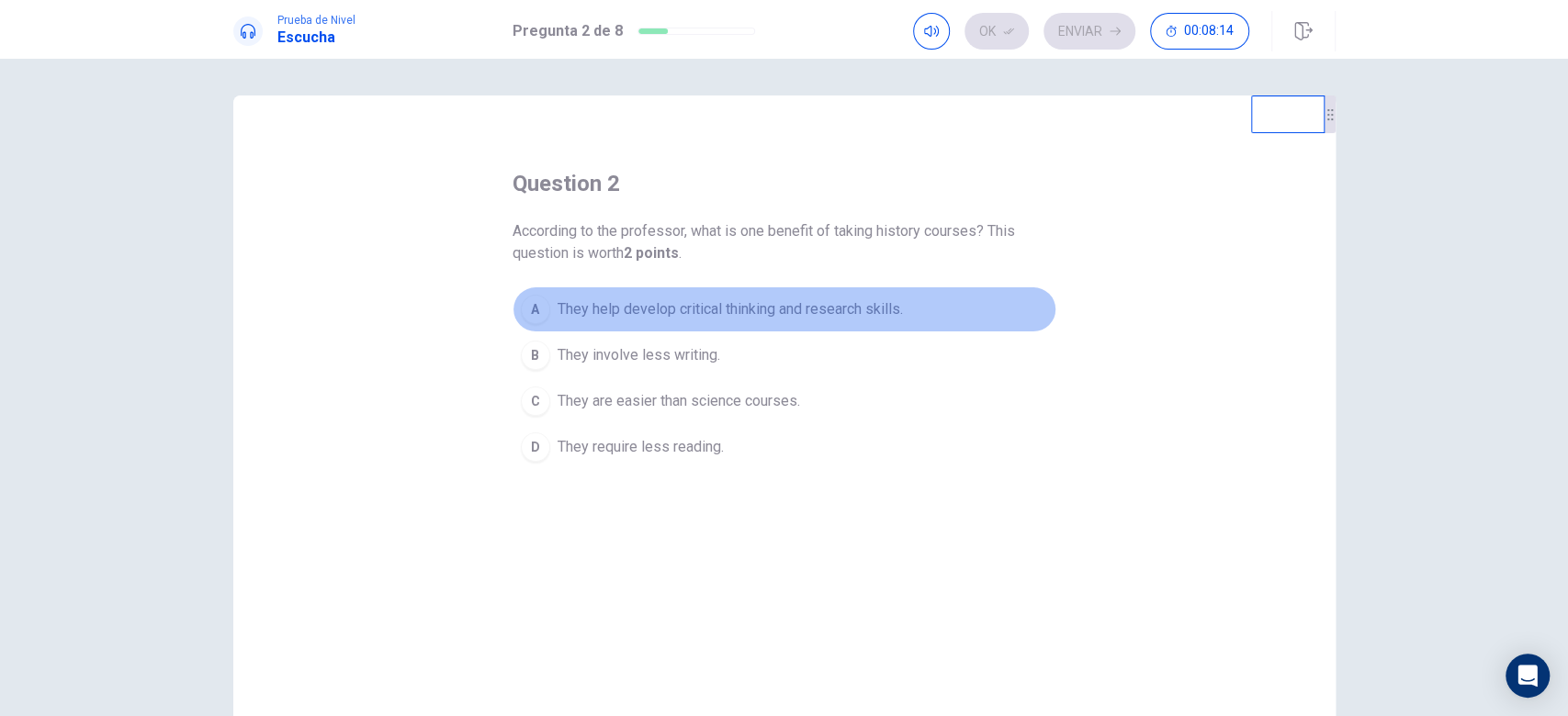 click on "They help develop critical thinking and research skills." at bounding box center (730, 309) 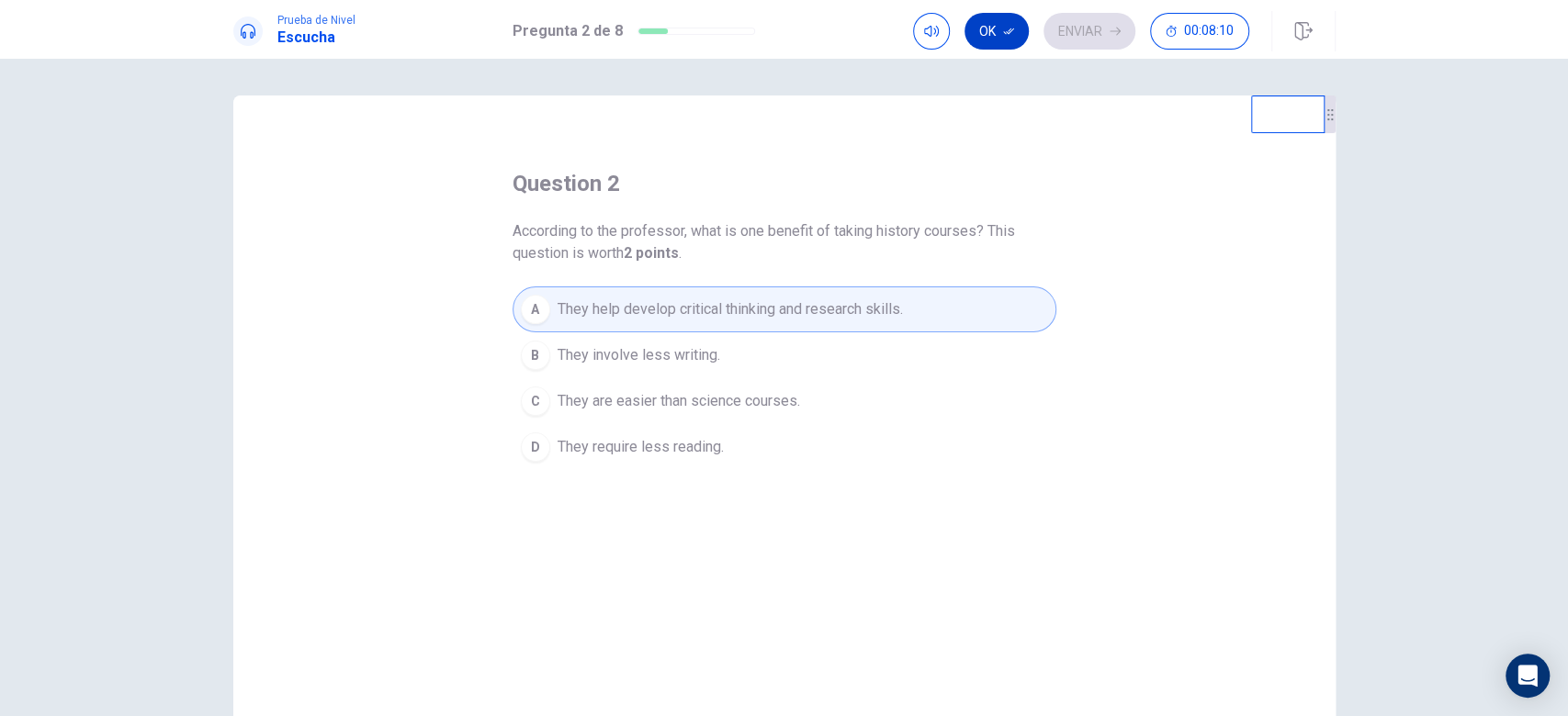 click on "Ok" at bounding box center (997, 31) 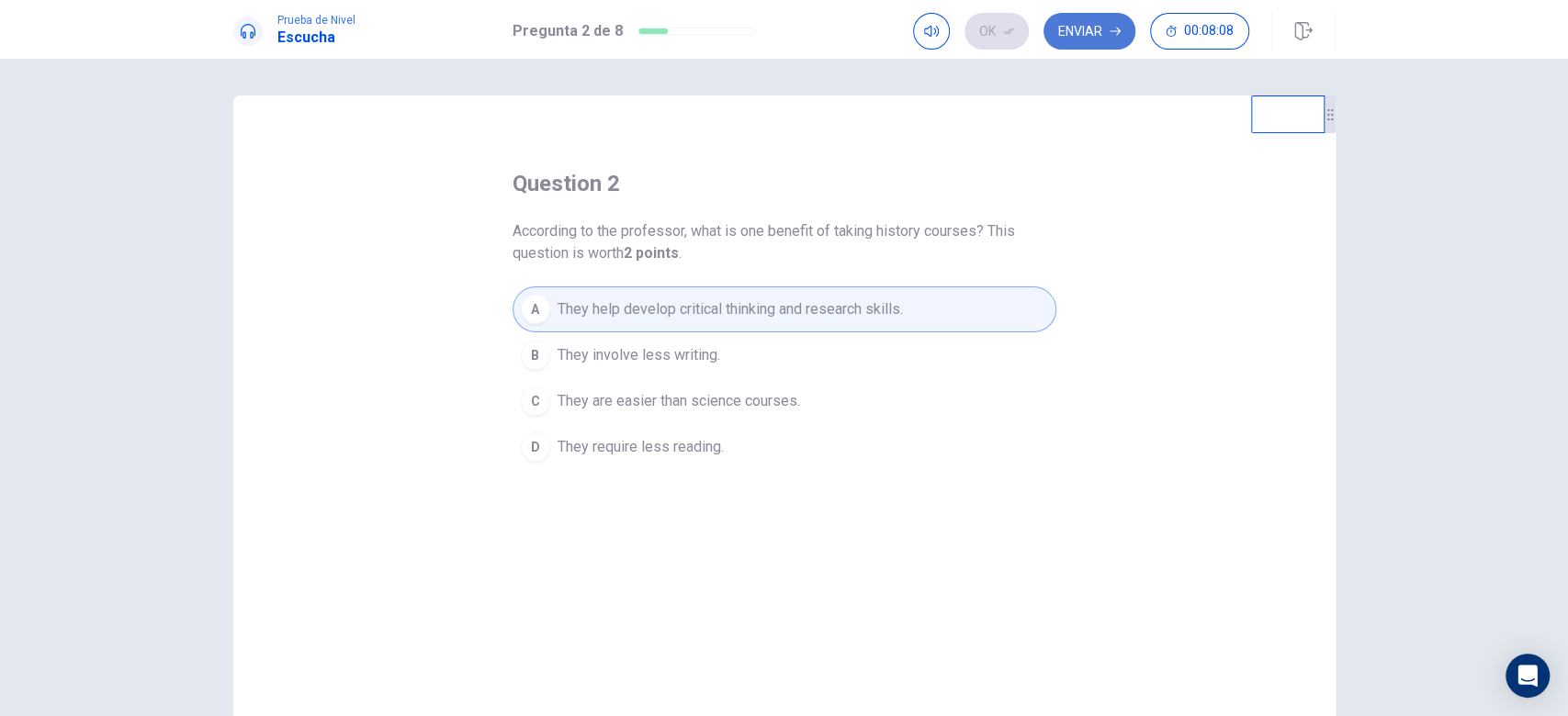 click on "Enviar" at bounding box center (1089, 31) 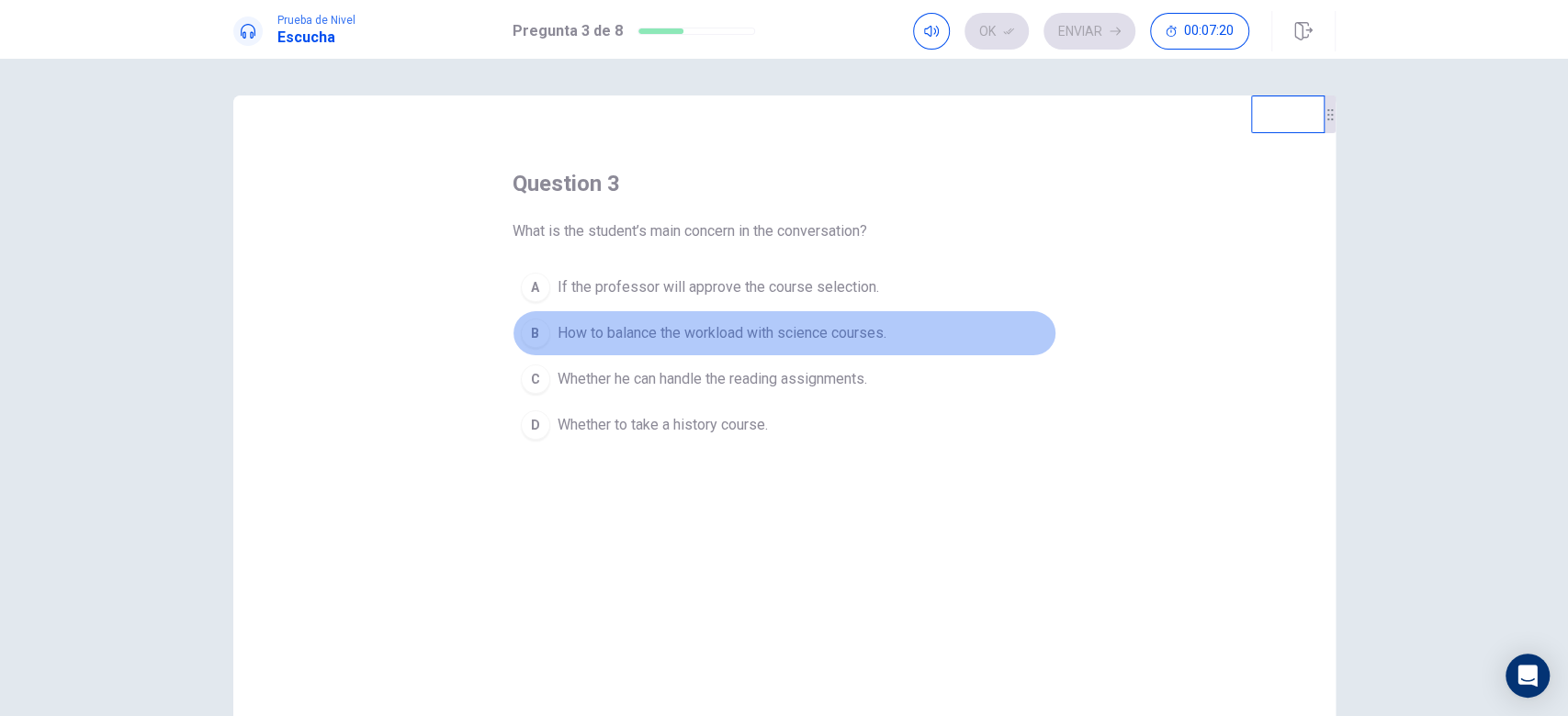 click on "How to balance the workload with science courses." at bounding box center [722, 333] 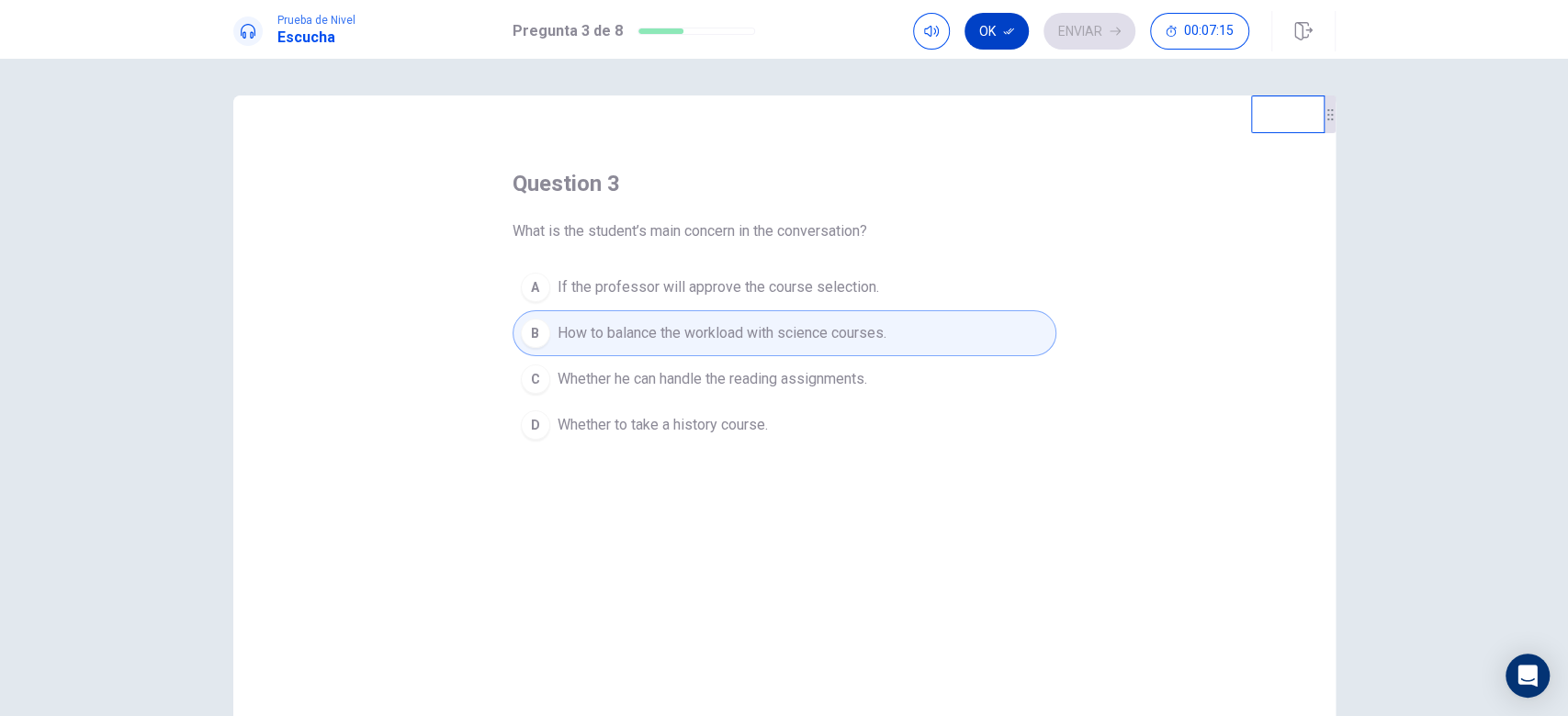click on "Ok" at bounding box center (997, 31) 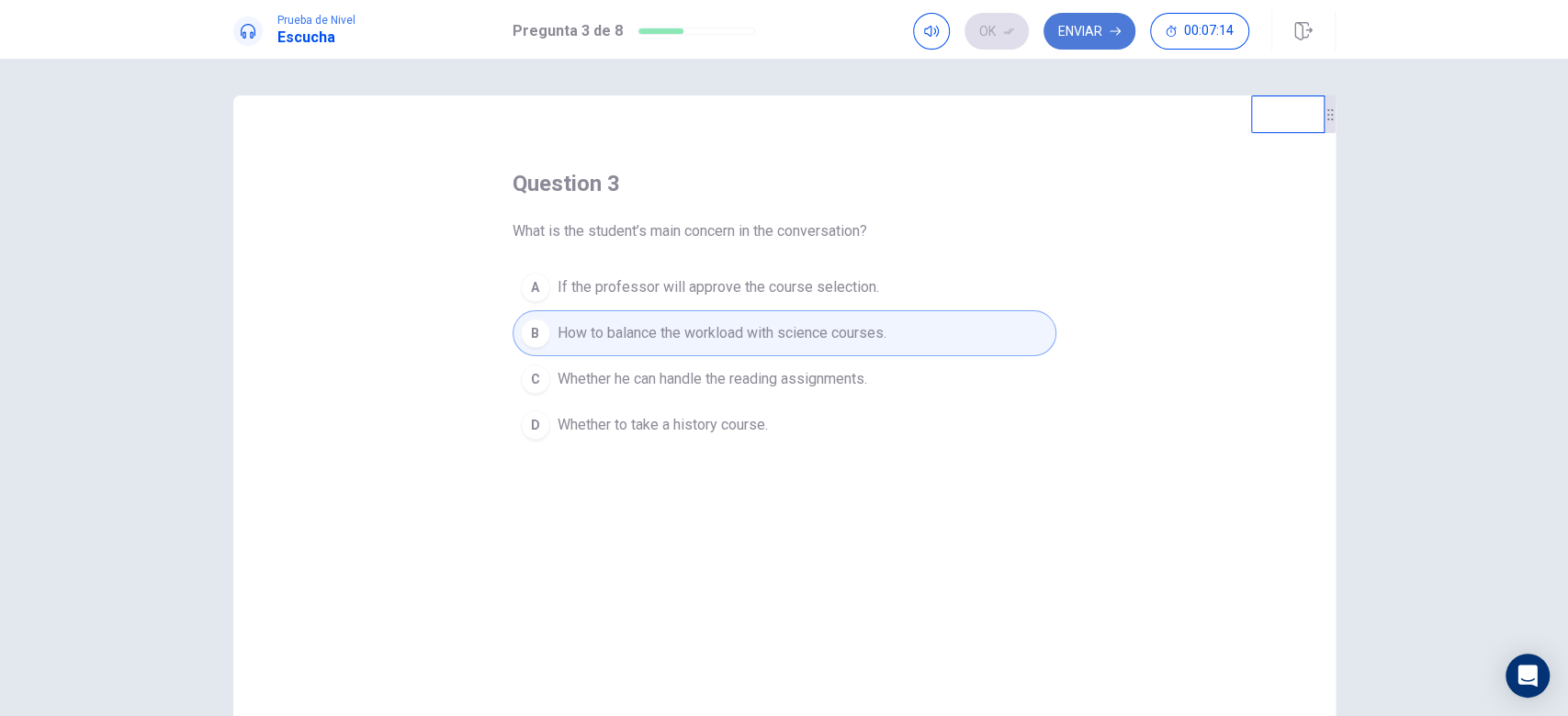 click on "Enviar" at bounding box center [1089, 31] 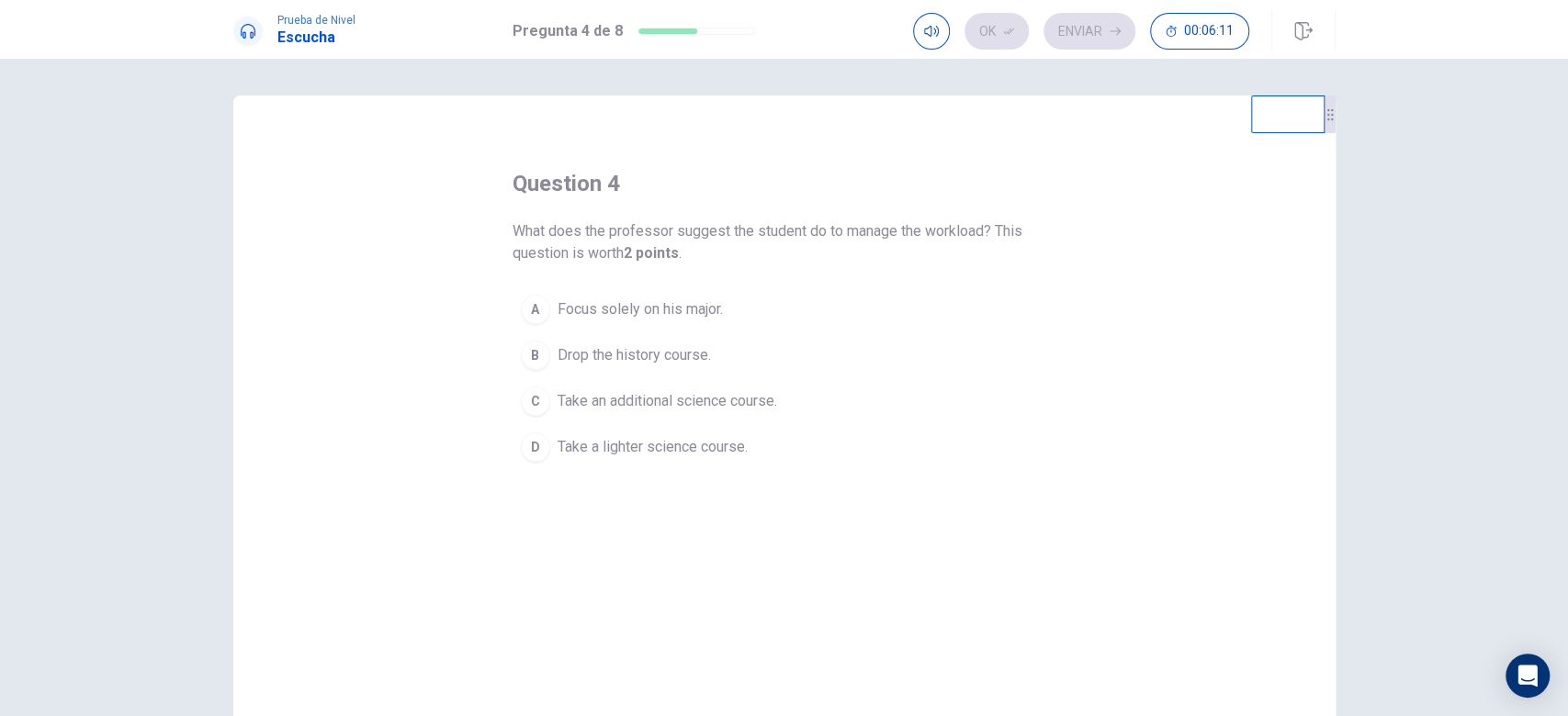 click on "Take an additional science course." at bounding box center [667, 401] 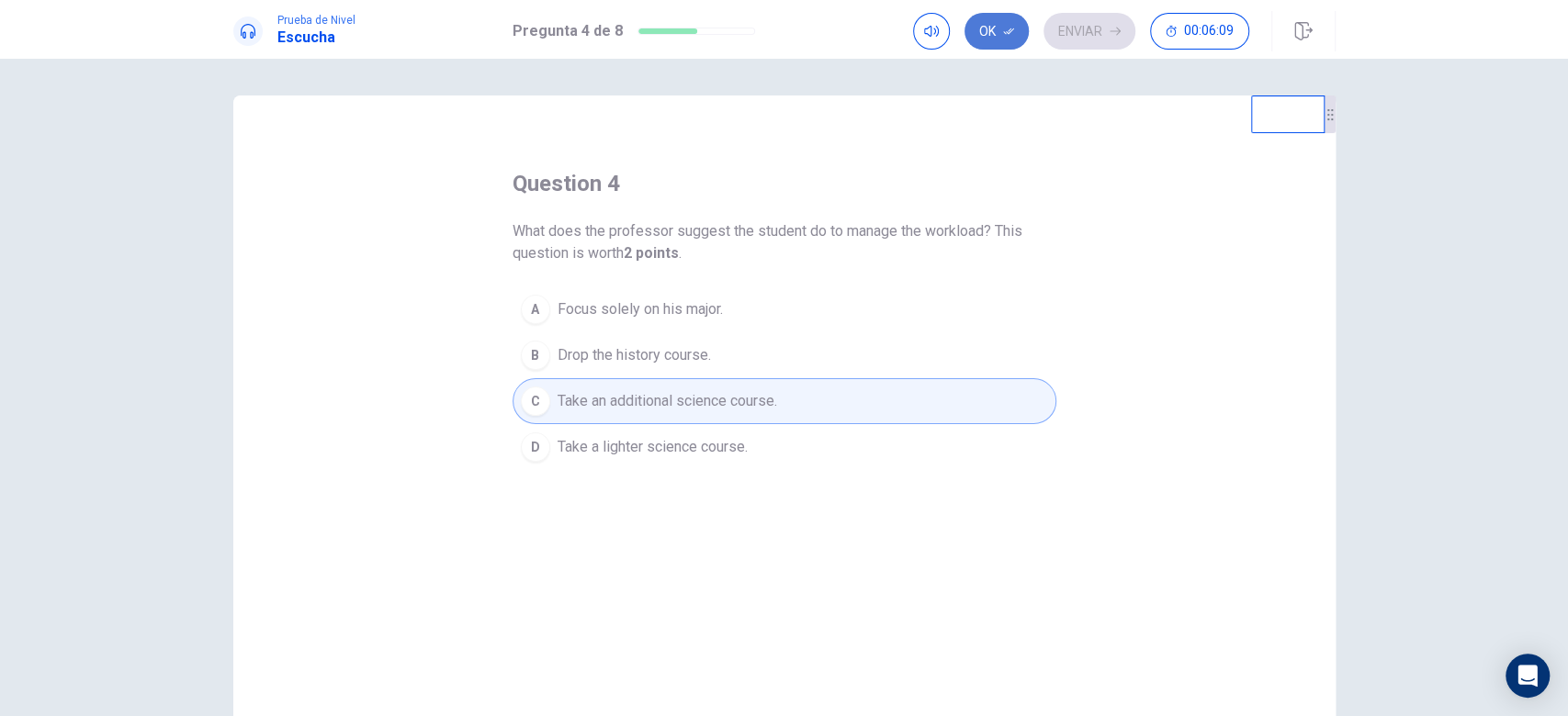 click on "Ok" at bounding box center (997, 31) 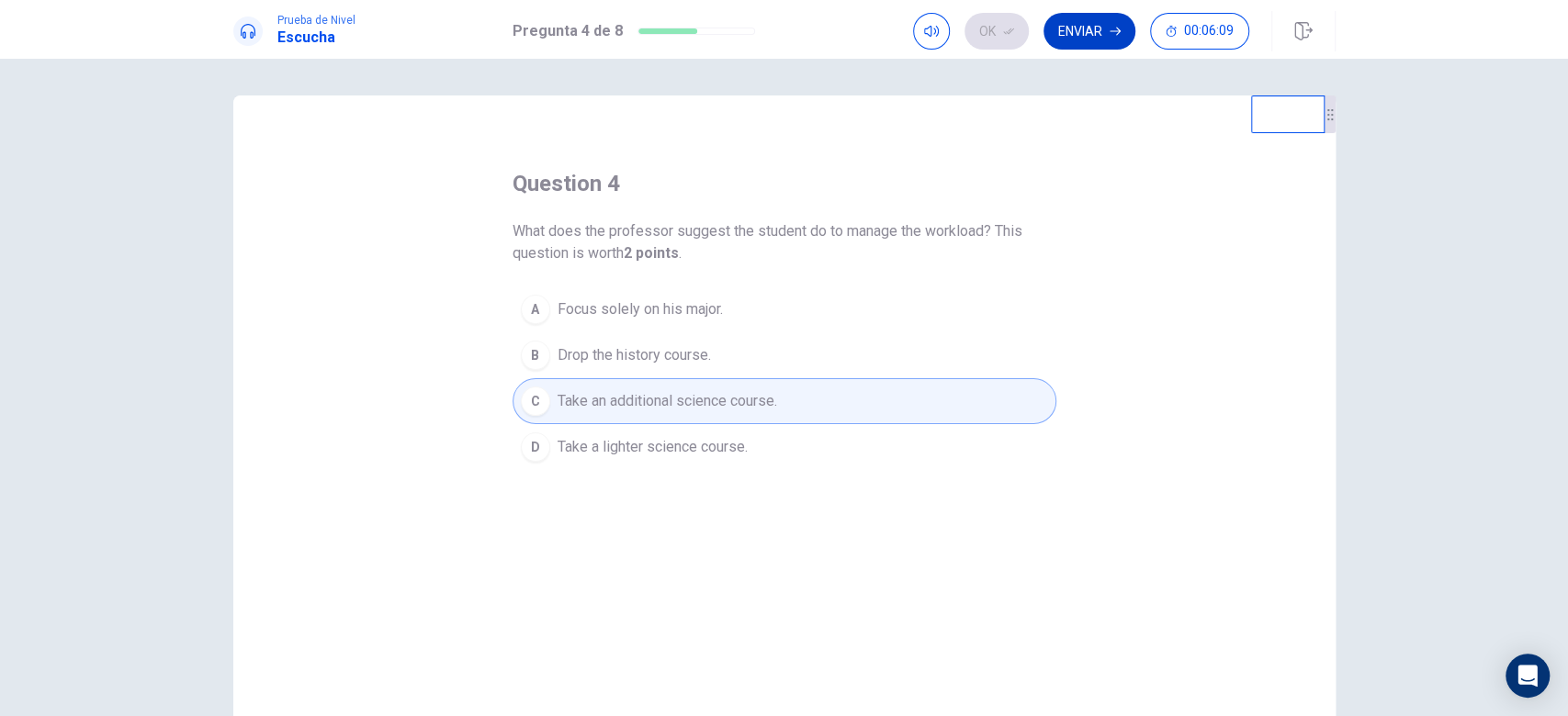 click on "Enviar" at bounding box center [1089, 31] 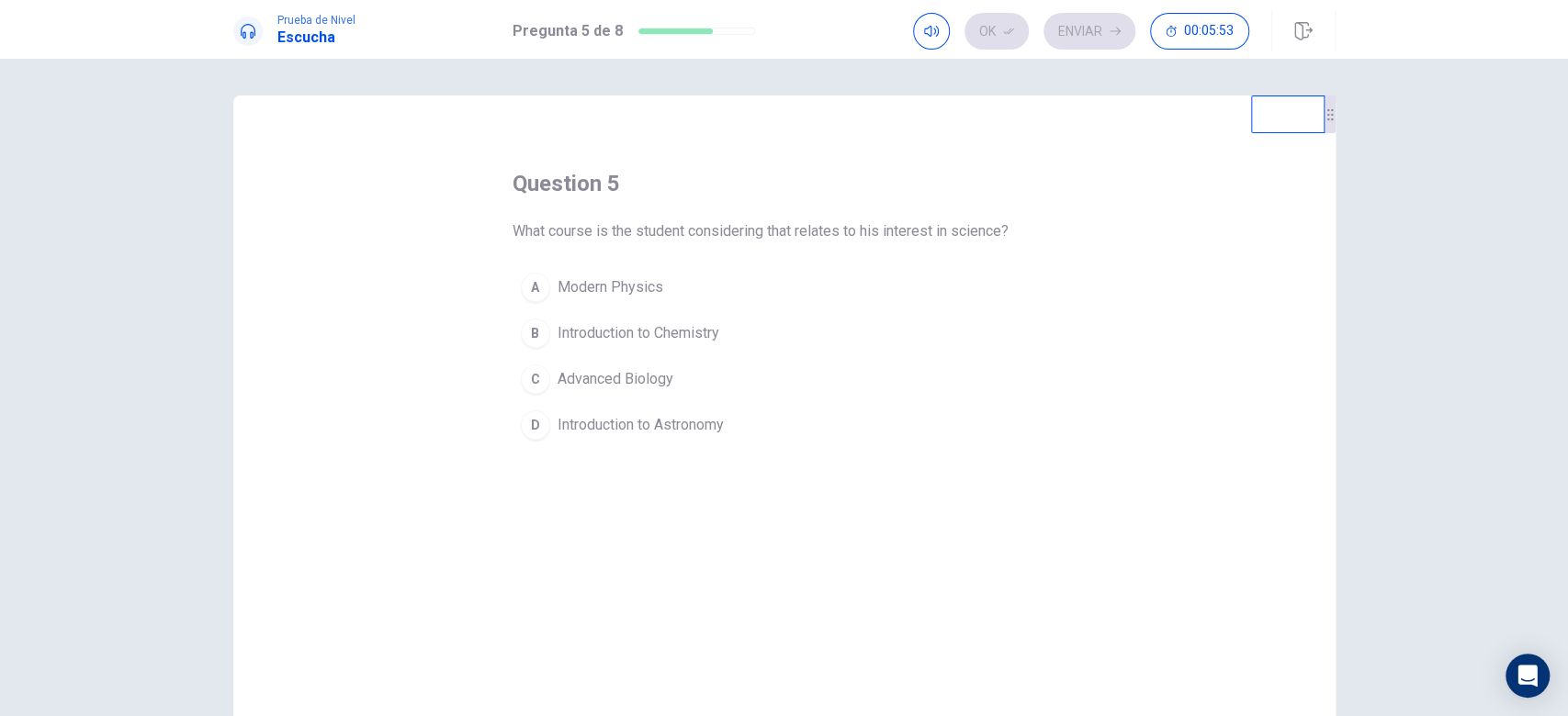 click on "Introduction to Astronomy" at bounding box center (640, 425) 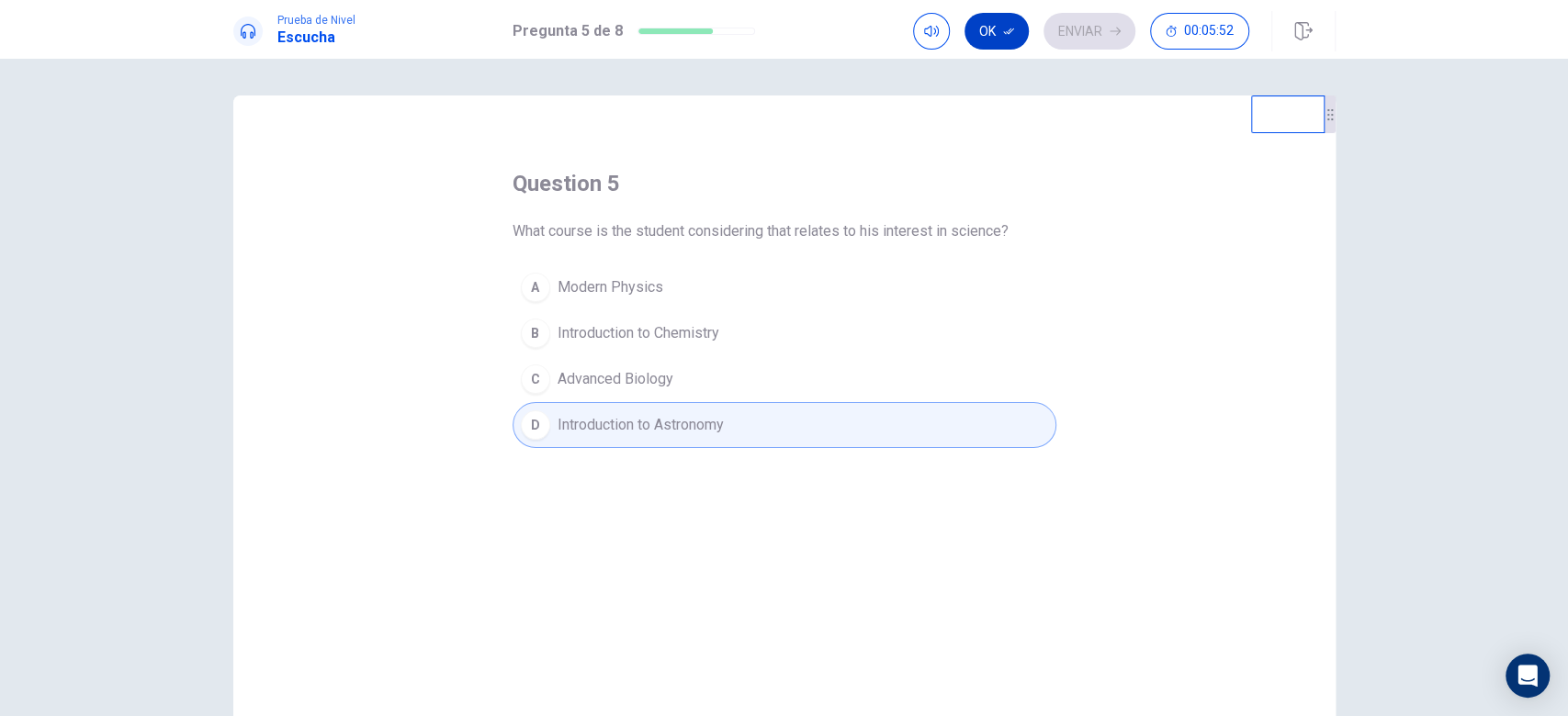 click on "Ok" at bounding box center (997, 31) 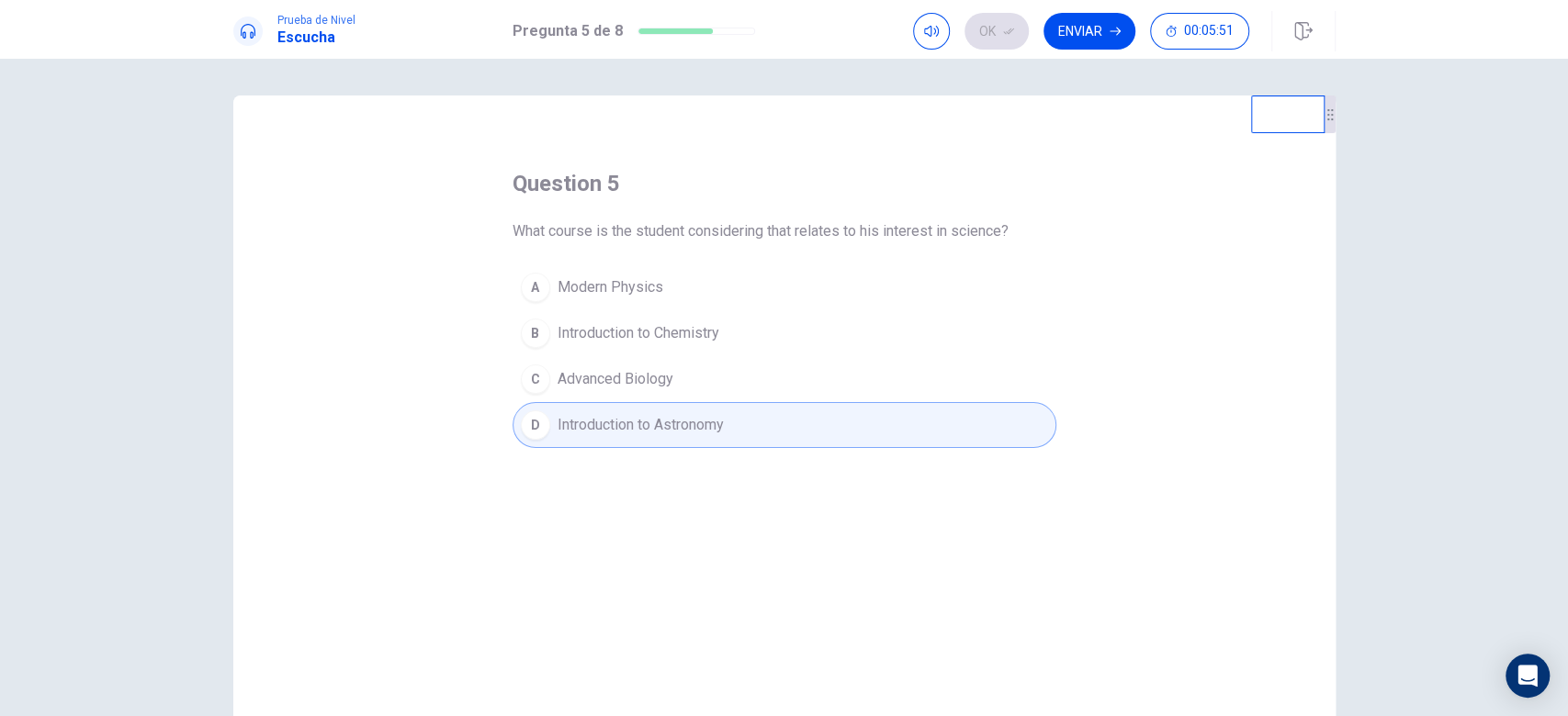 click on "Enviar" at bounding box center (1089, 31) 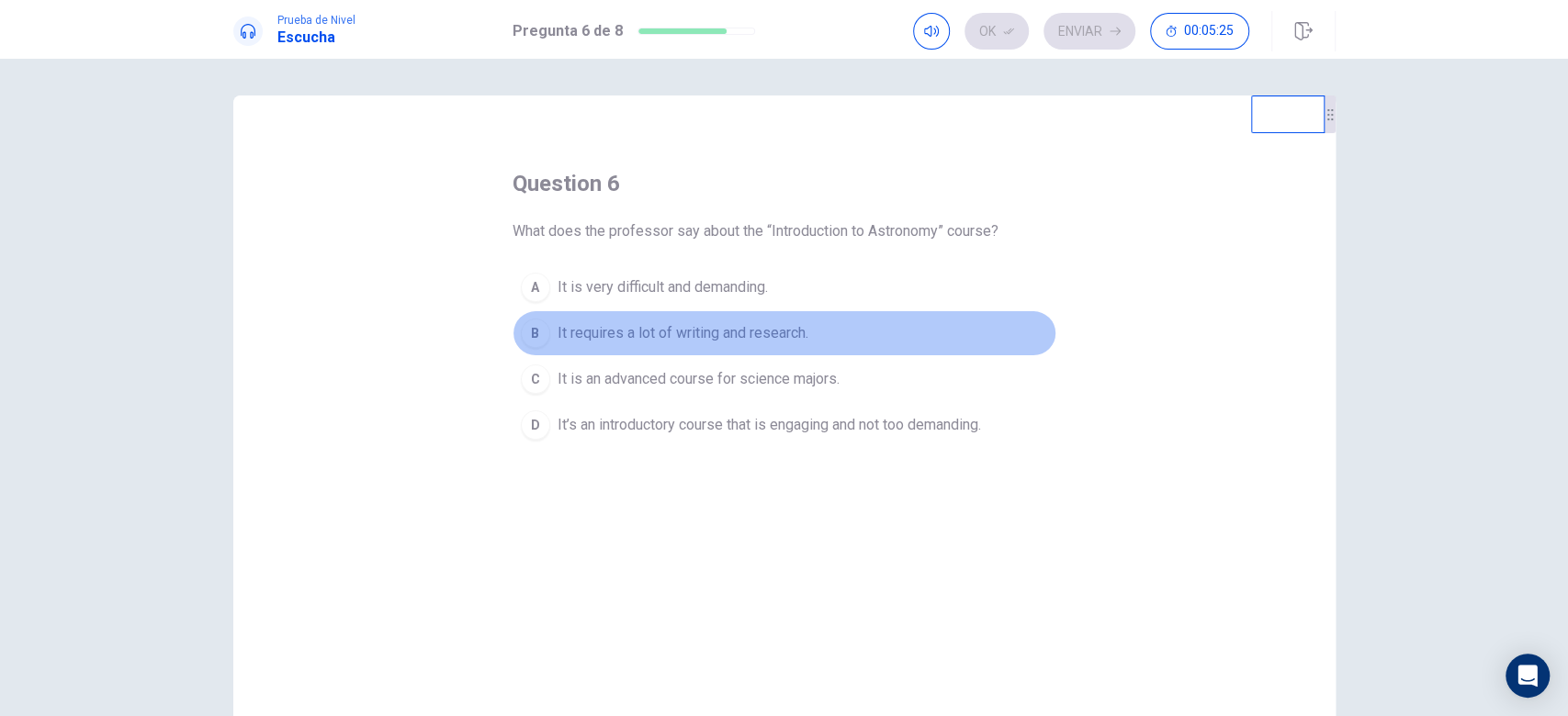 click on "It requires a lot of writing and research." at bounding box center (682, 333) 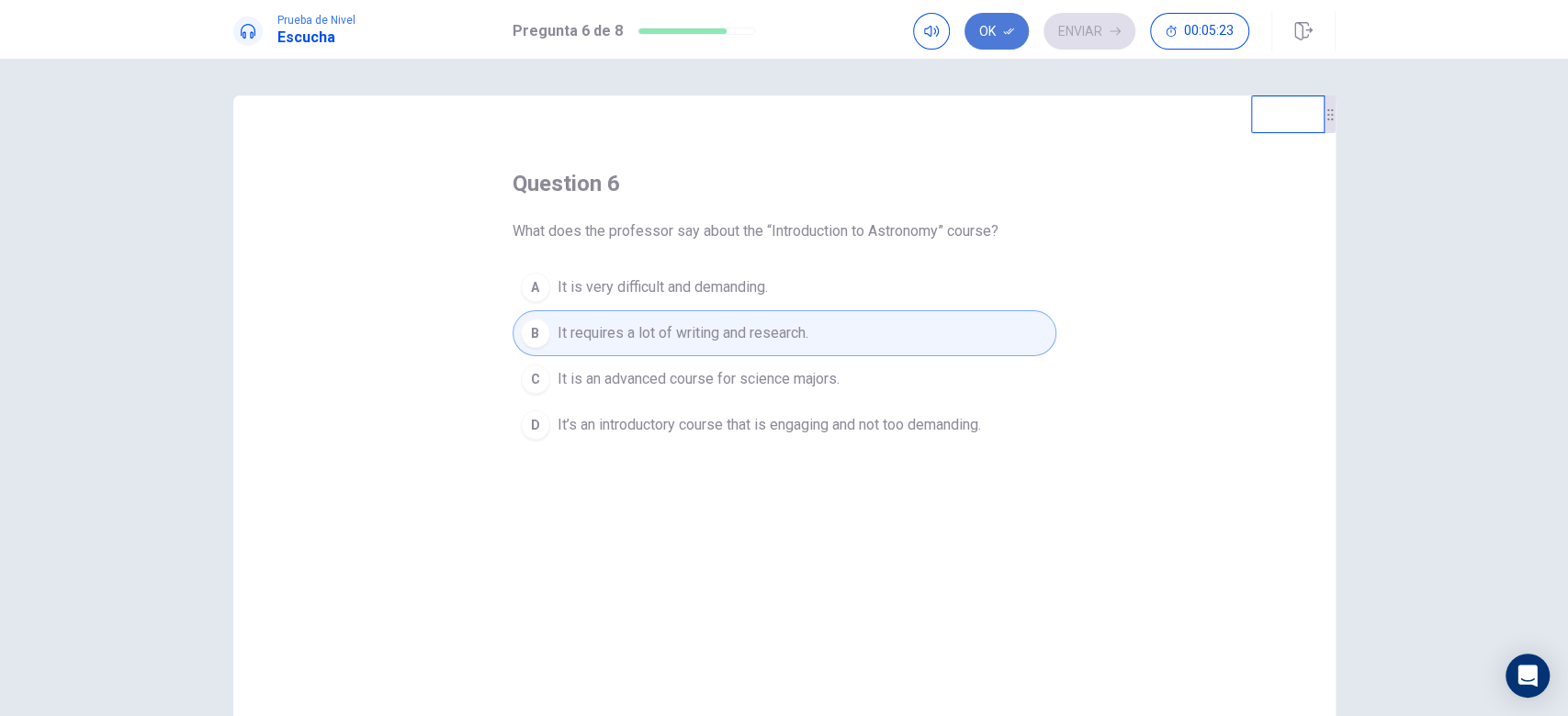 click on "Ok" at bounding box center [997, 31] 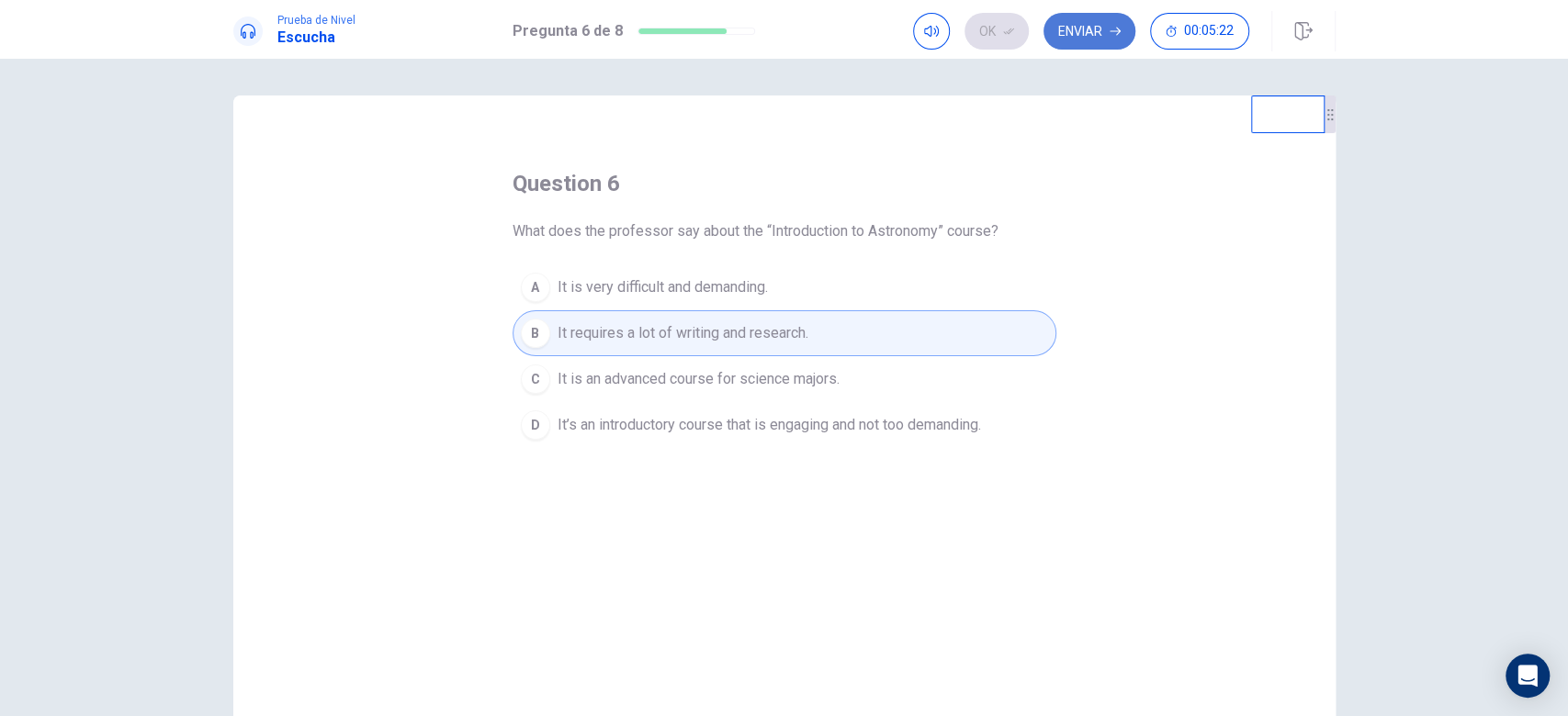 click on "Enviar" at bounding box center (1089, 31) 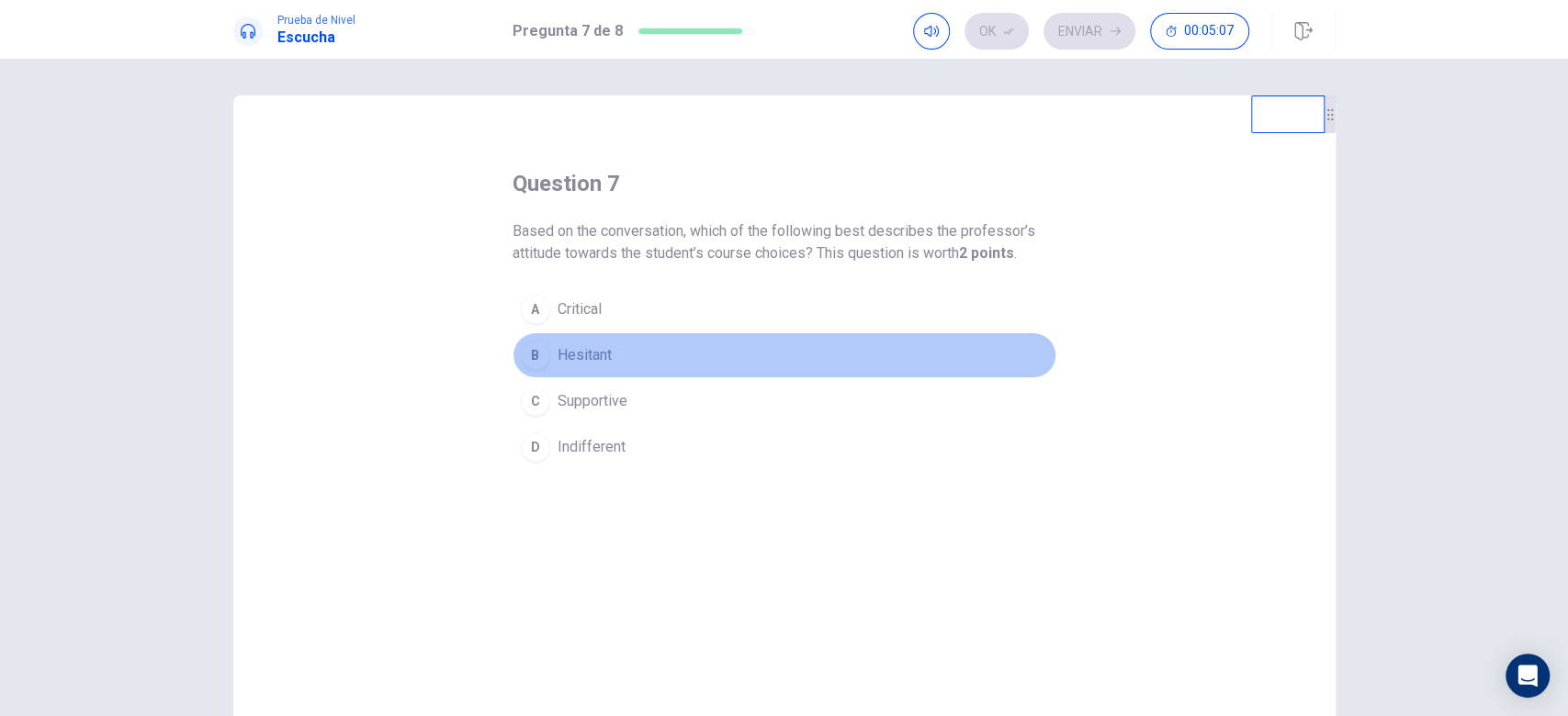 click on "Hesitant" at bounding box center (584, 355) 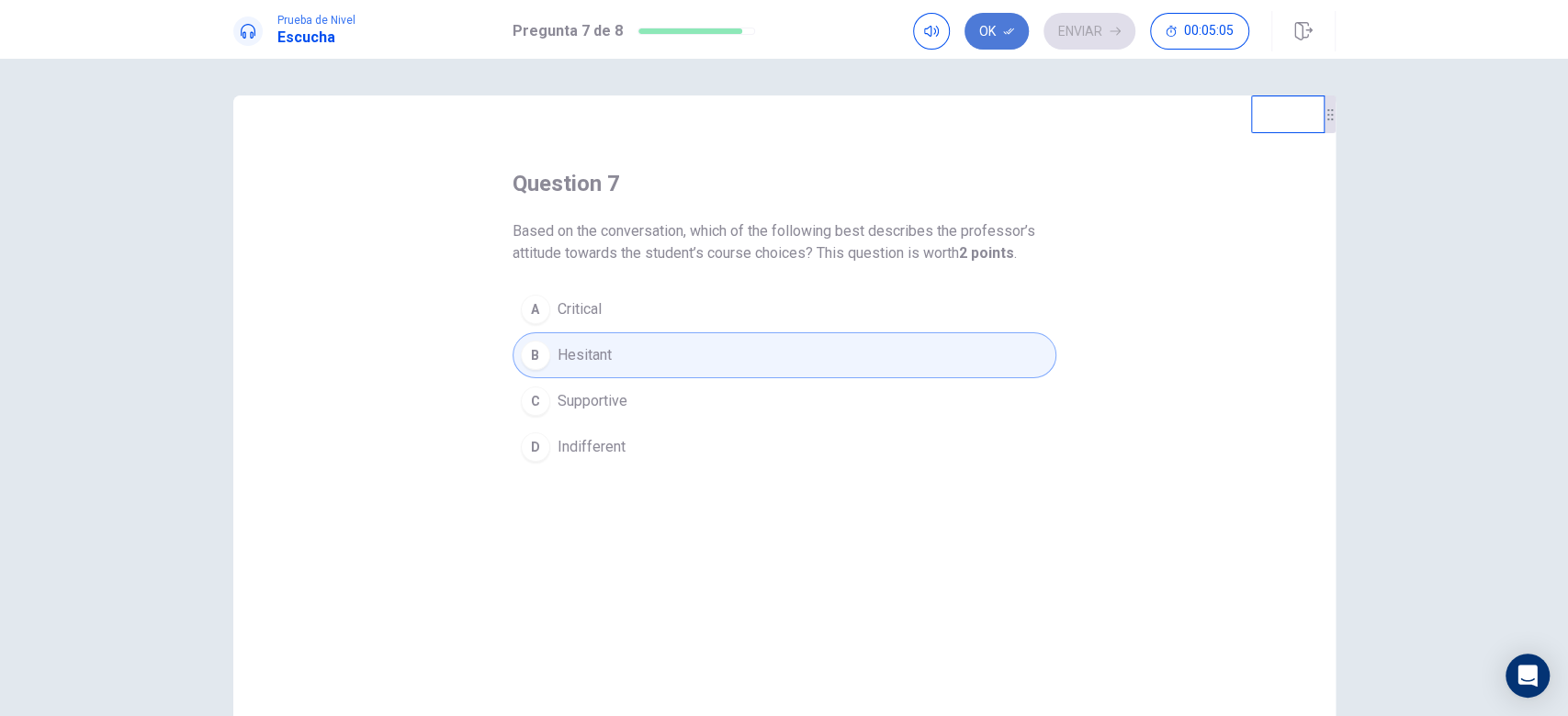 click on "Ok" at bounding box center (997, 31) 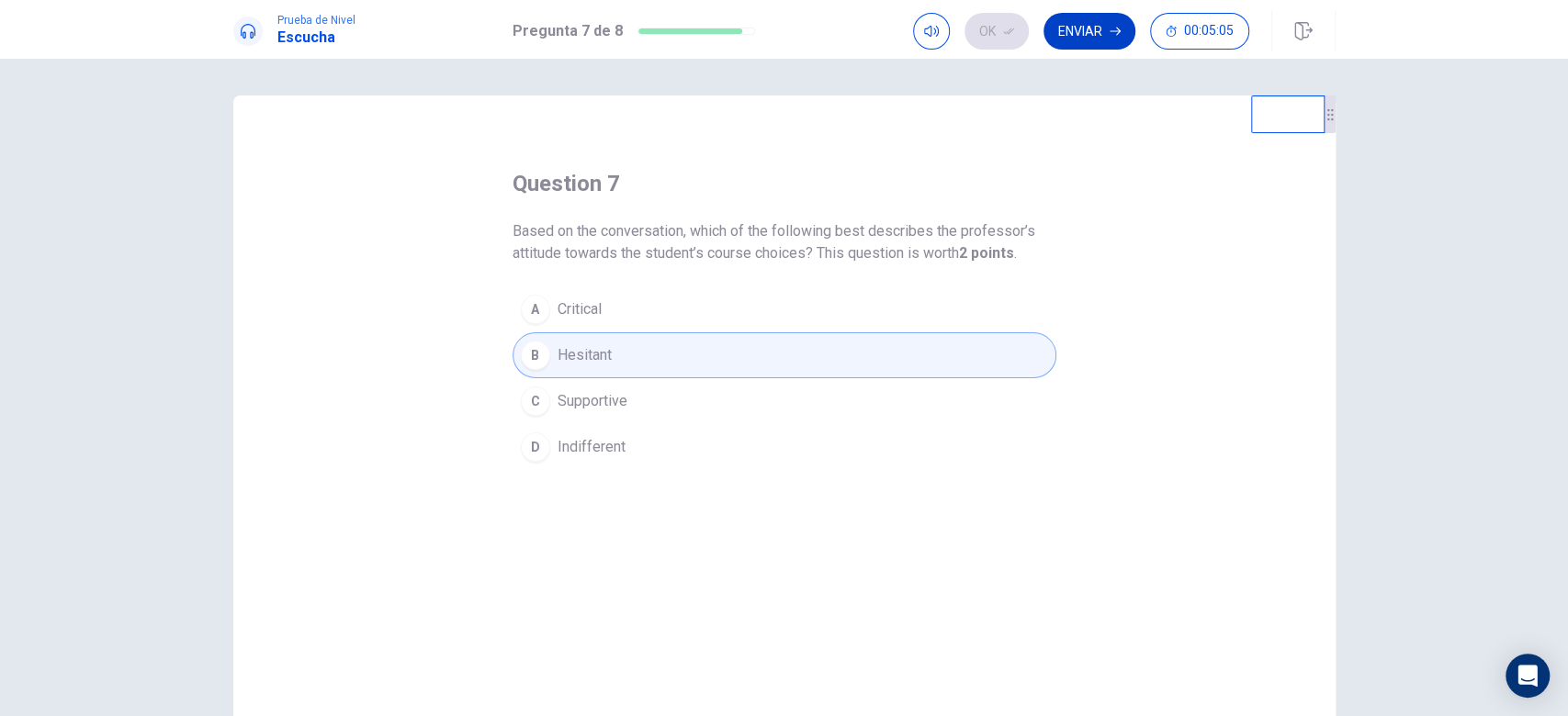 click on "Enviar" at bounding box center [1089, 31] 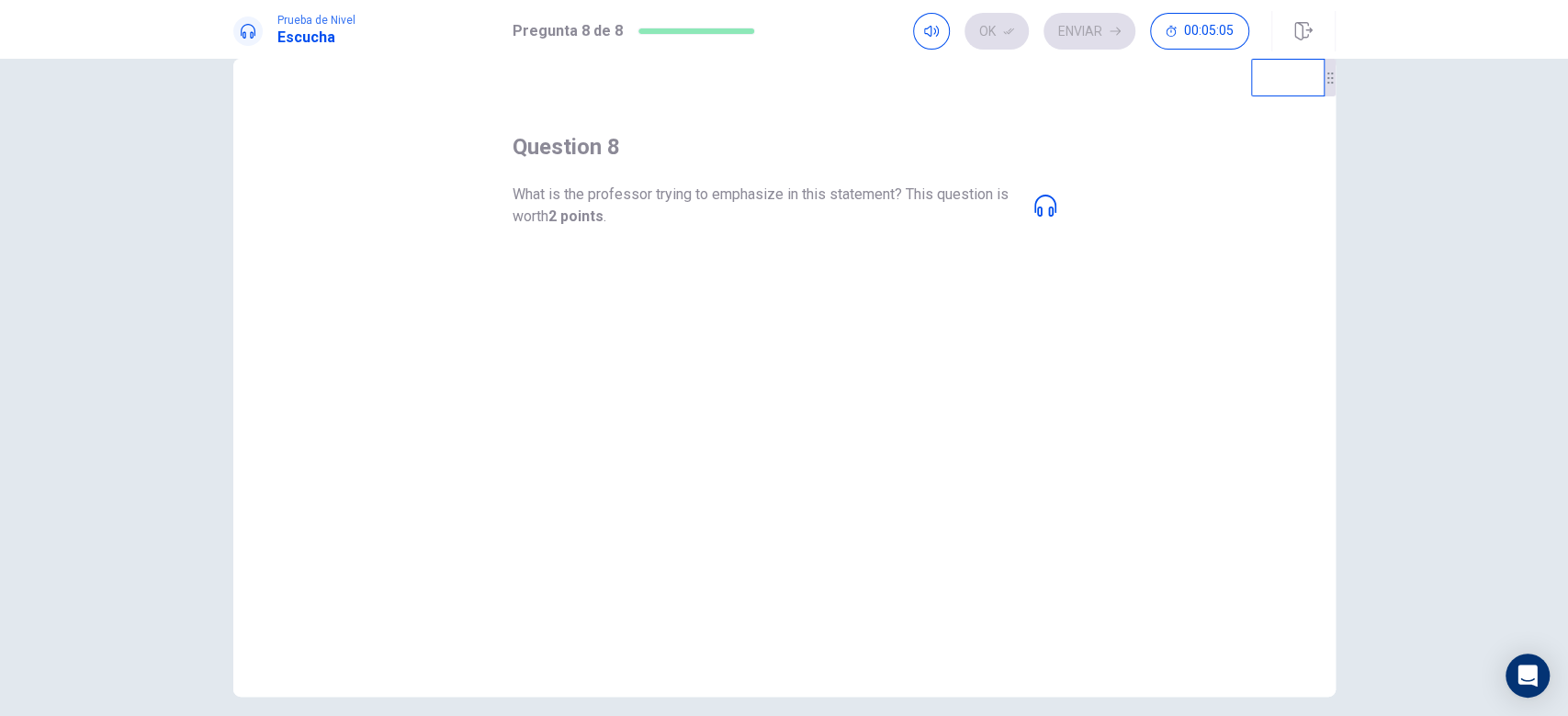 scroll, scrollTop: 0, scrollLeft: 0, axis: both 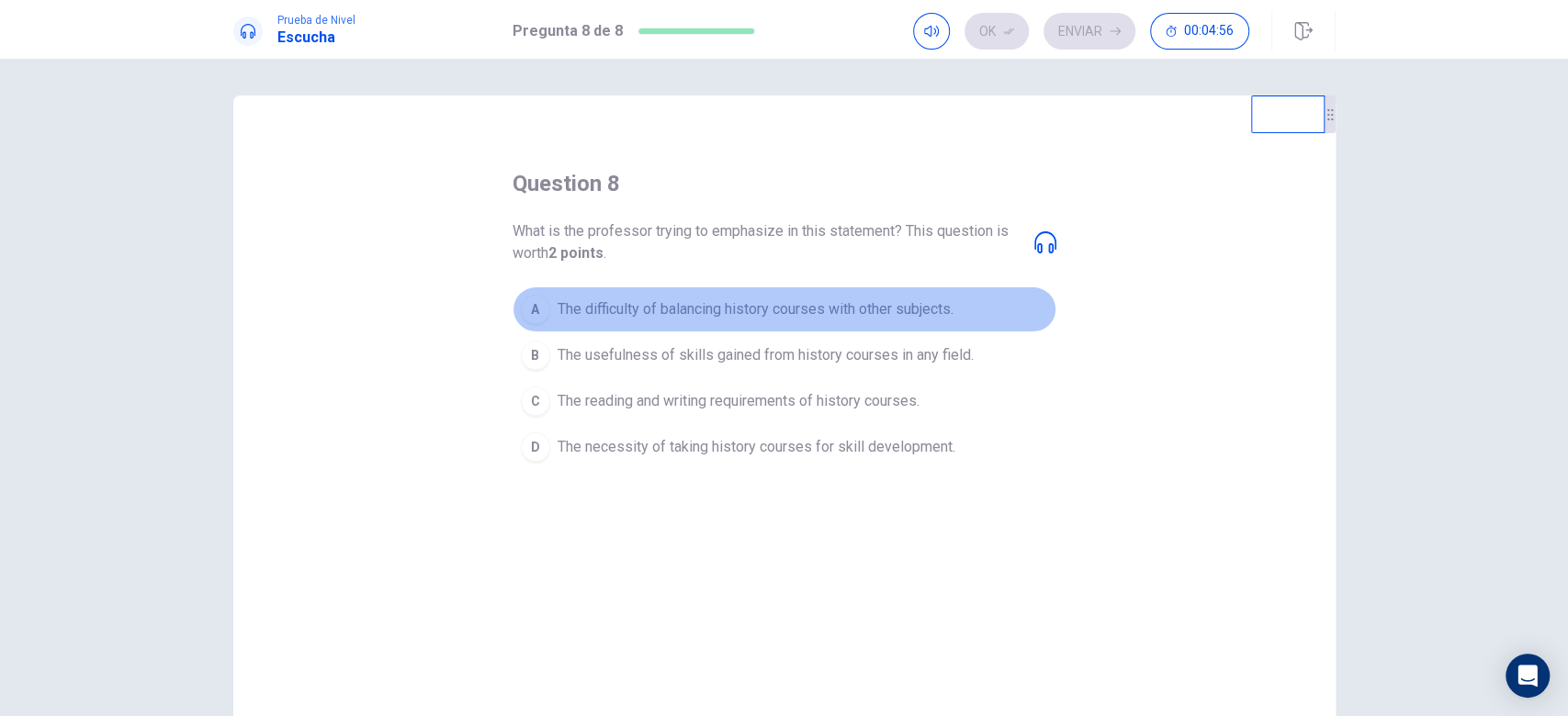 click on "The difficulty of balancing history courses with other subjects." at bounding box center (755, 309) 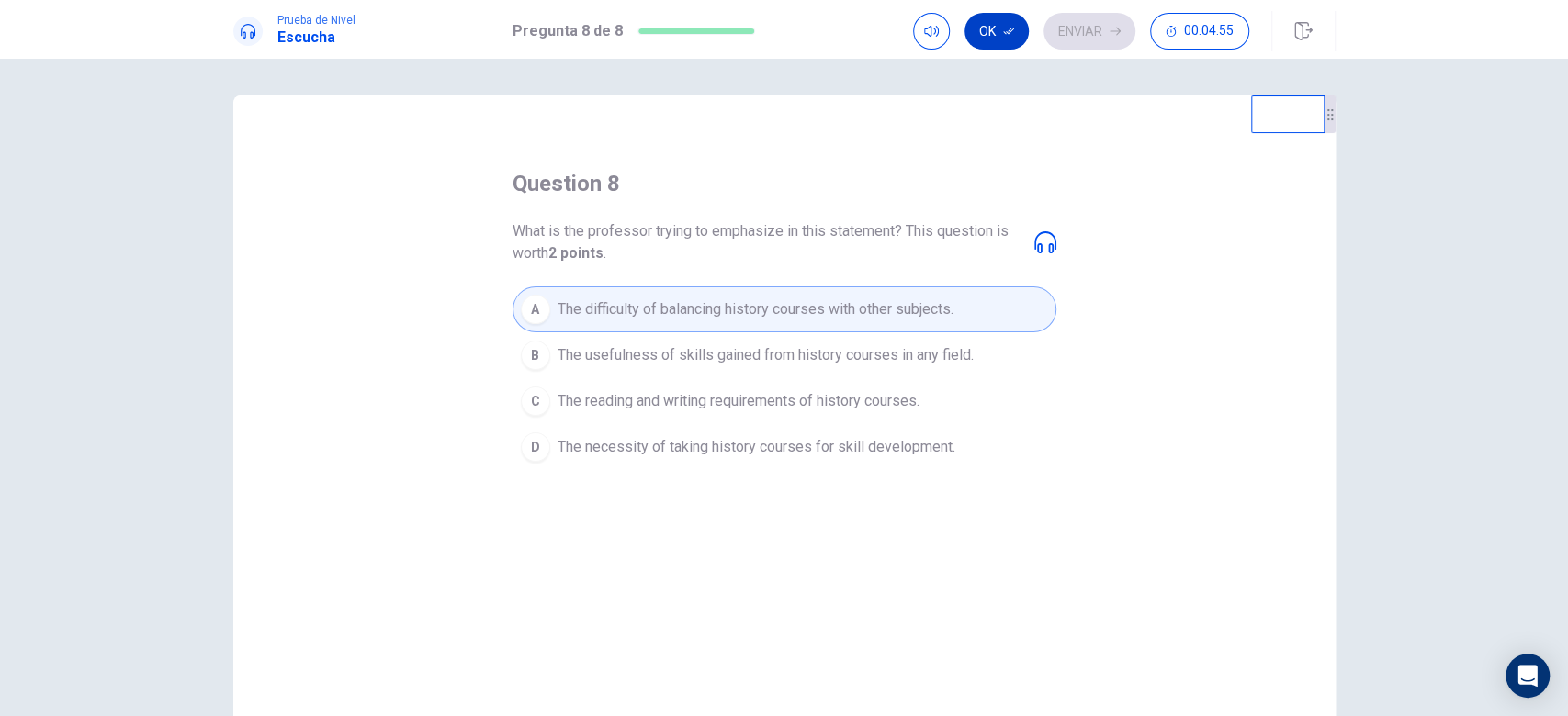 click on "Ok" at bounding box center (997, 31) 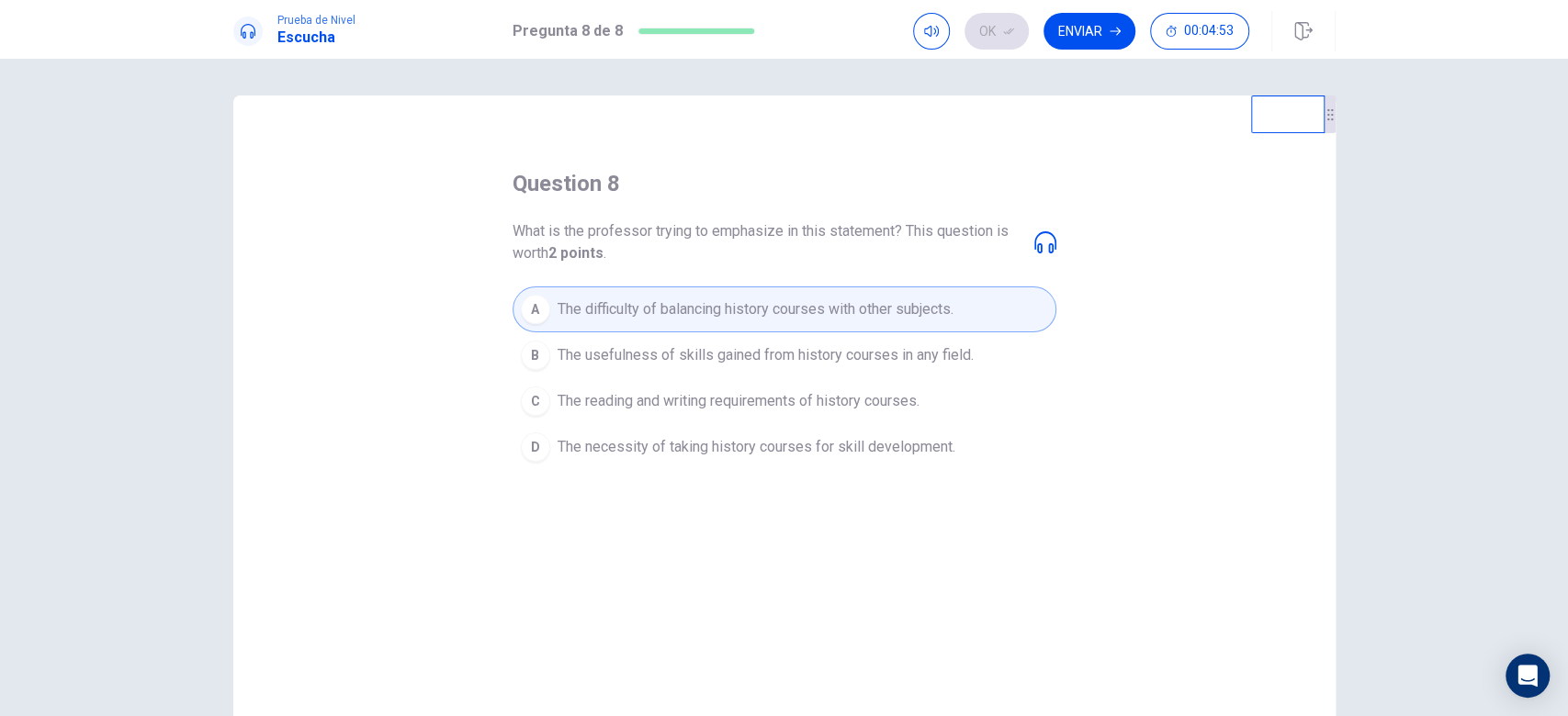 click 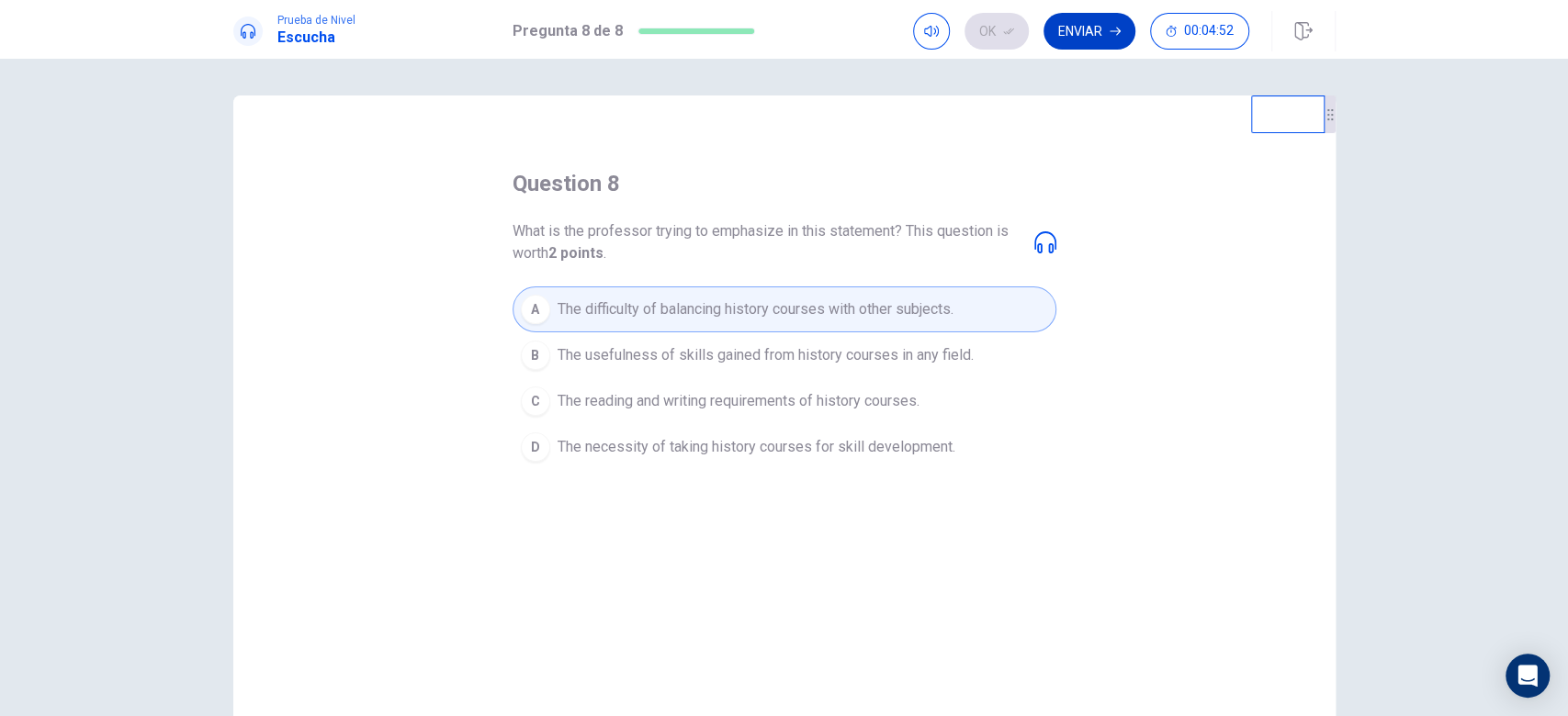 click on "Enviar" at bounding box center [1089, 31] 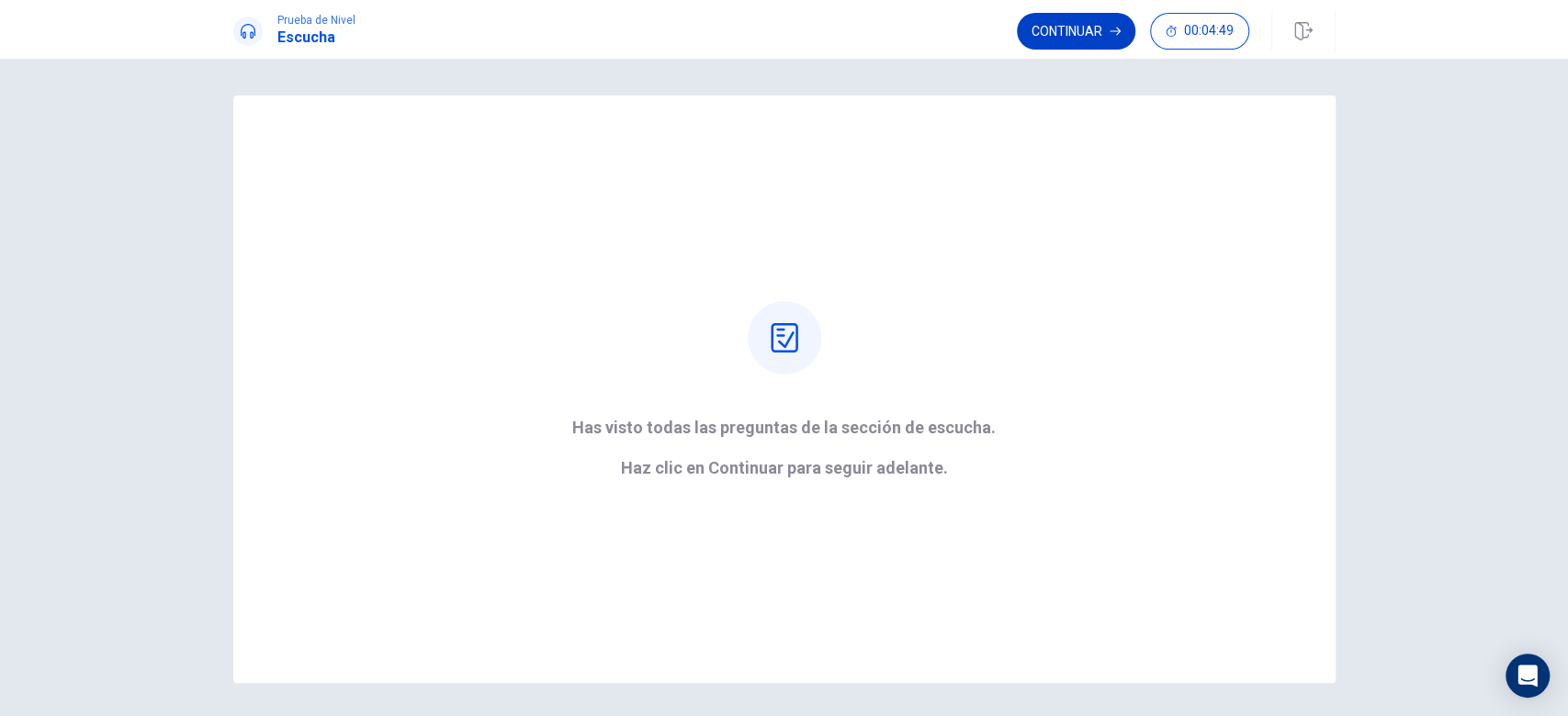 click on "Continuar" at bounding box center [1076, 31] 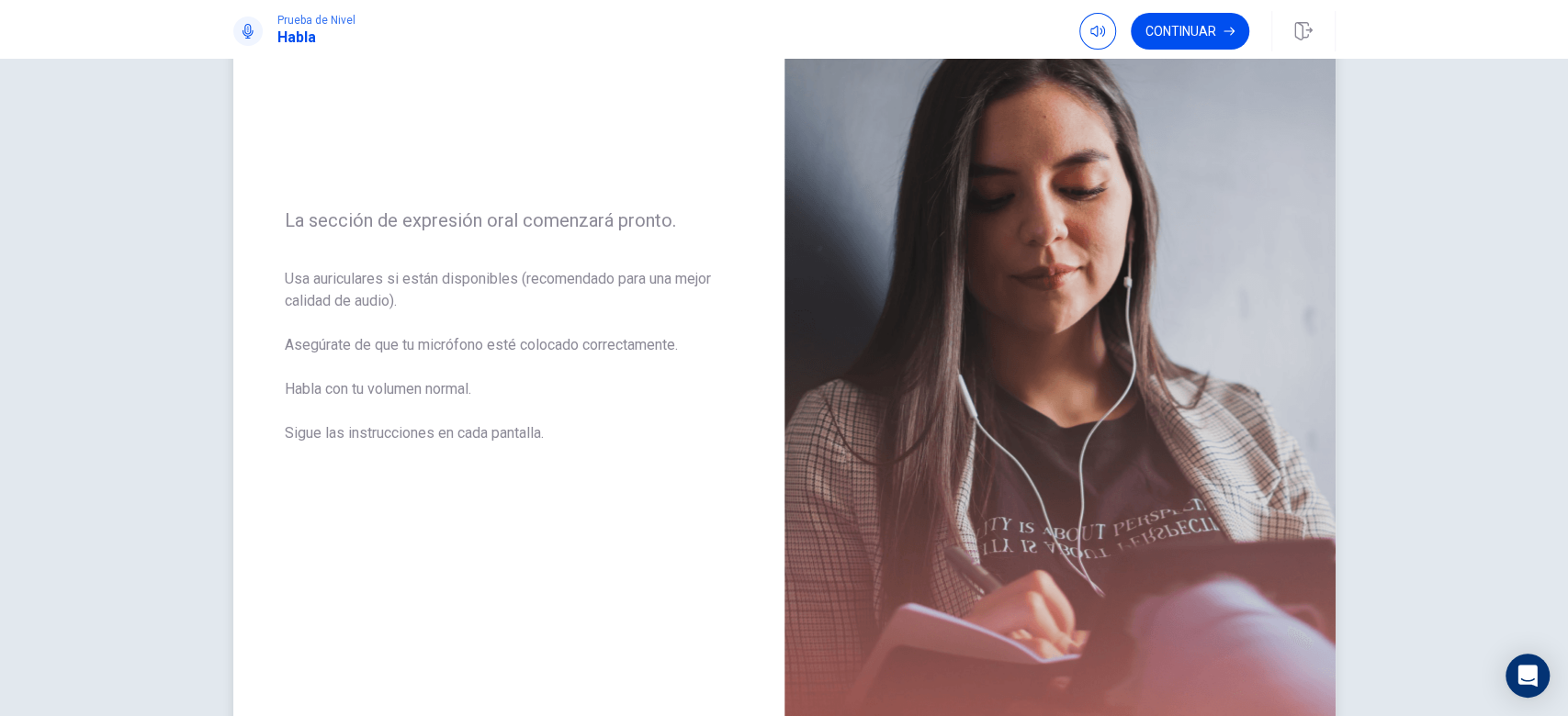 scroll, scrollTop: 244, scrollLeft: 0, axis: vertical 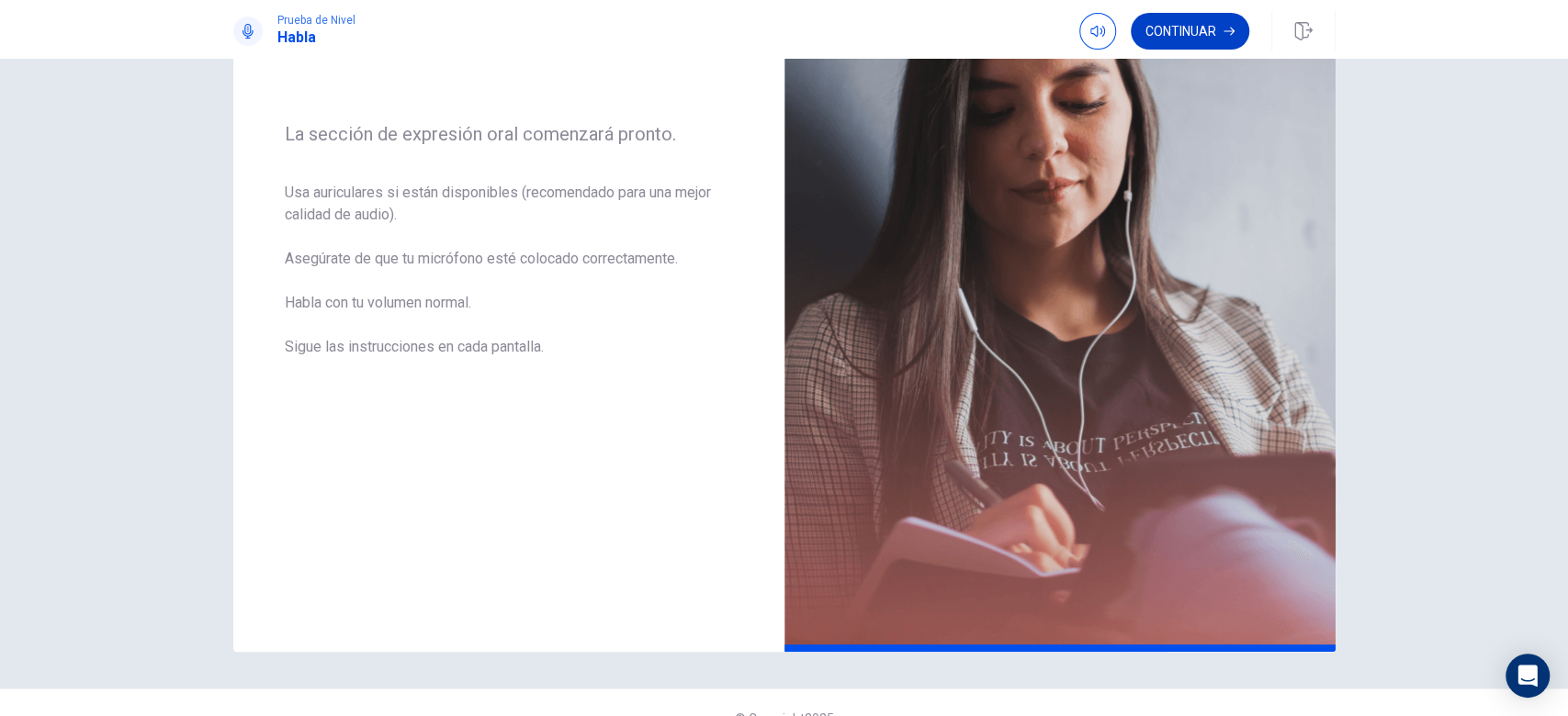 click on "Continuar" at bounding box center (1190, 31) 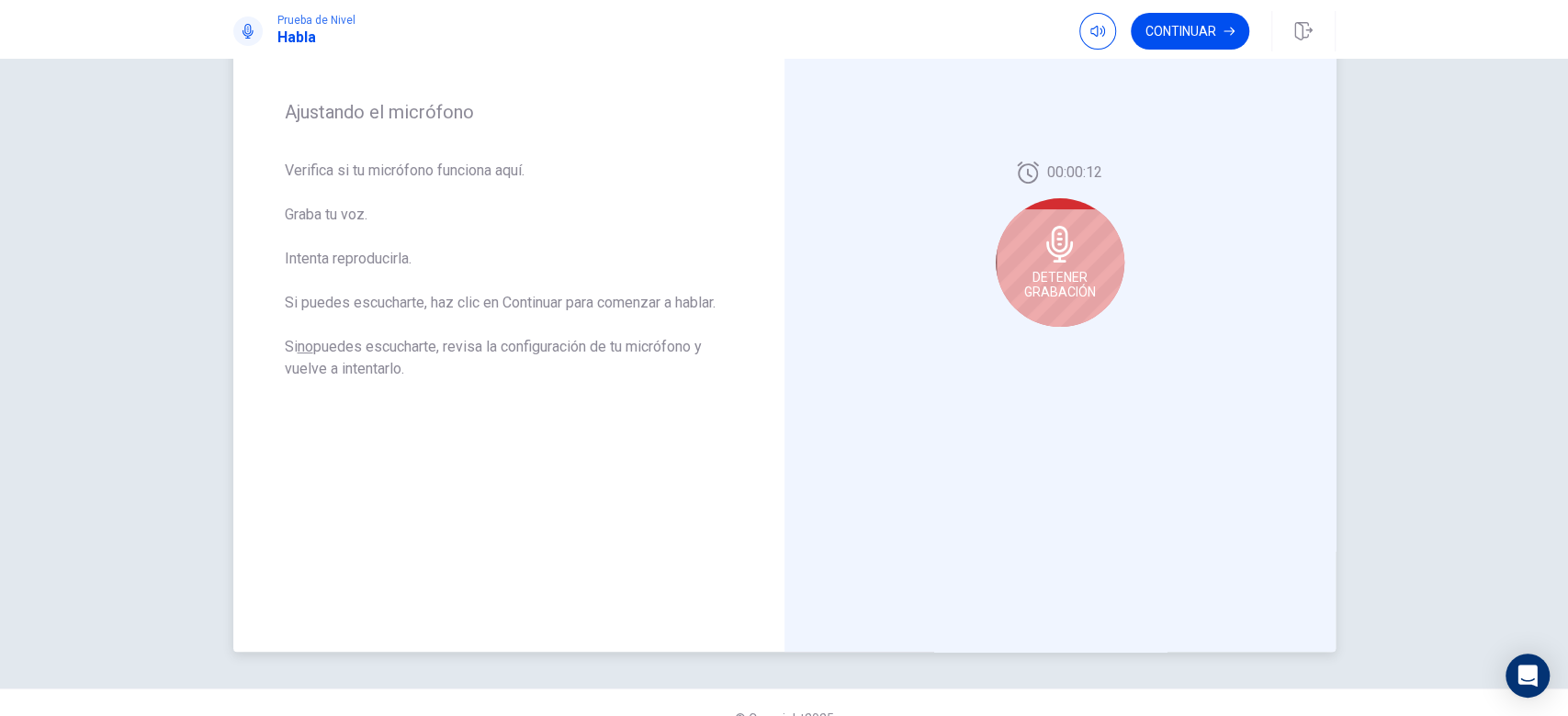 click 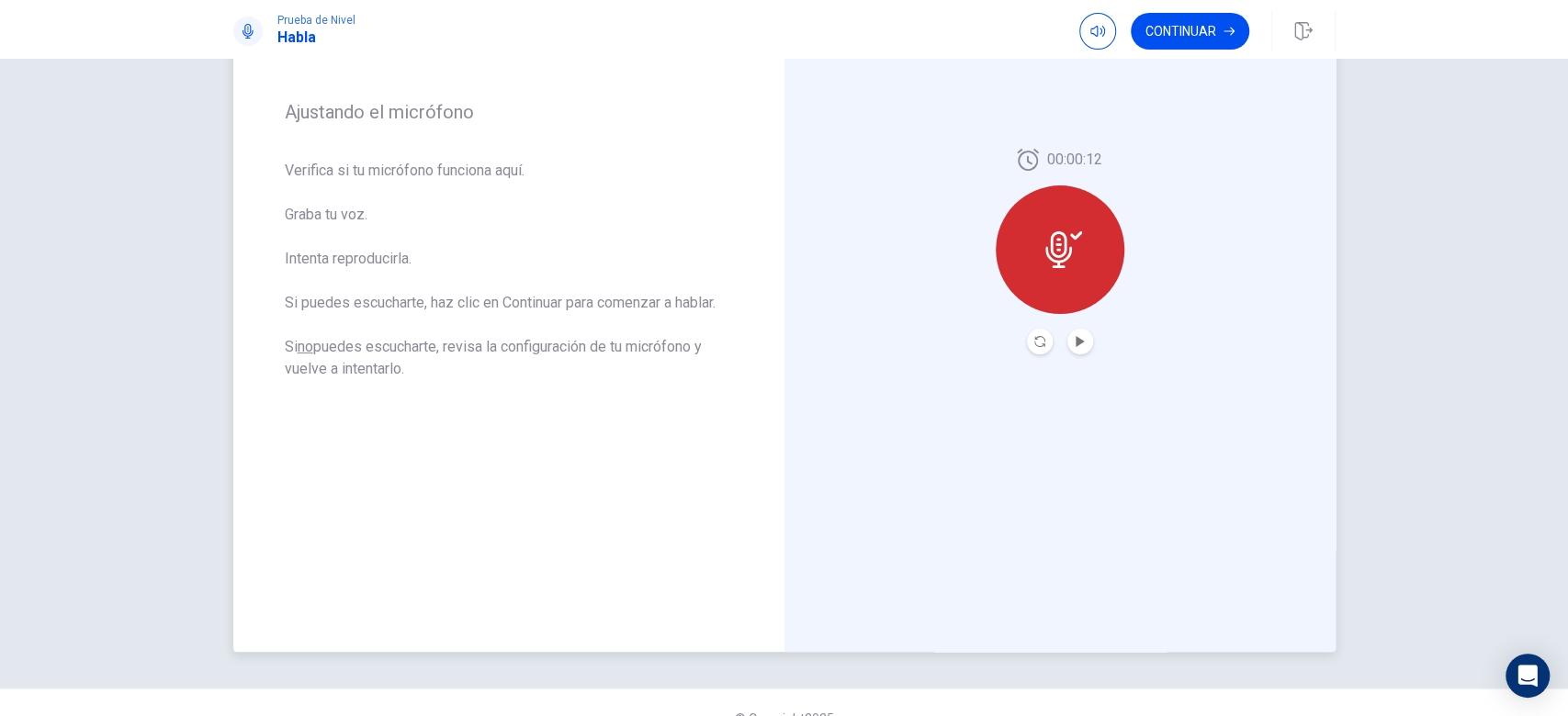 click 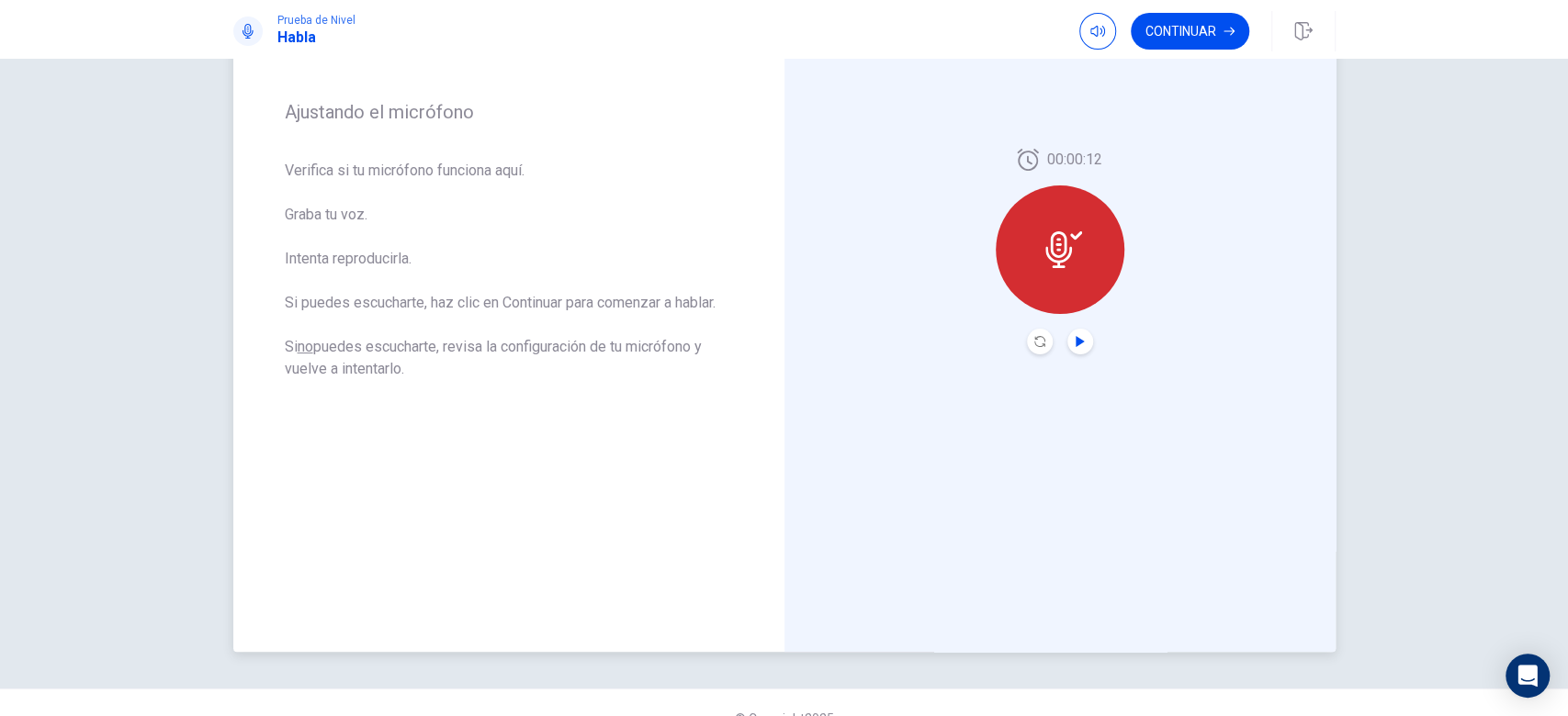 click 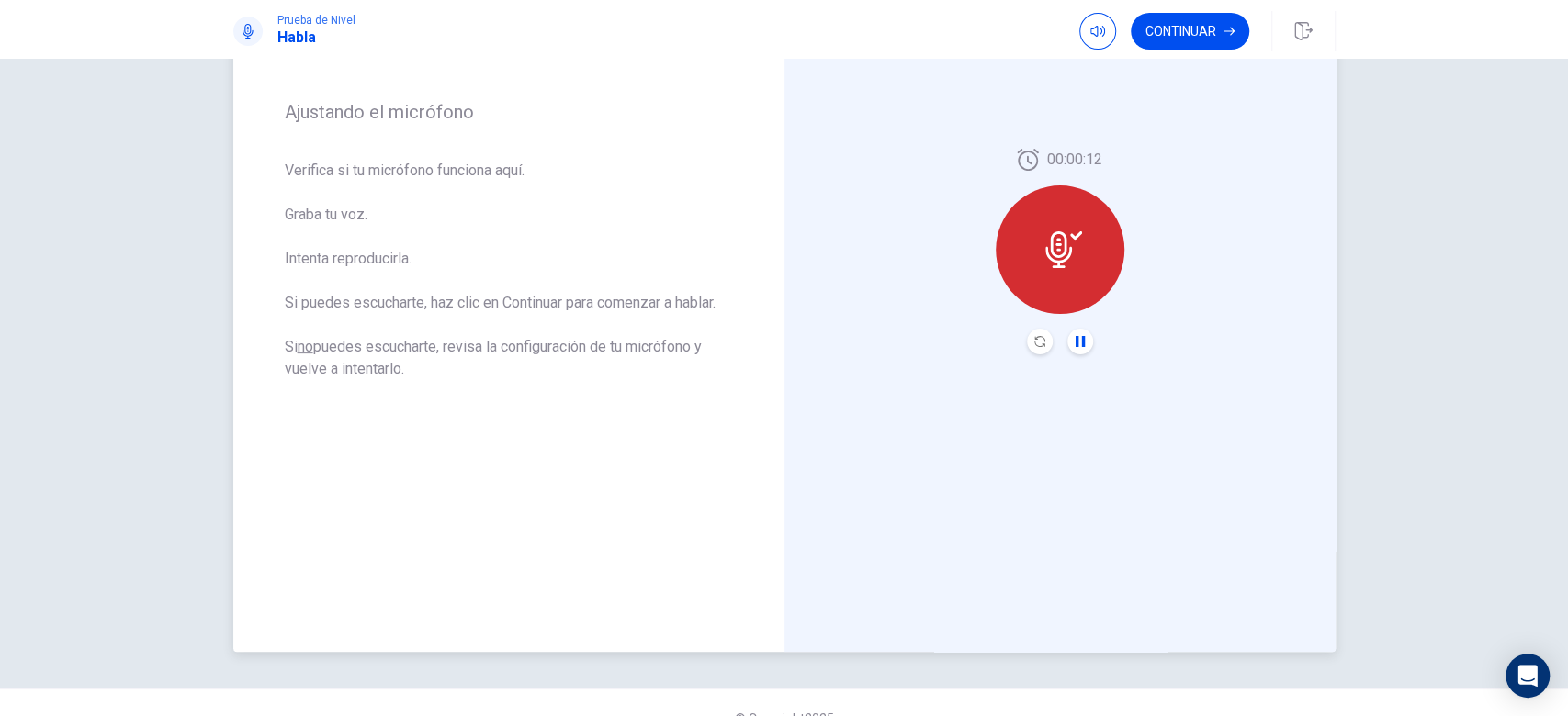 click 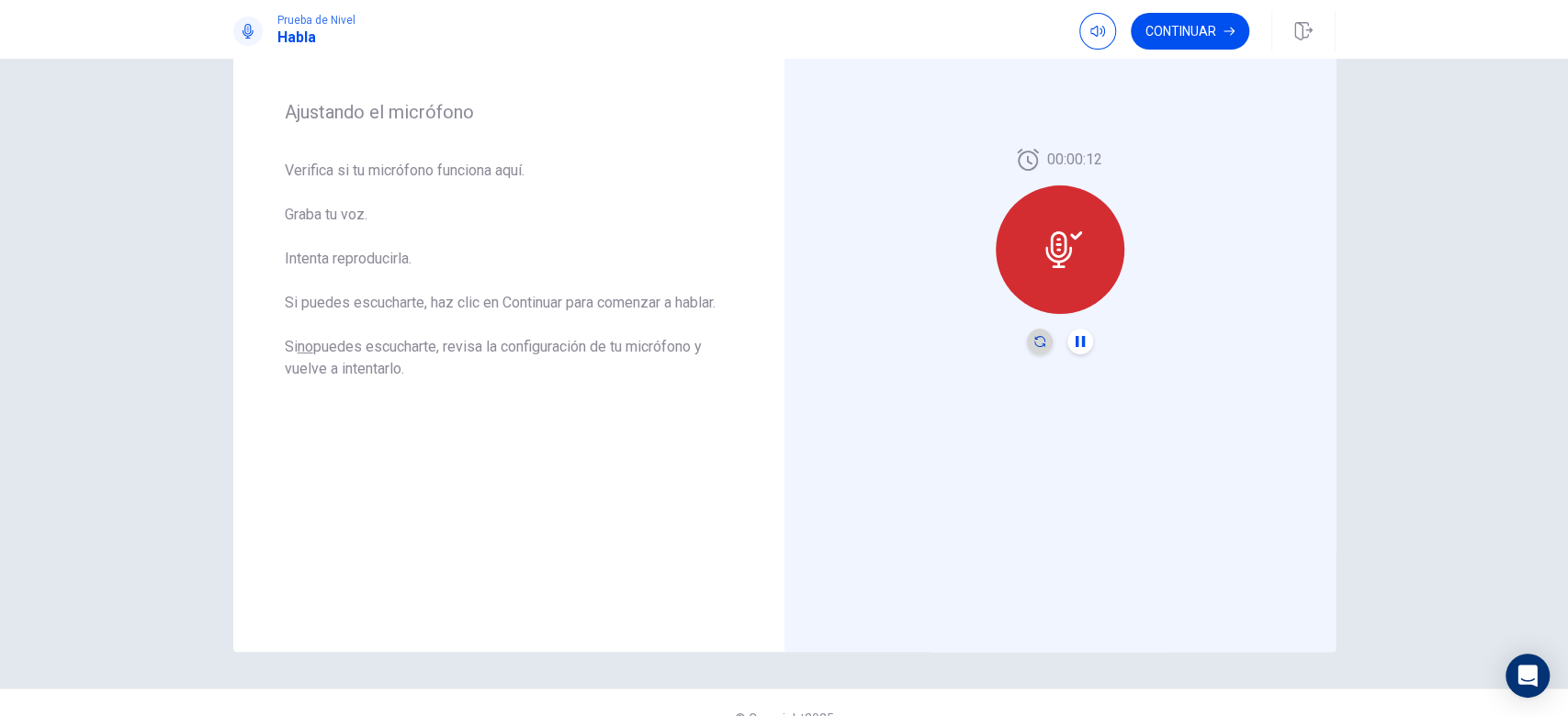 click 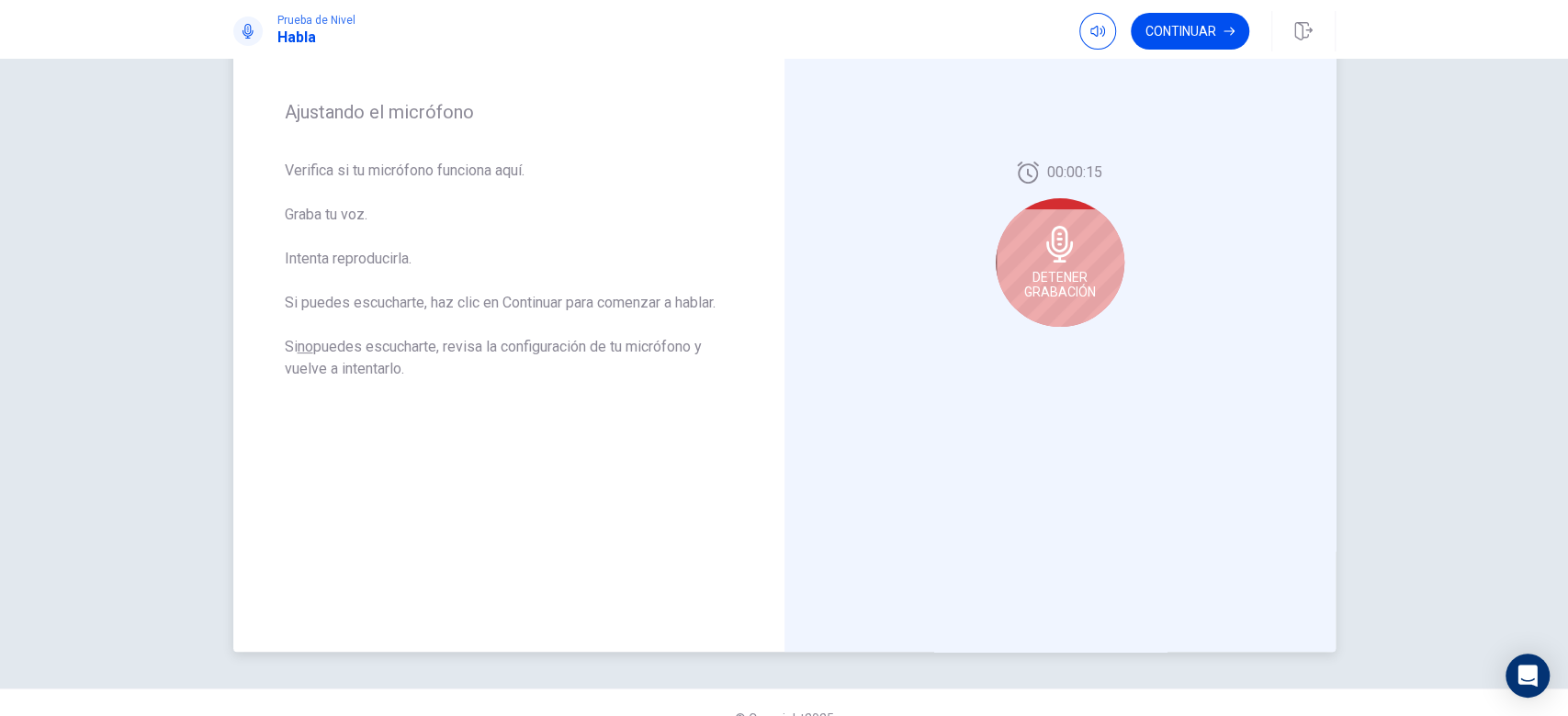 click 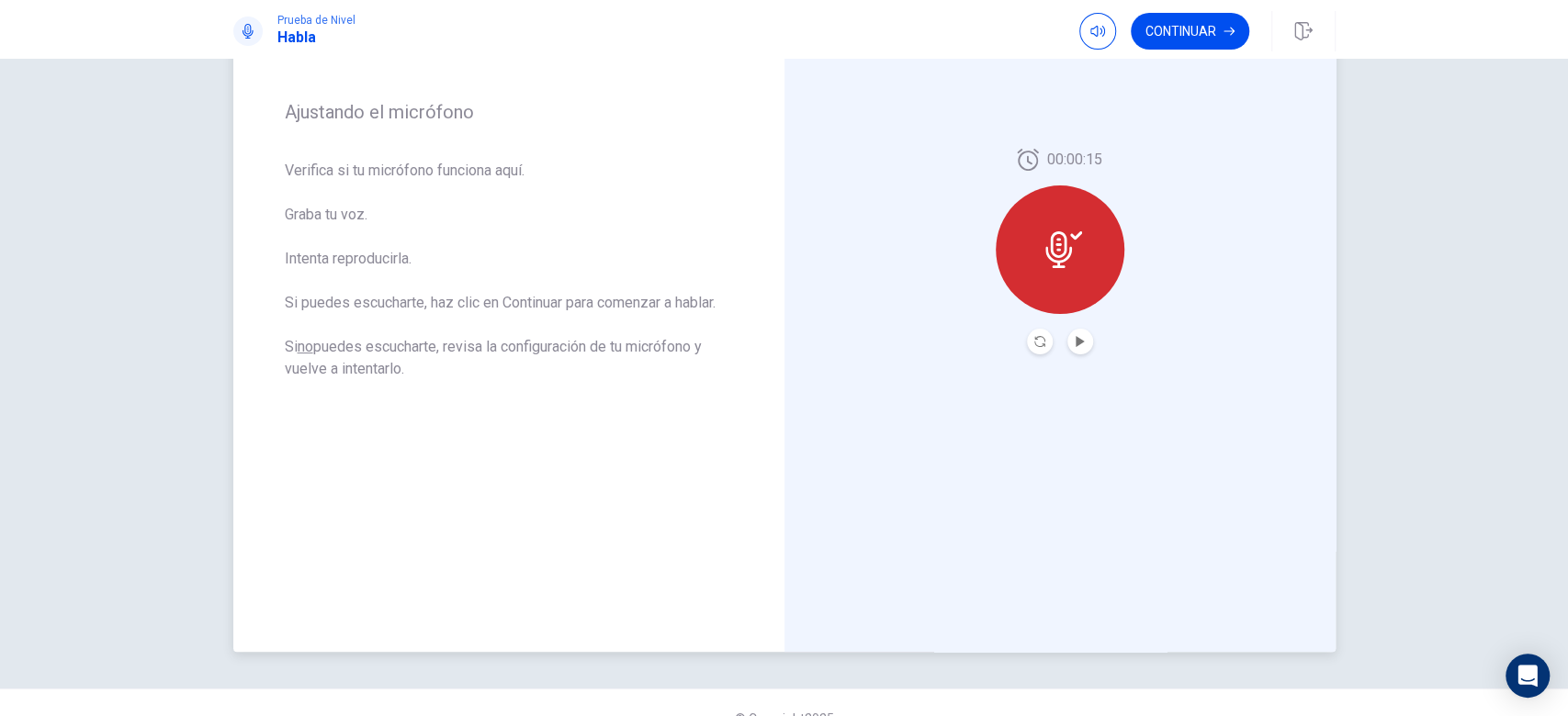 click at bounding box center (1080, 341) 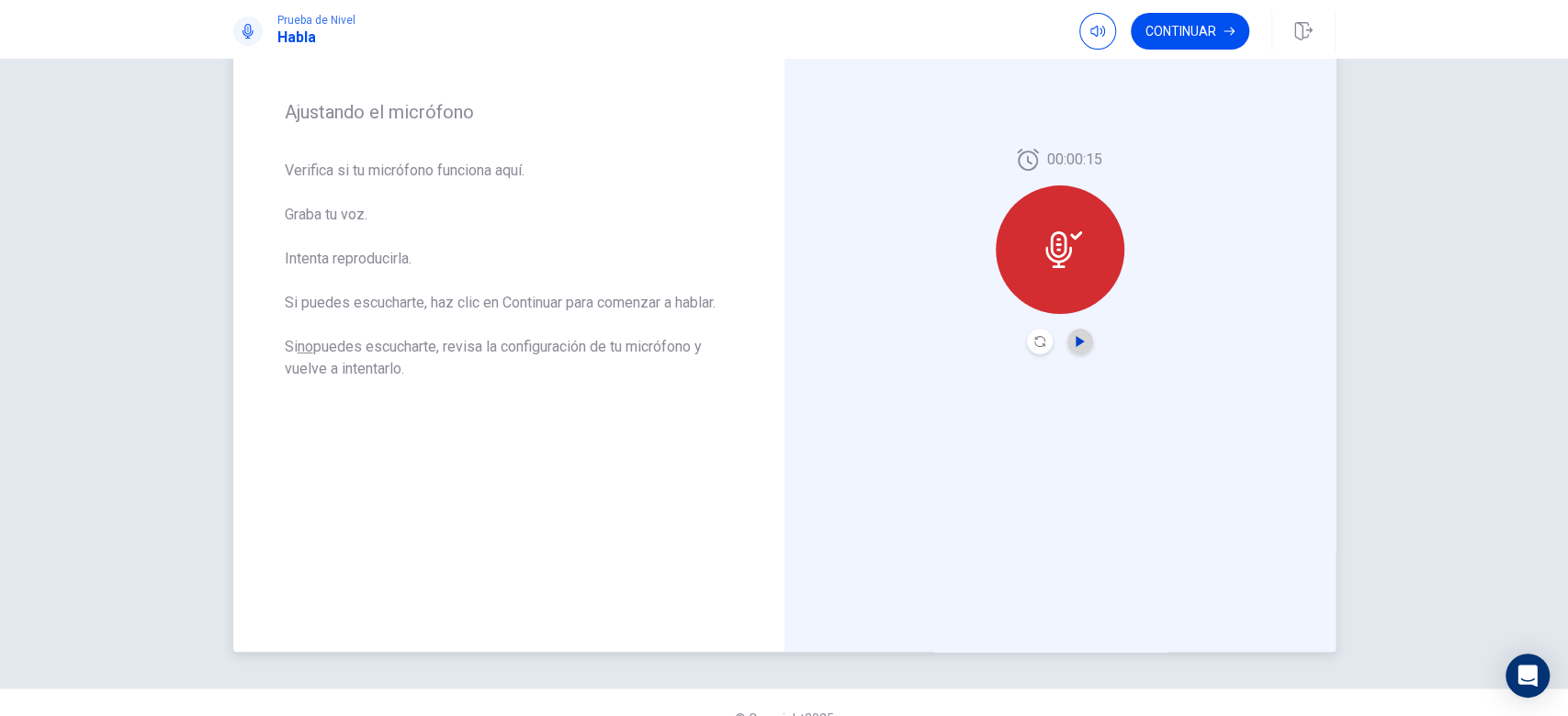 click 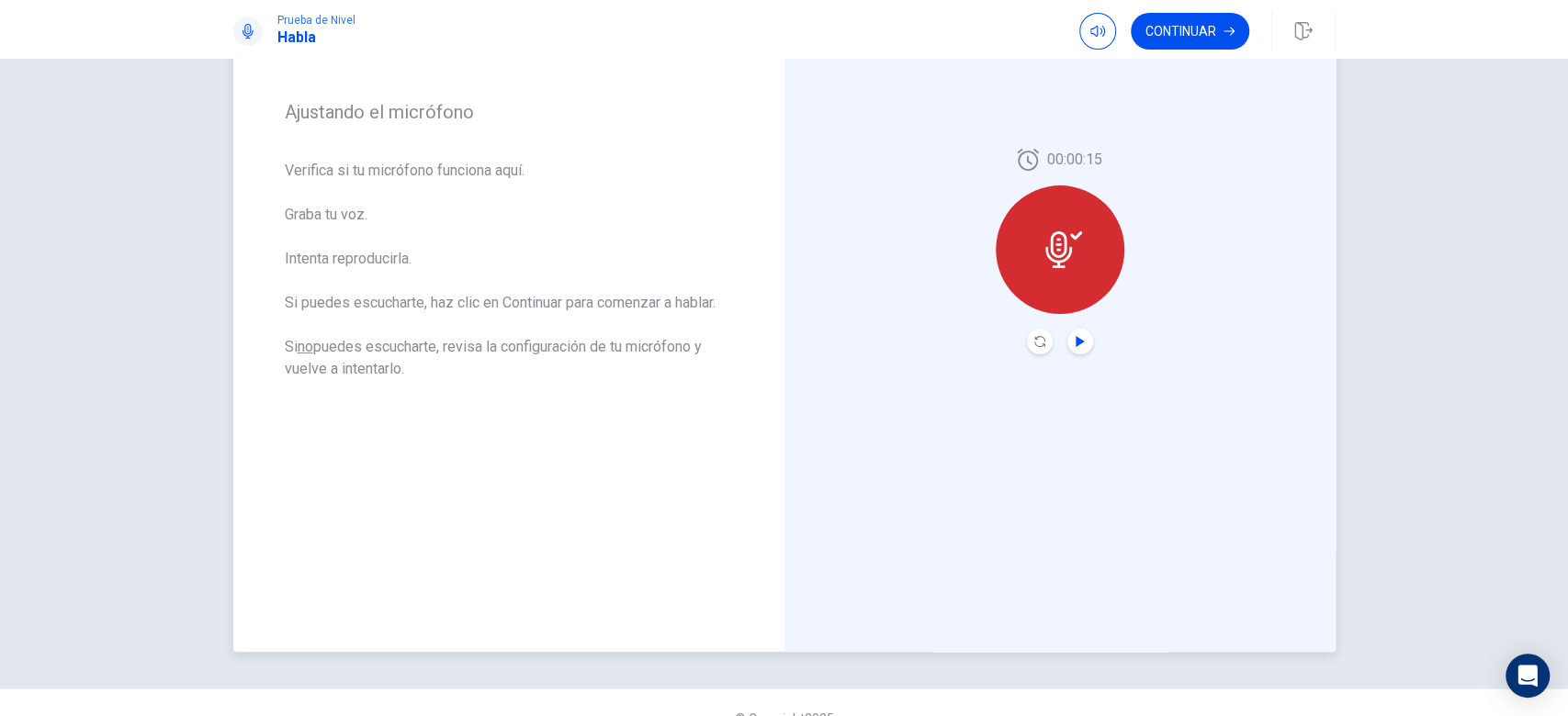 click 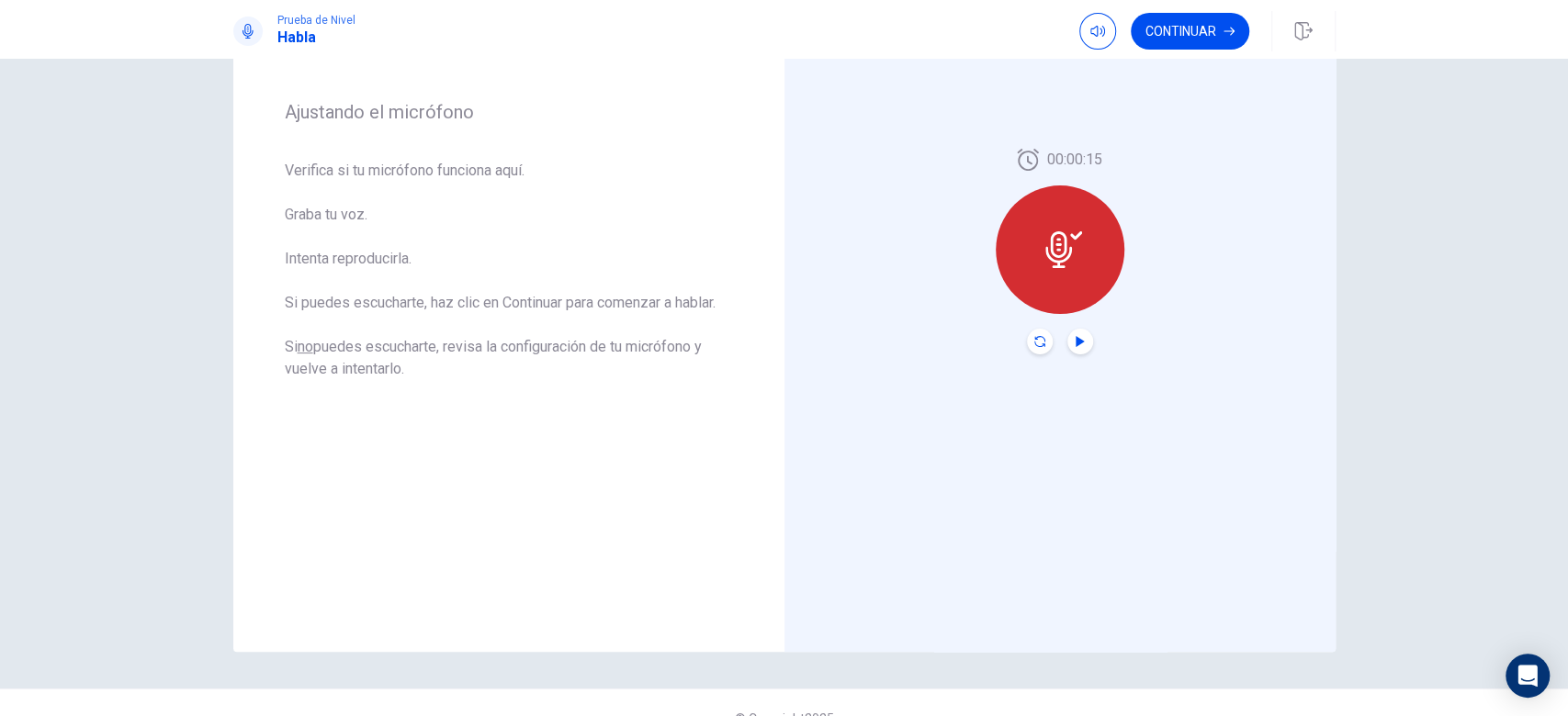 click 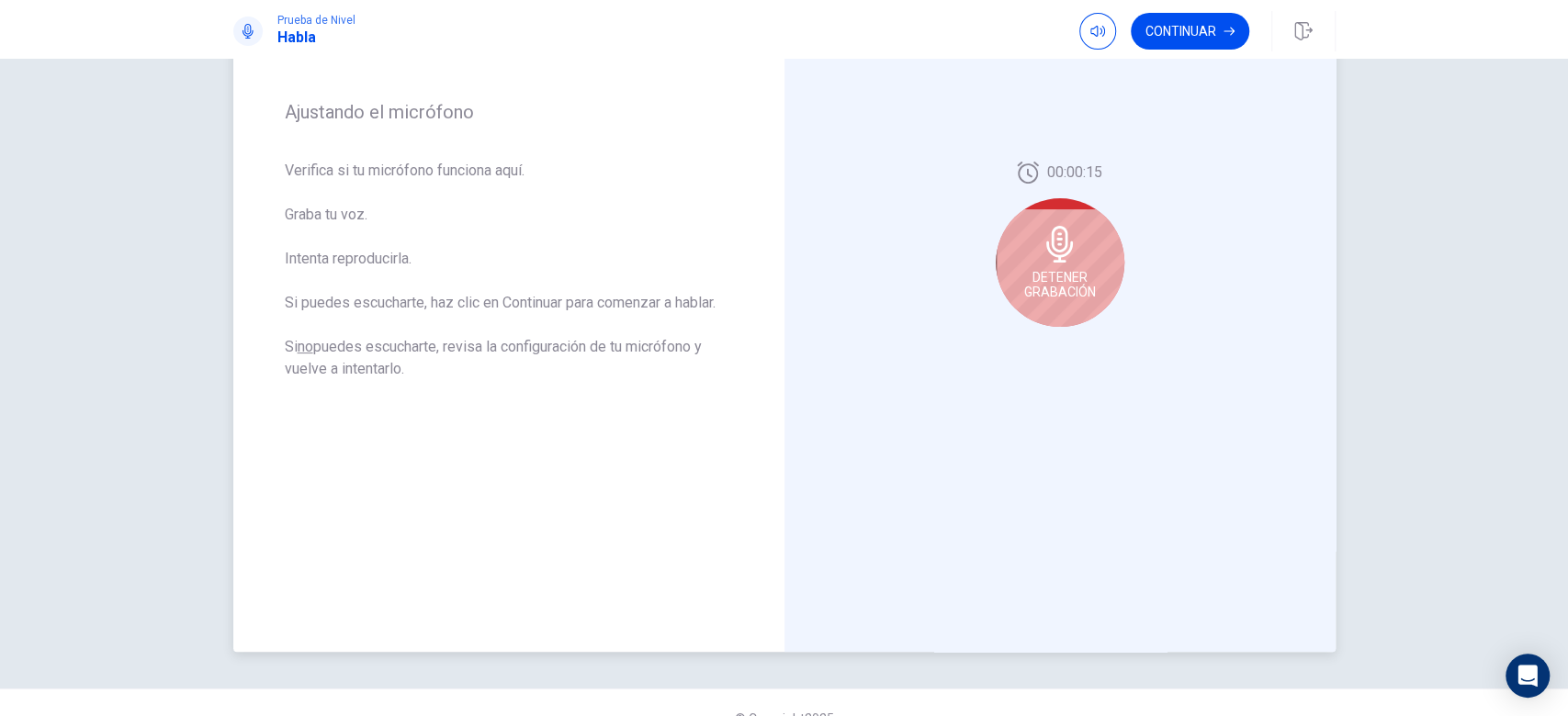 click 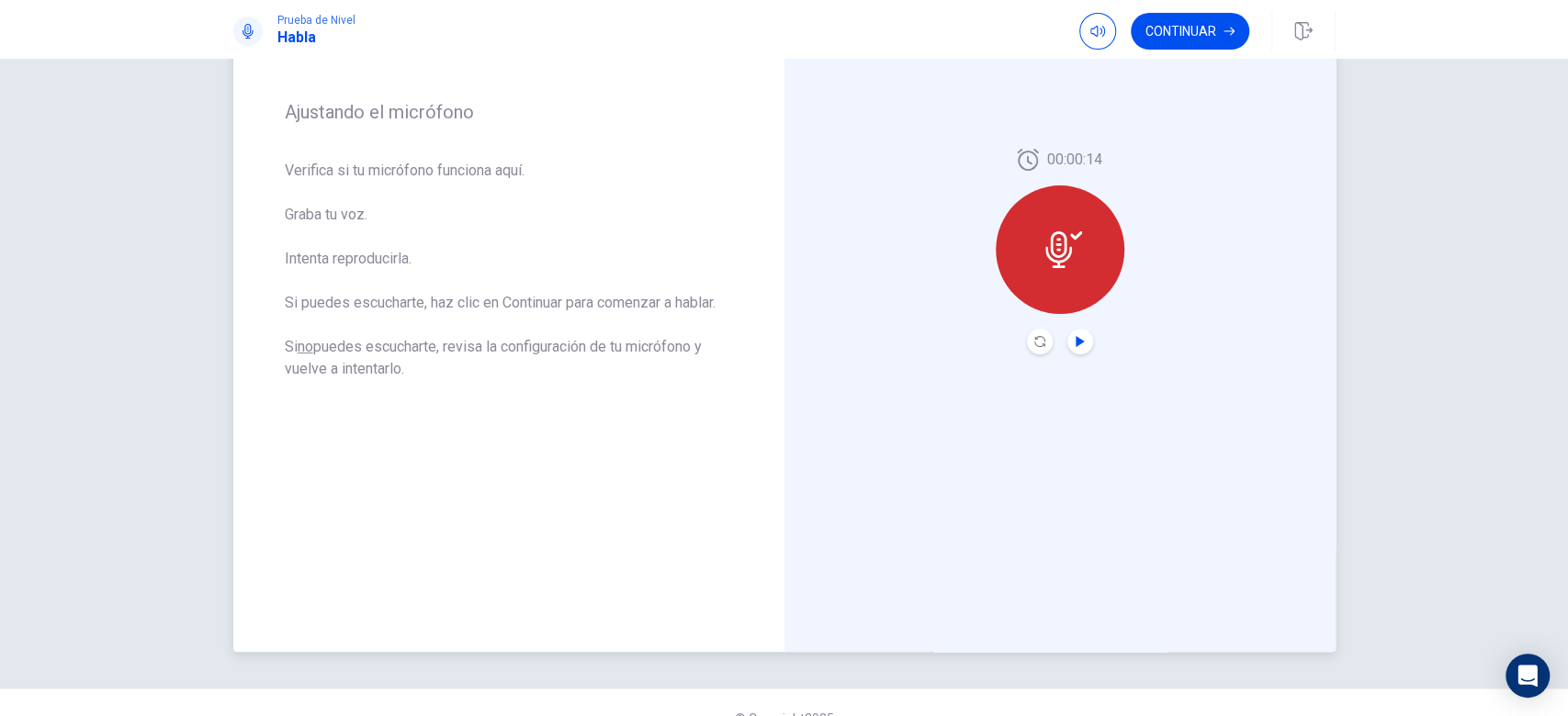 click 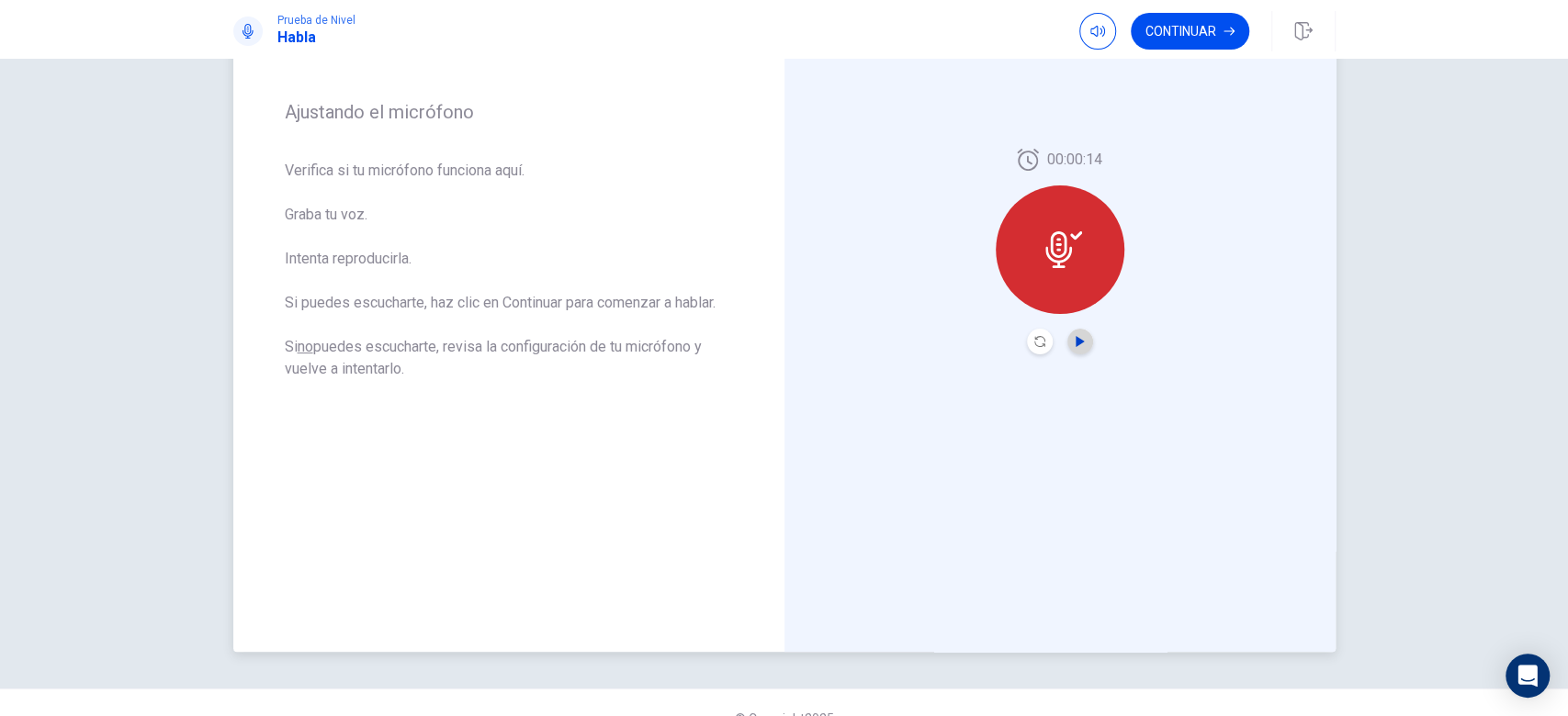 click at bounding box center [1080, 341] 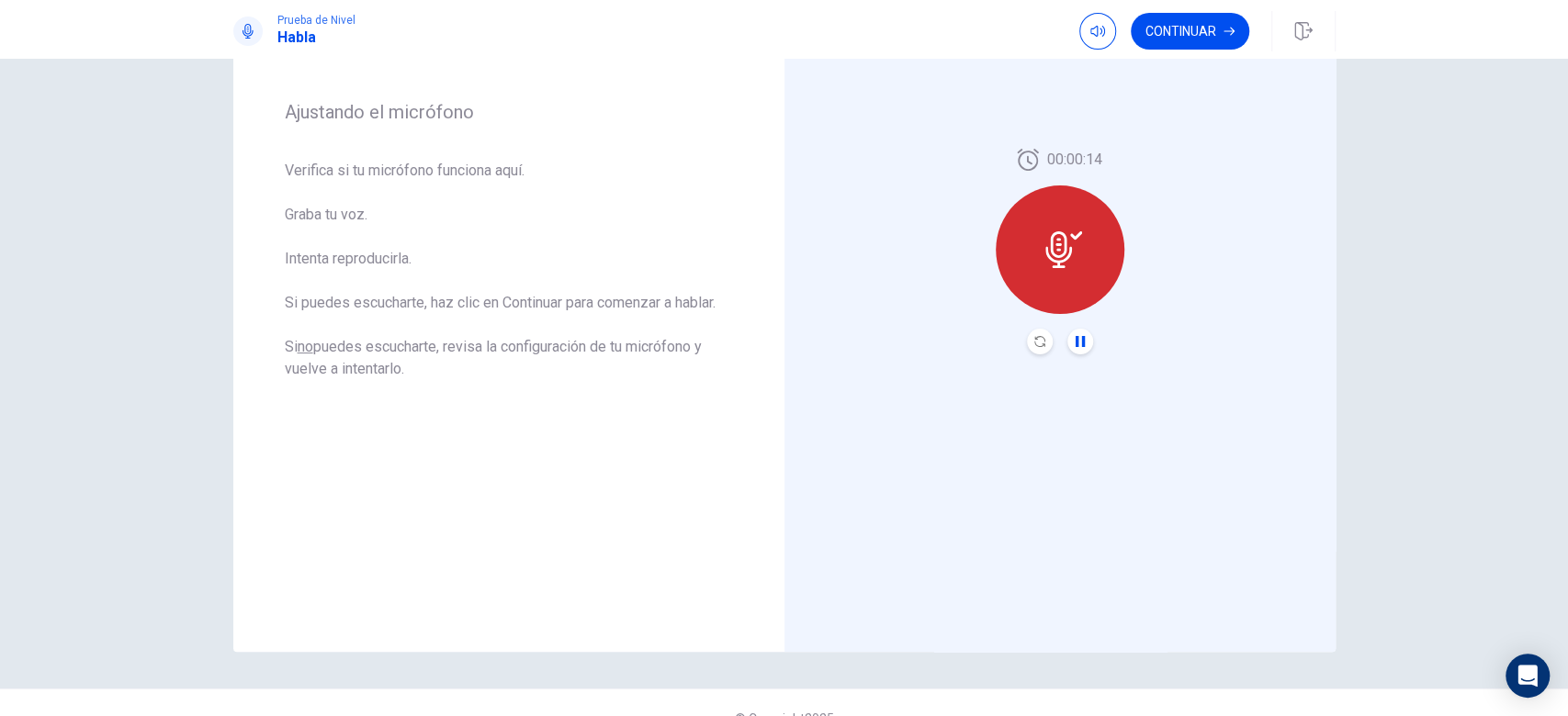 click 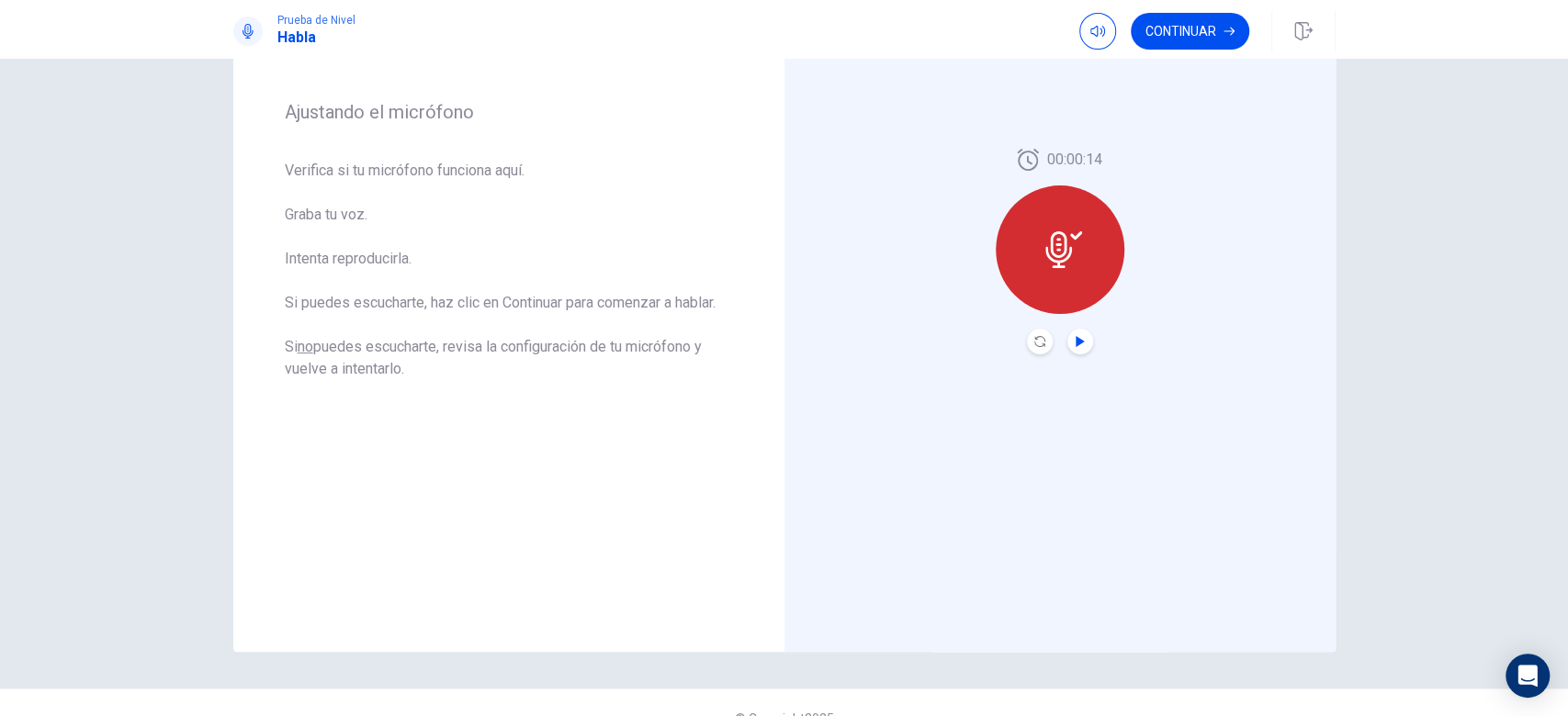 click 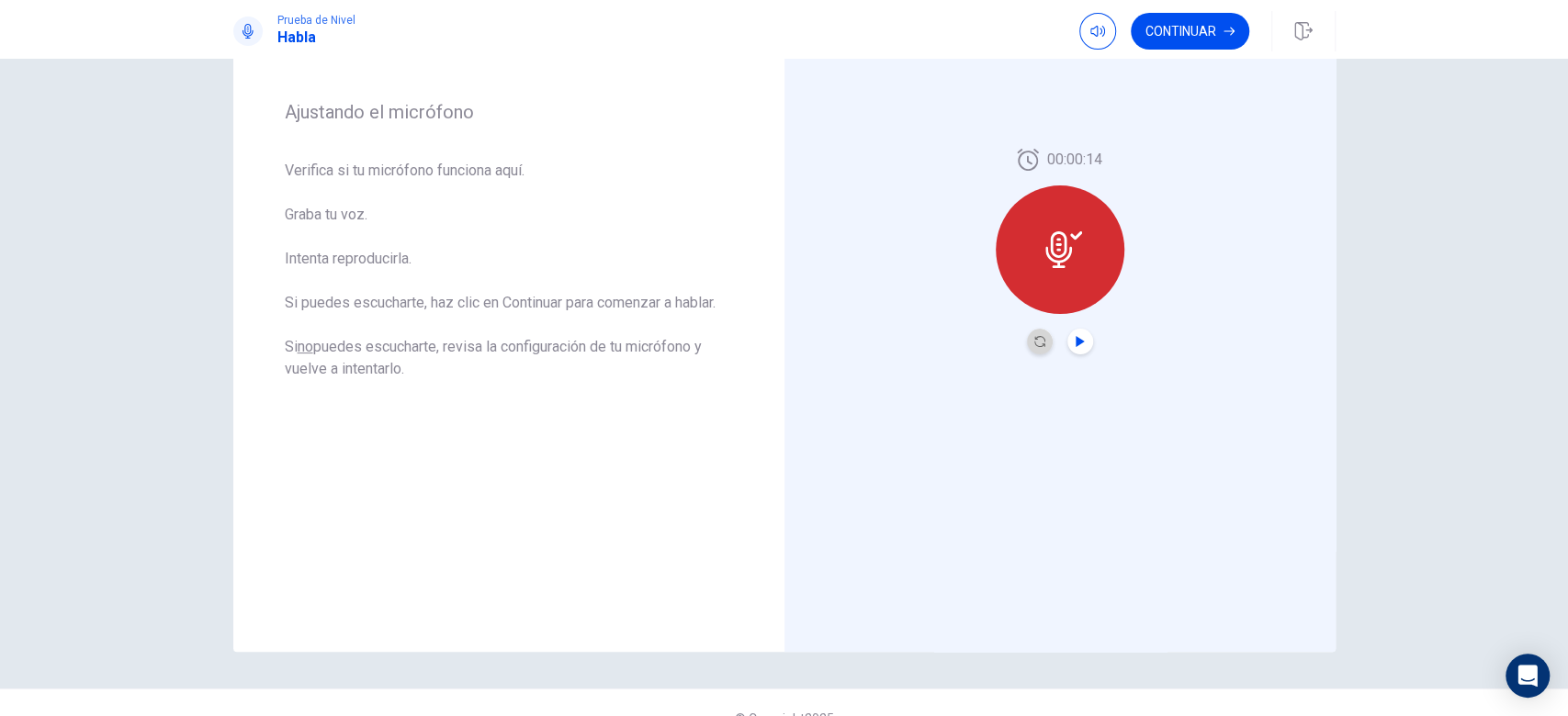 click at bounding box center [1040, 341] 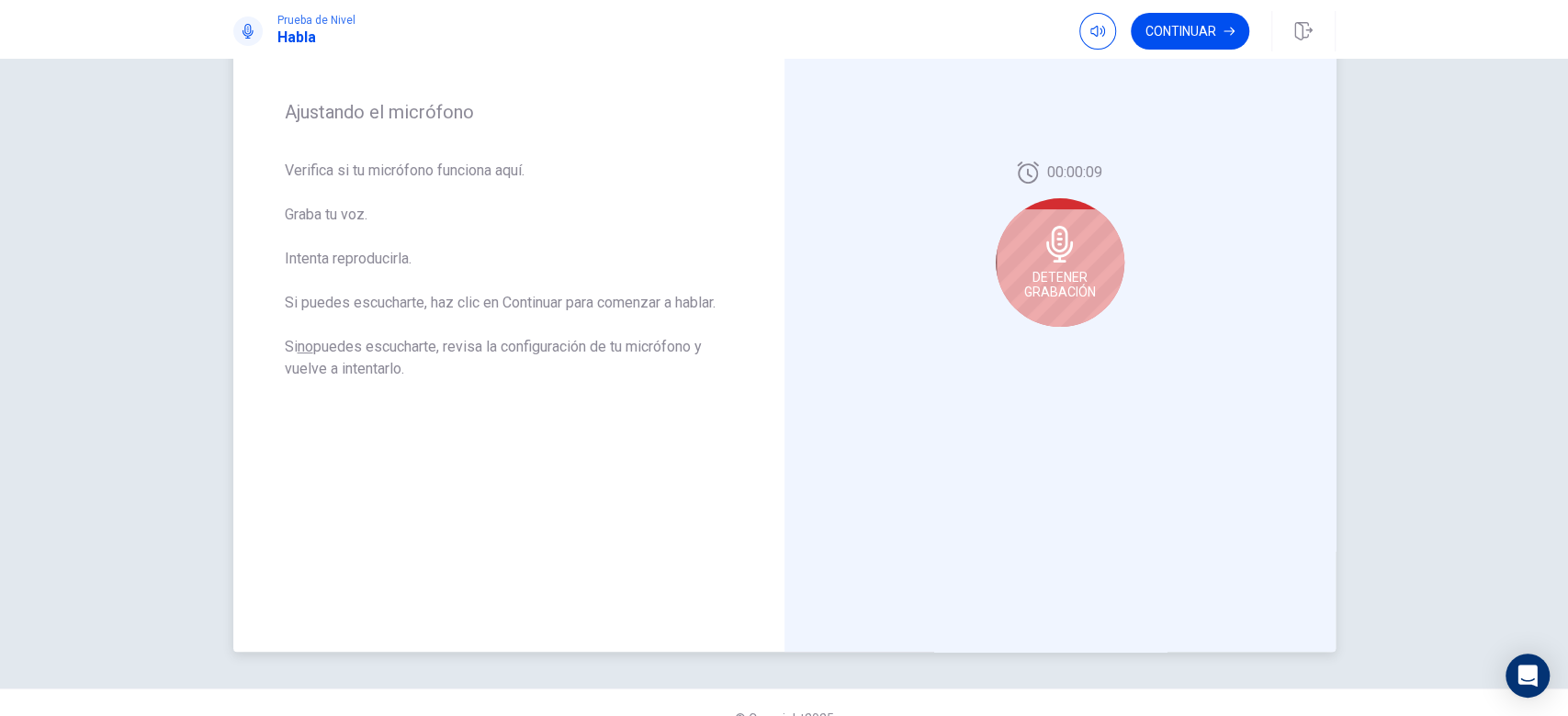 click on "Detener   Grabación" at bounding box center (1060, 285) 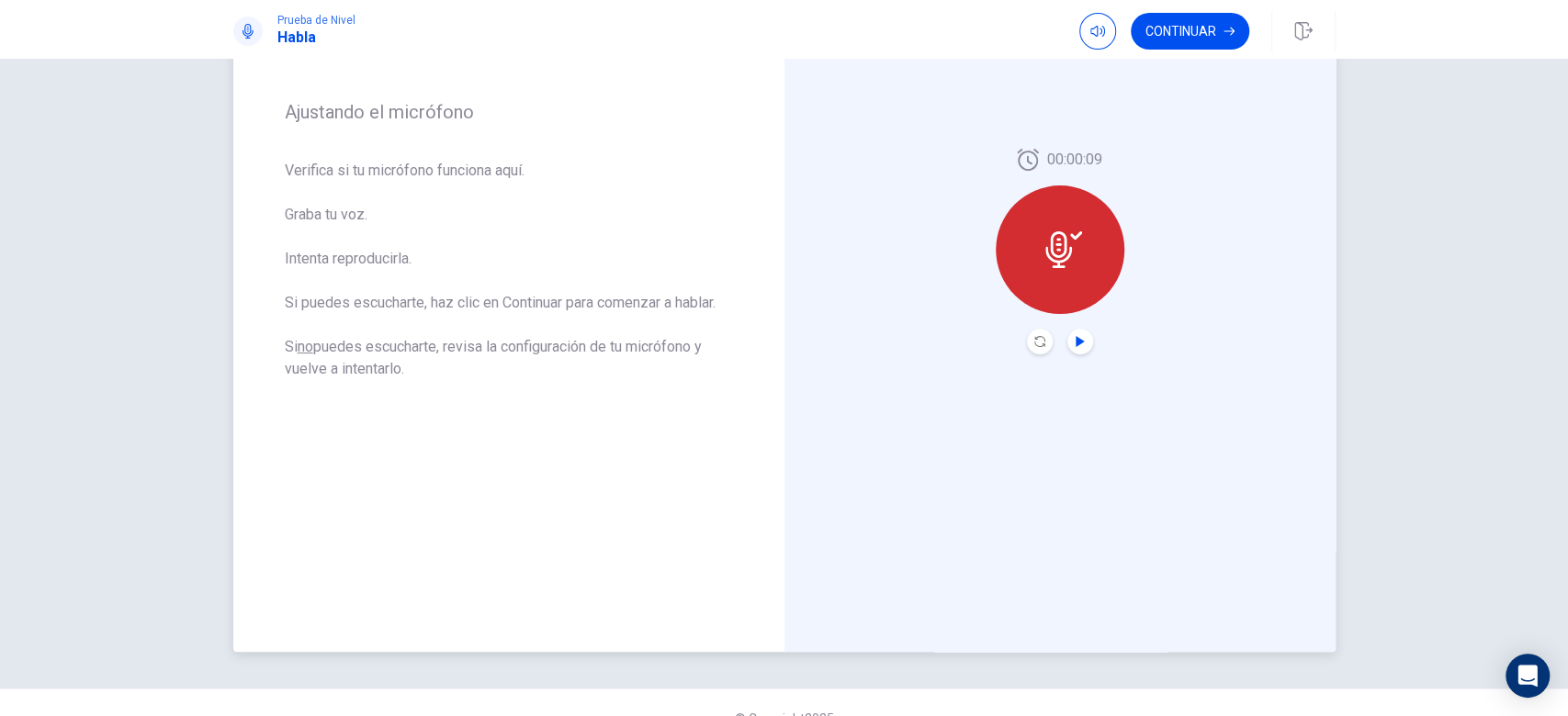 click 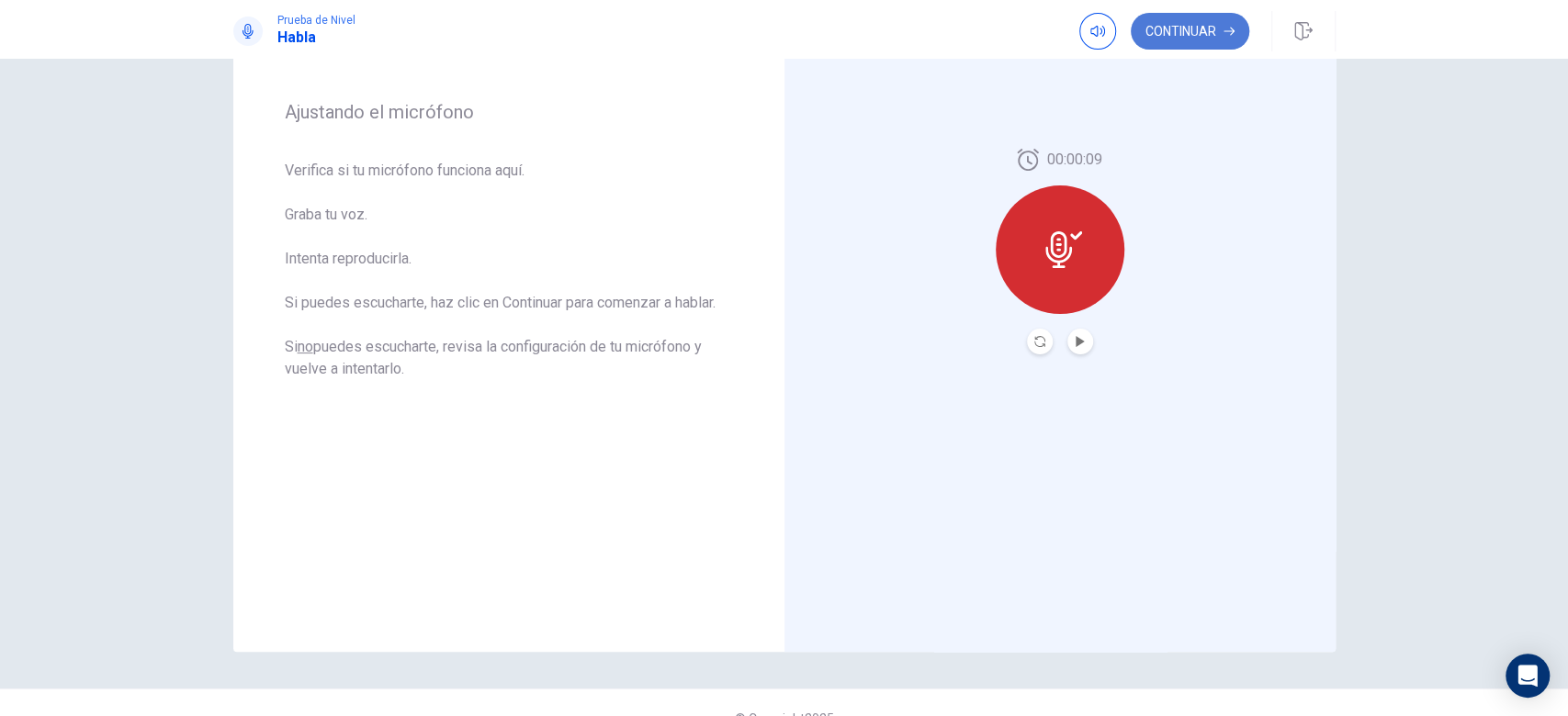 click on "Continuar" at bounding box center [1190, 31] 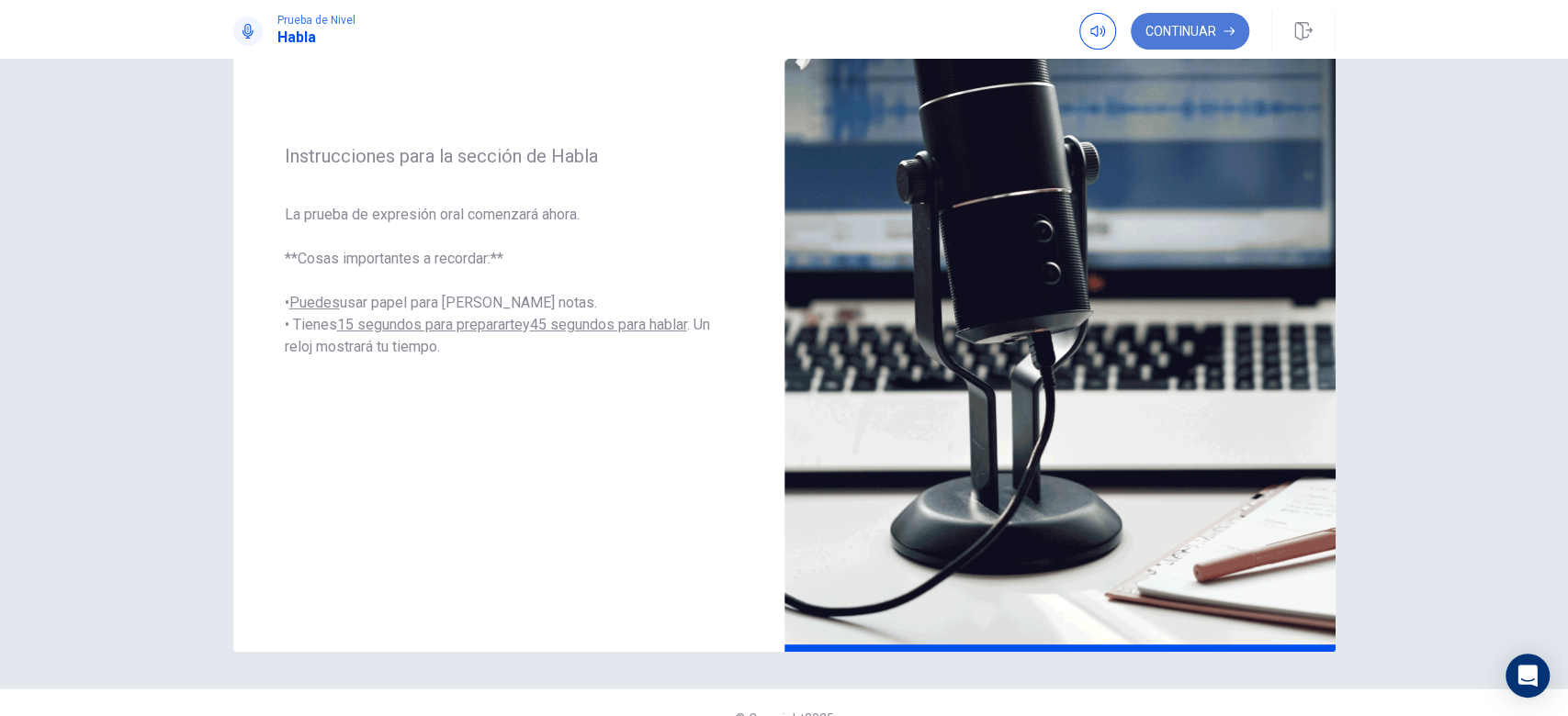 click on "Continuar" at bounding box center (1190, 31) 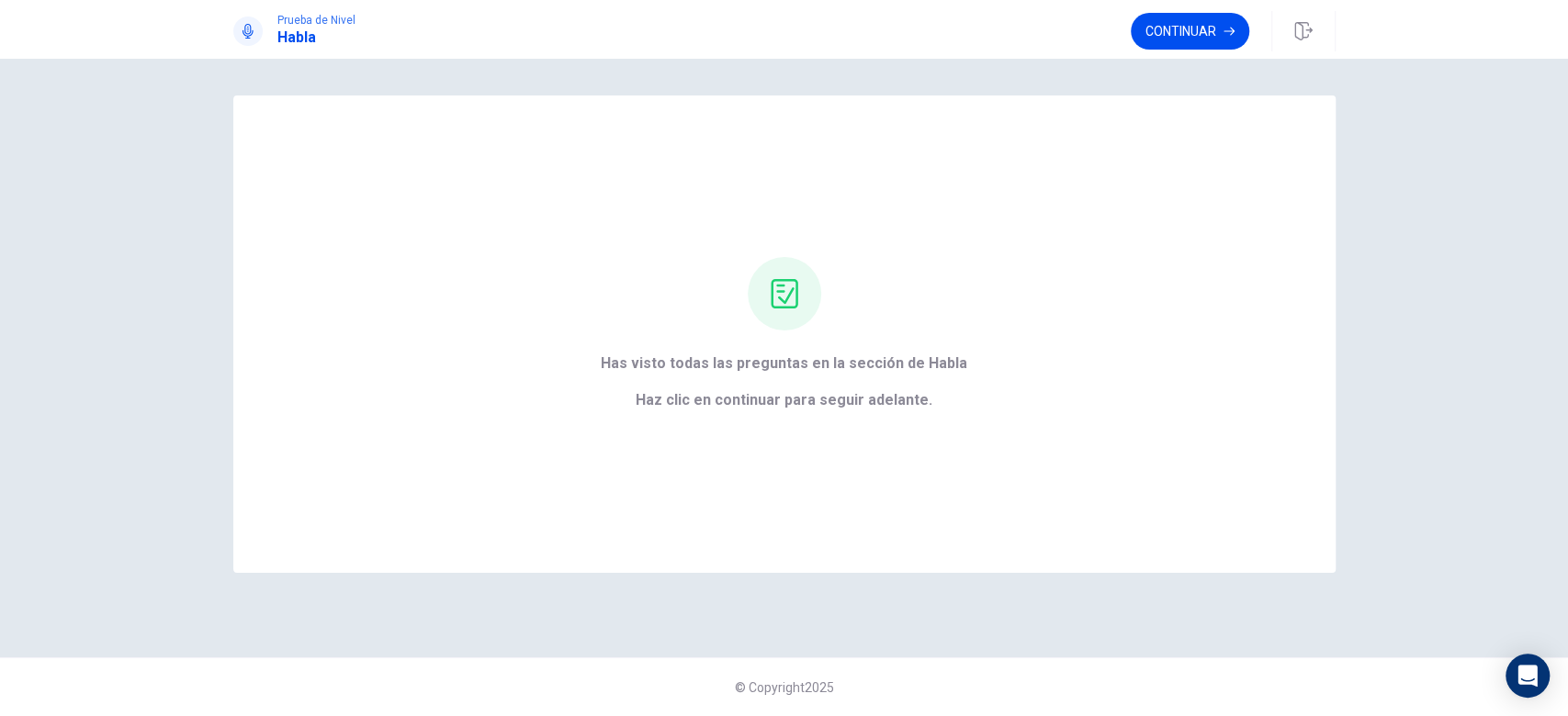 scroll, scrollTop: 0, scrollLeft: 0, axis: both 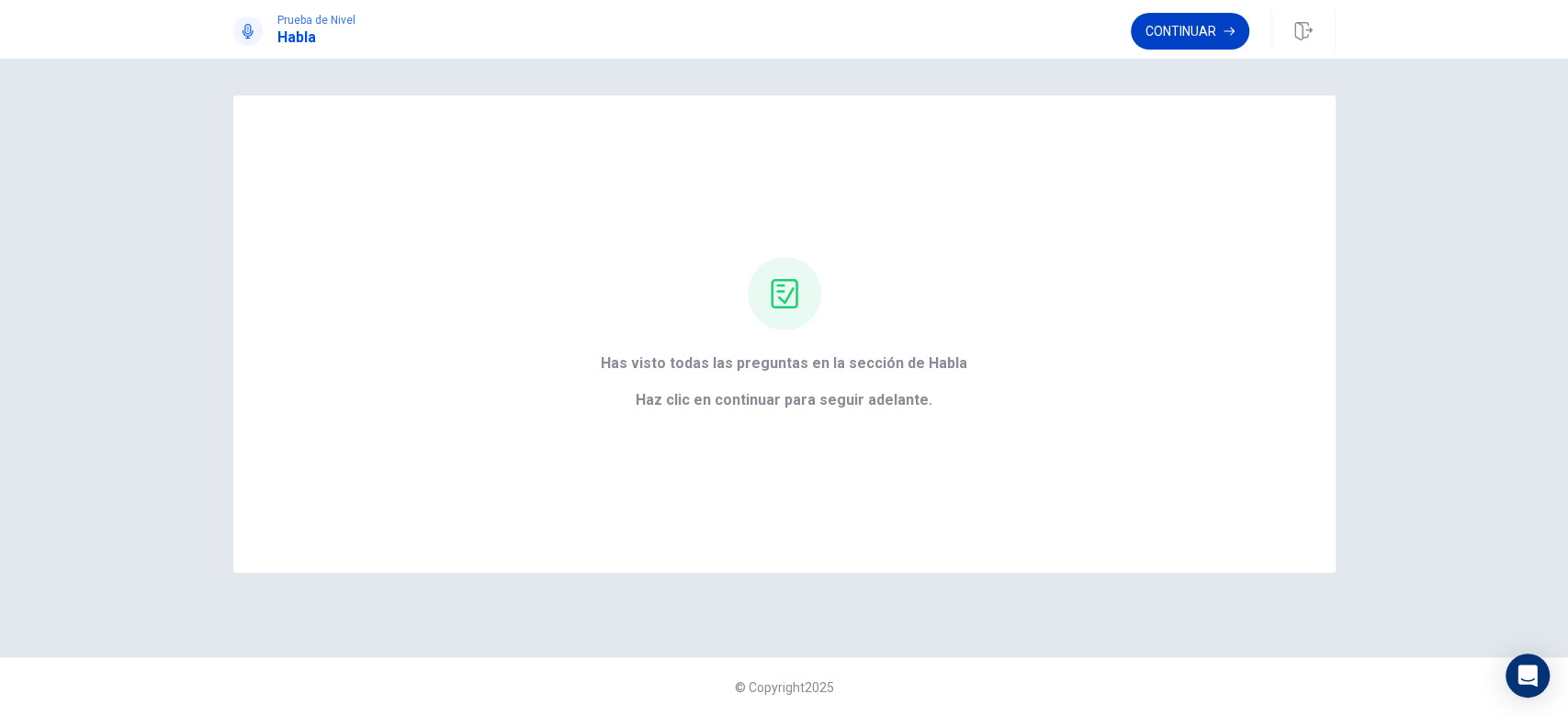 click on "Continuar" at bounding box center [1190, 31] 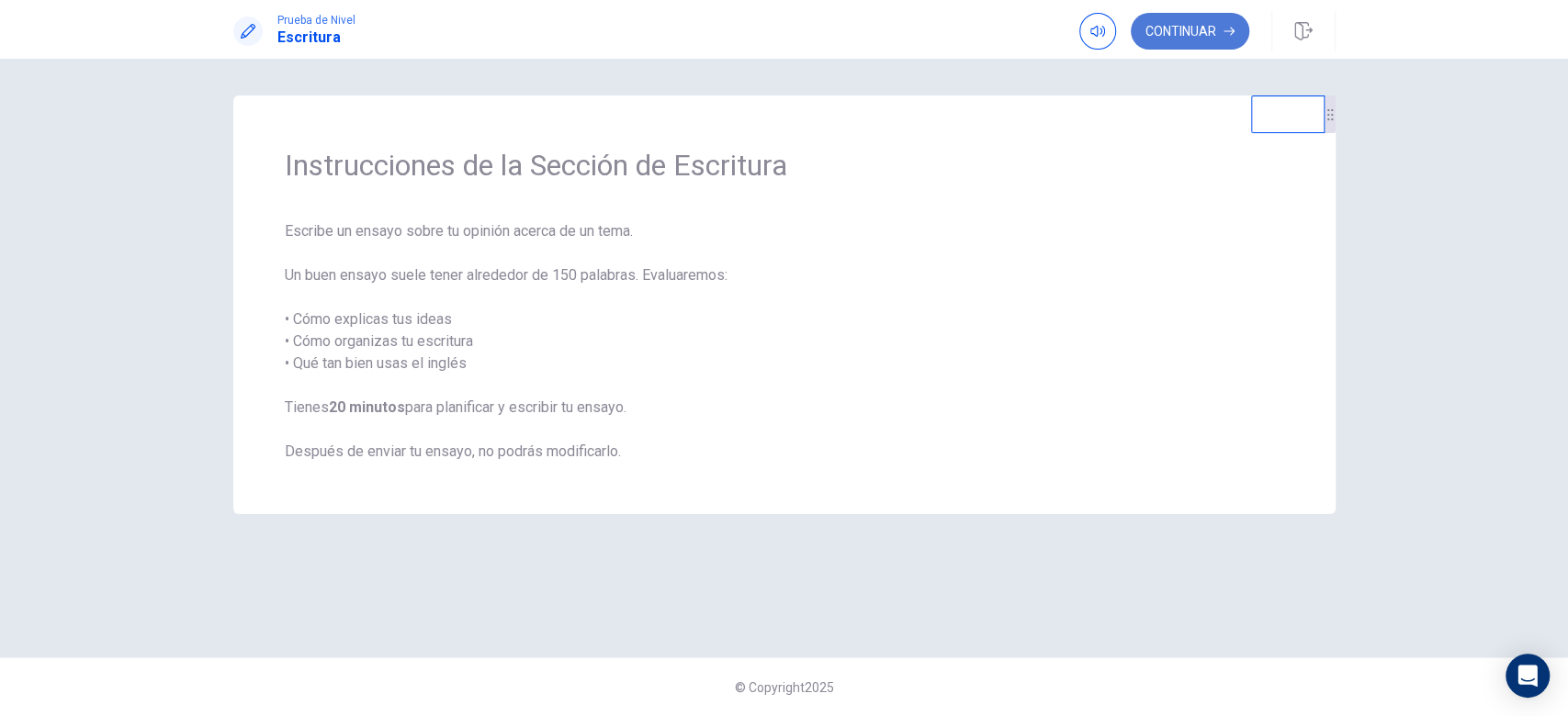 click on "Continuar" at bounding box center [1190, 31] 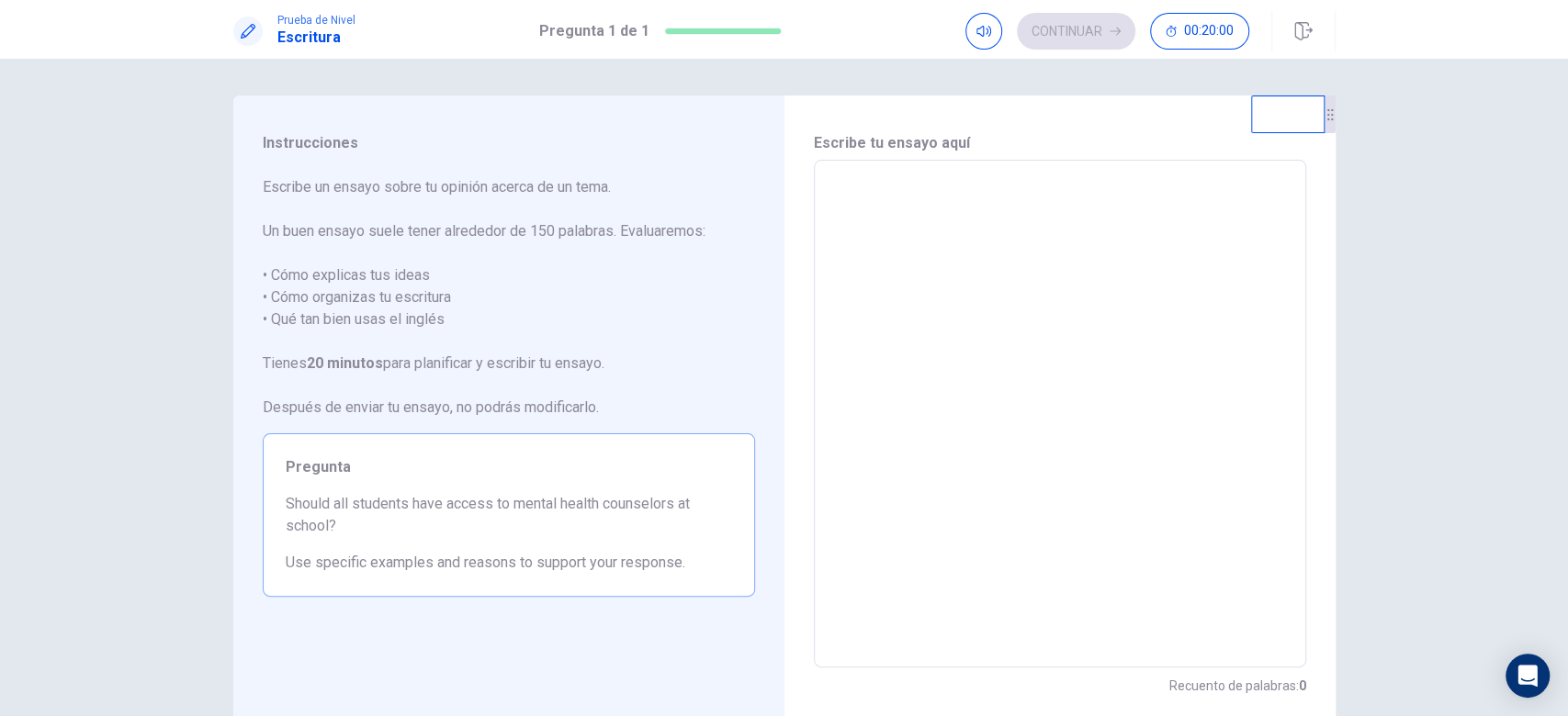 click at bounding box center (1060, 414) 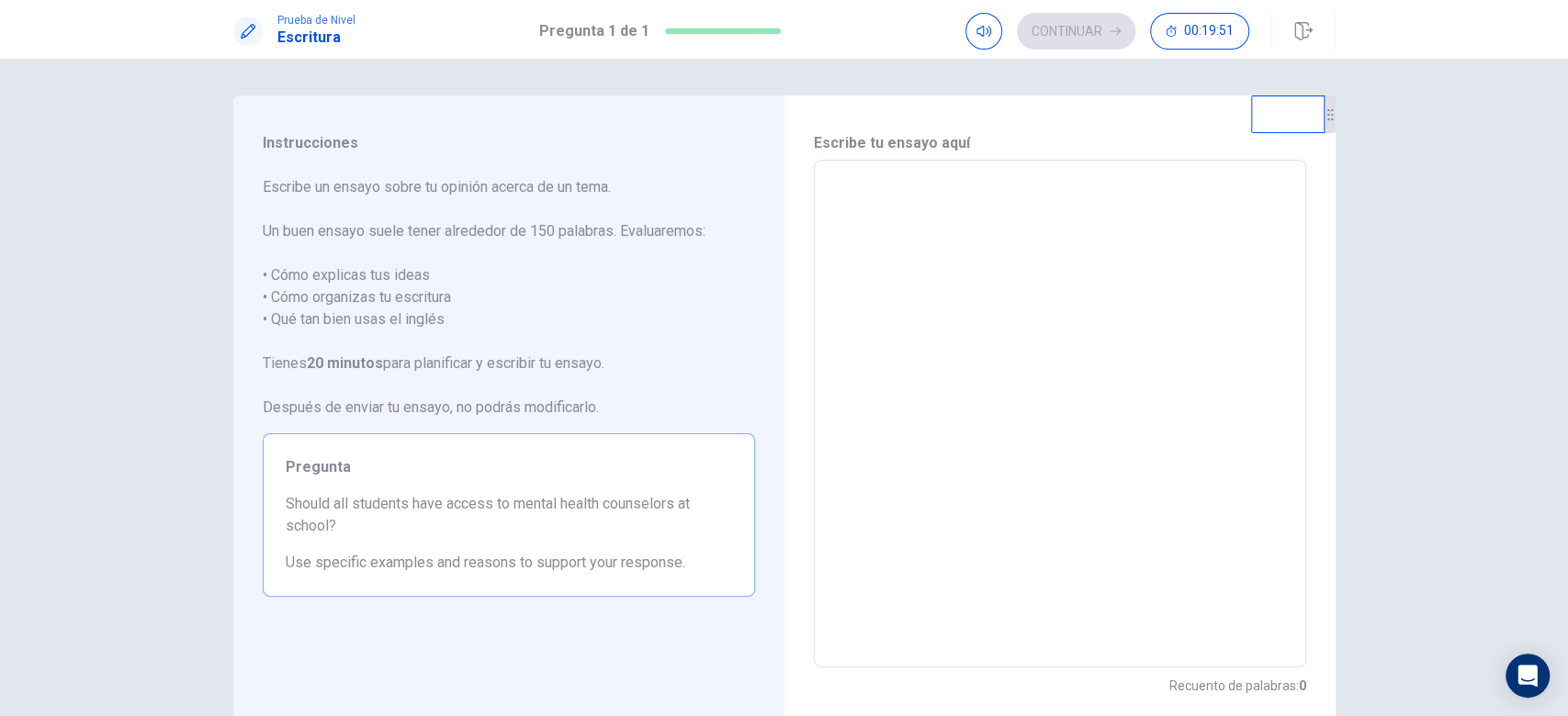 type on "*" 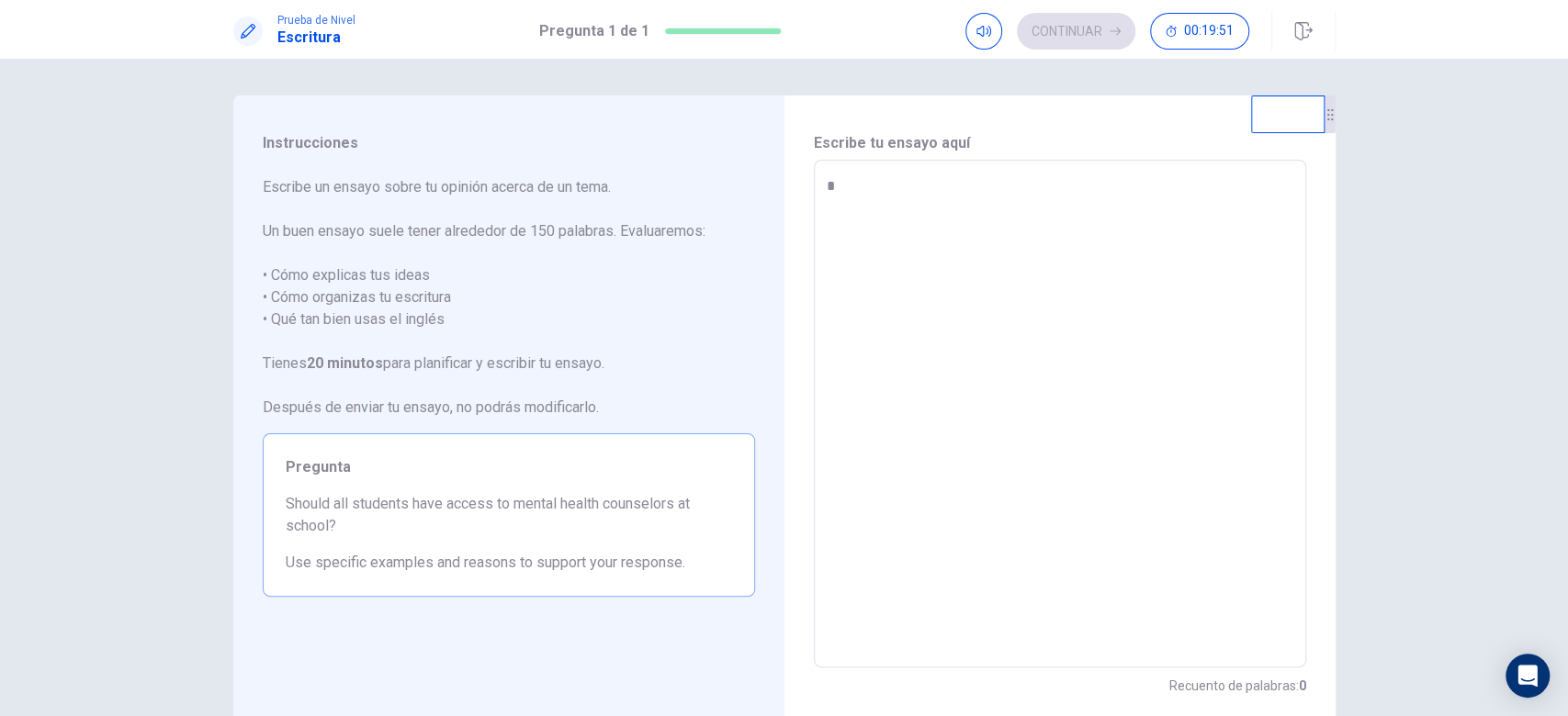type on "*" 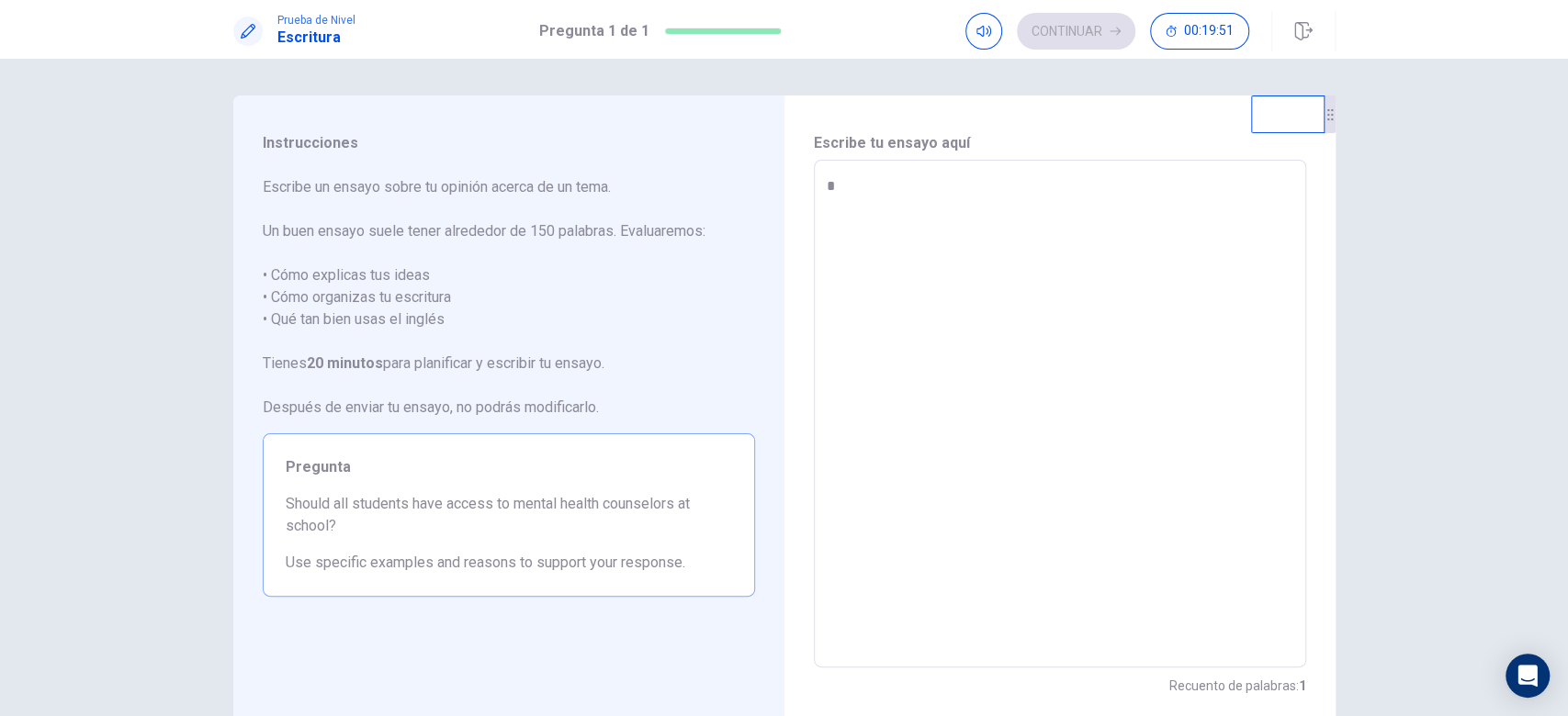 type on "**" 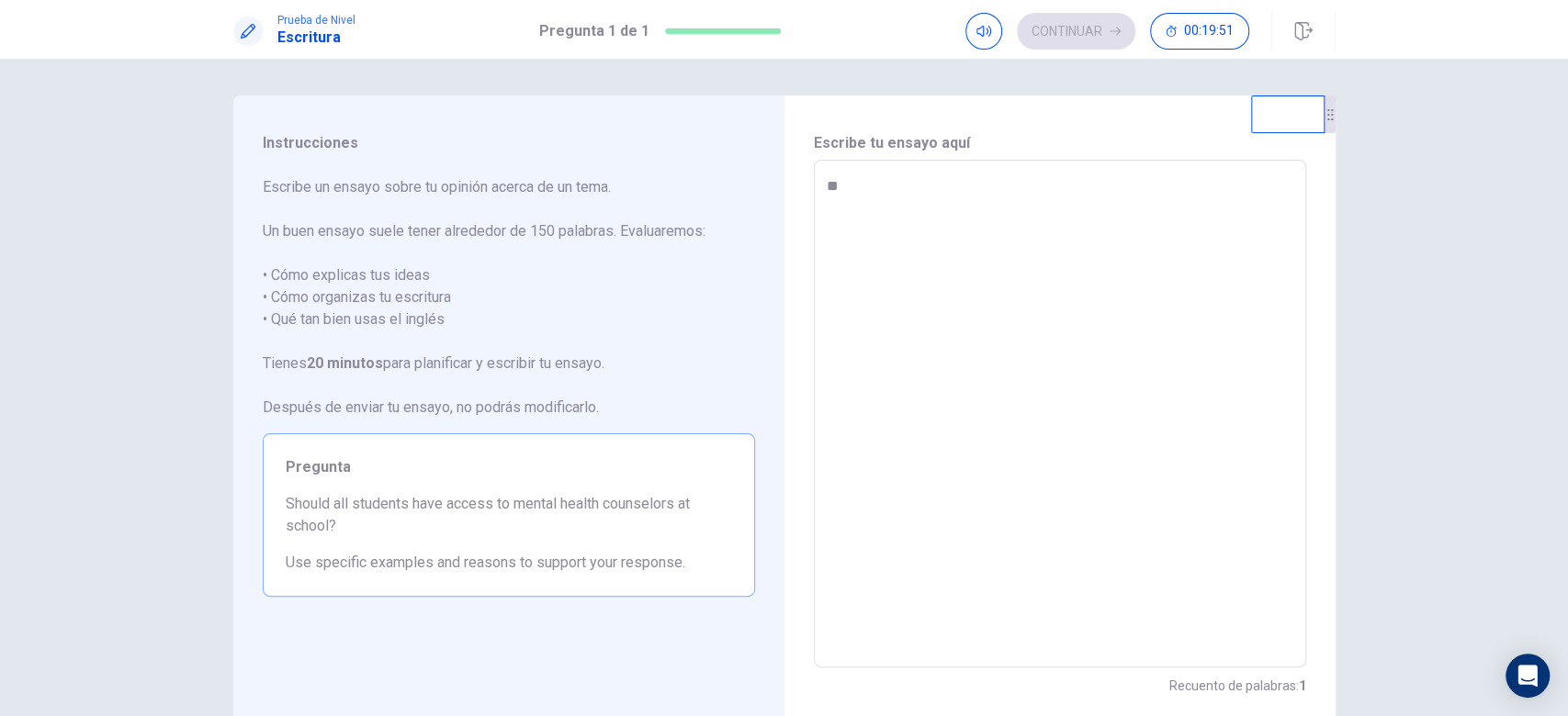 type on "*" 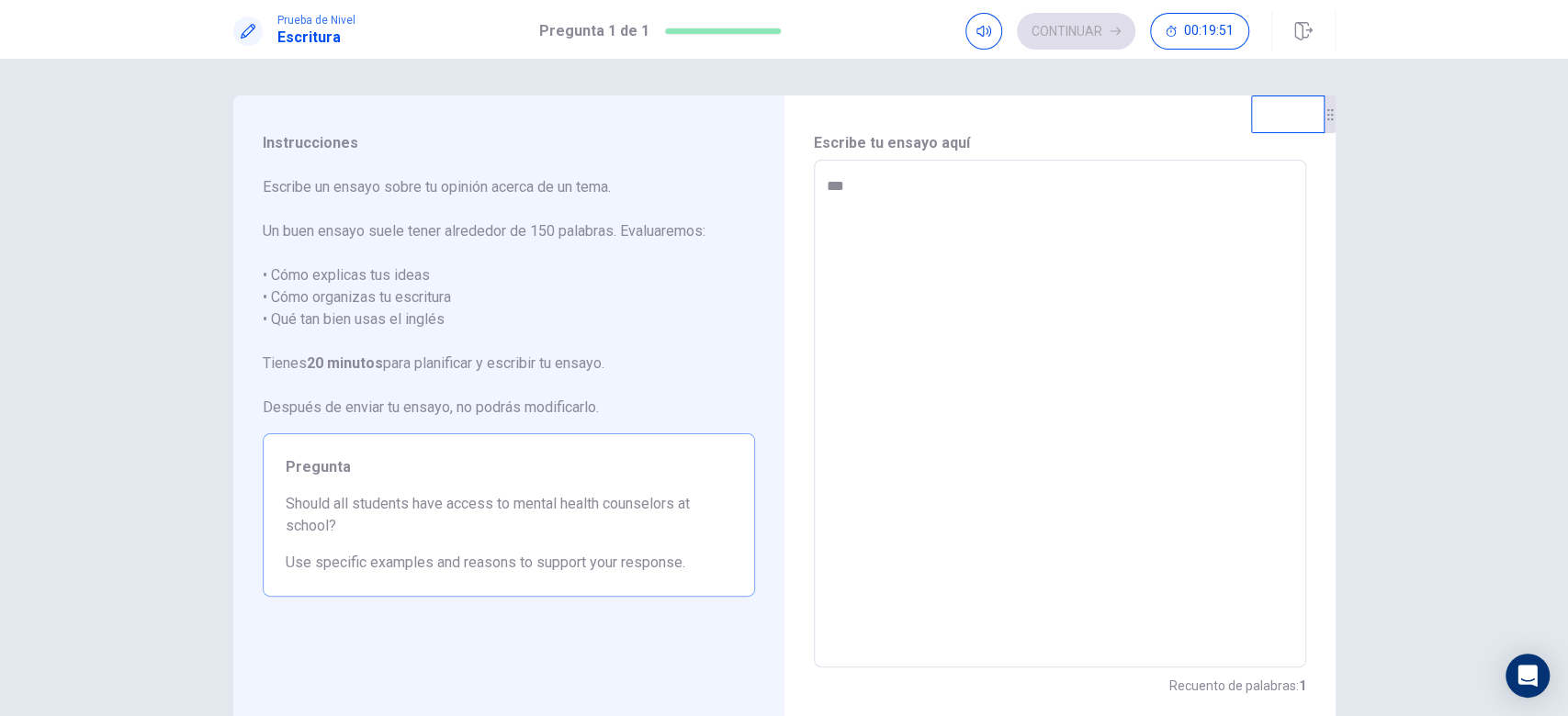 type on "*" 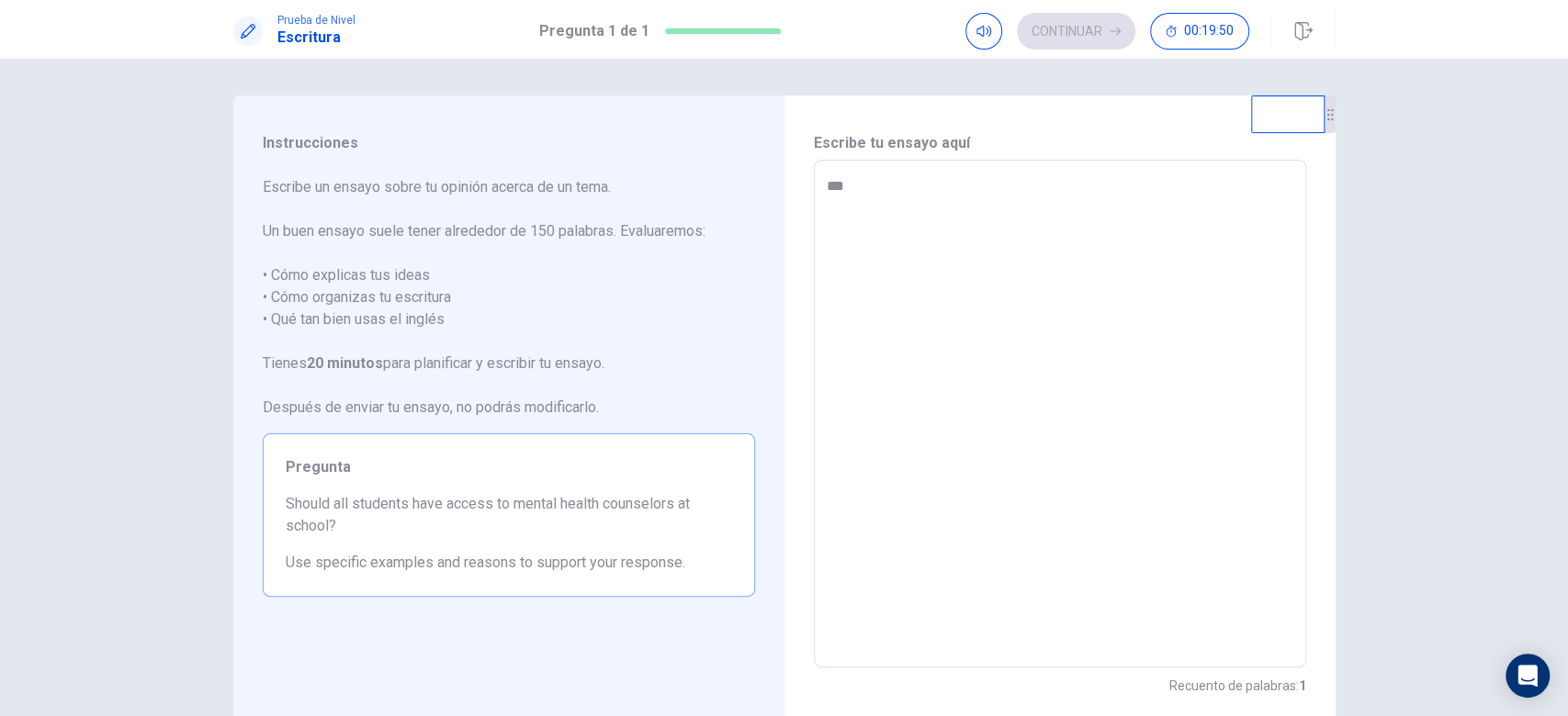 type on "****" 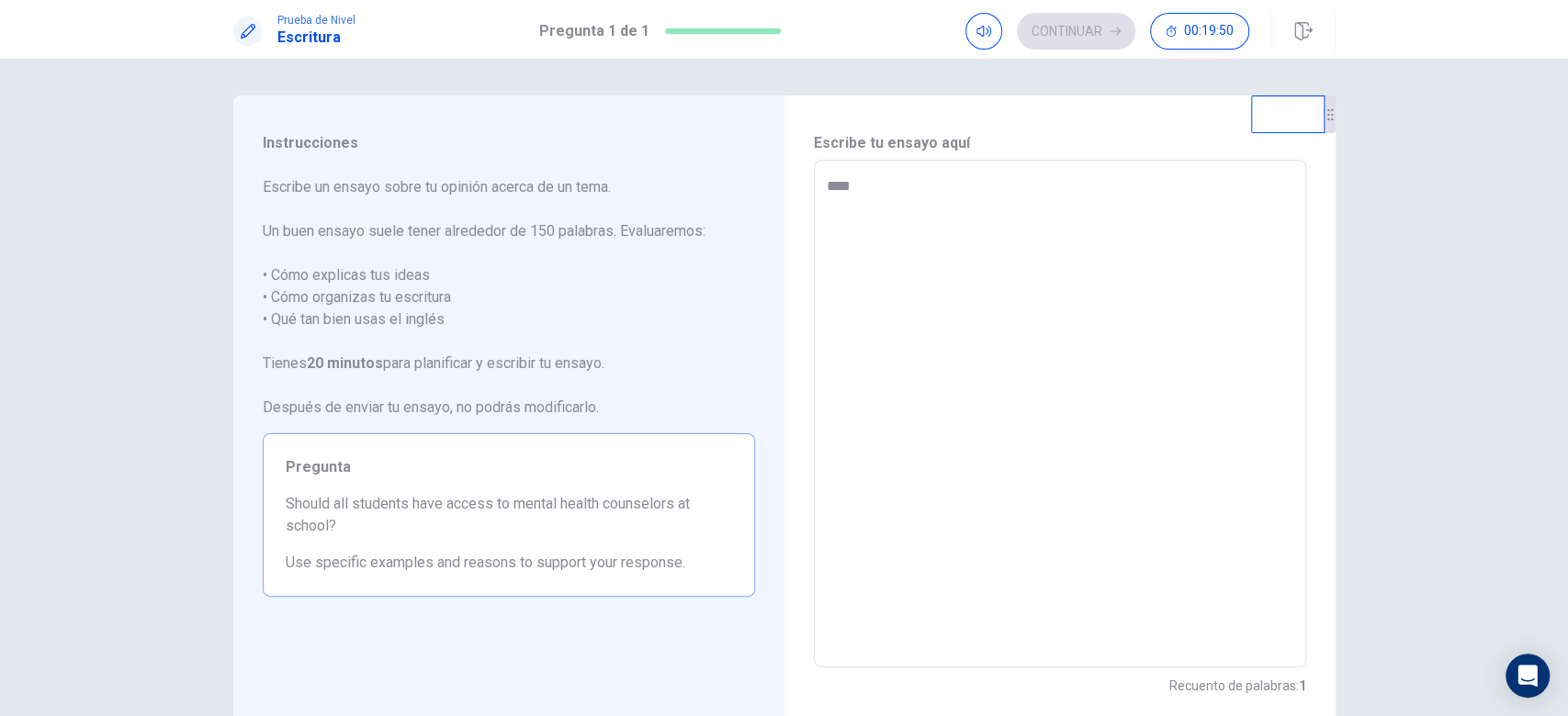 type on "*" 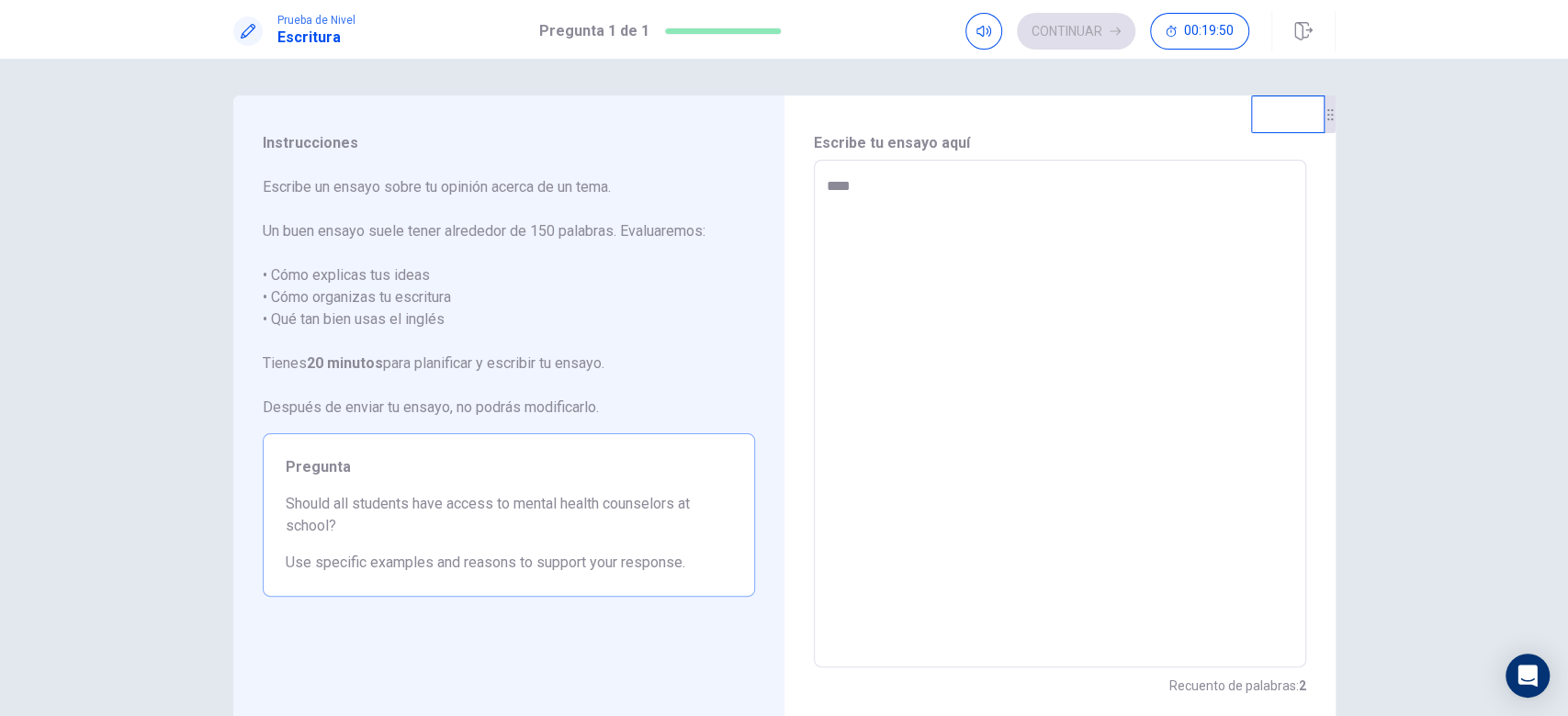 type on "*****" 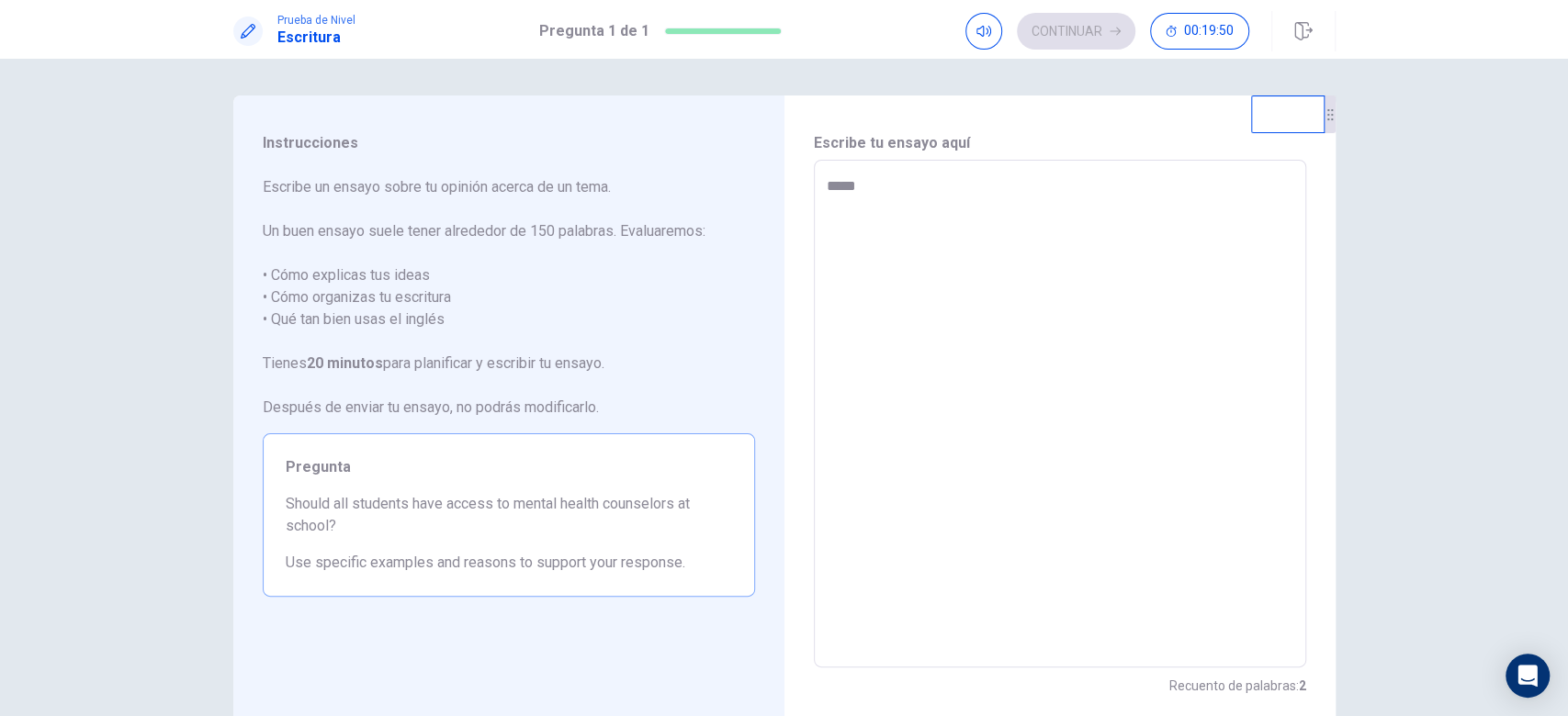 type on "*" 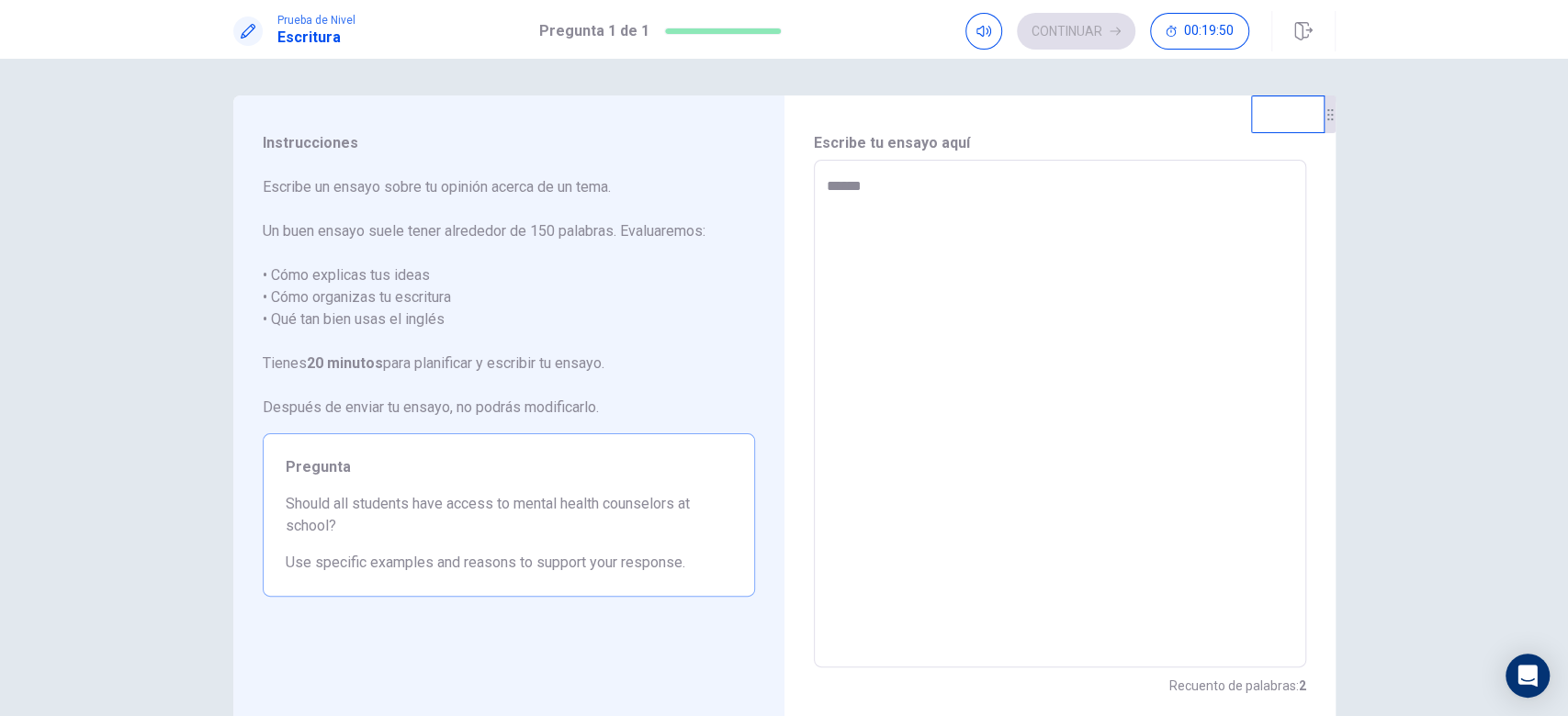 type on "*" 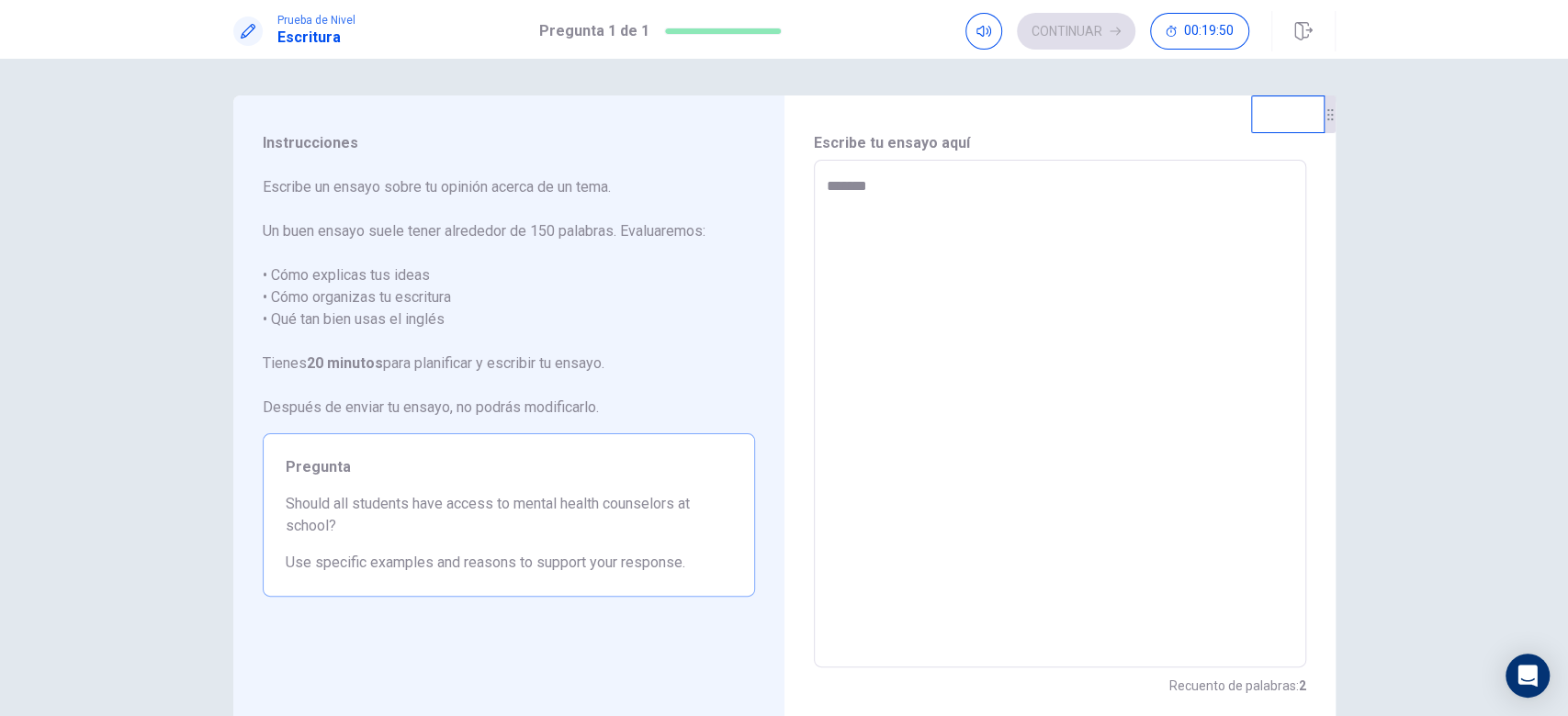 type on "*" 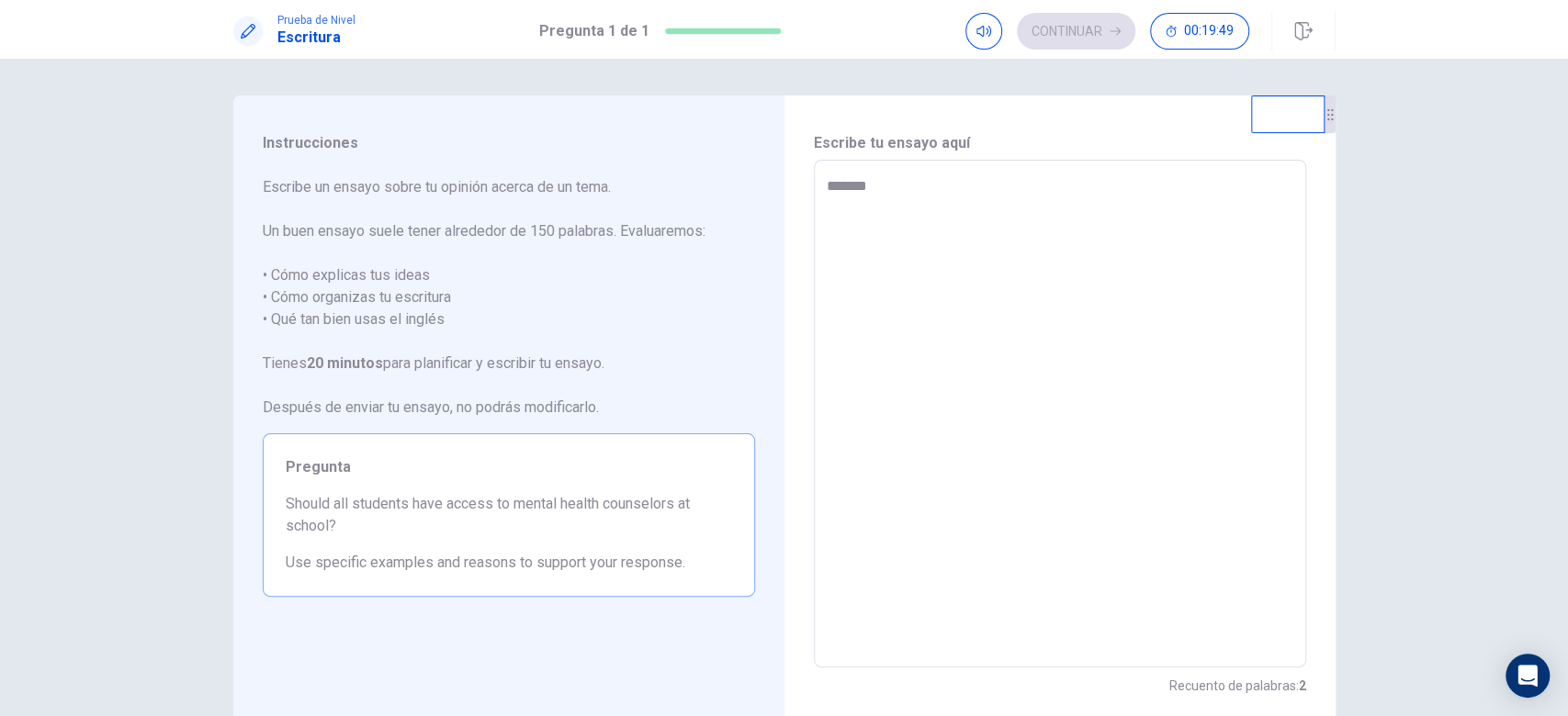 type on "*******" 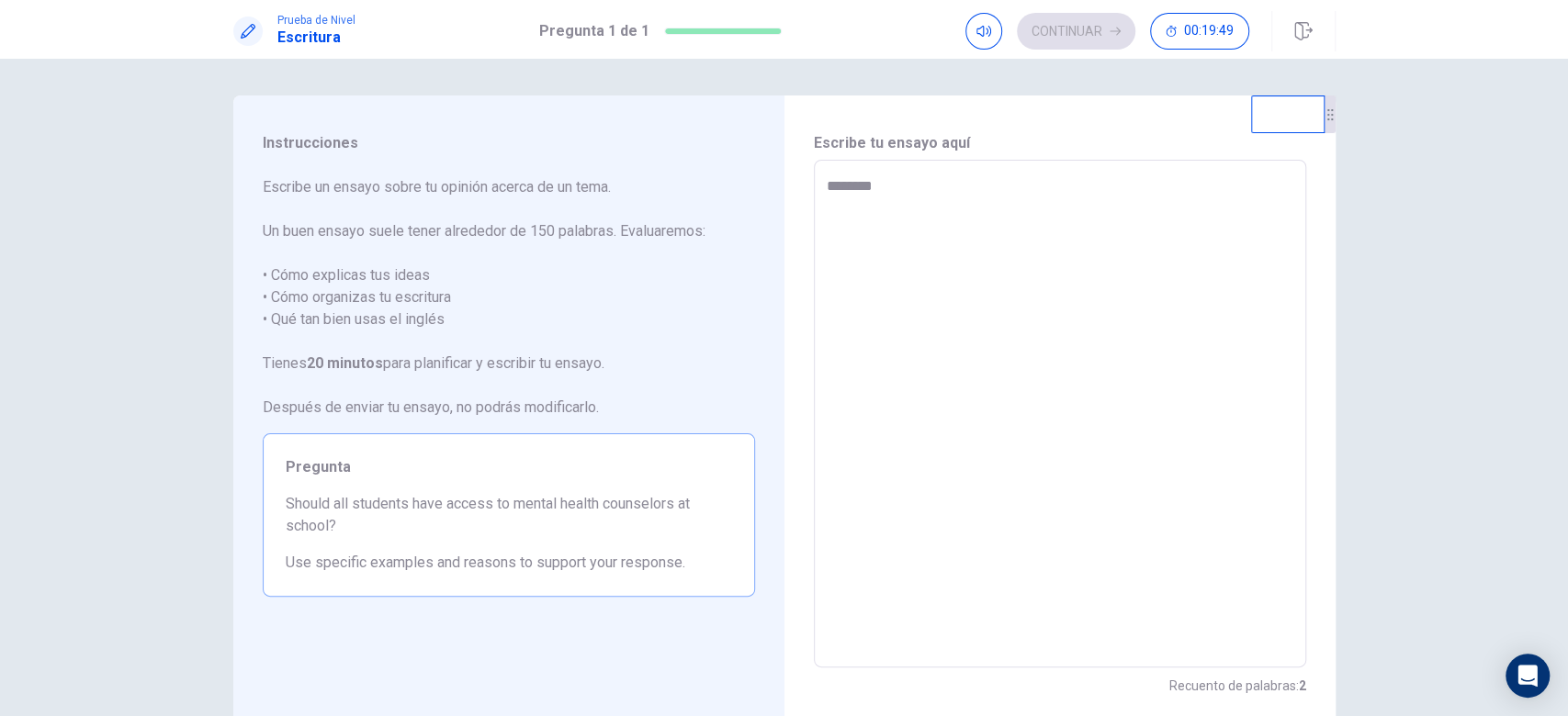 type on "*" 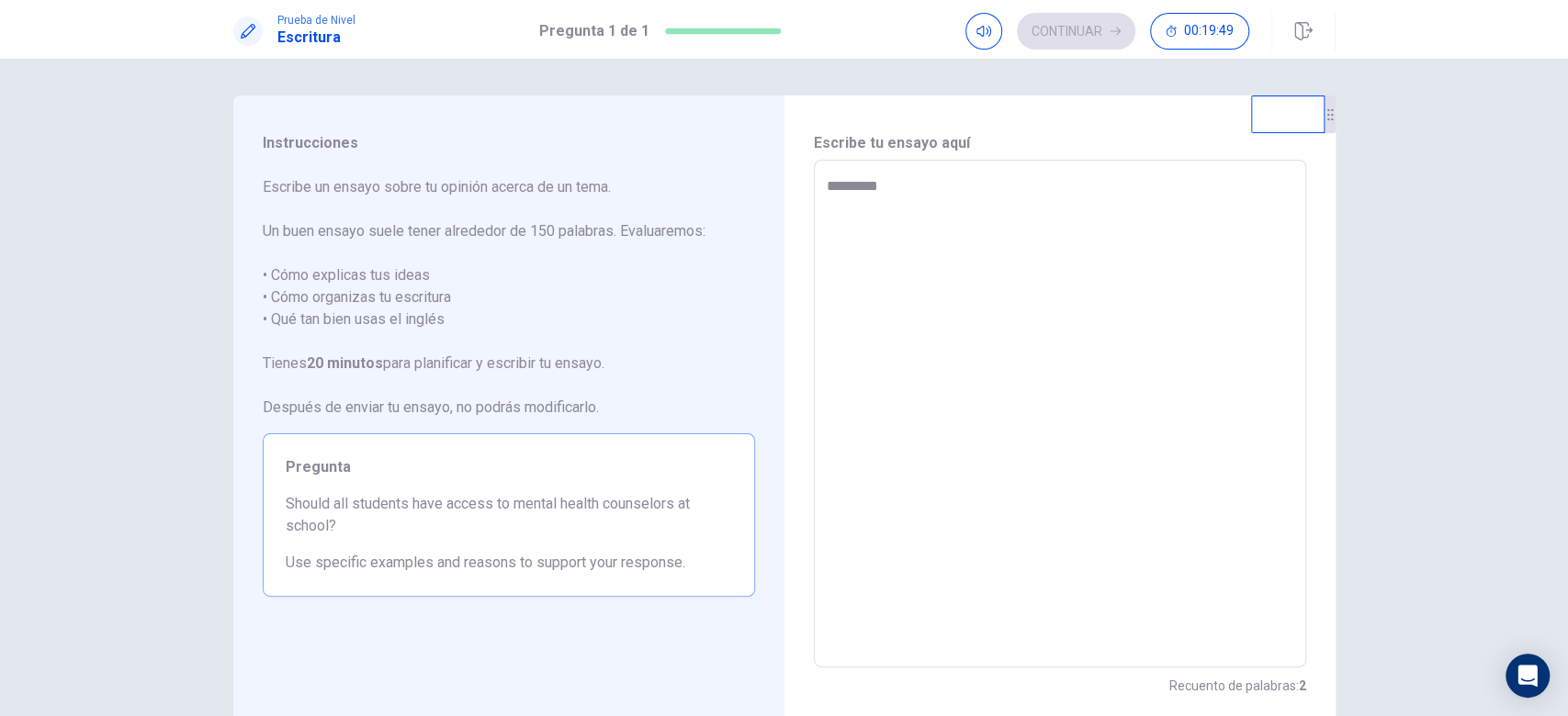 type on "*" 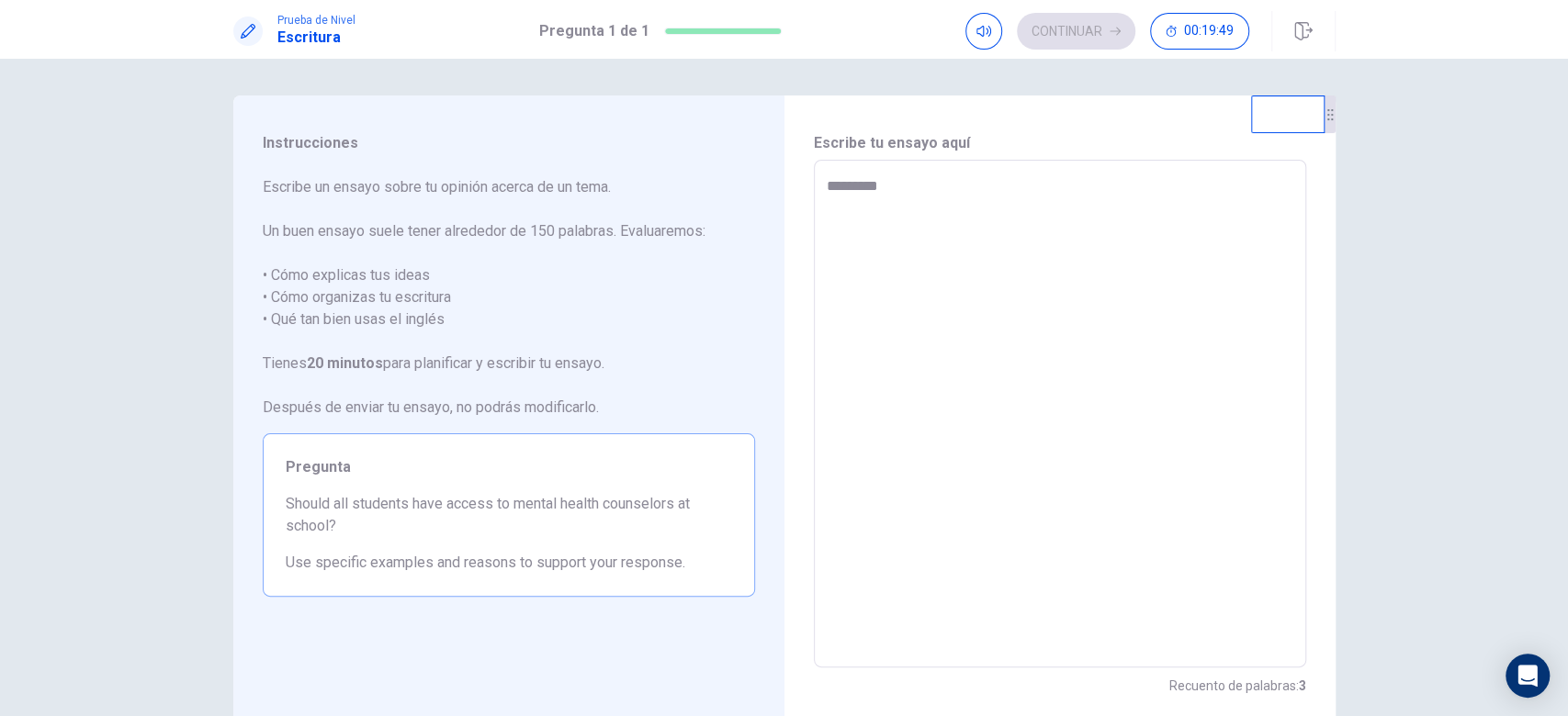 type on "**********" 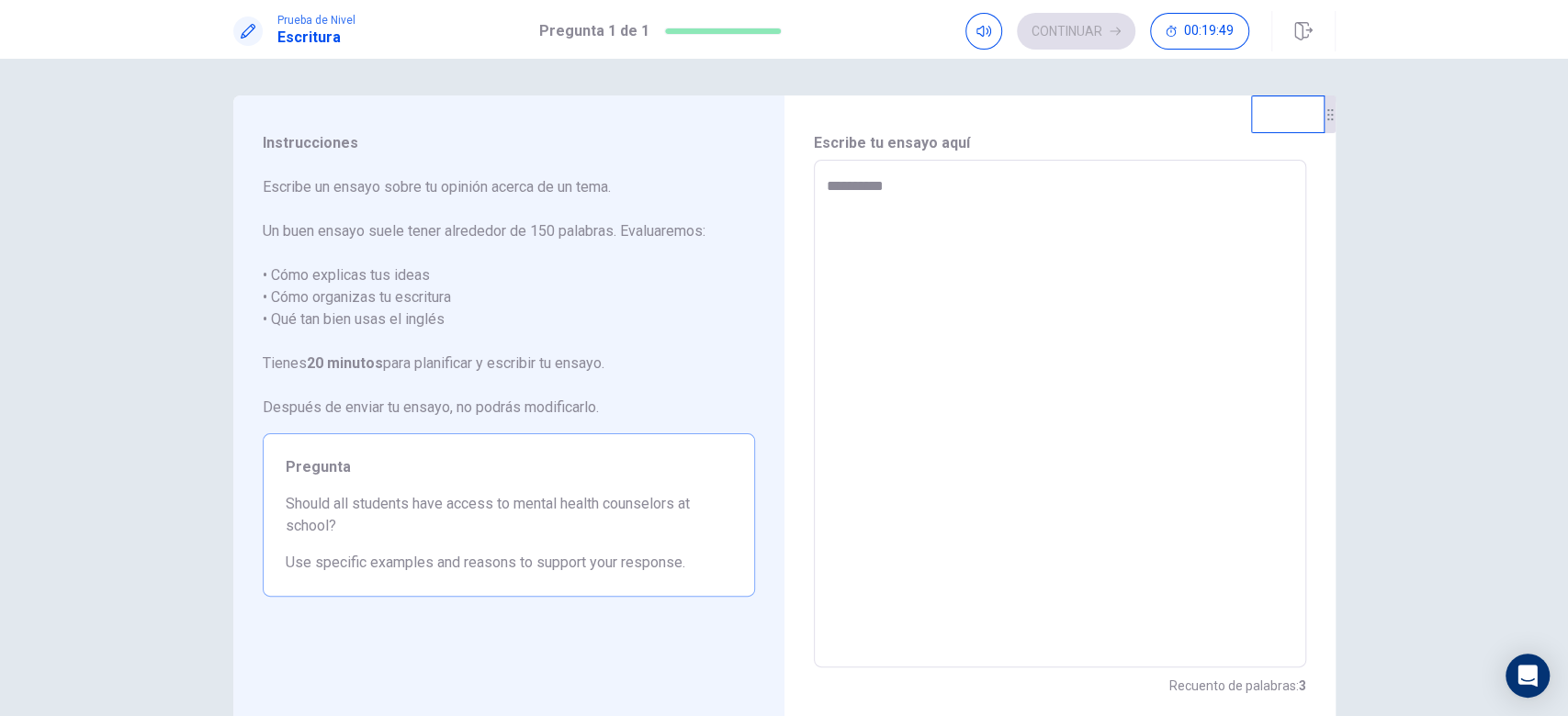 type on "*" 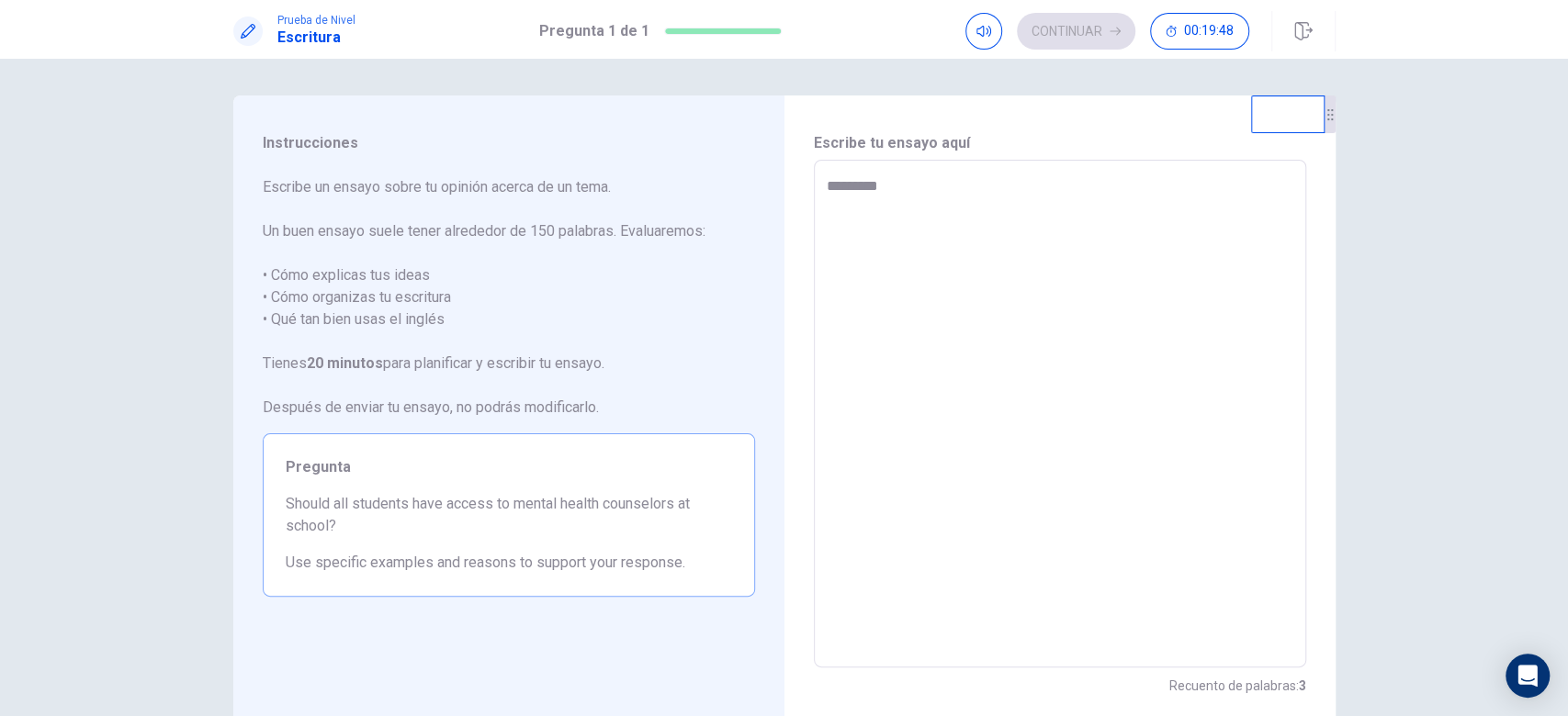 type on "*" 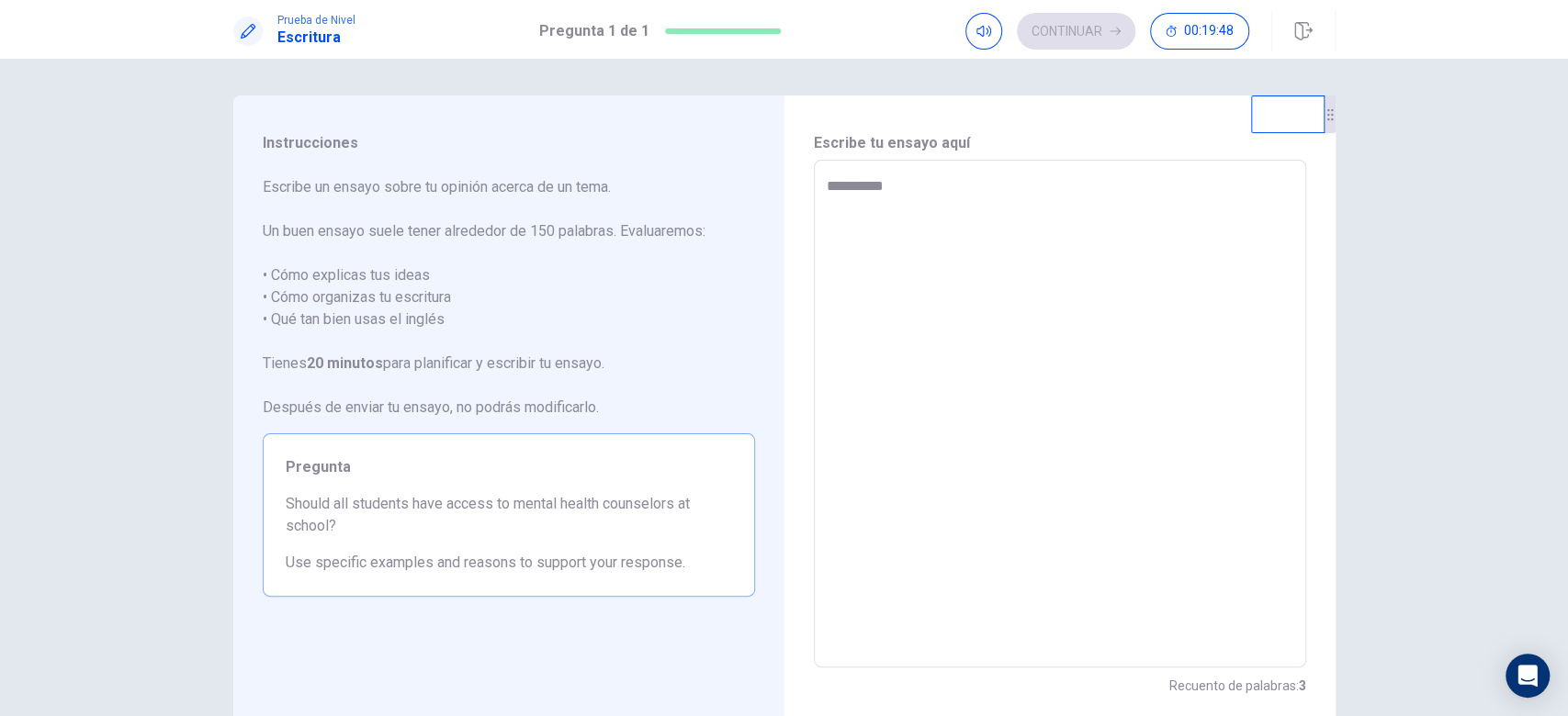 type on "**********" 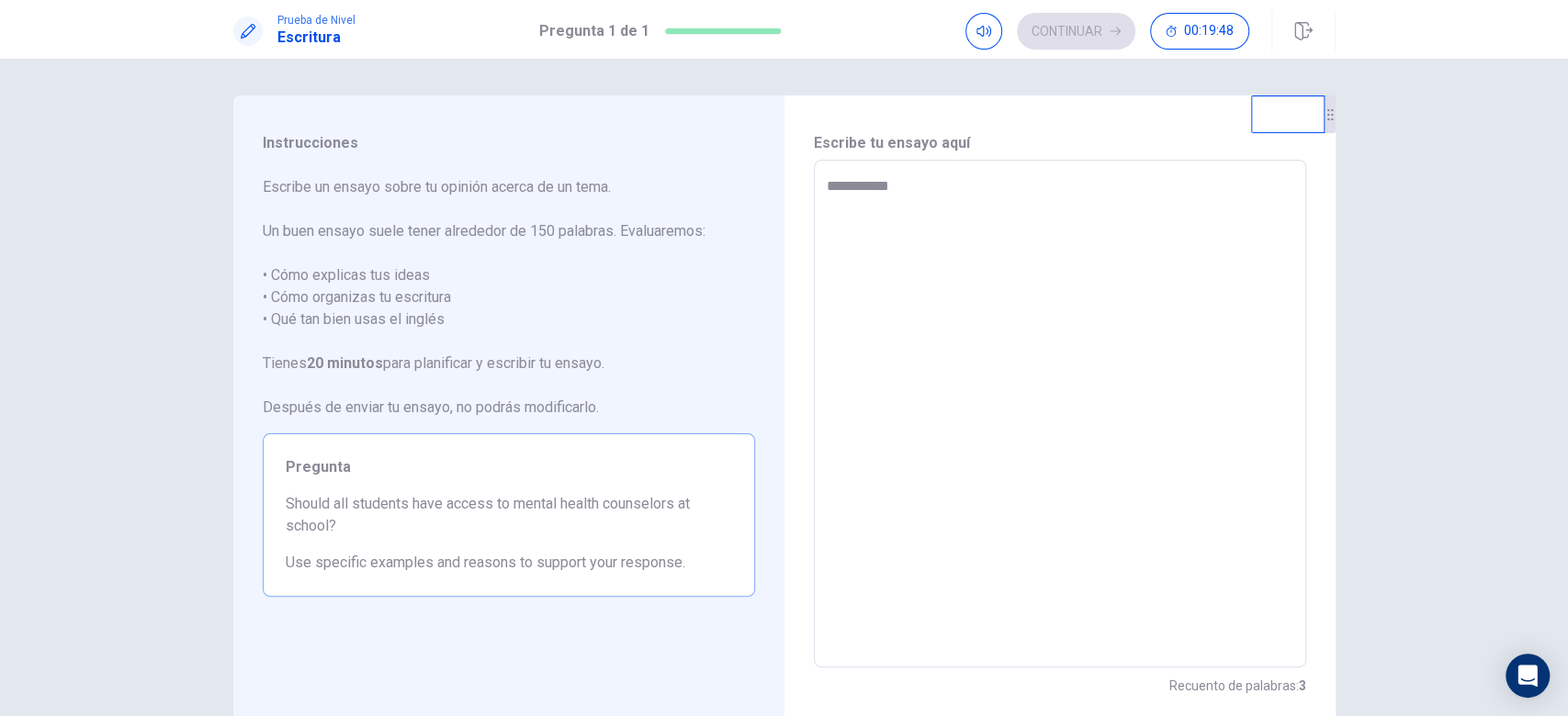 type on "*" 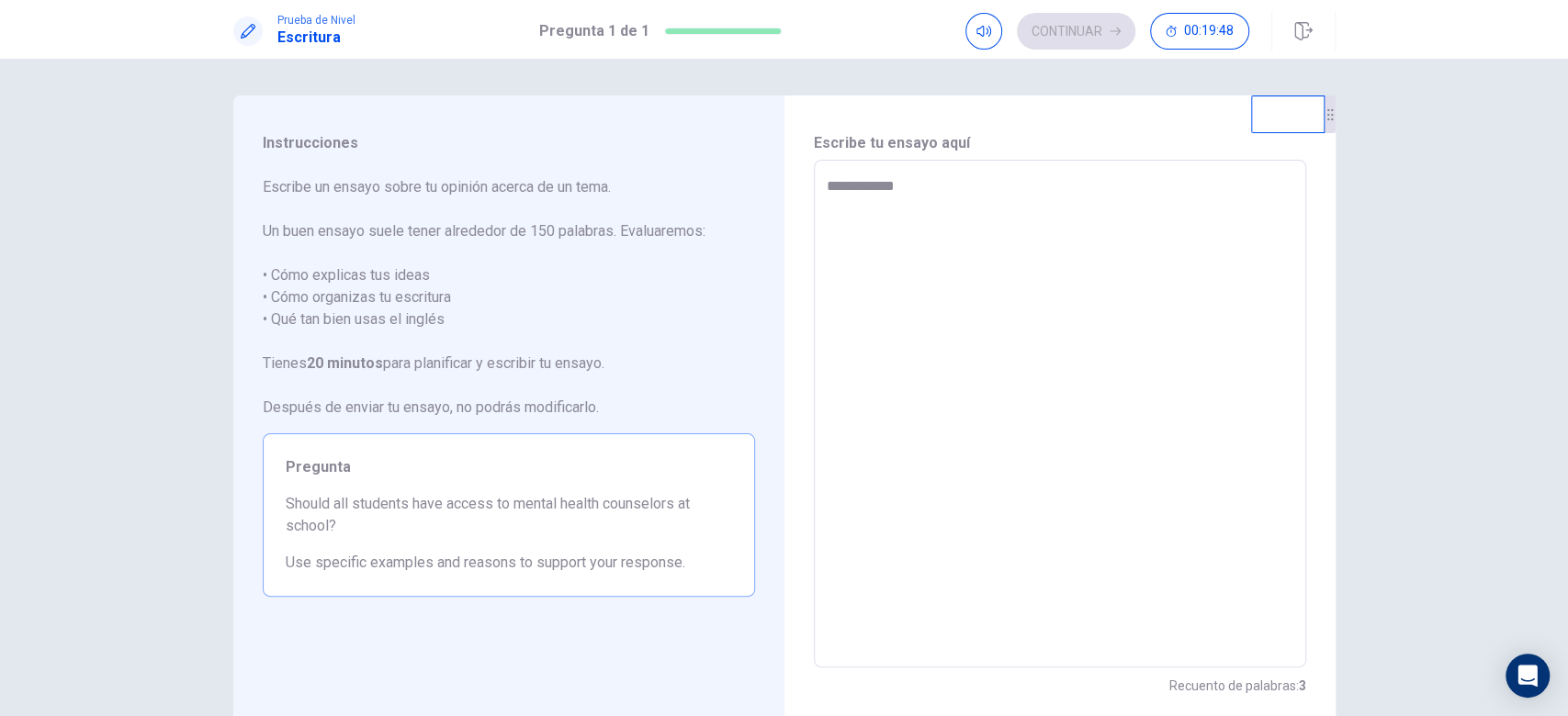 type on "*" 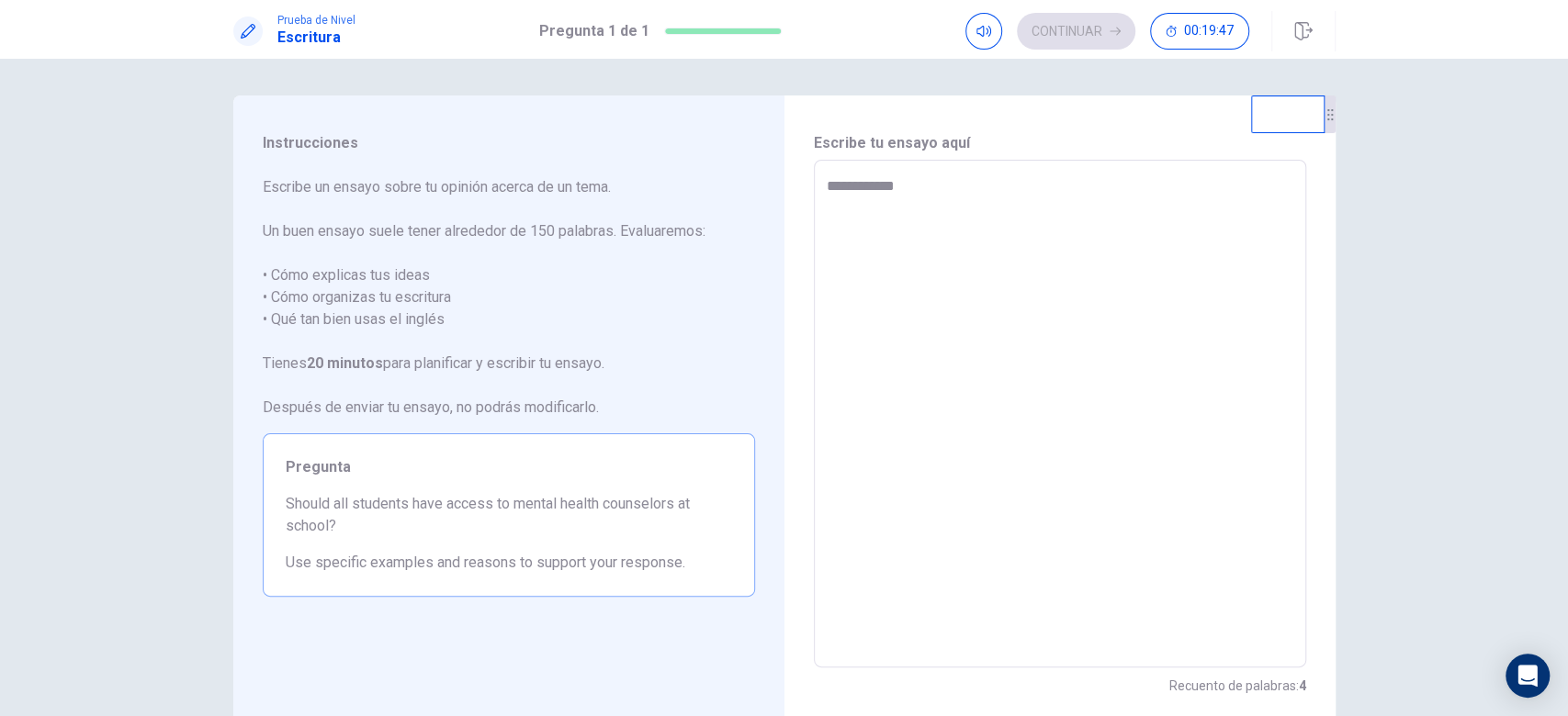 type on "**********" 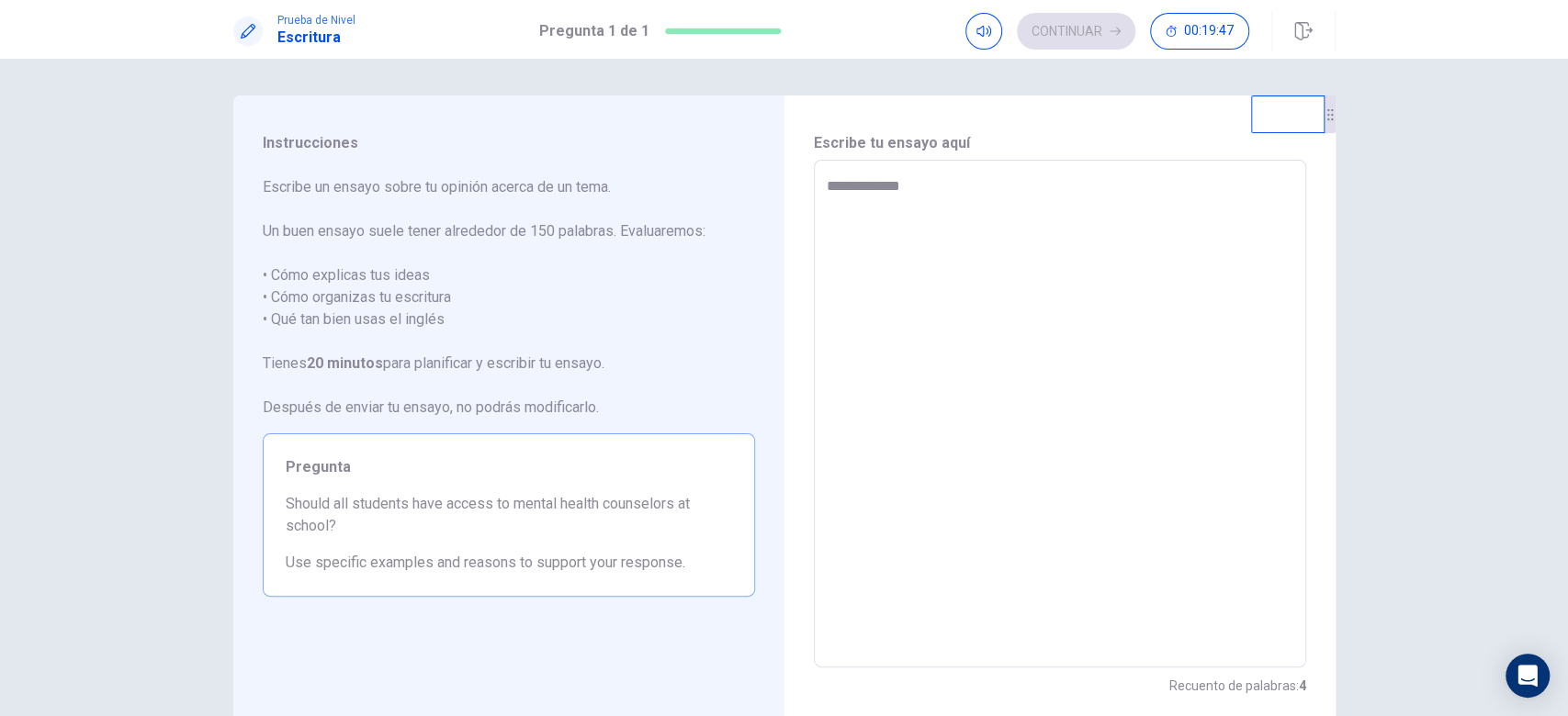 type on "*" 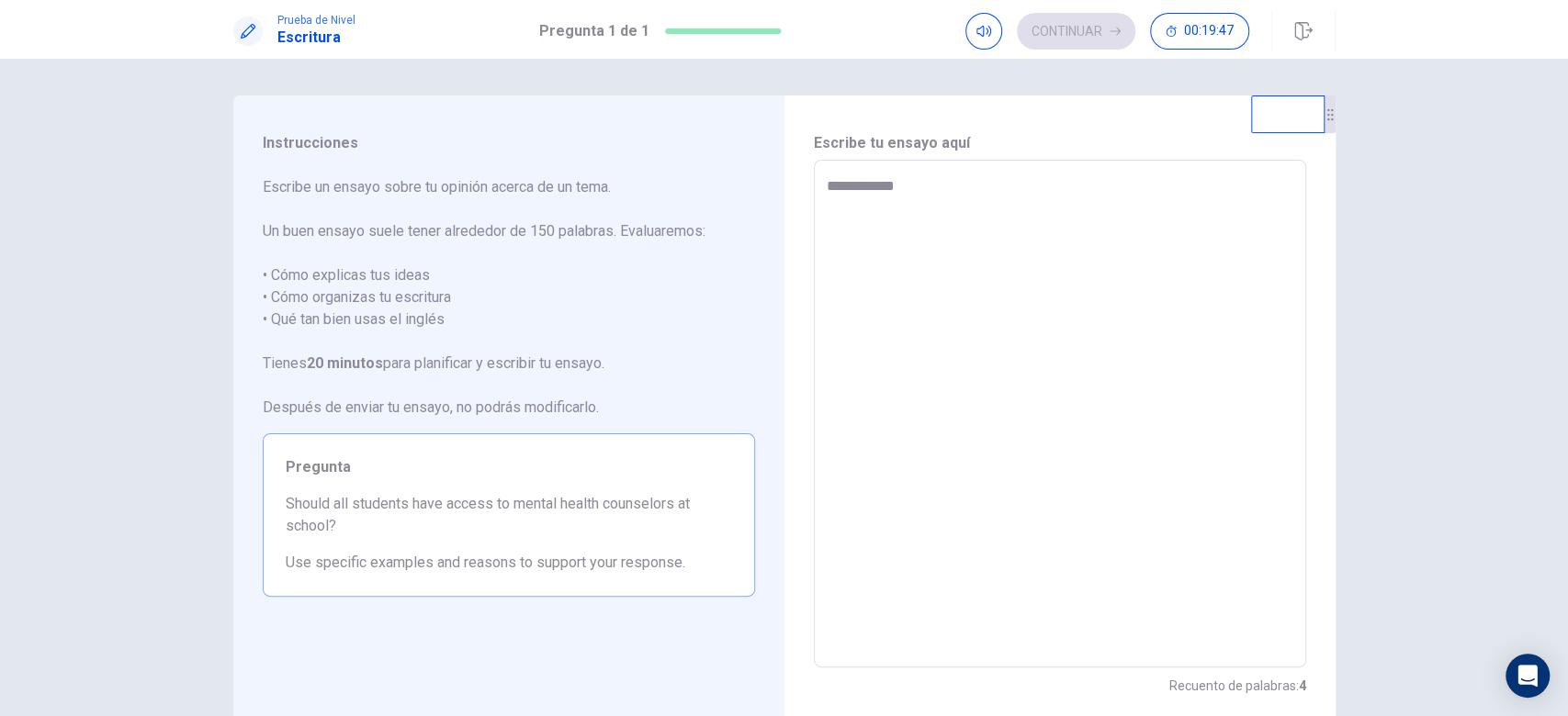 type on "*" 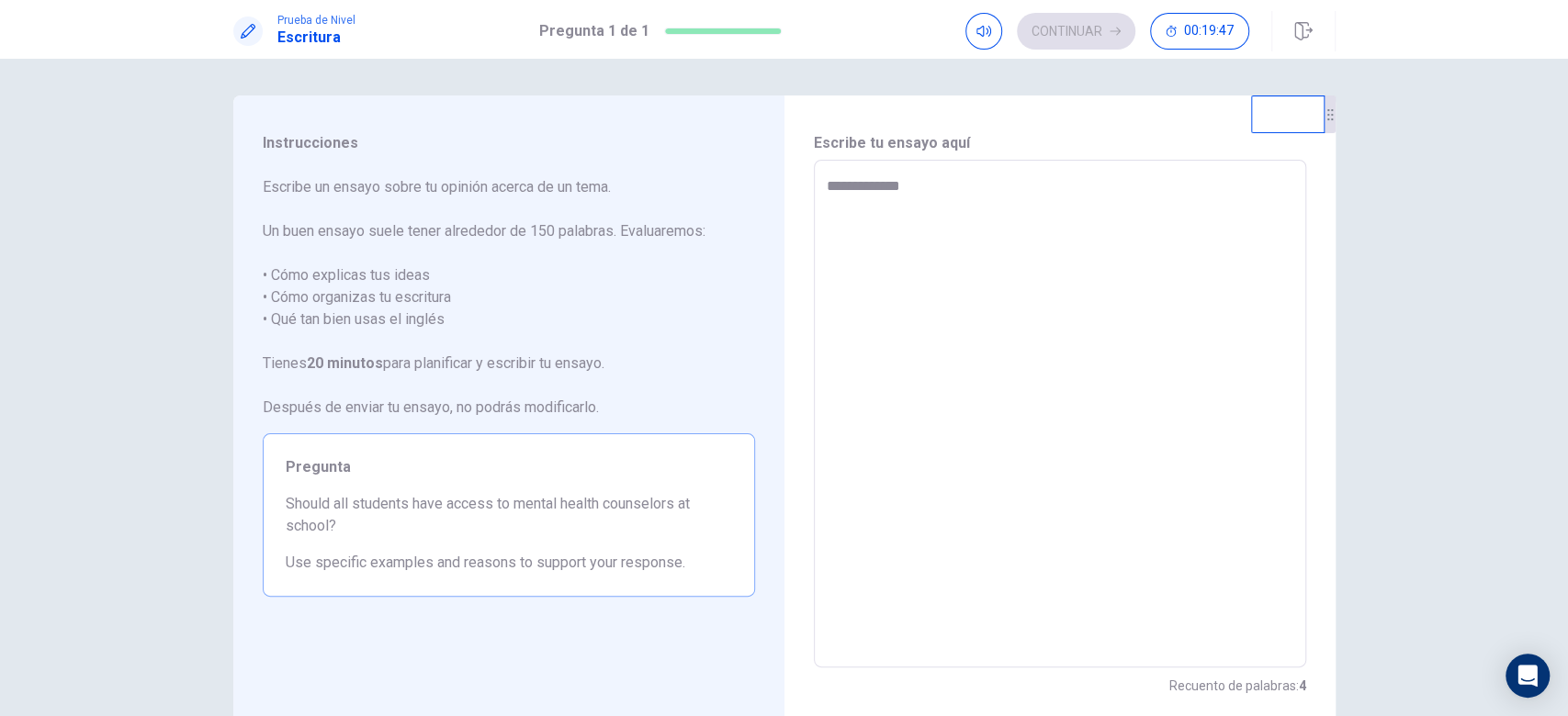 type on "*" 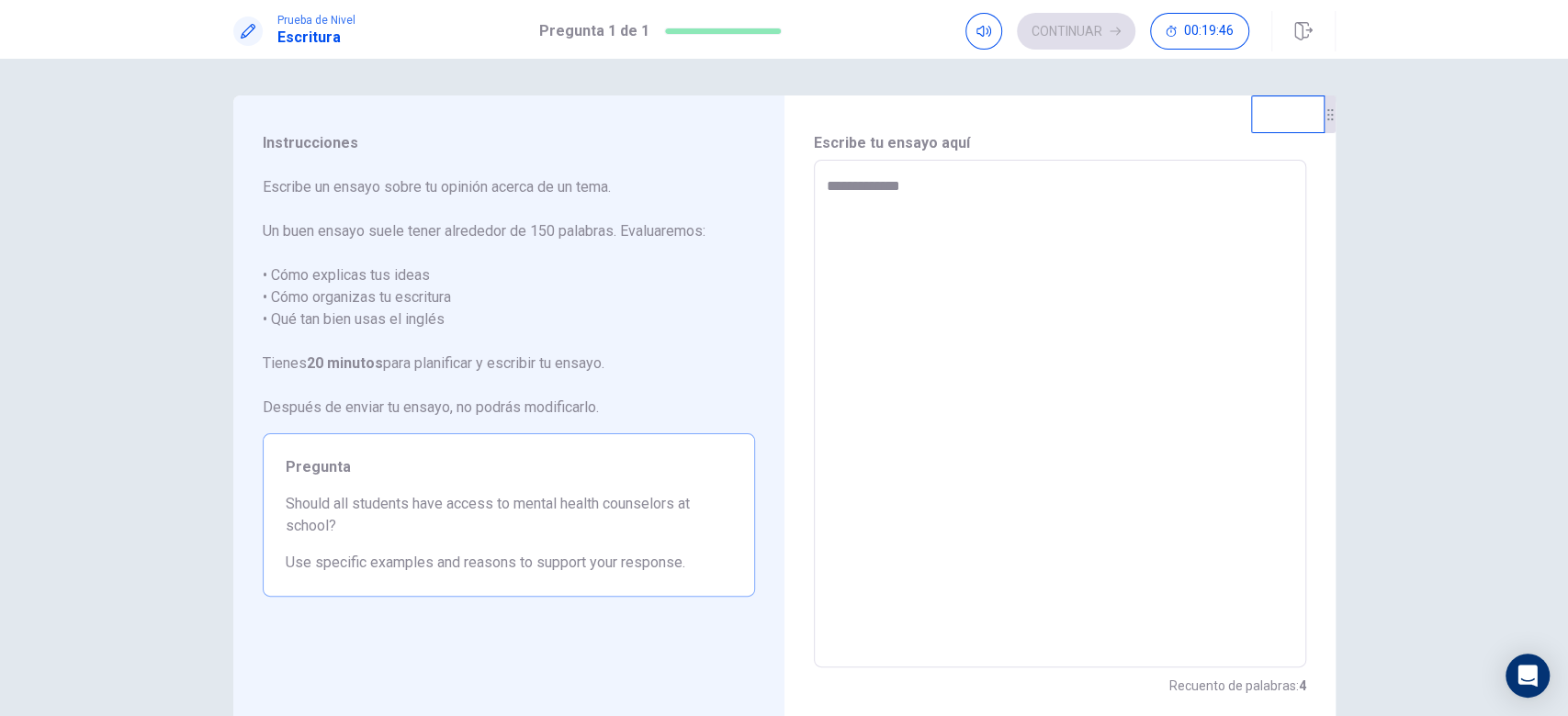 type on "**********" 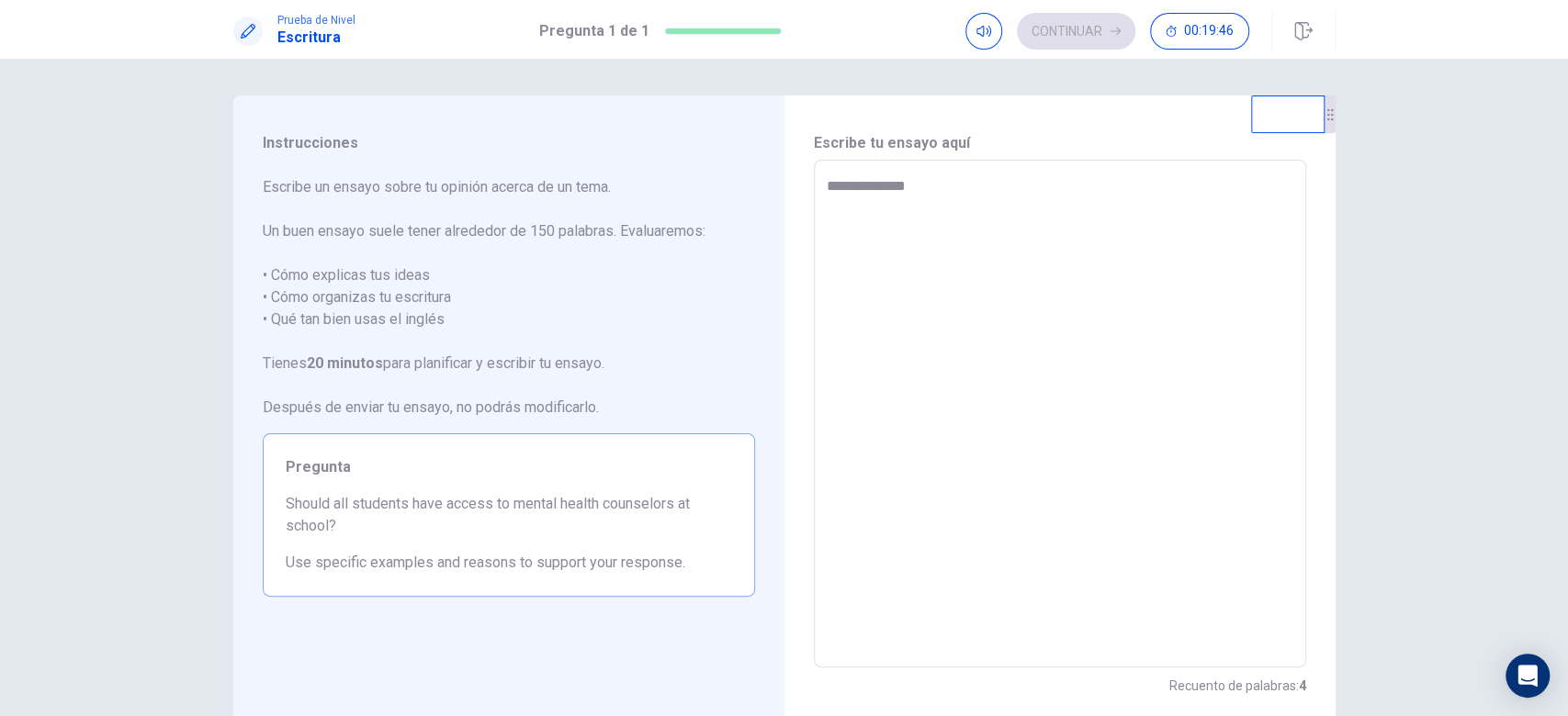 type on "*" 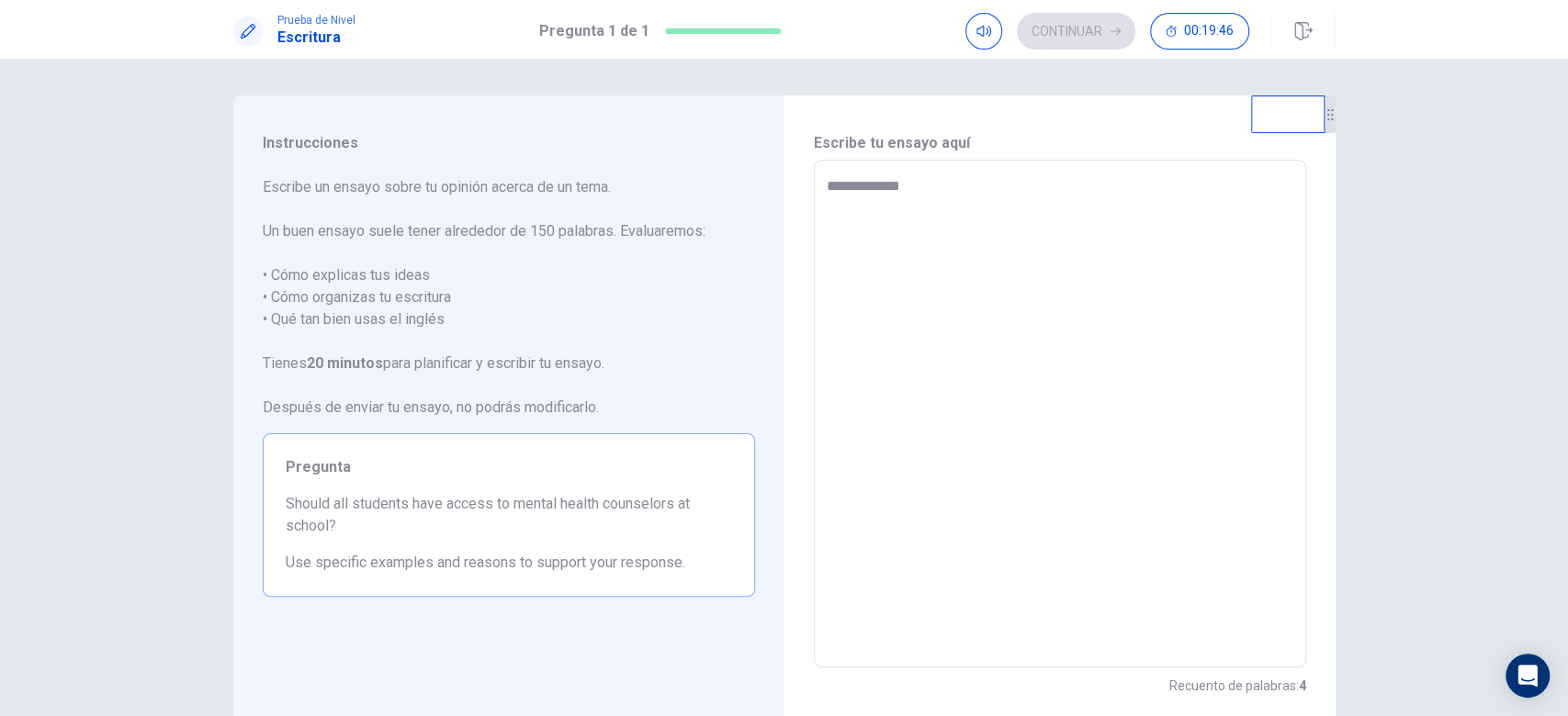 type on "*" 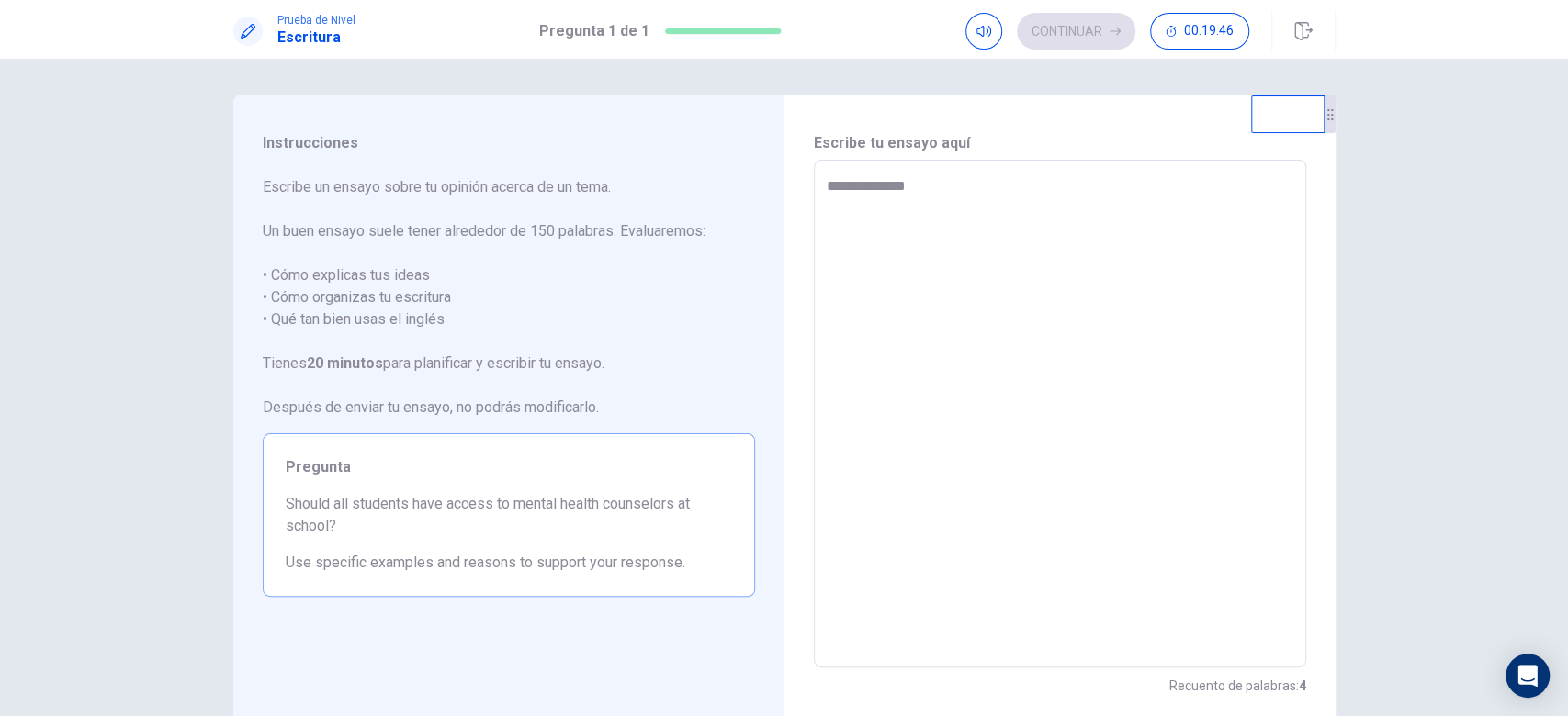 type on "*" 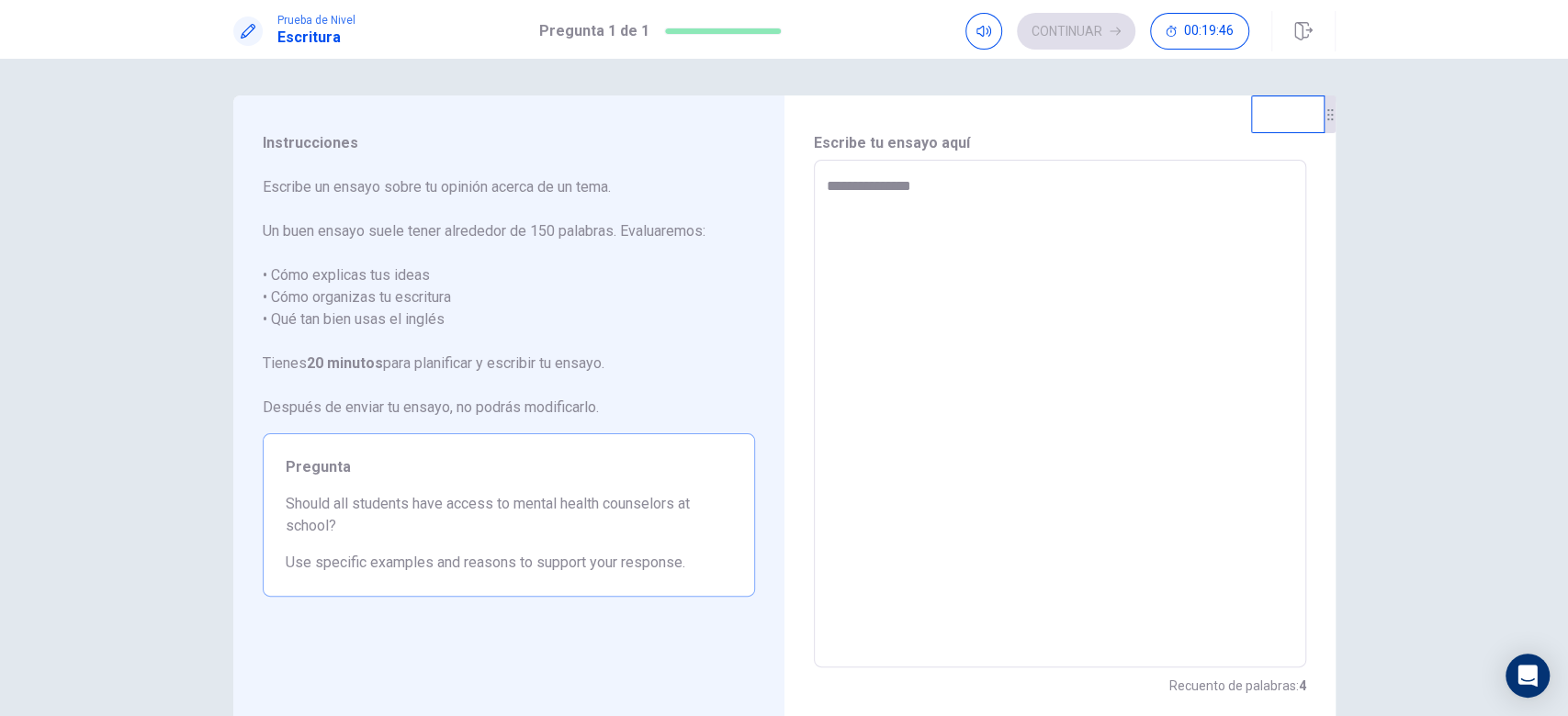 type on "*" 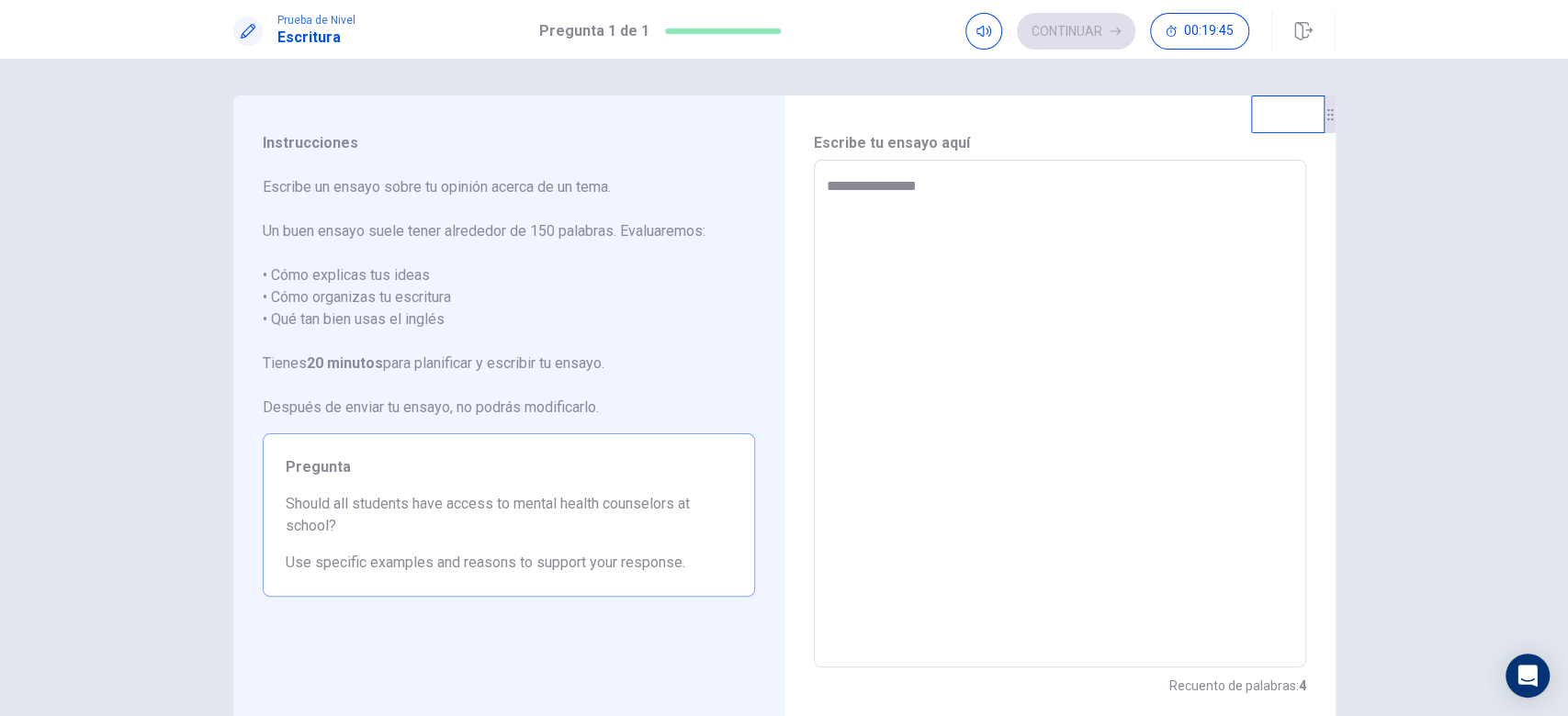 type on "**********" 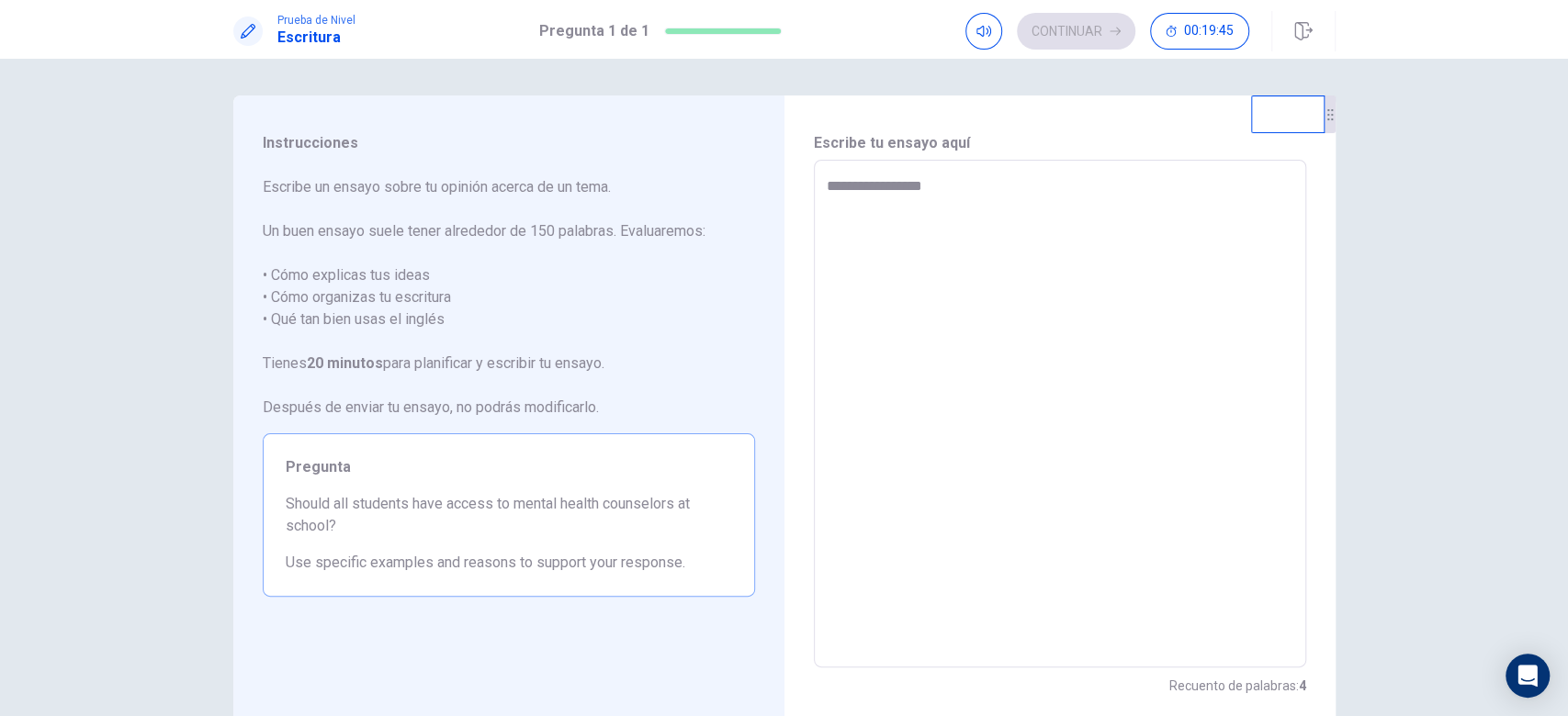 type on "*" 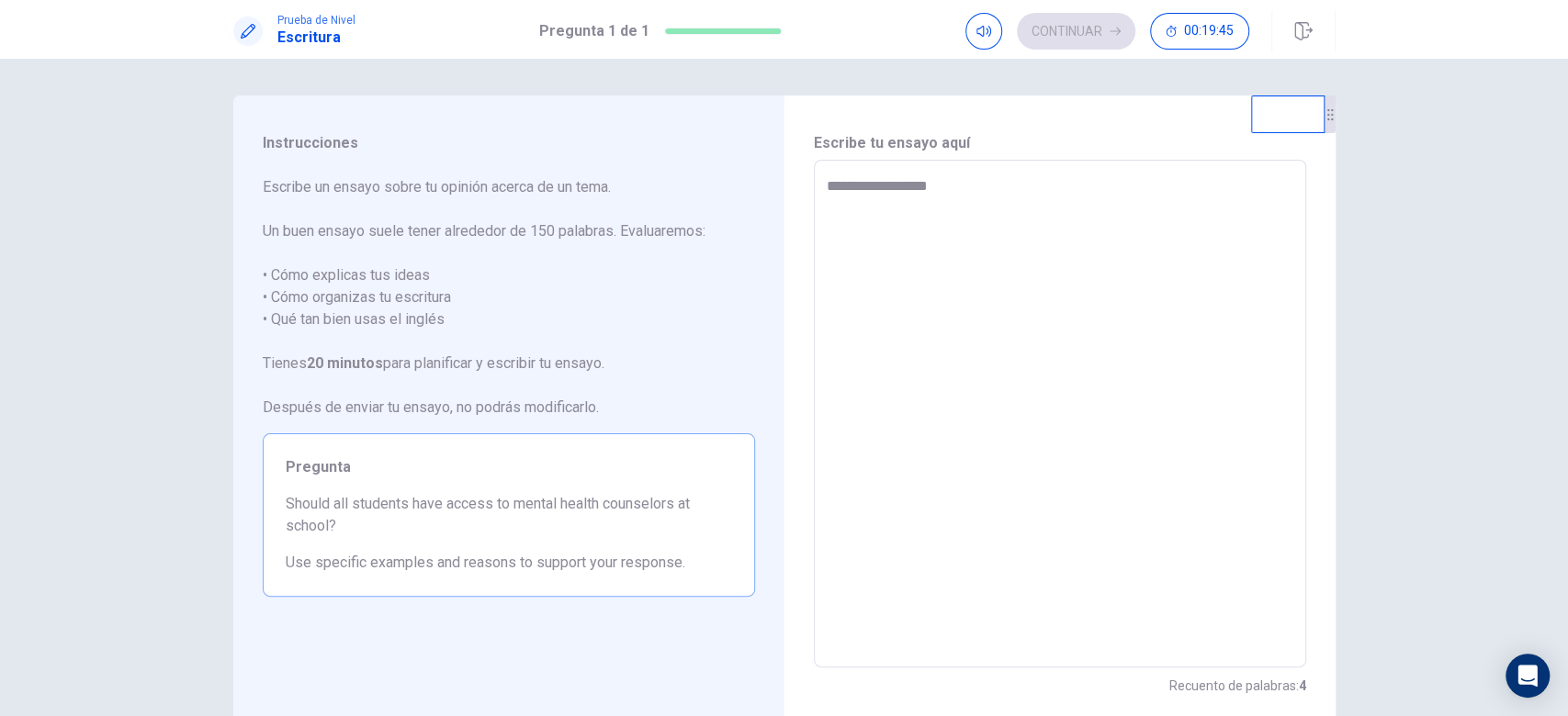 type on "*" 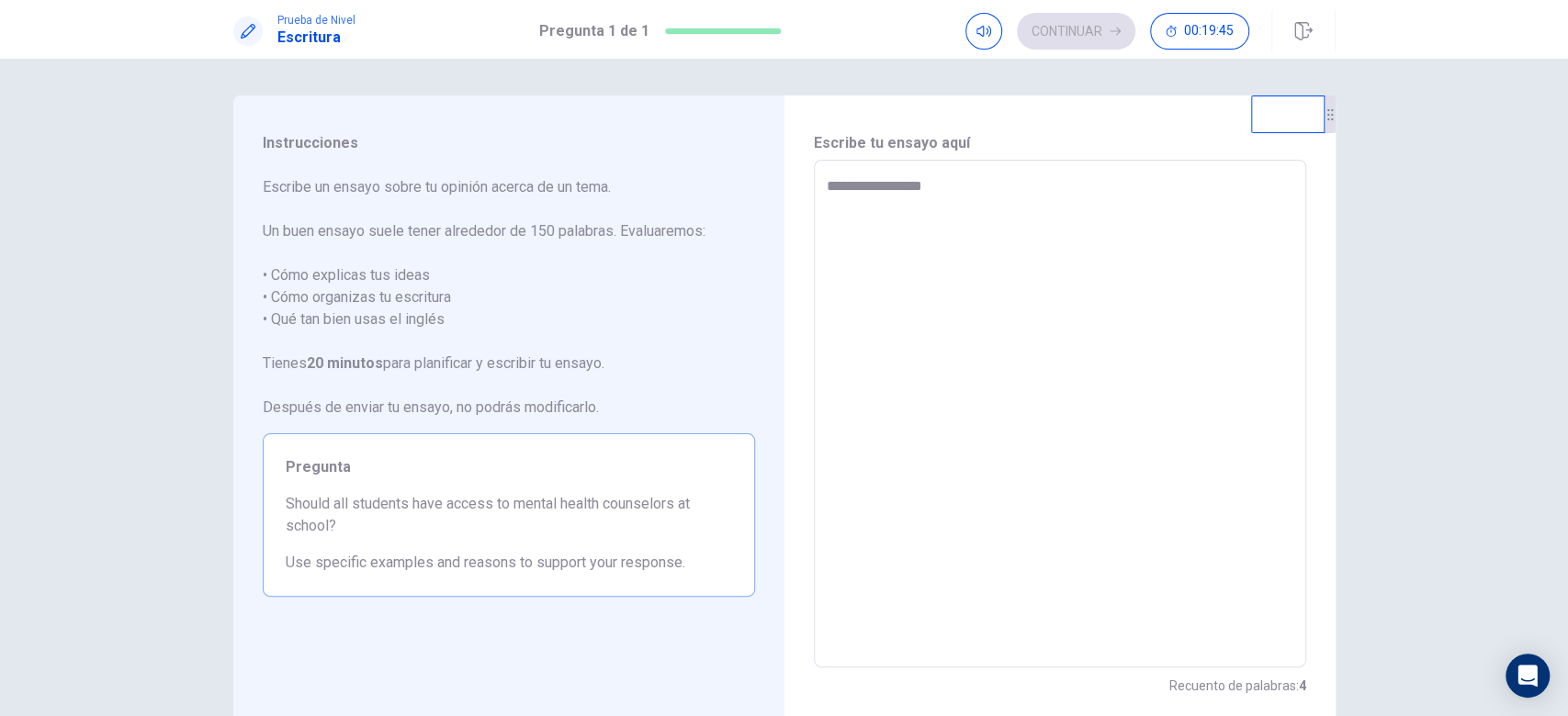 type on "*" 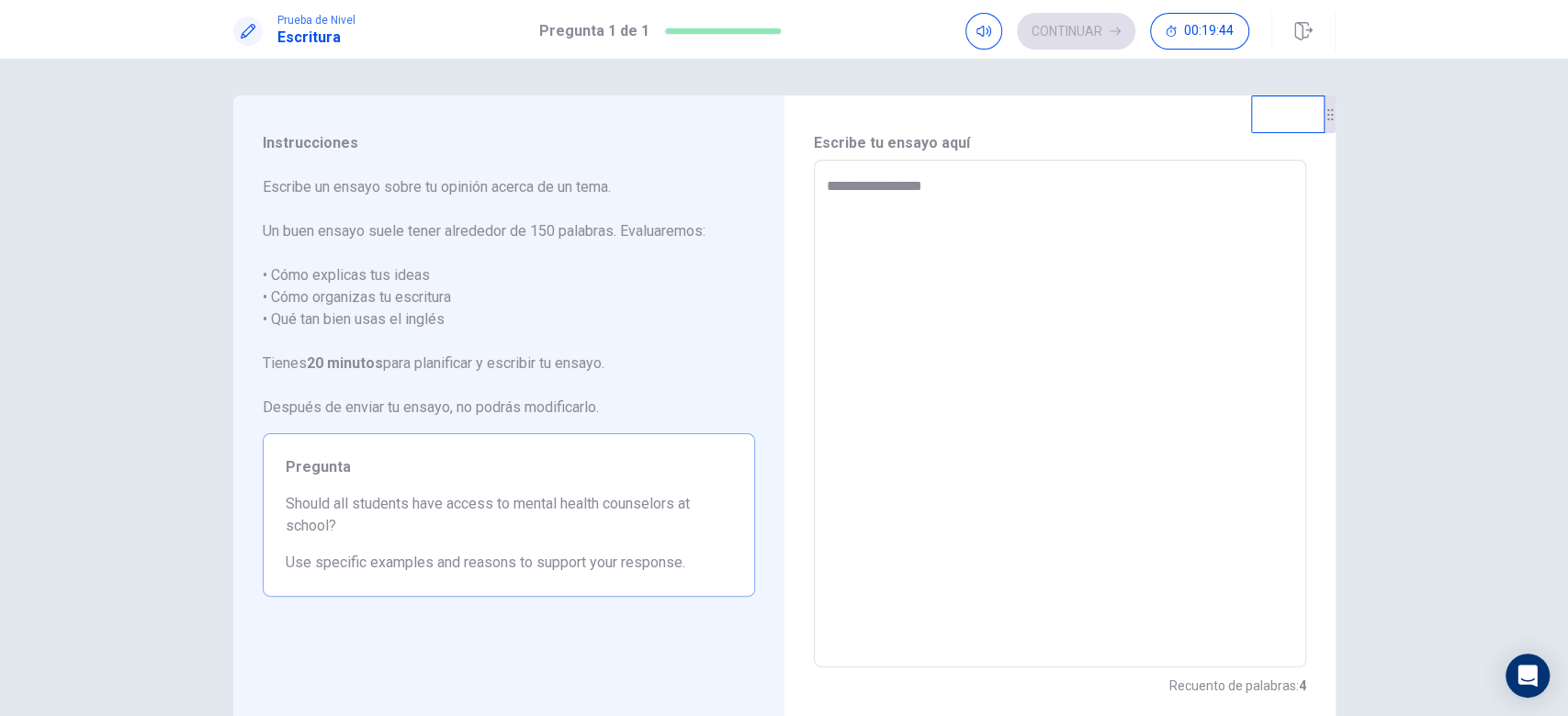 type on "**********" 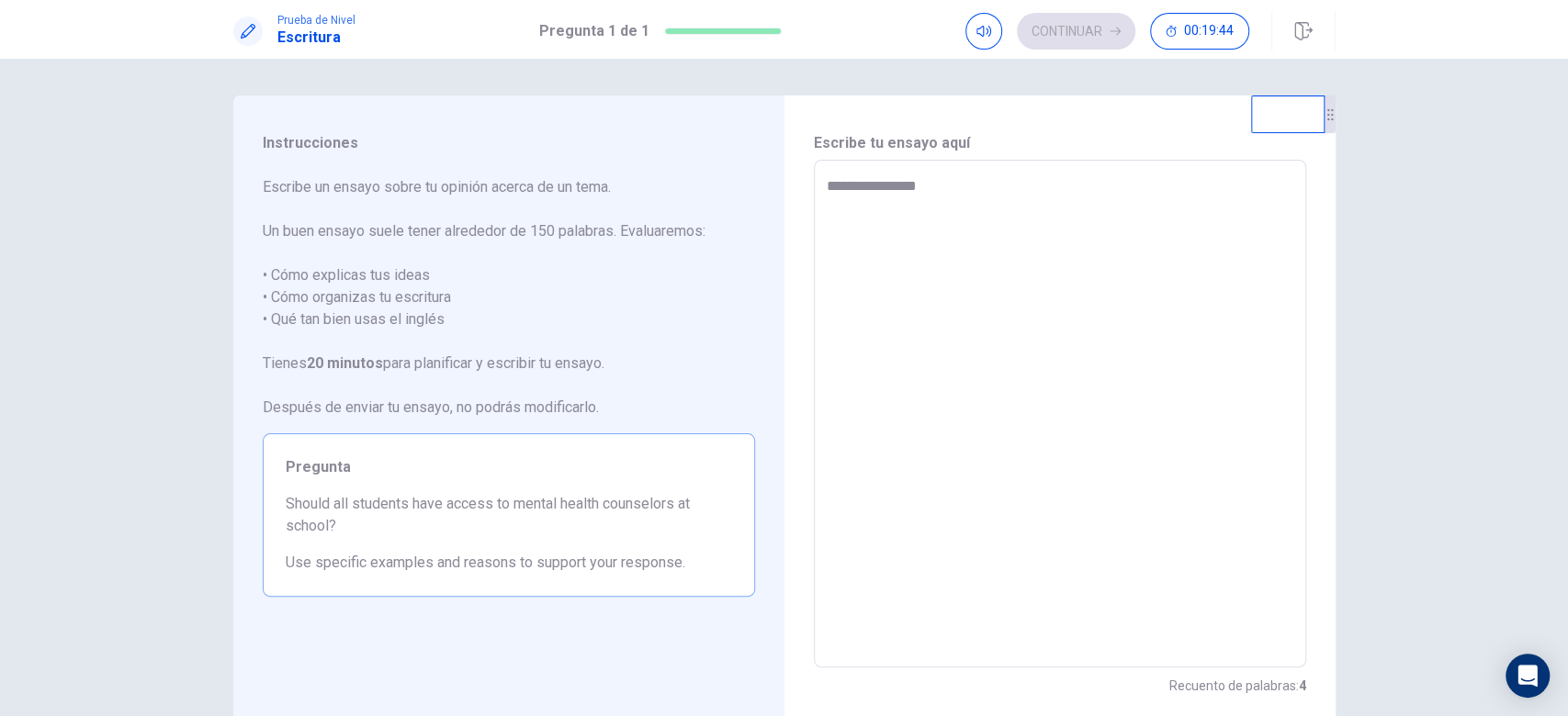 type on "**********" 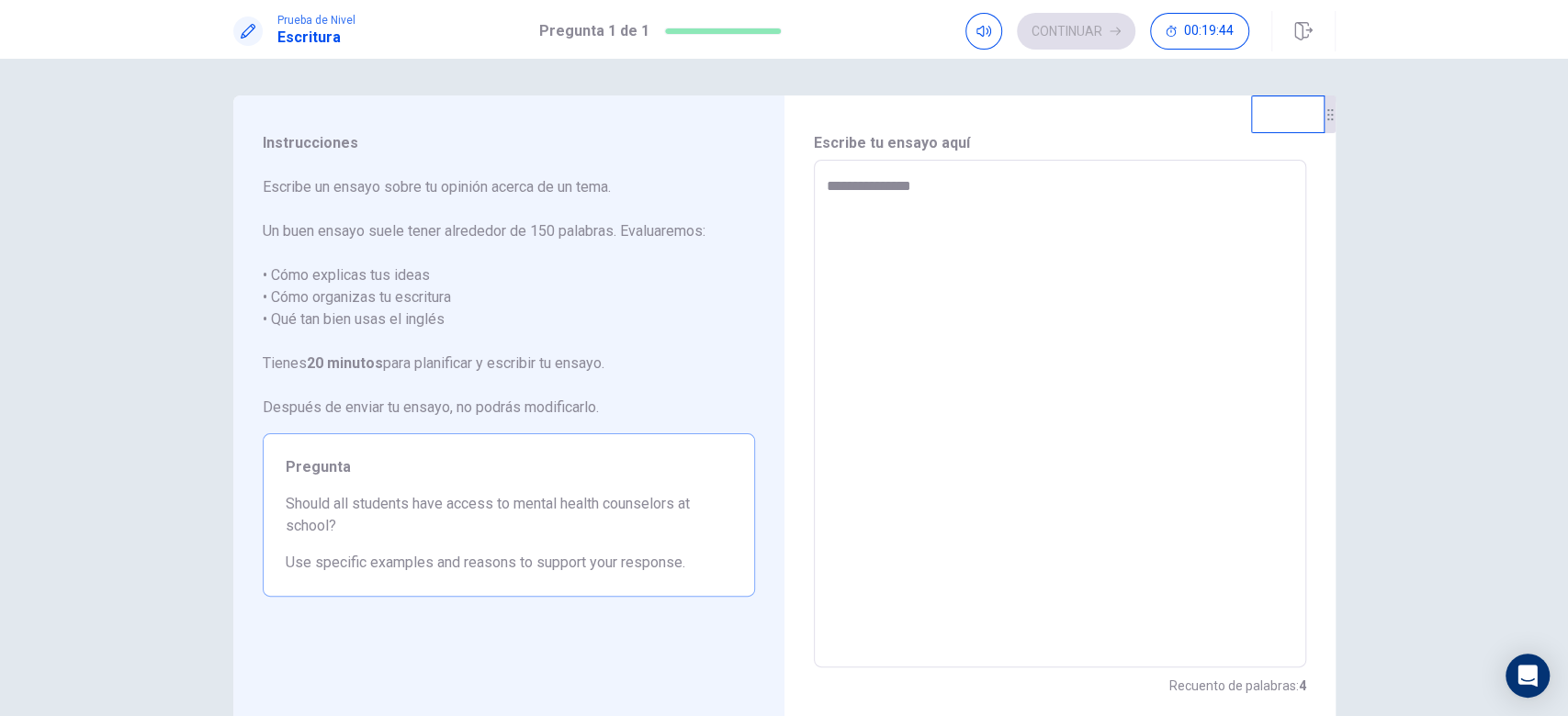 type on "**********" 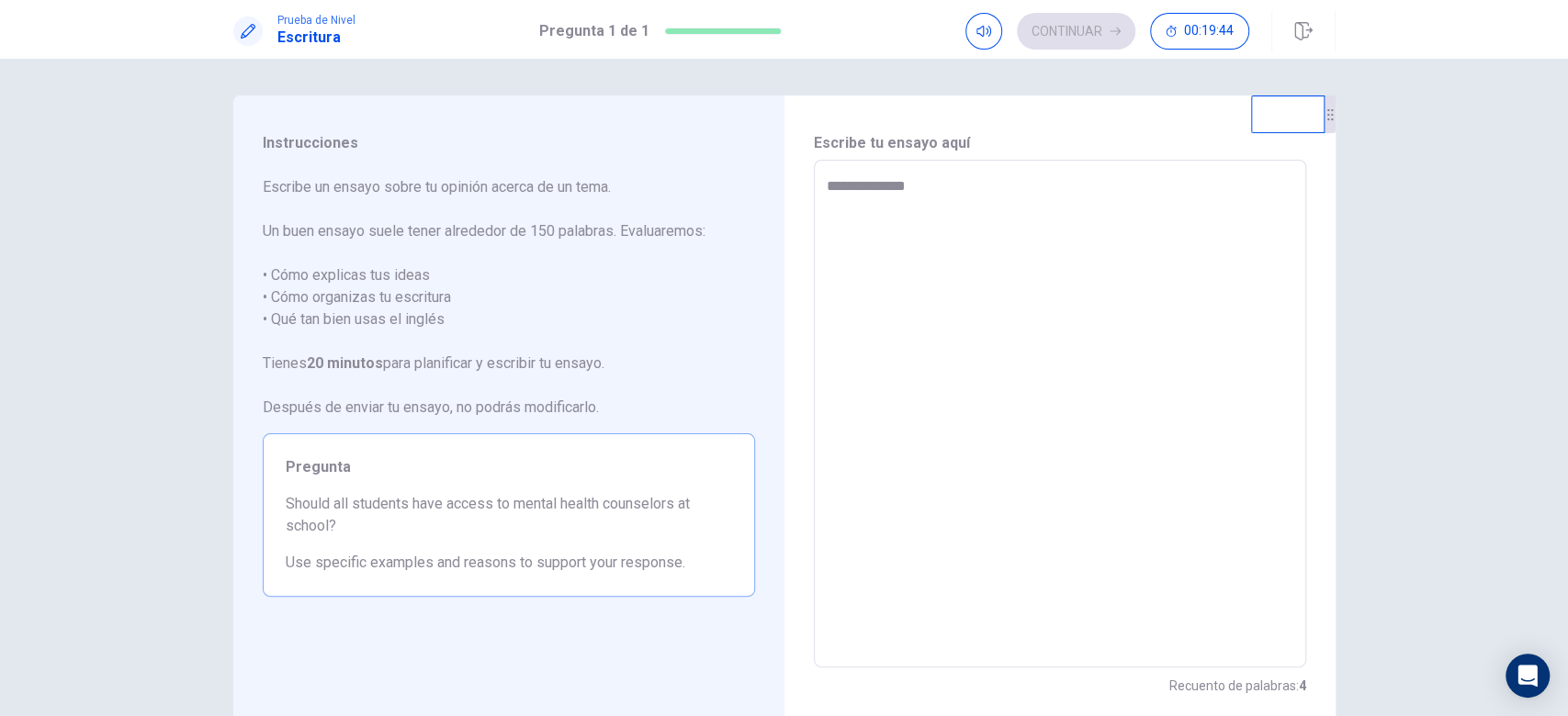 type on "*" 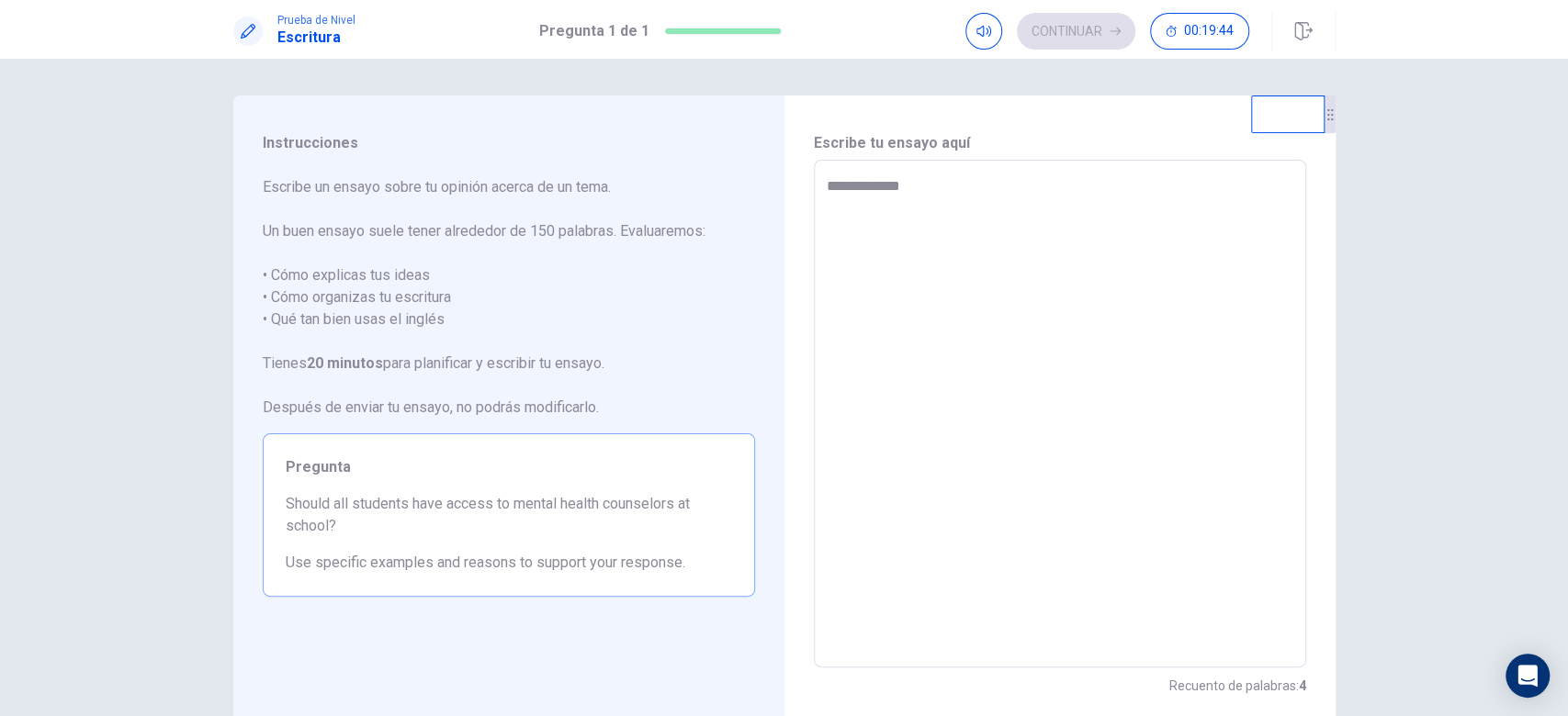 type on "*" 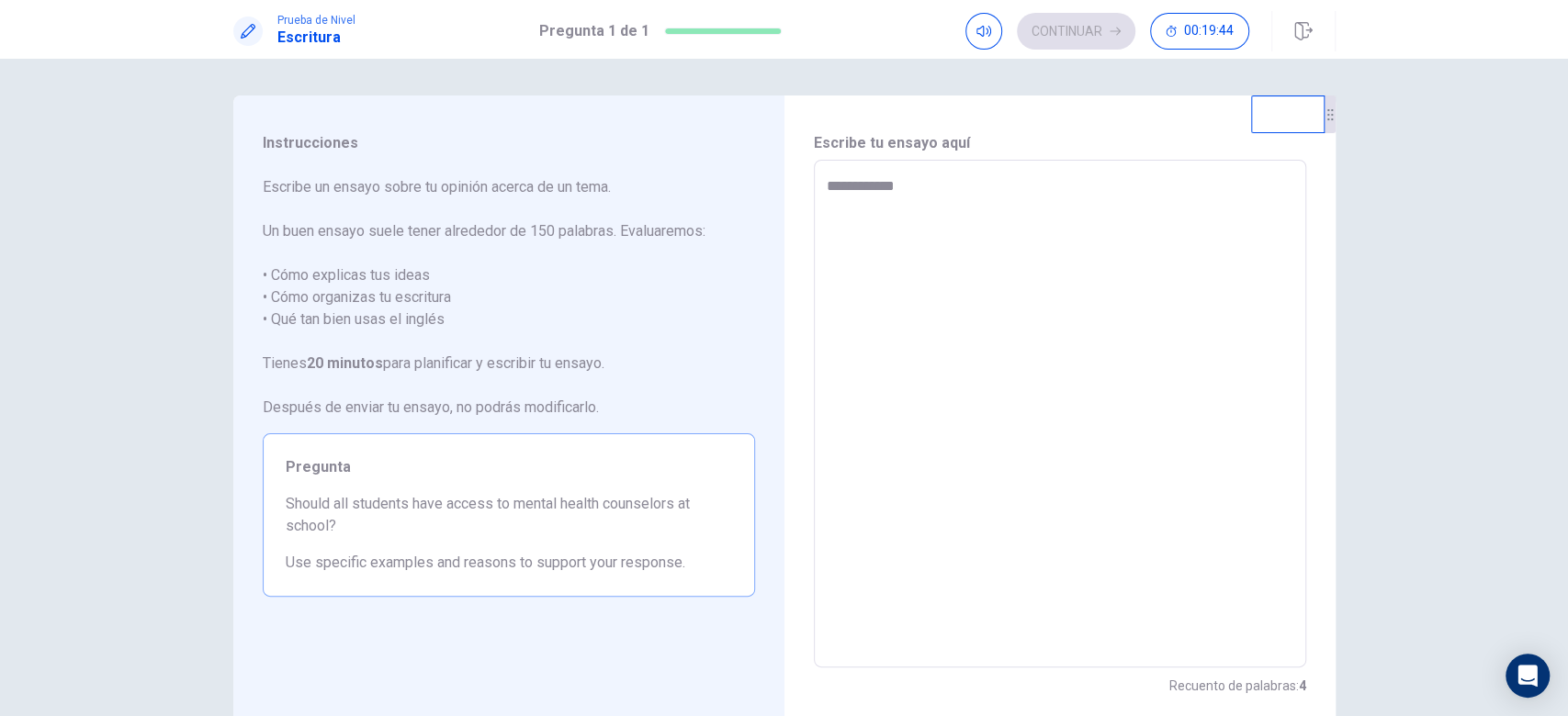 type on "*" 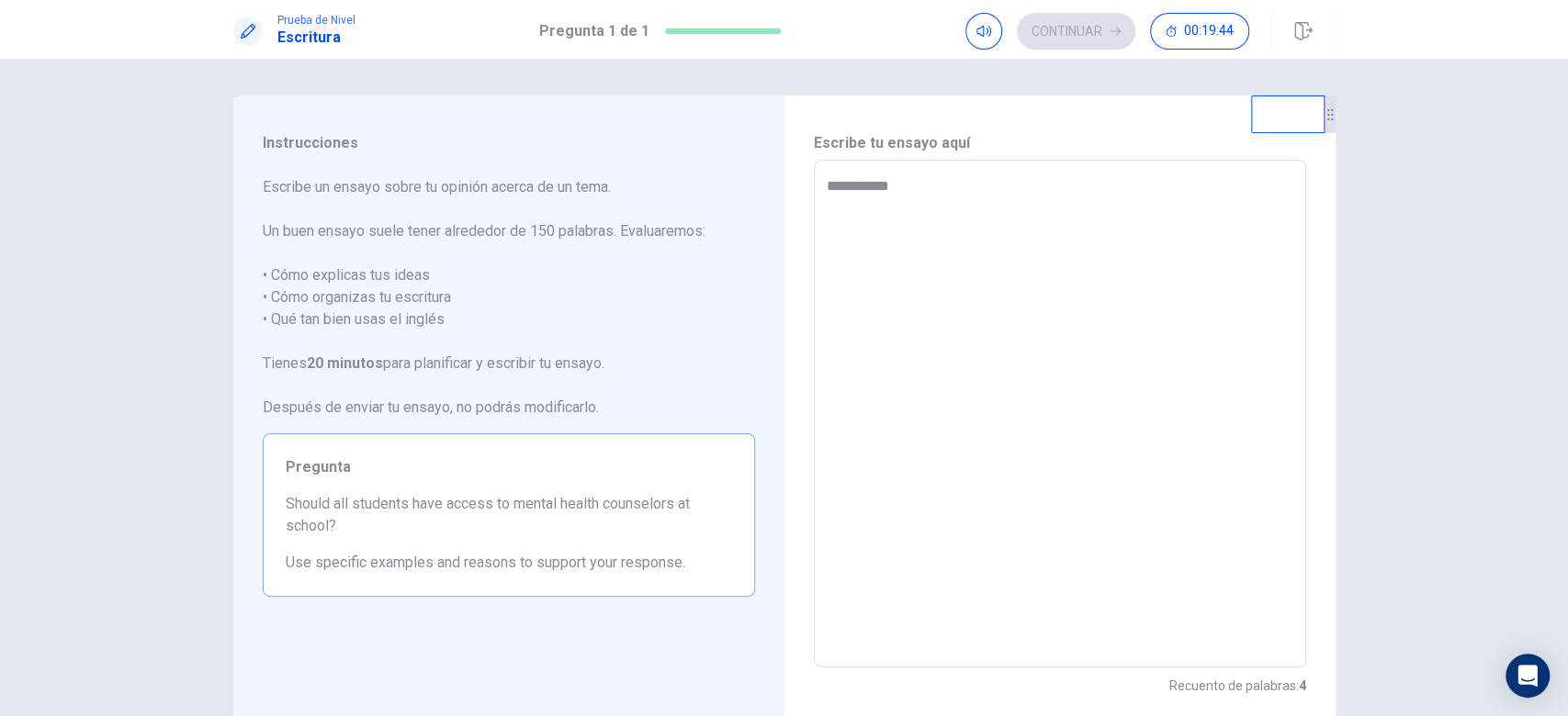 type on "**********" 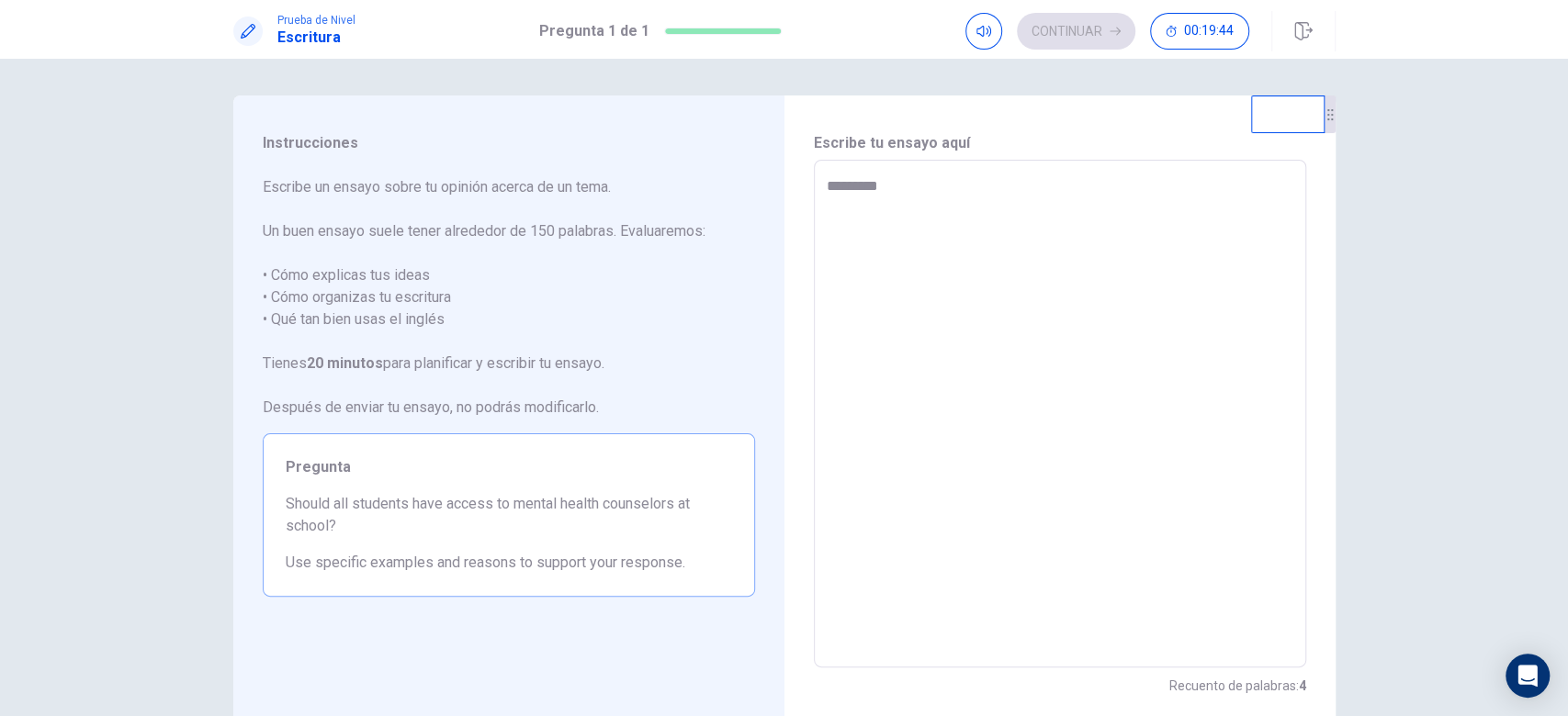 type on "*******" 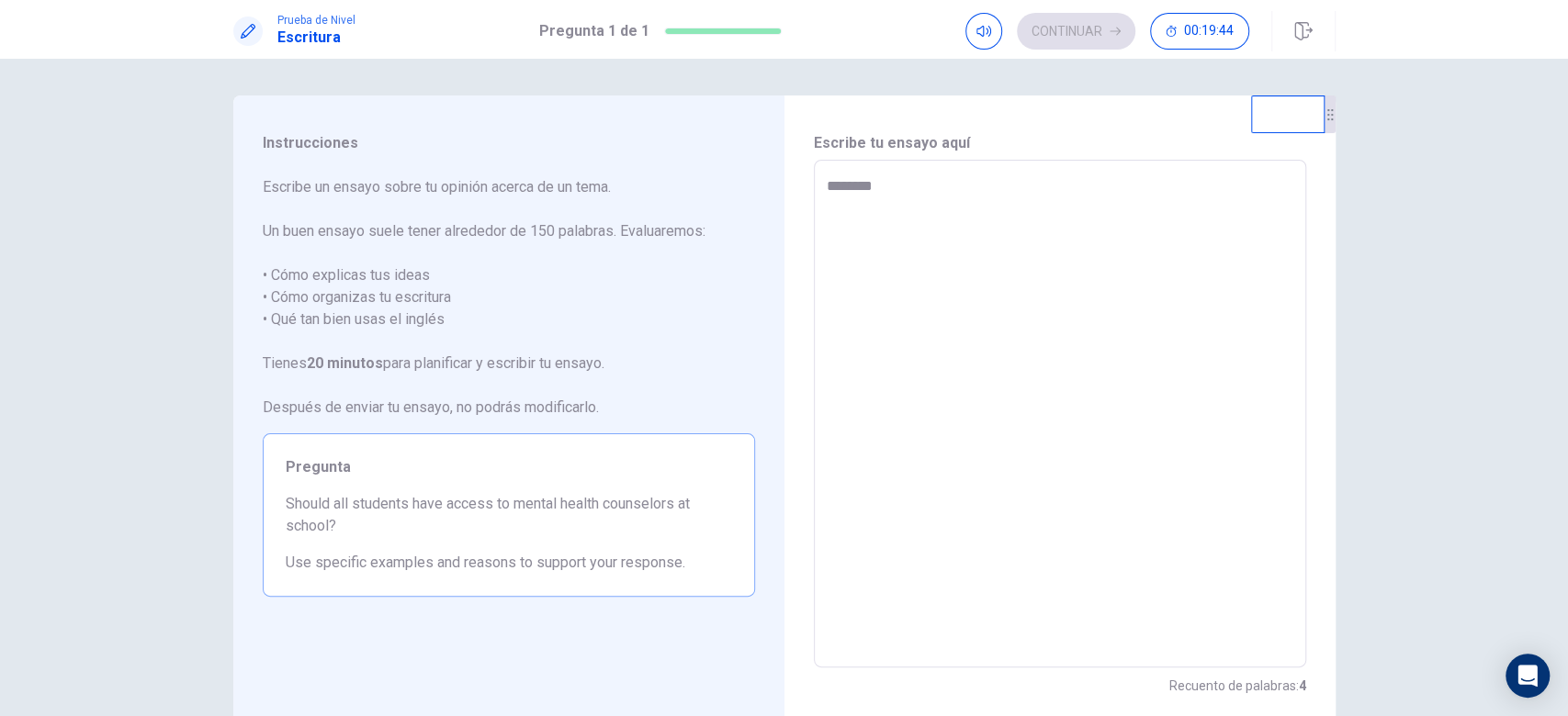 type on "*" 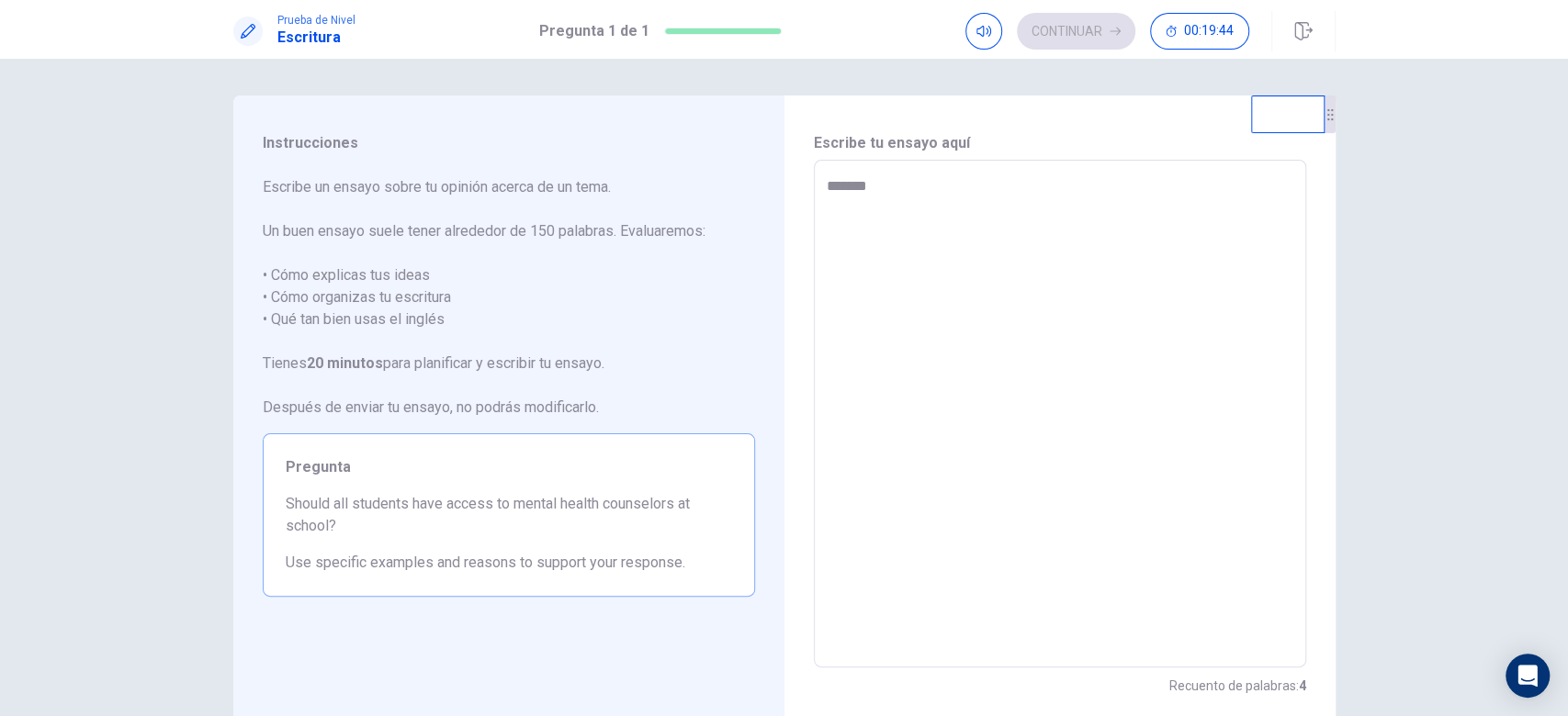 type on "******" 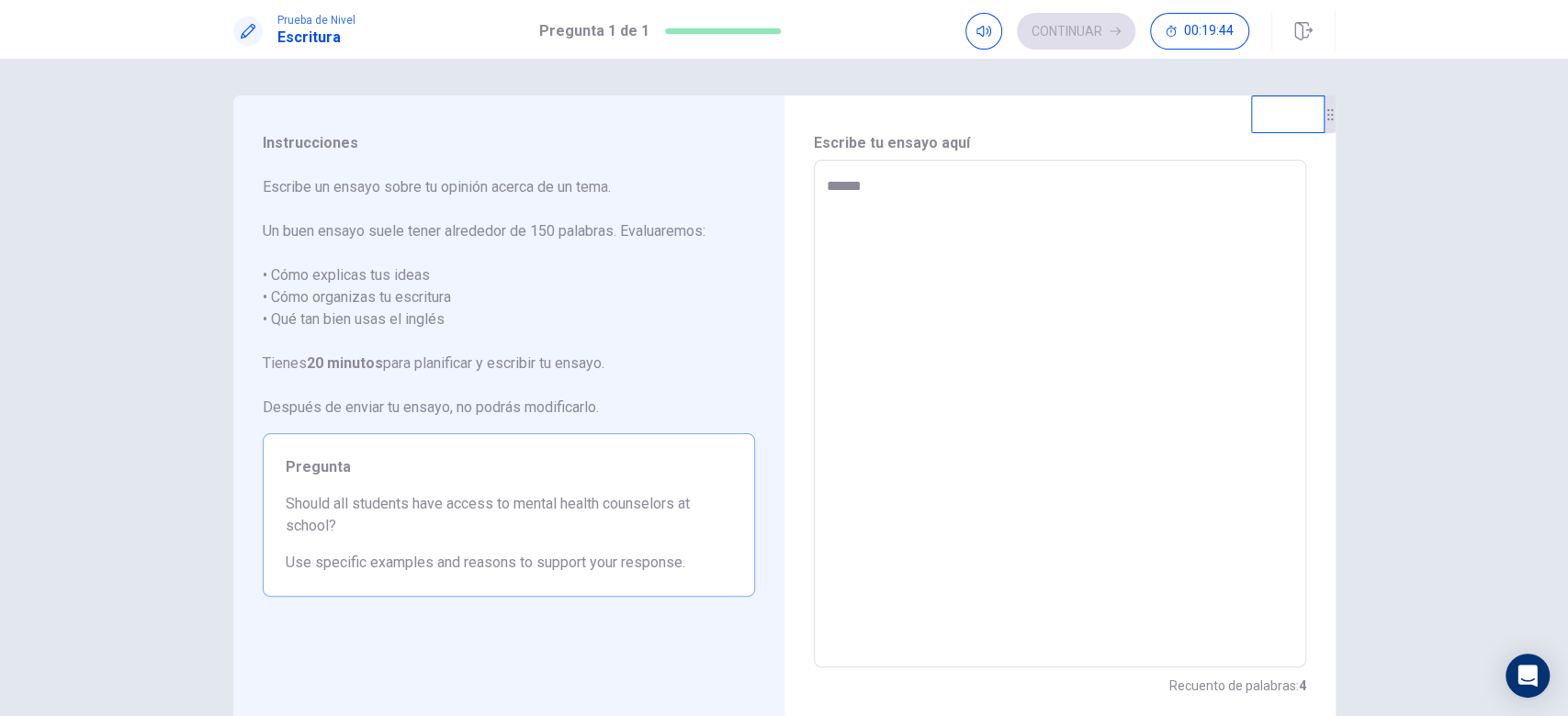 type on "*" 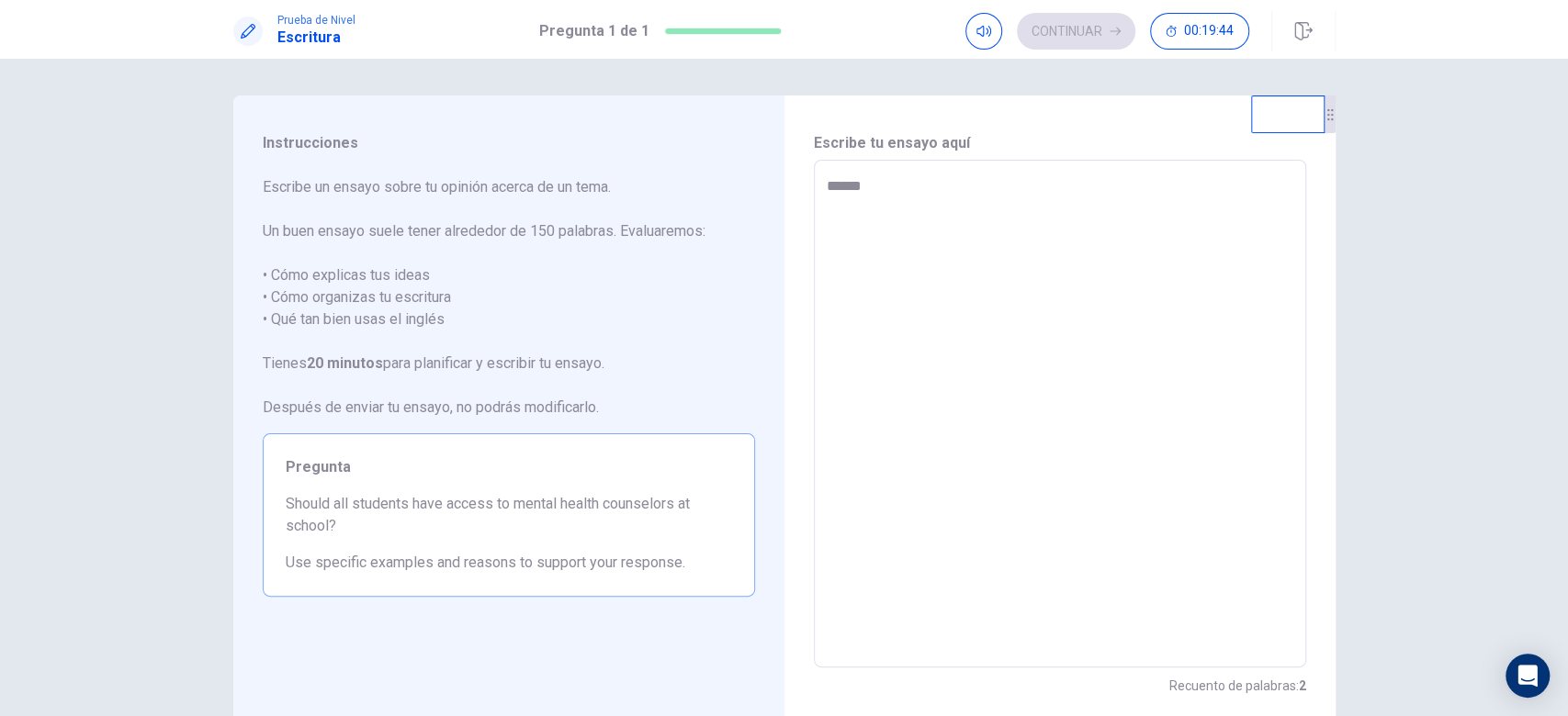 type on "*****" 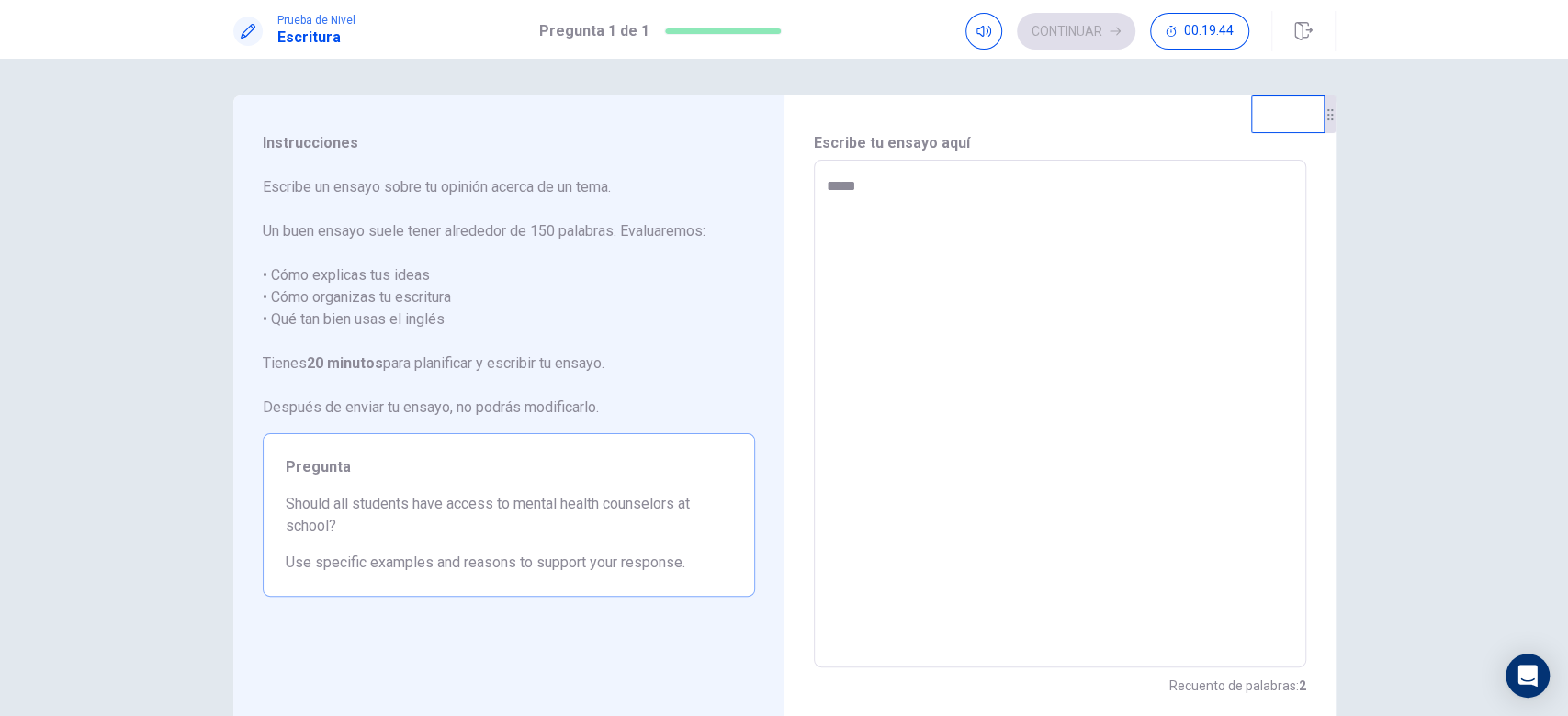 type on "****" 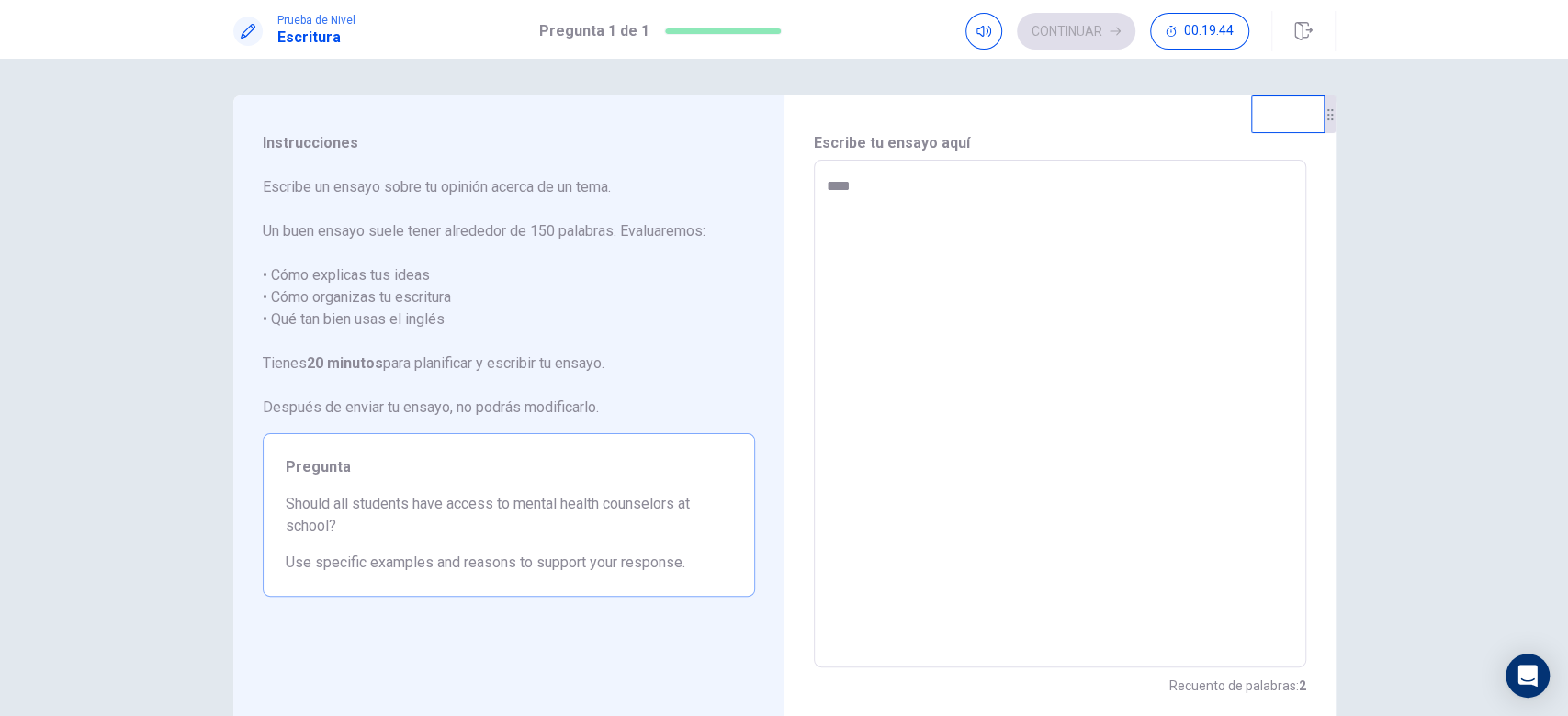 type on "**" 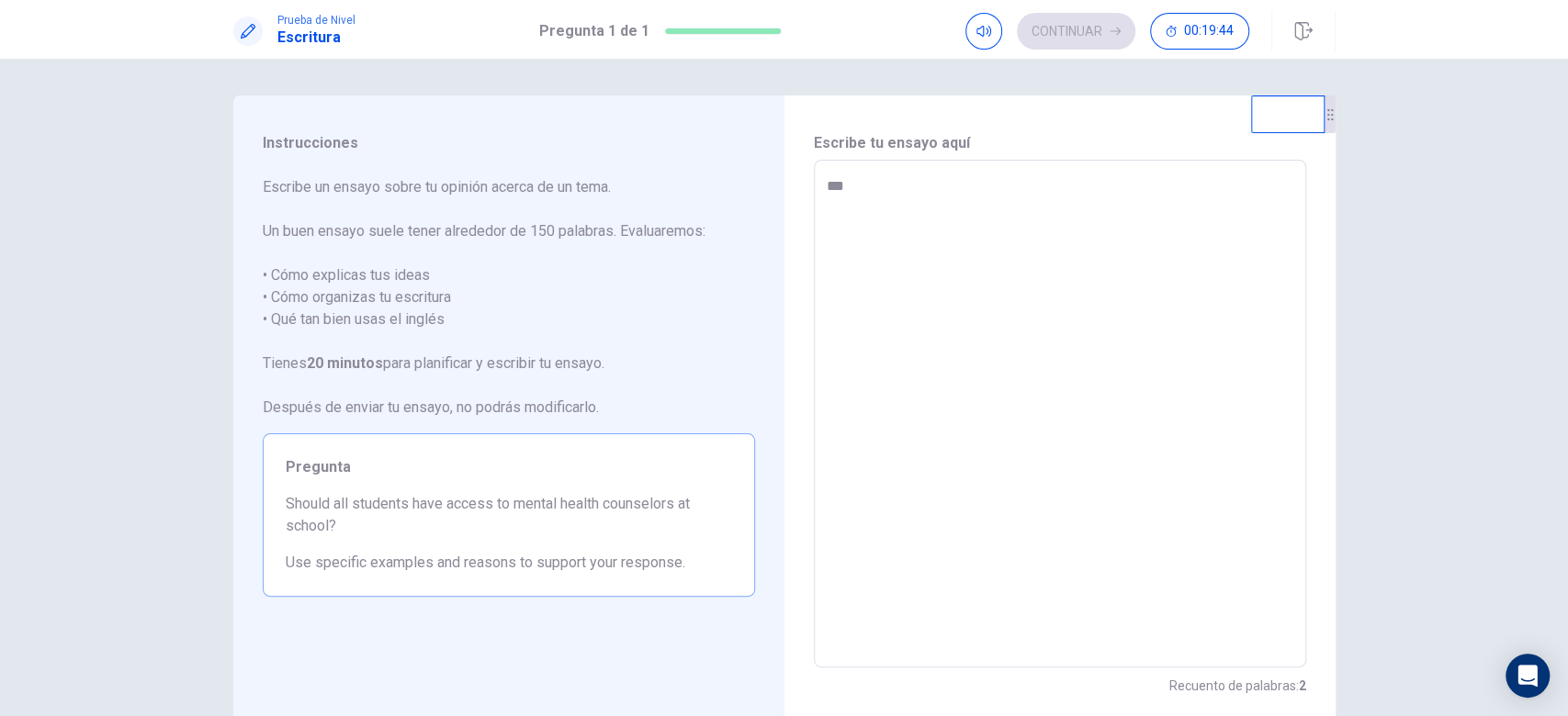 type on "*" 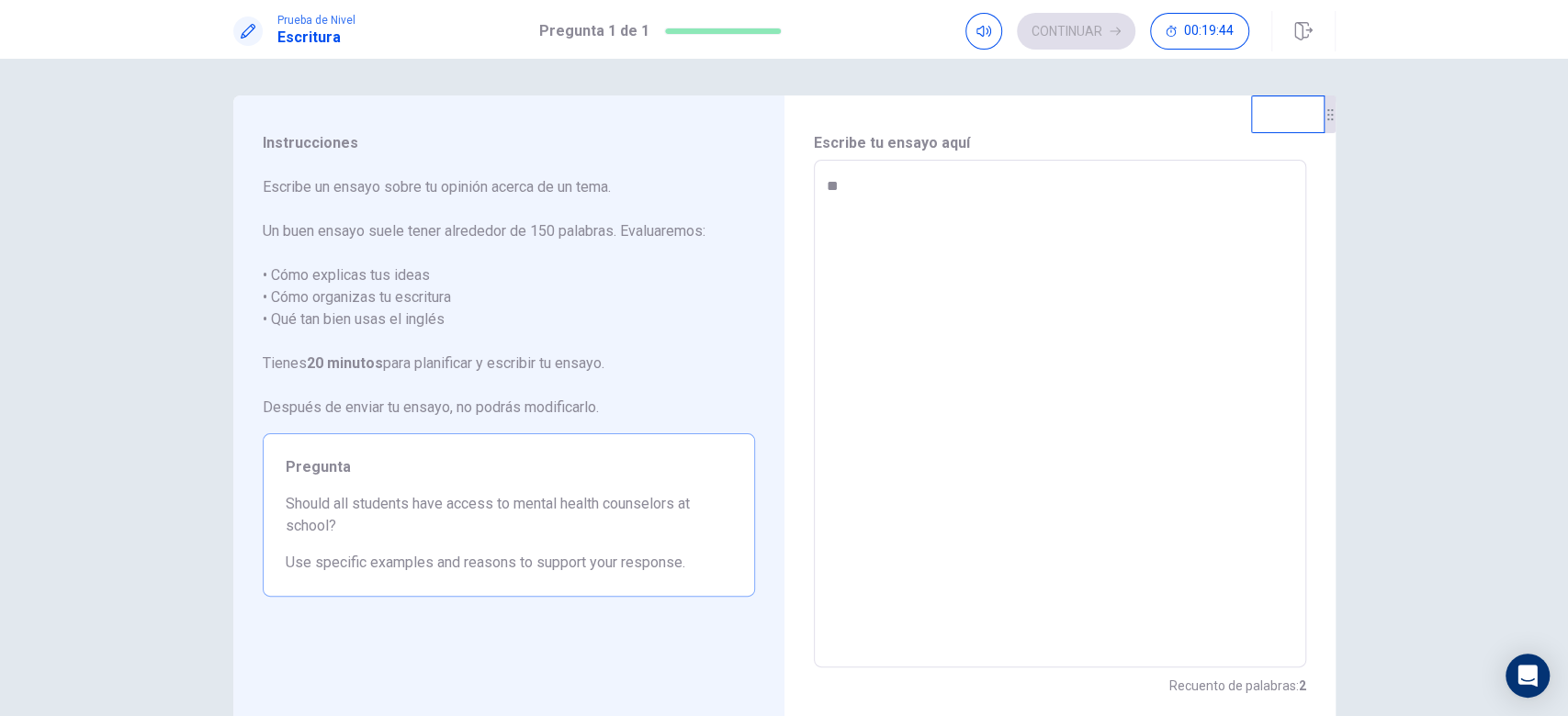 type on "*" 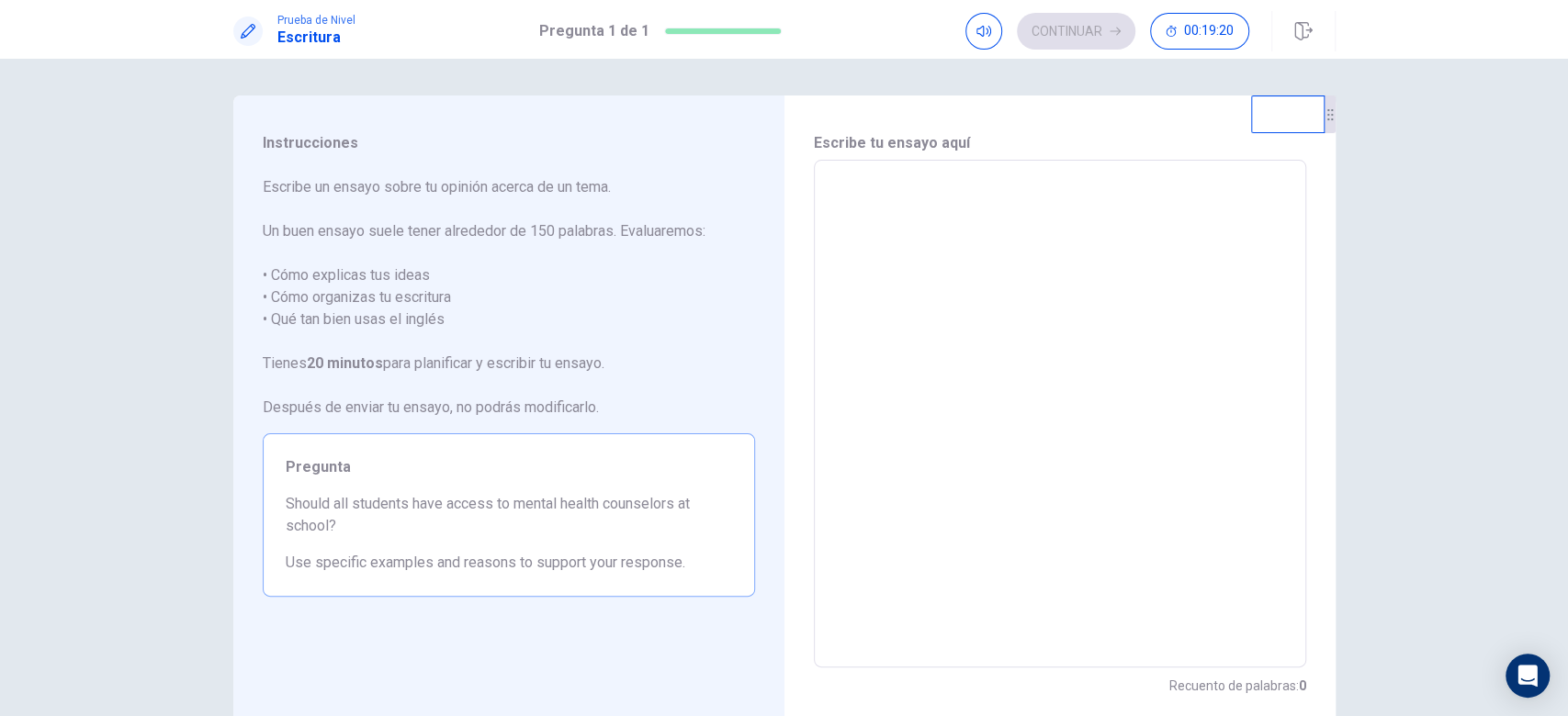 type on "*" 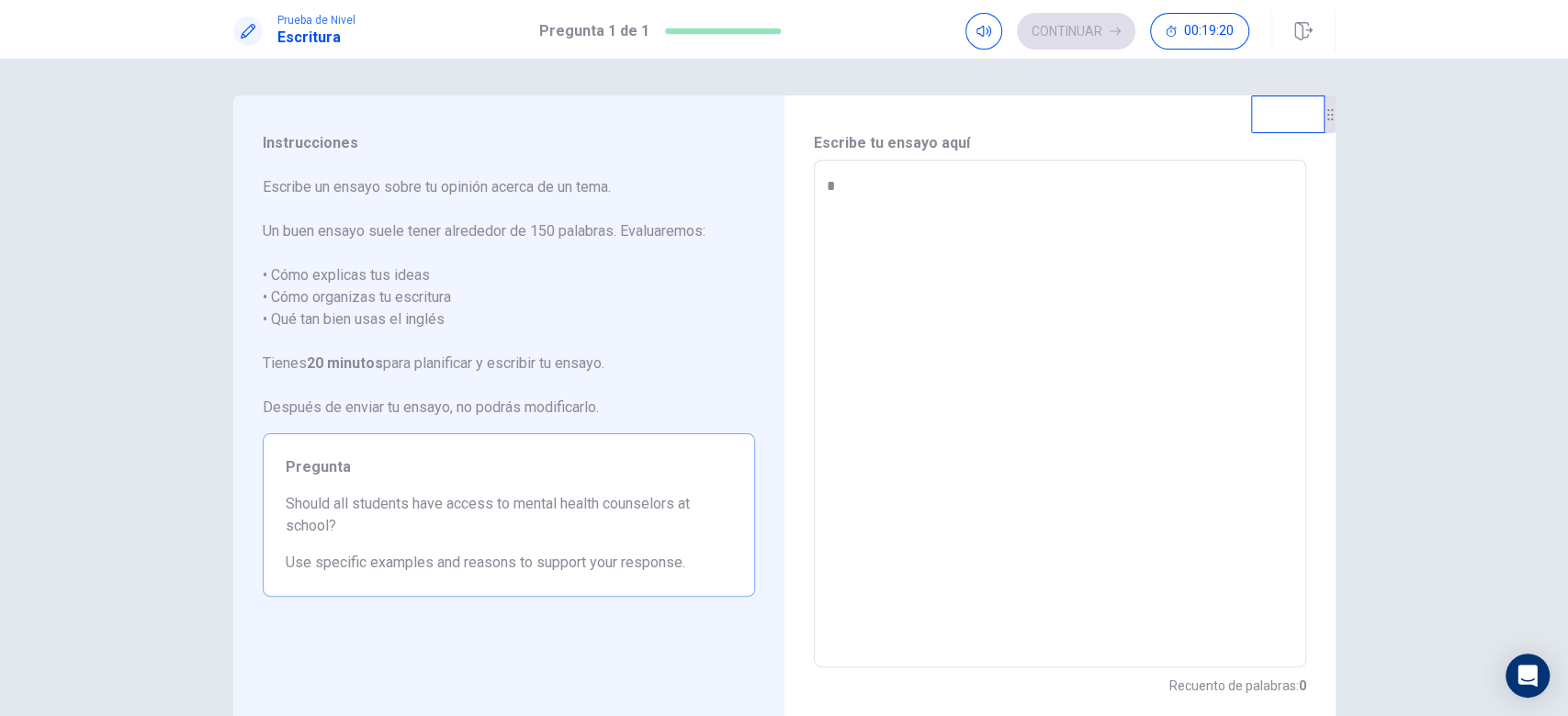 type on "*" 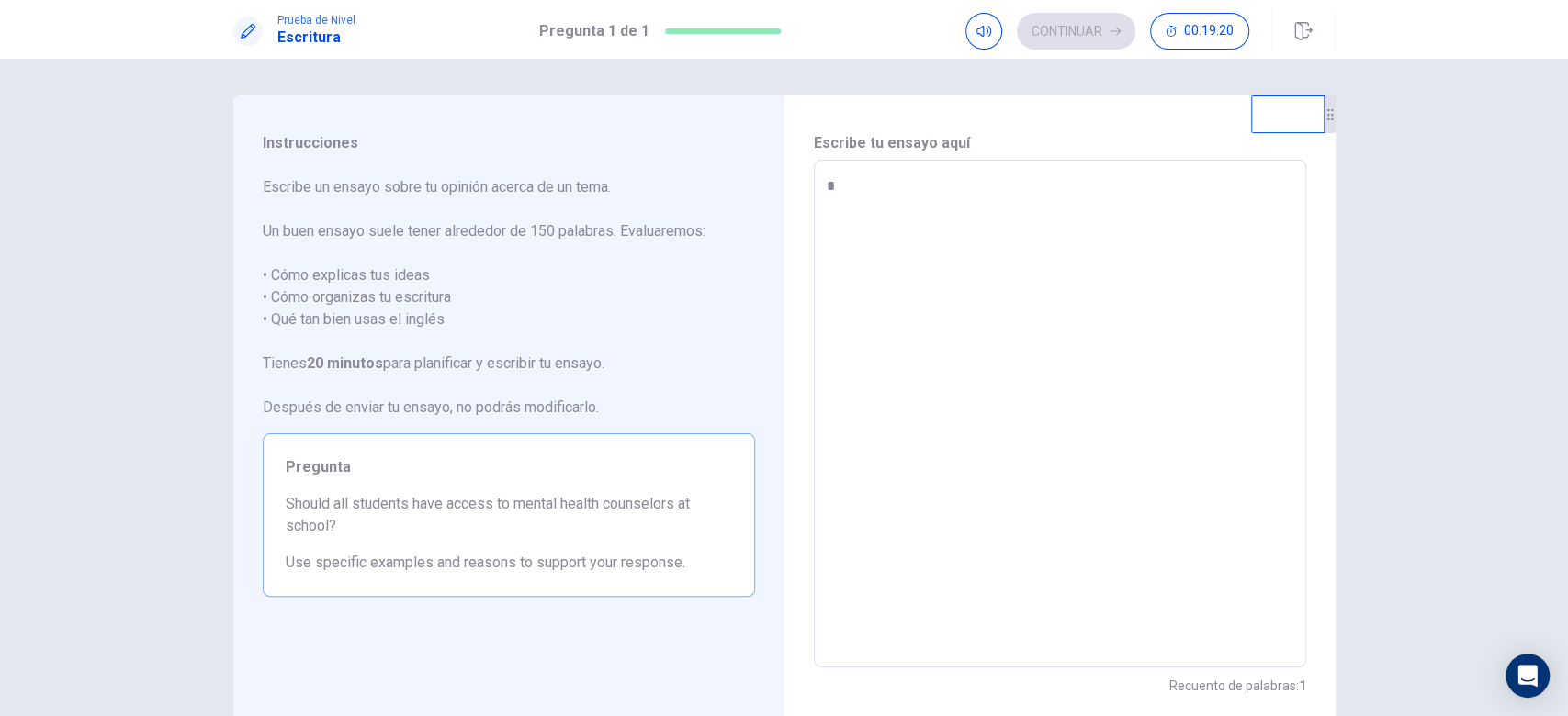 type on "**" 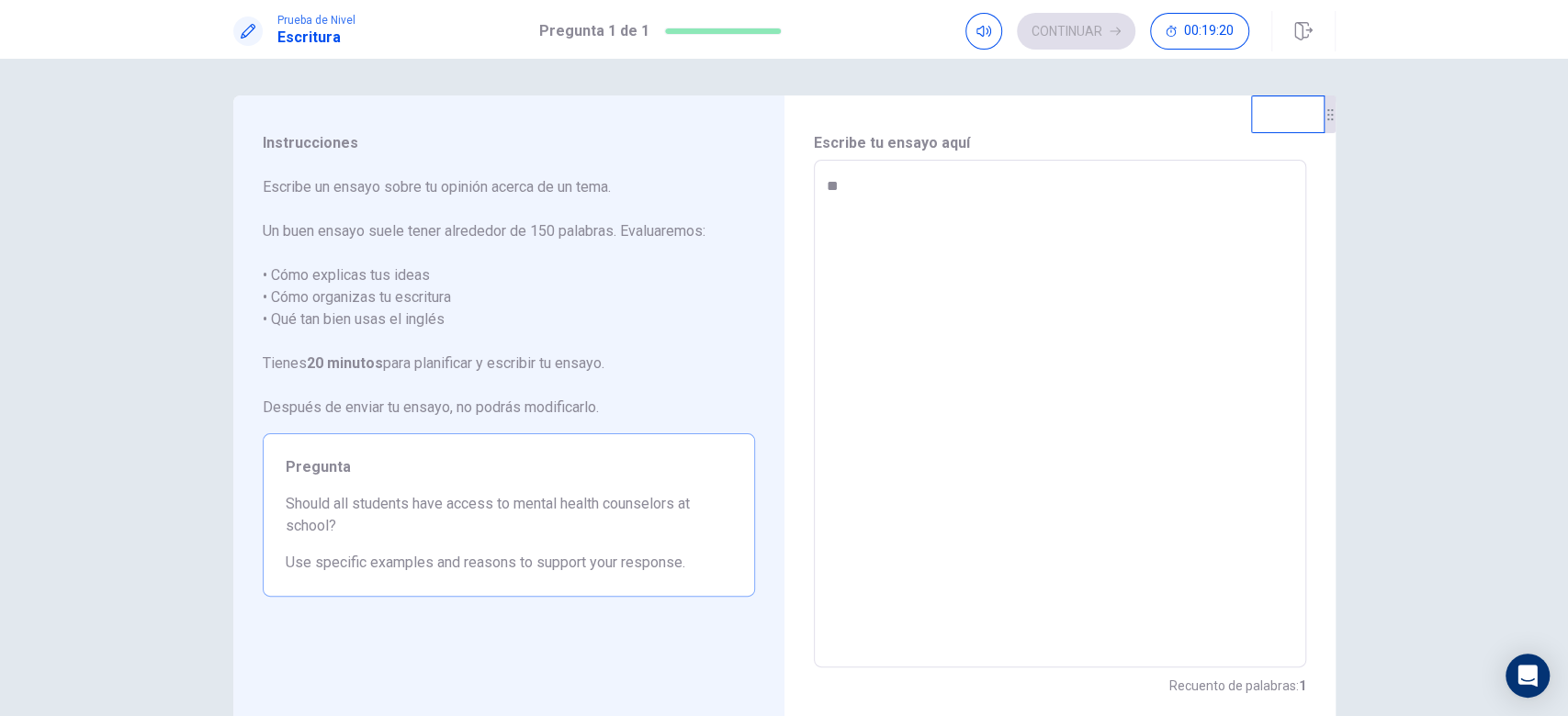 type on "*" 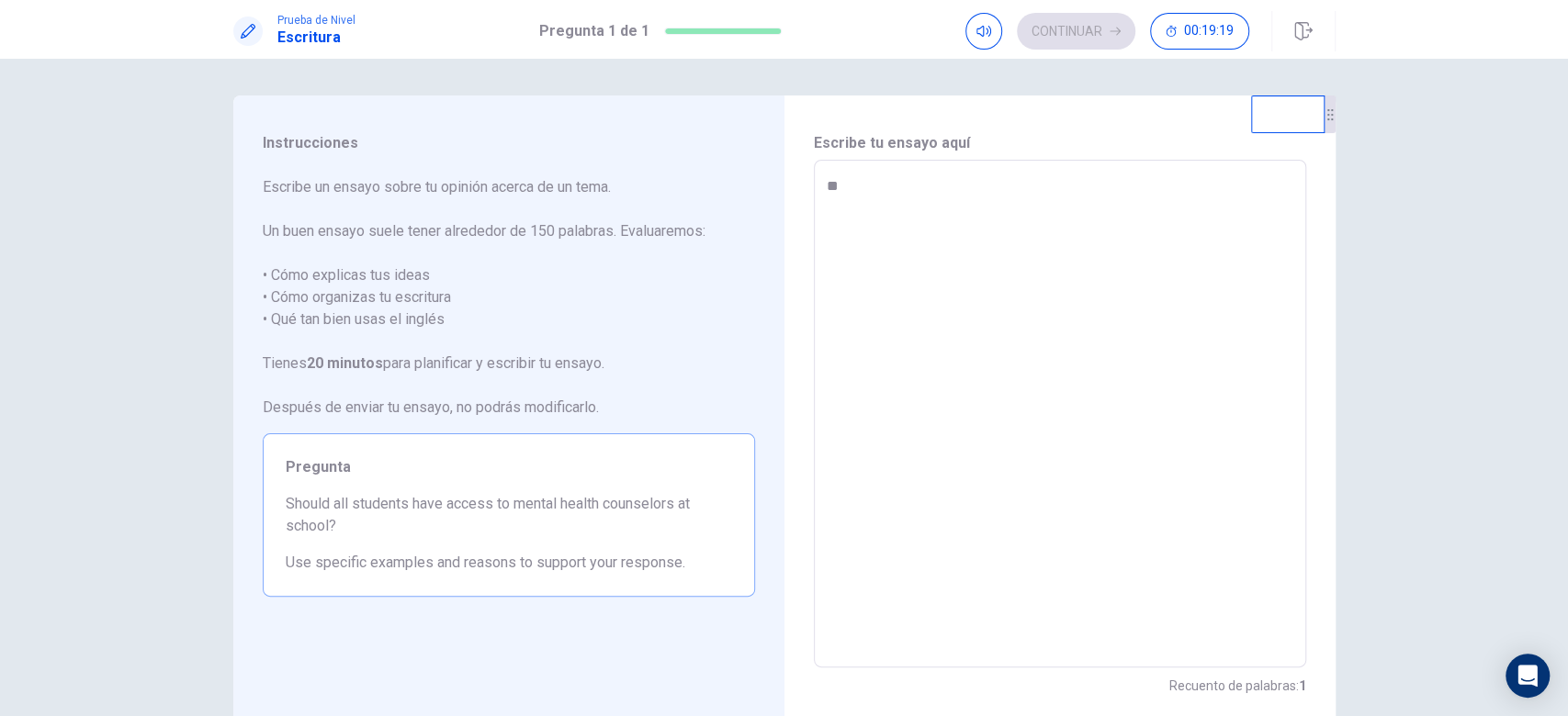 type on "**" 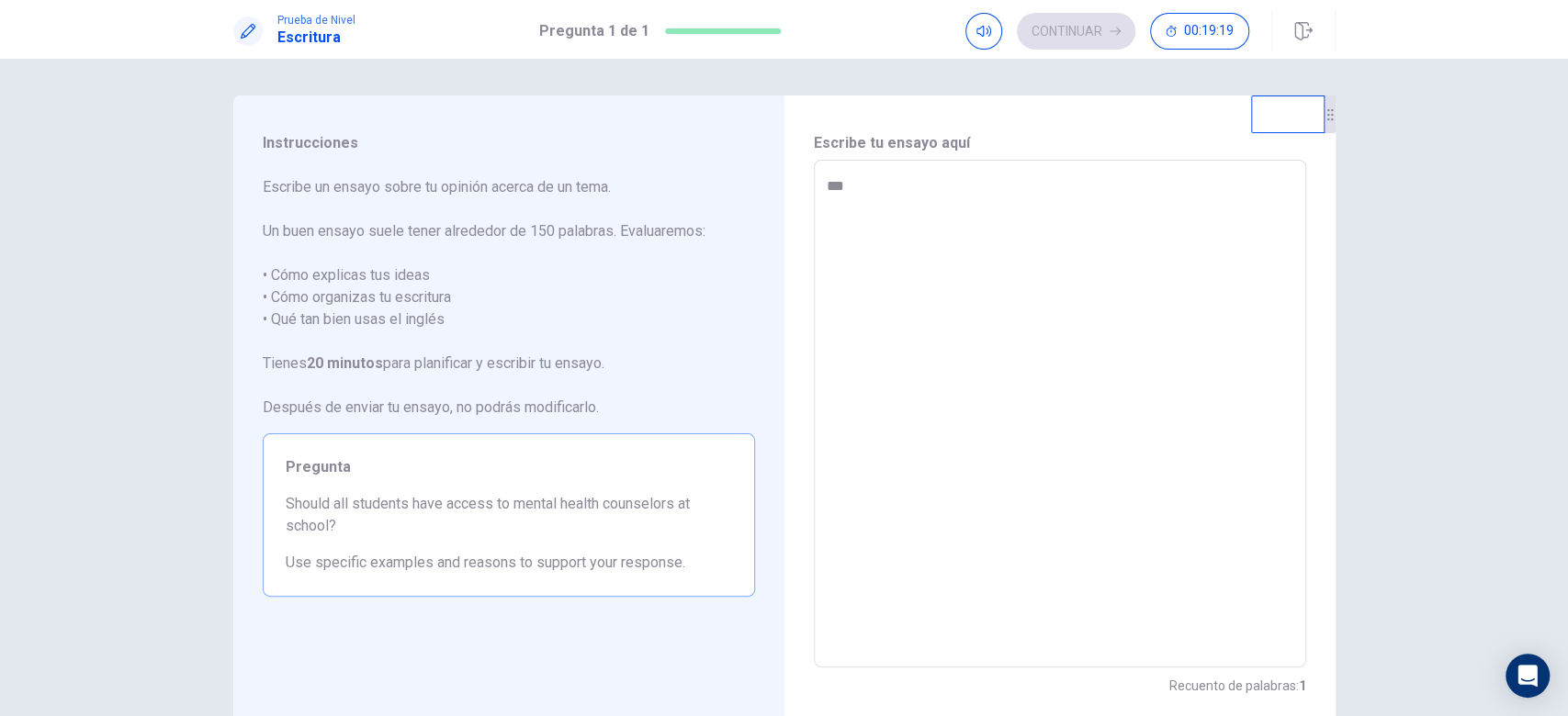 type on "*" 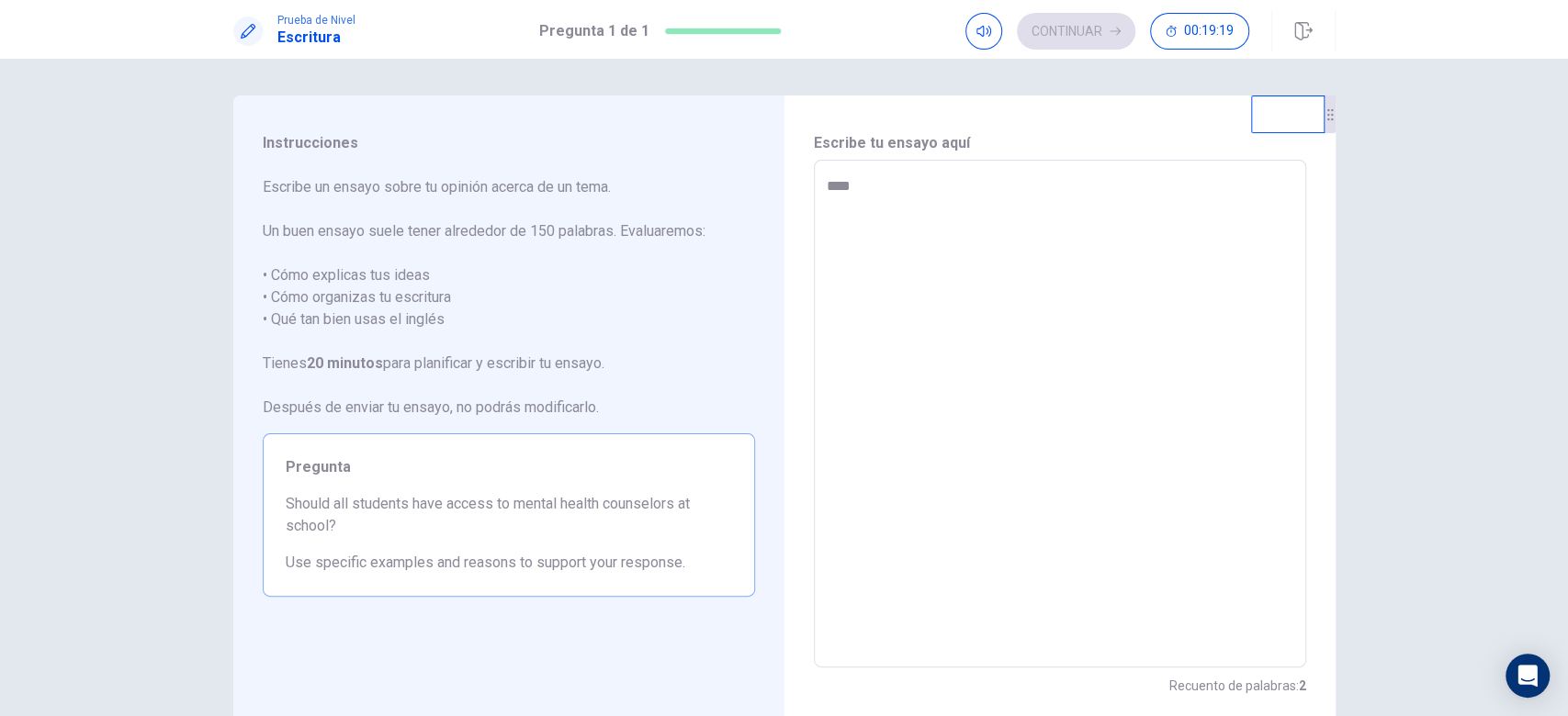 type on "*" 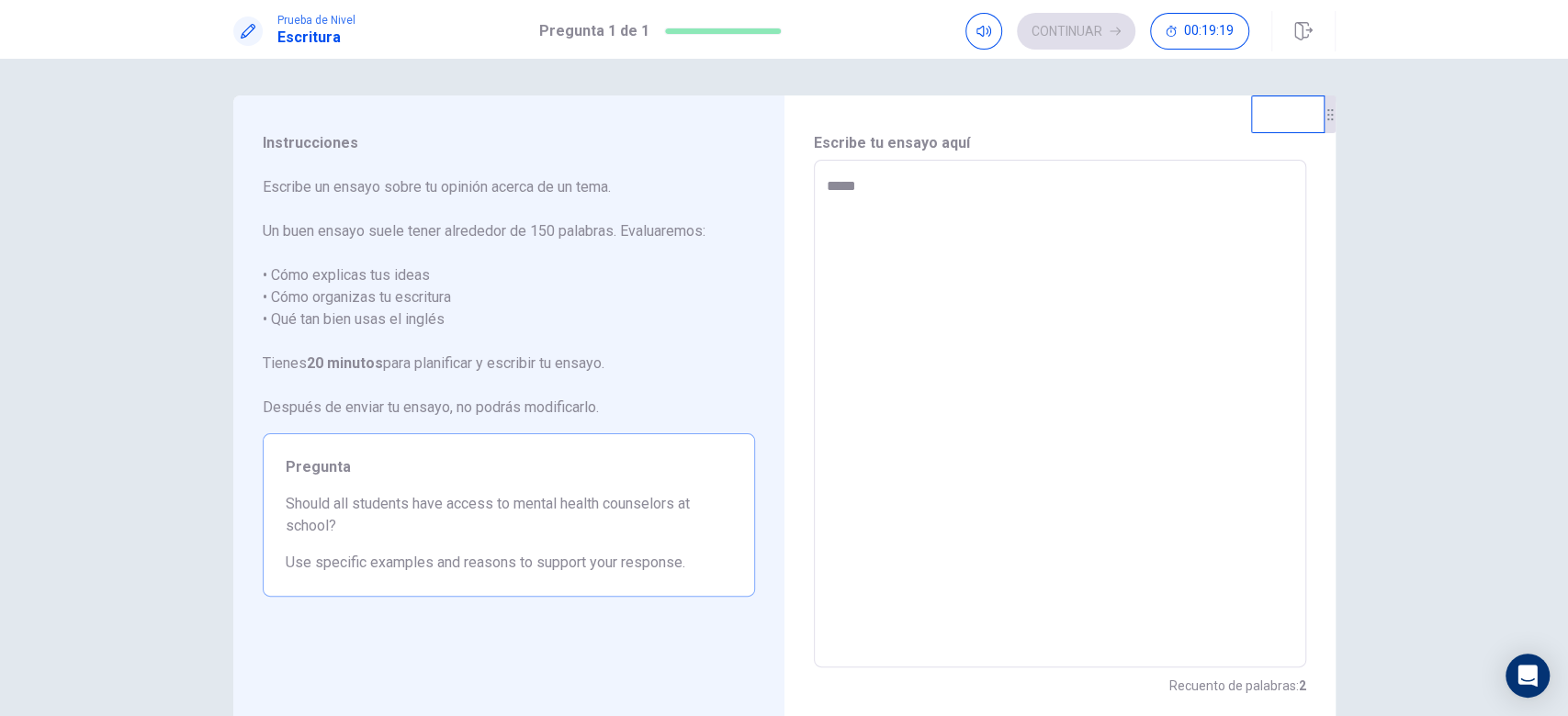 type on "*" 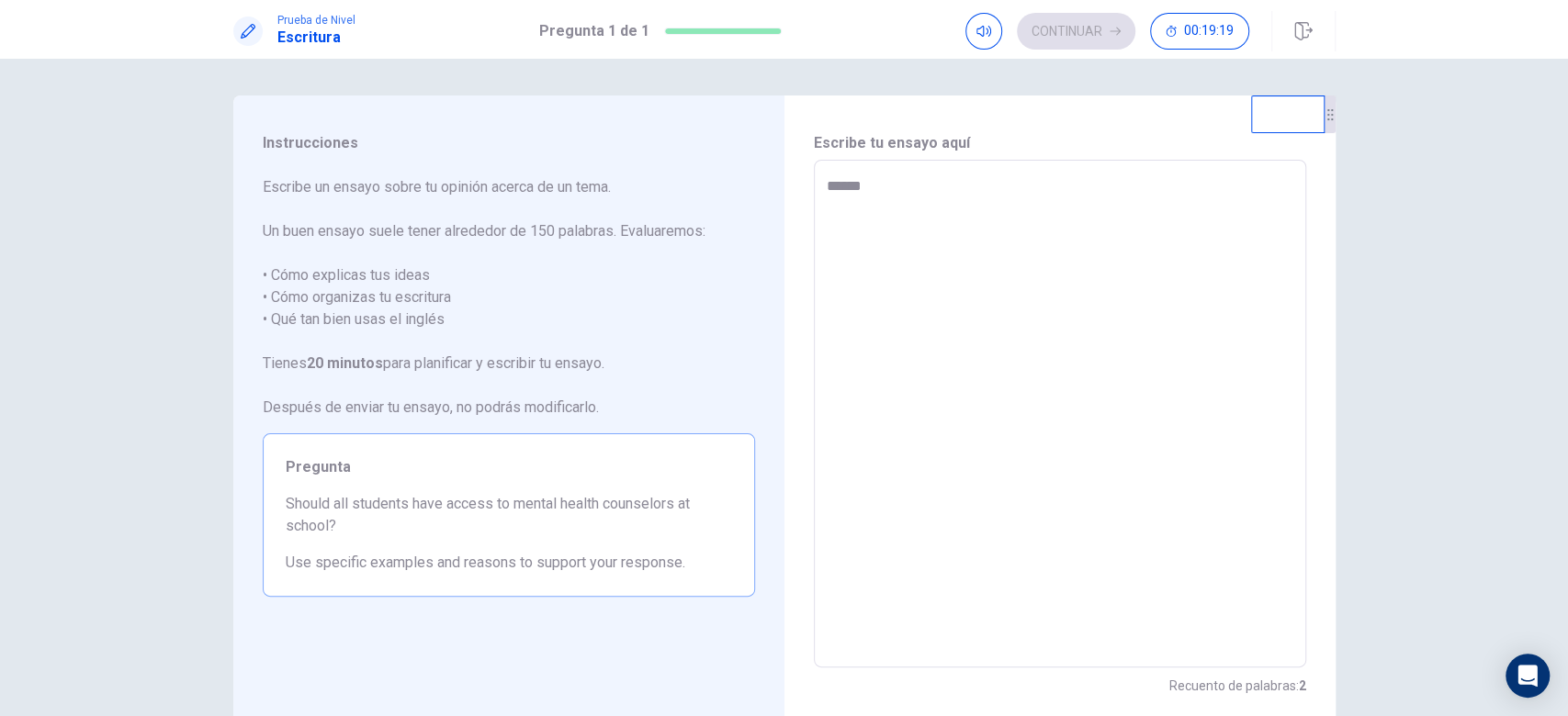type on "*******" 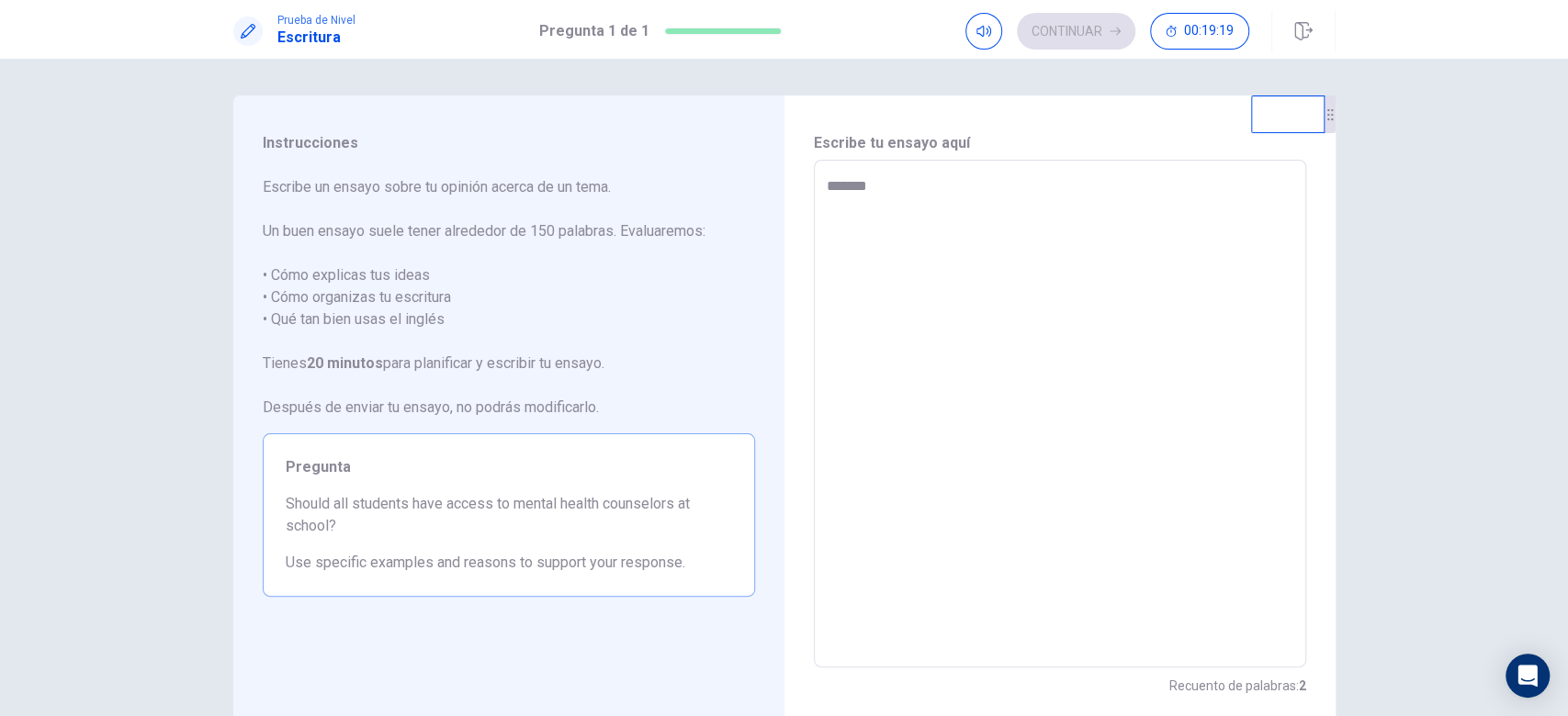 type on "*" 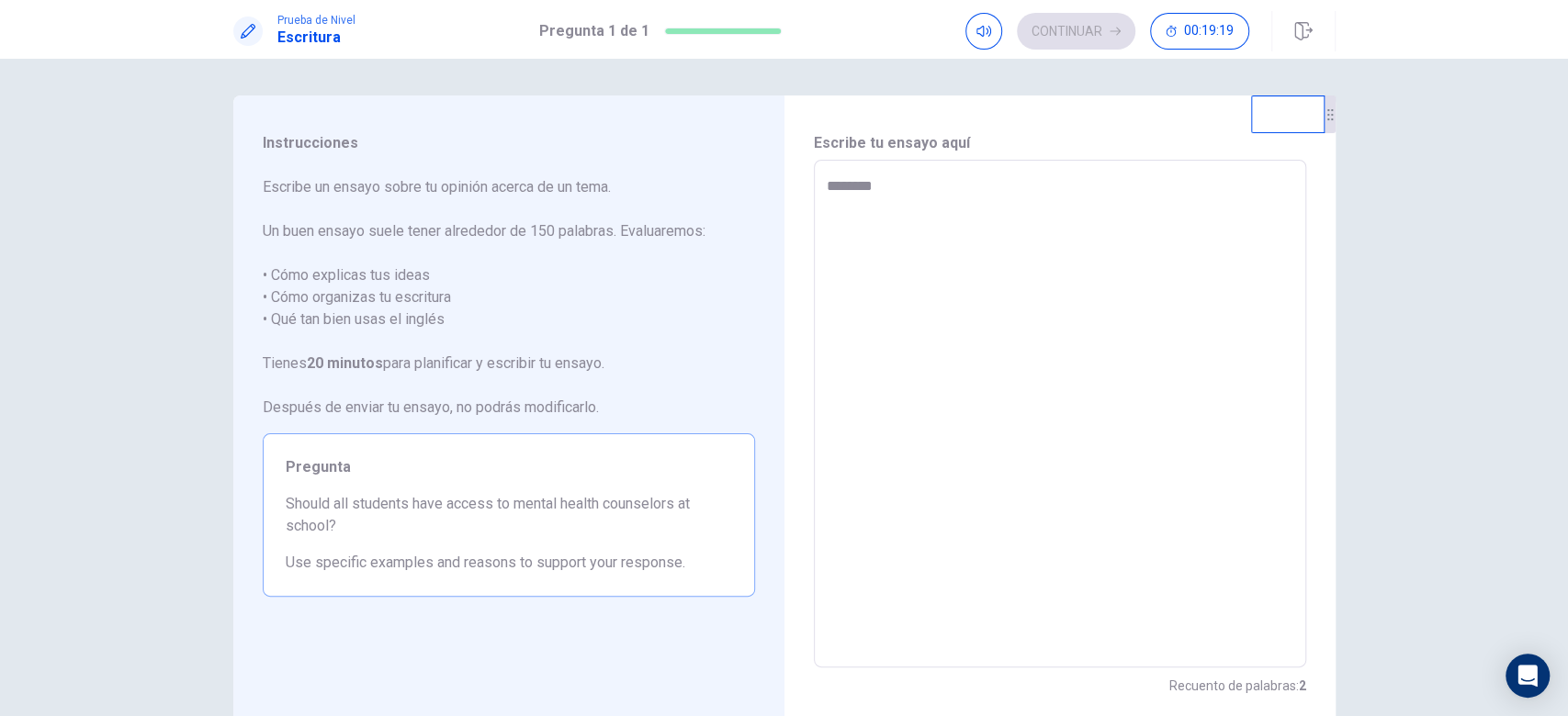 type on "*" 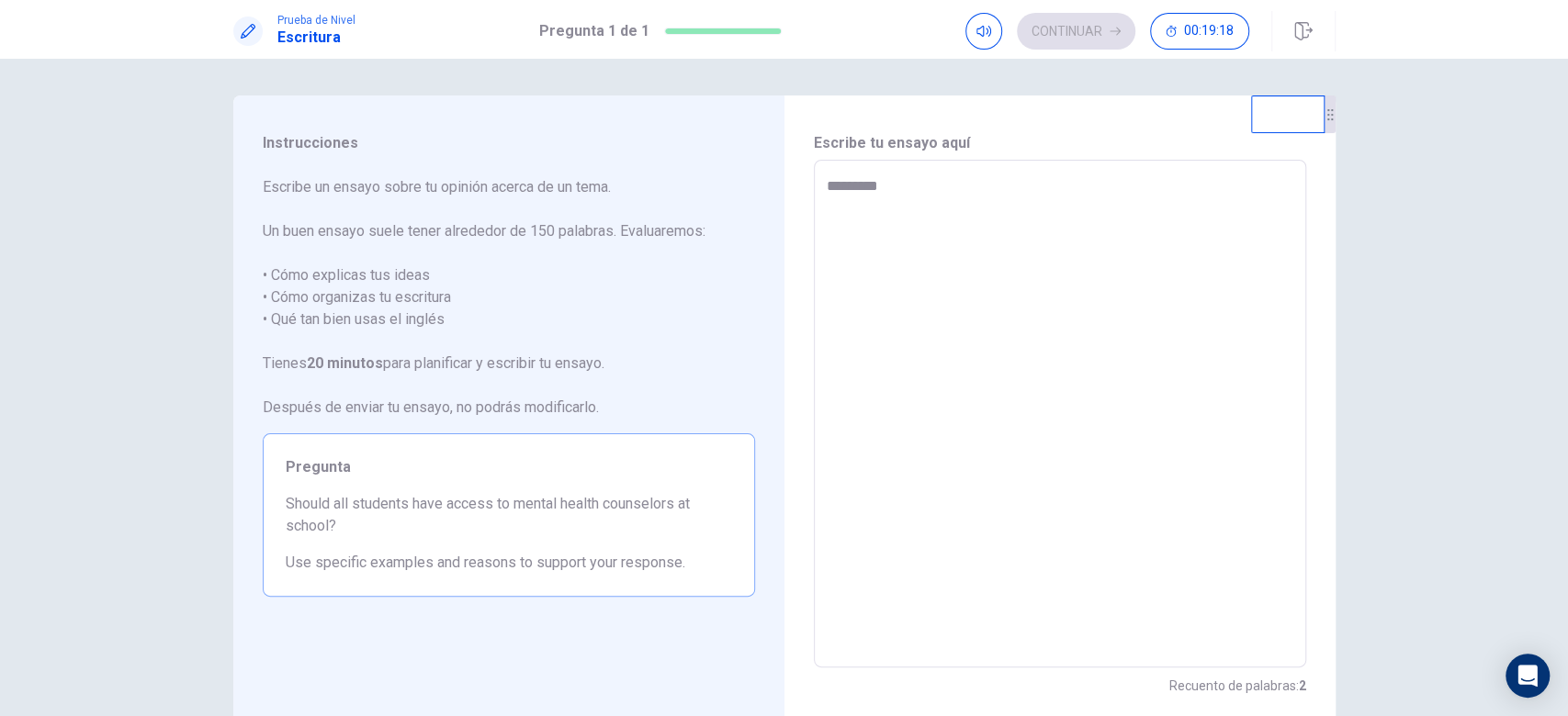 type on "*" 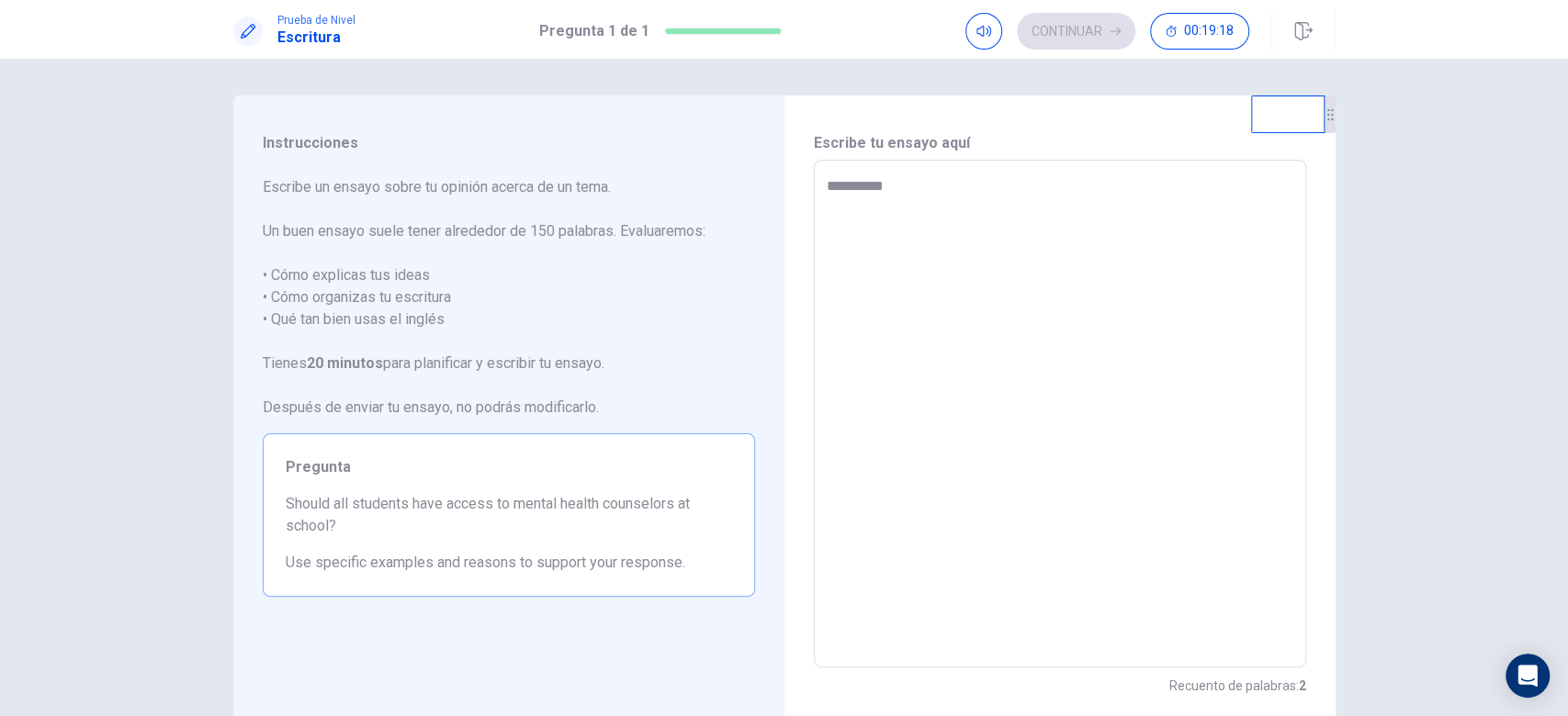 type on "*" 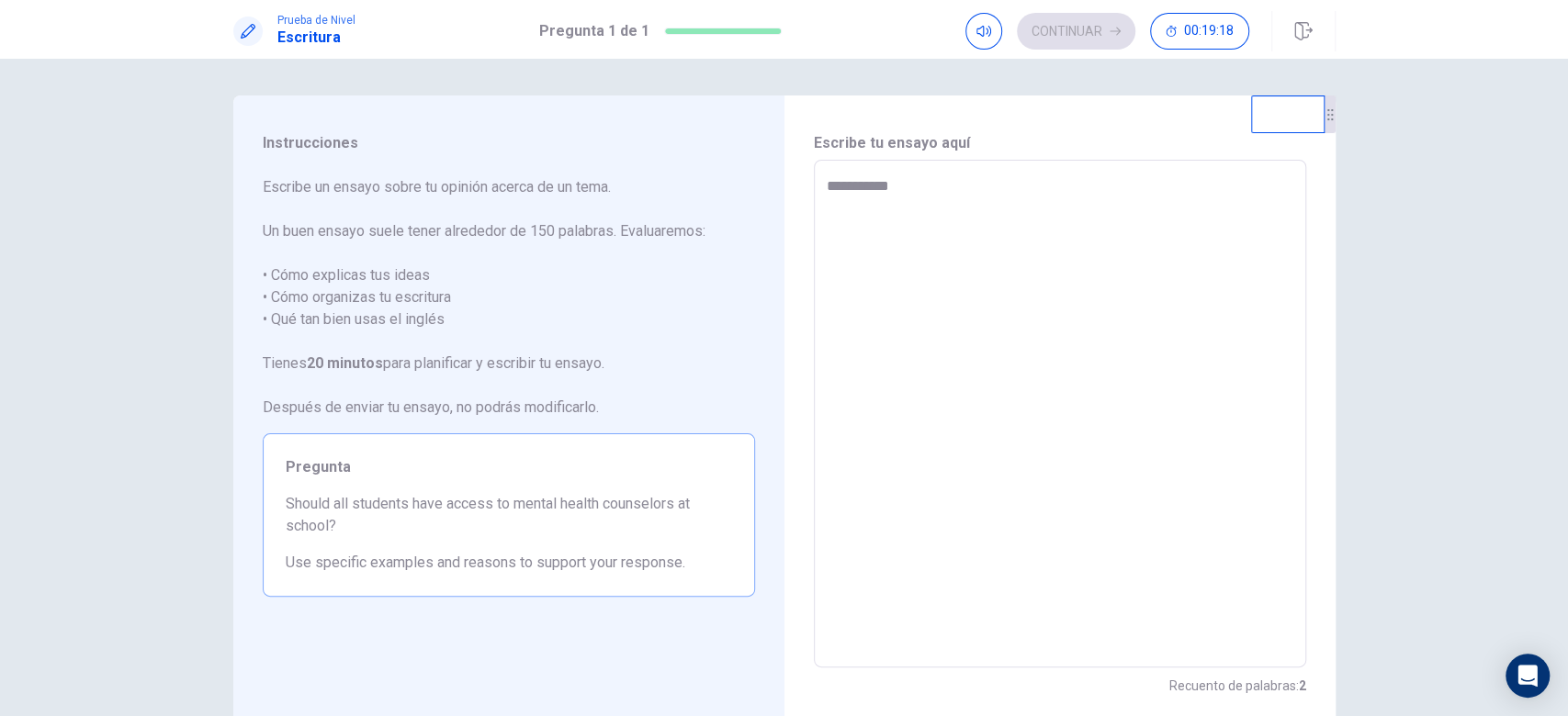 type on "*" 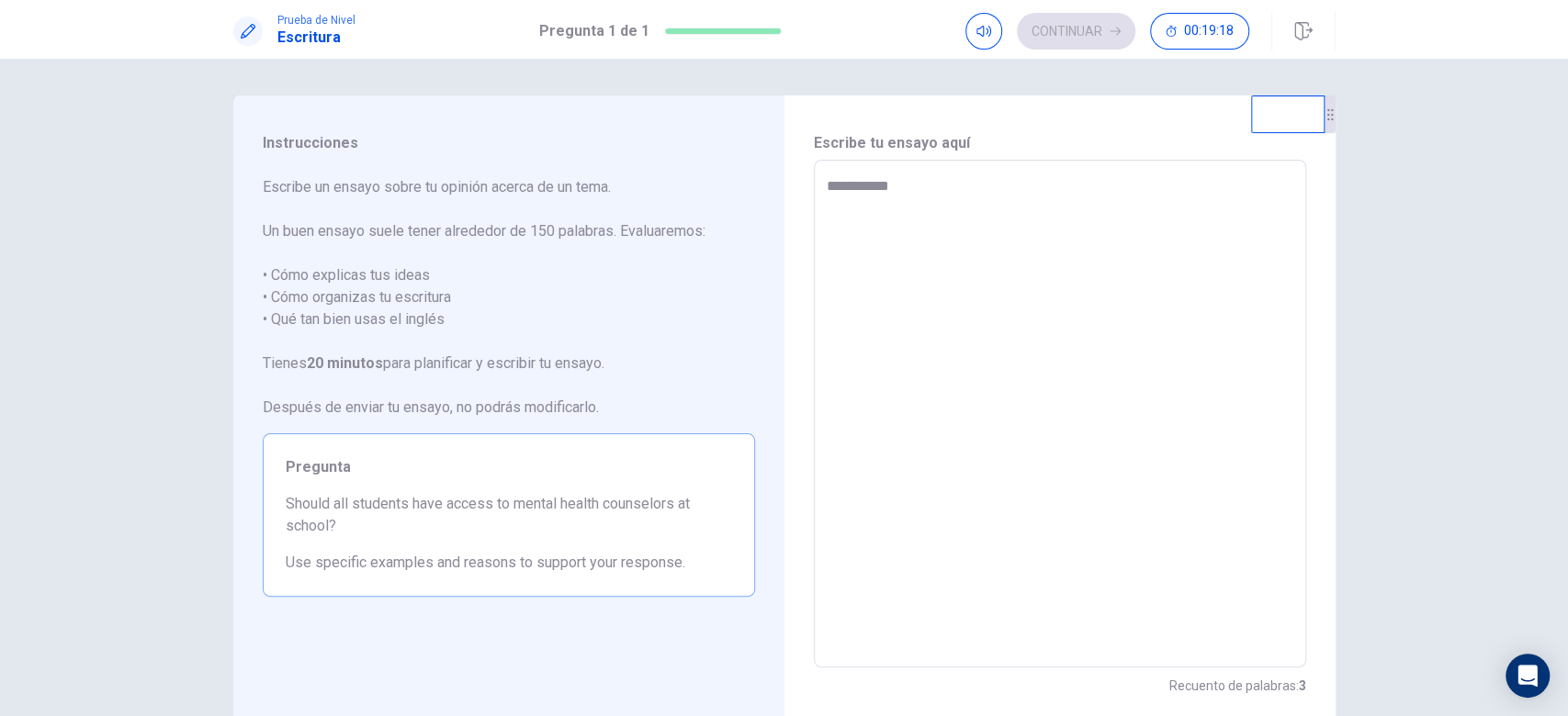 type on "*********" 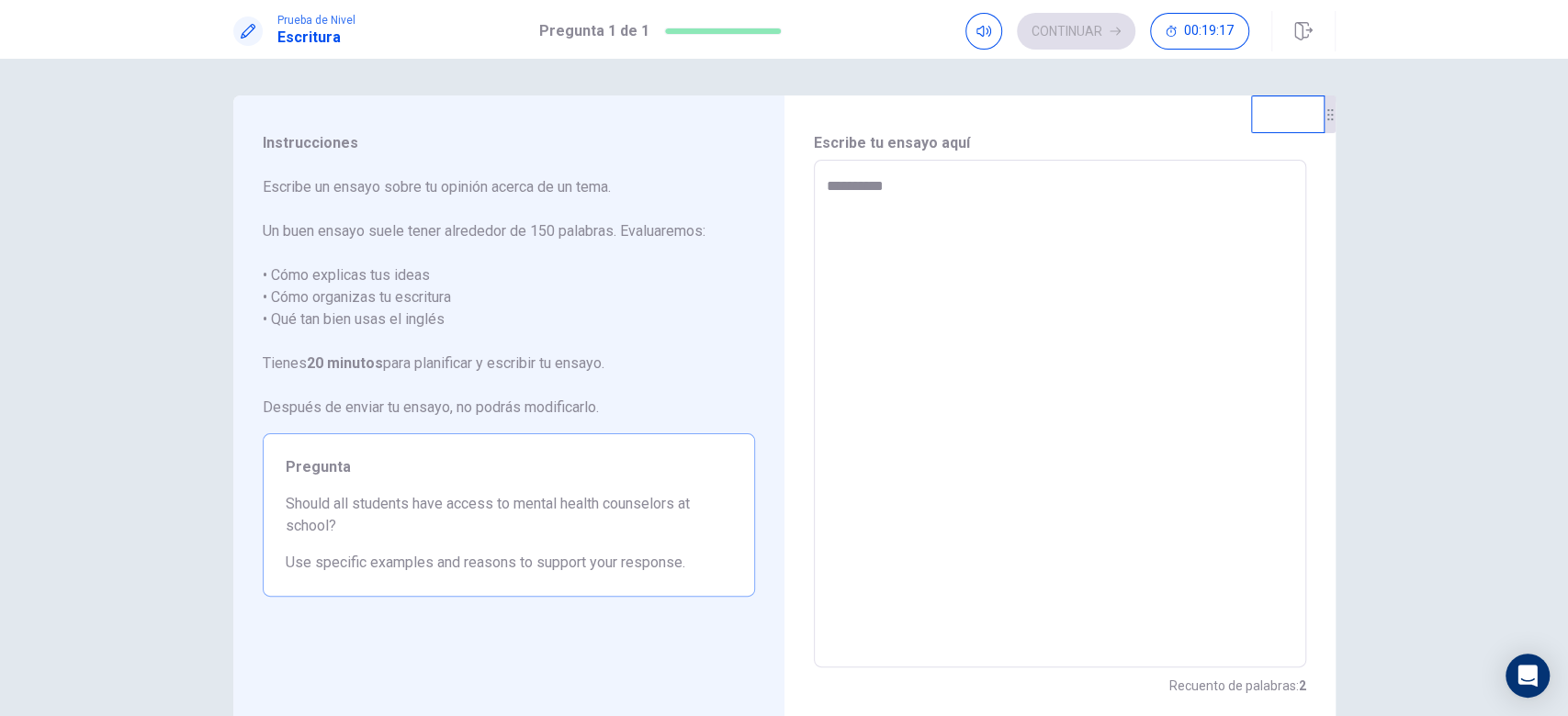 type on "*" 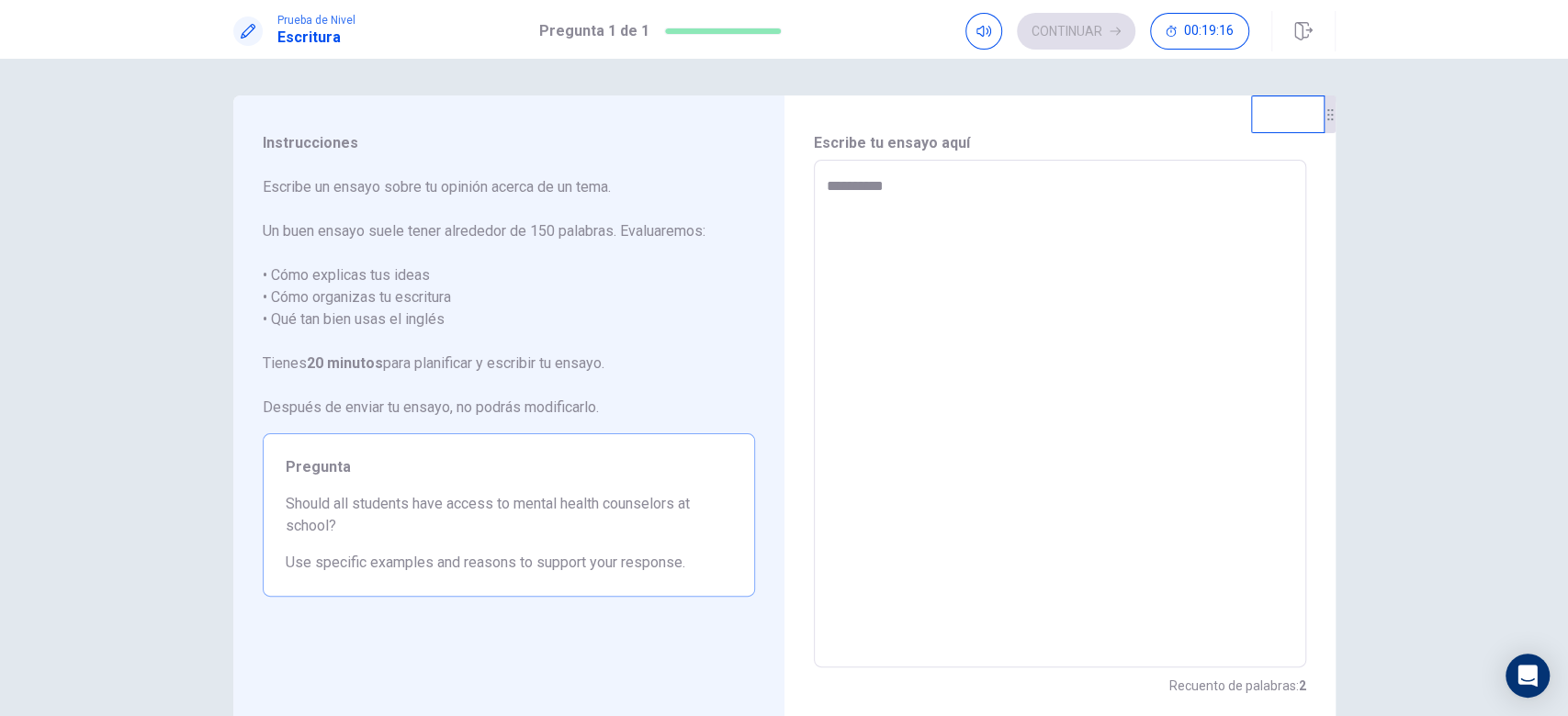 type on "**********" 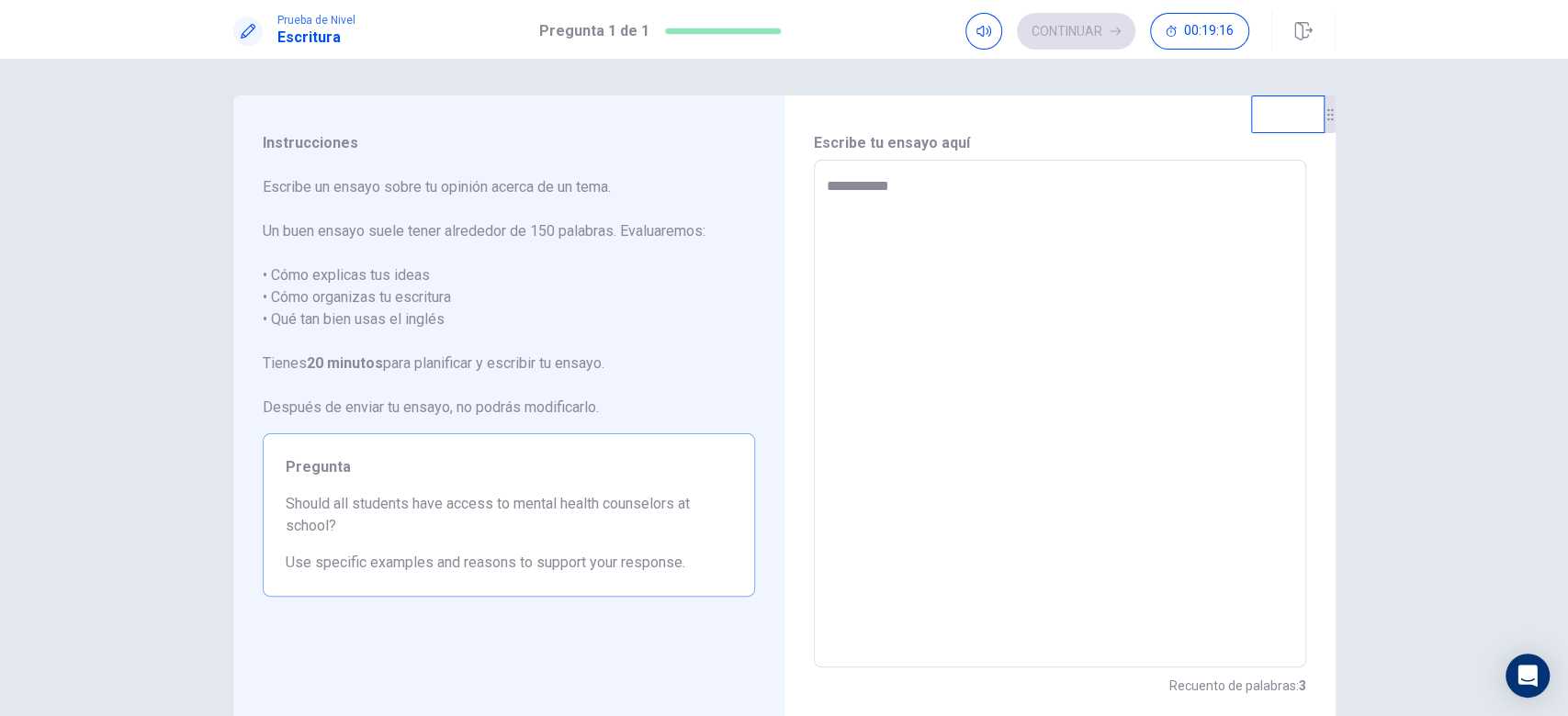 type on "*" 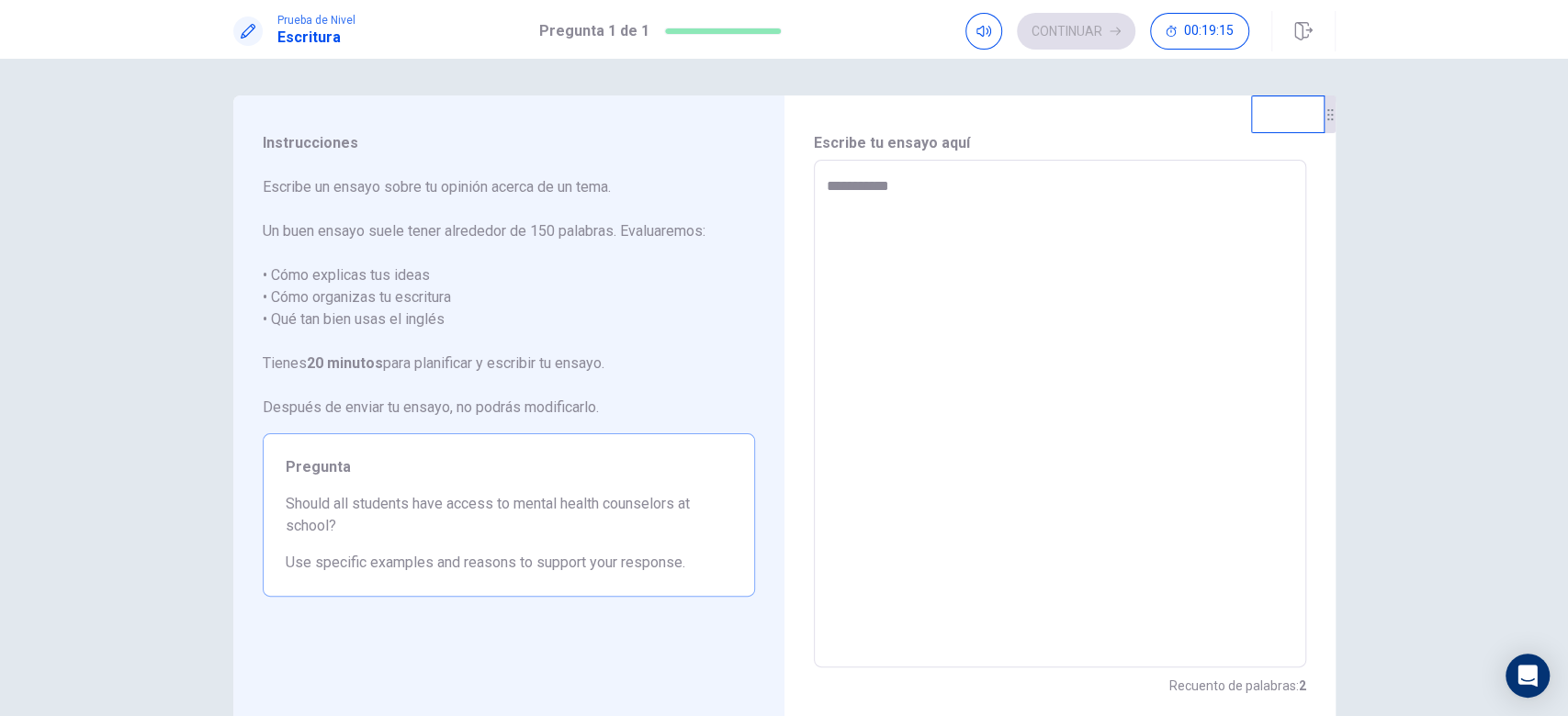 type on "*********" 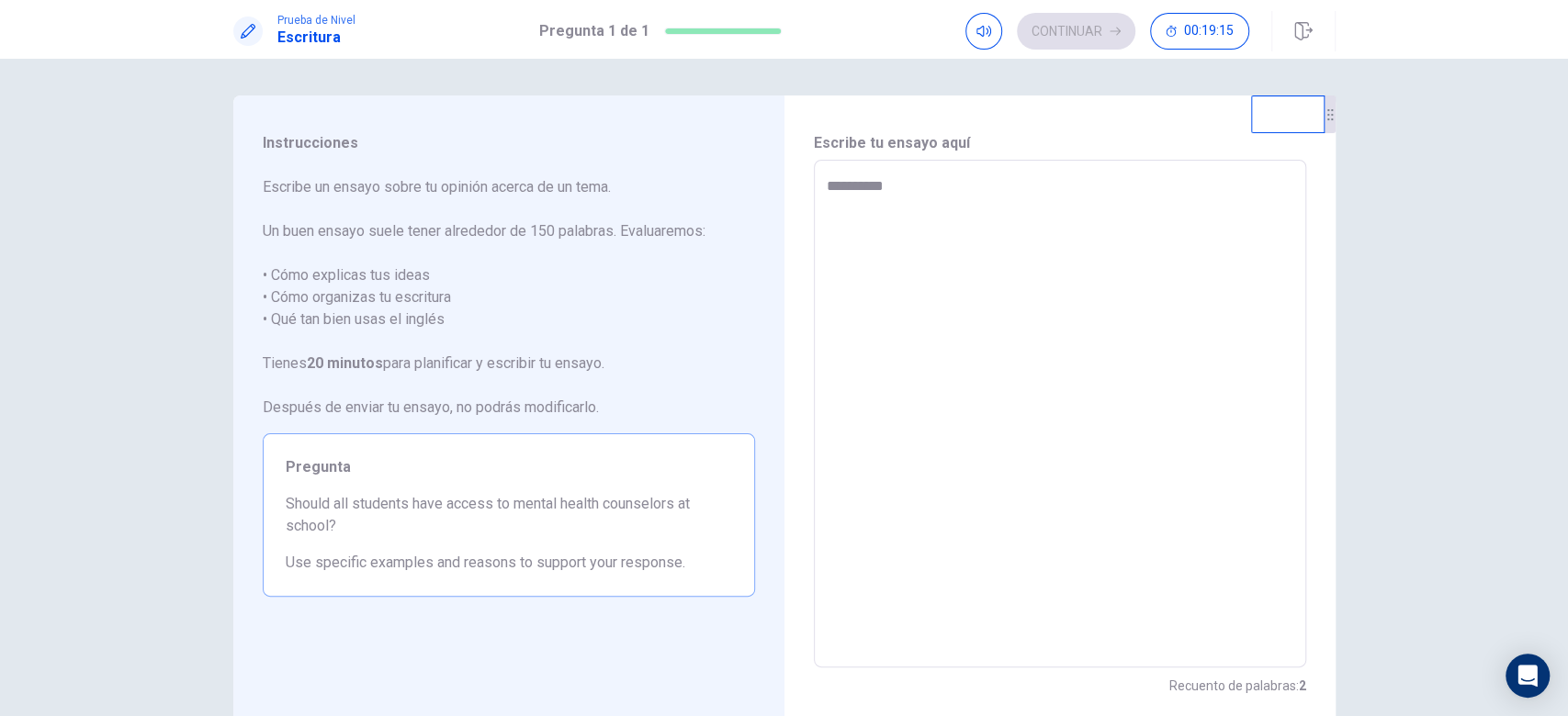 type on "*" 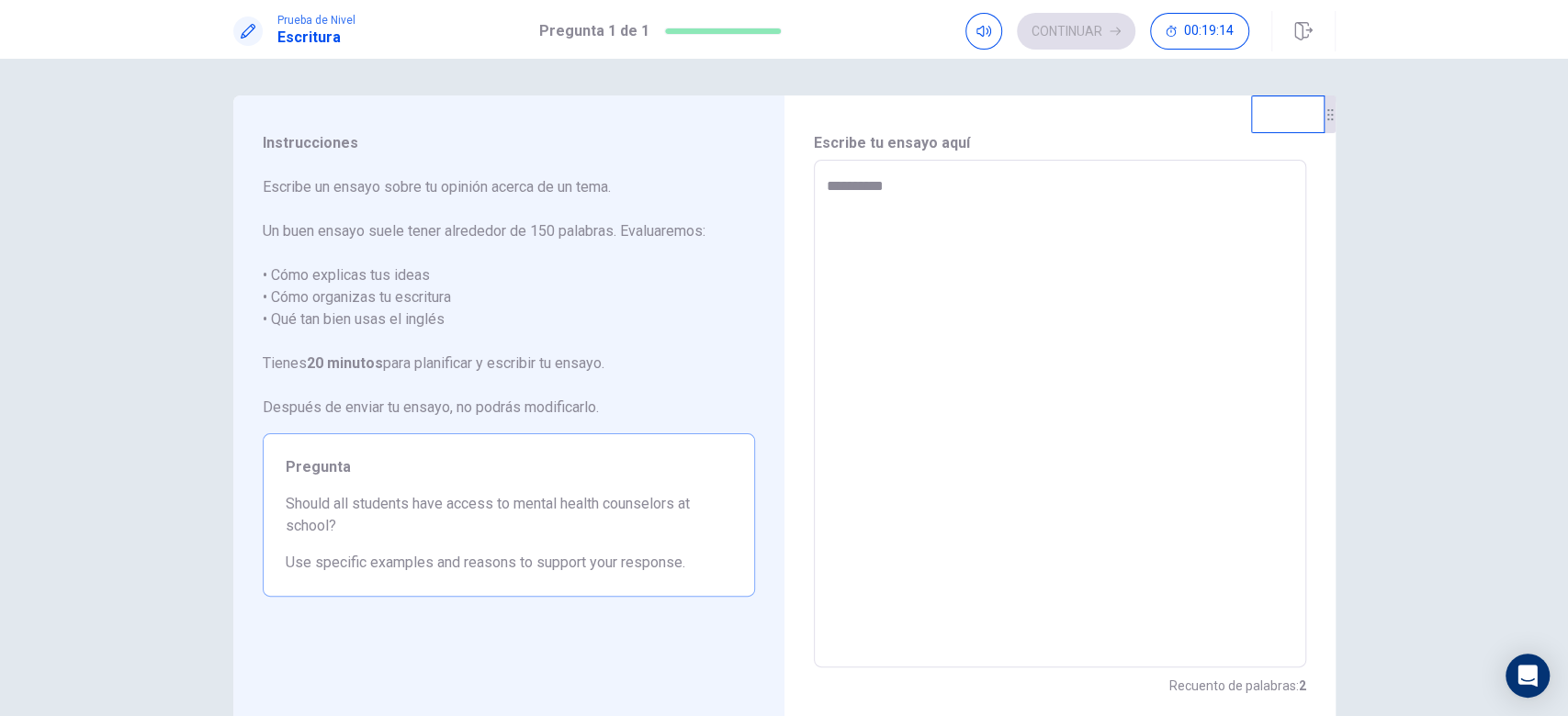 type on "*********" 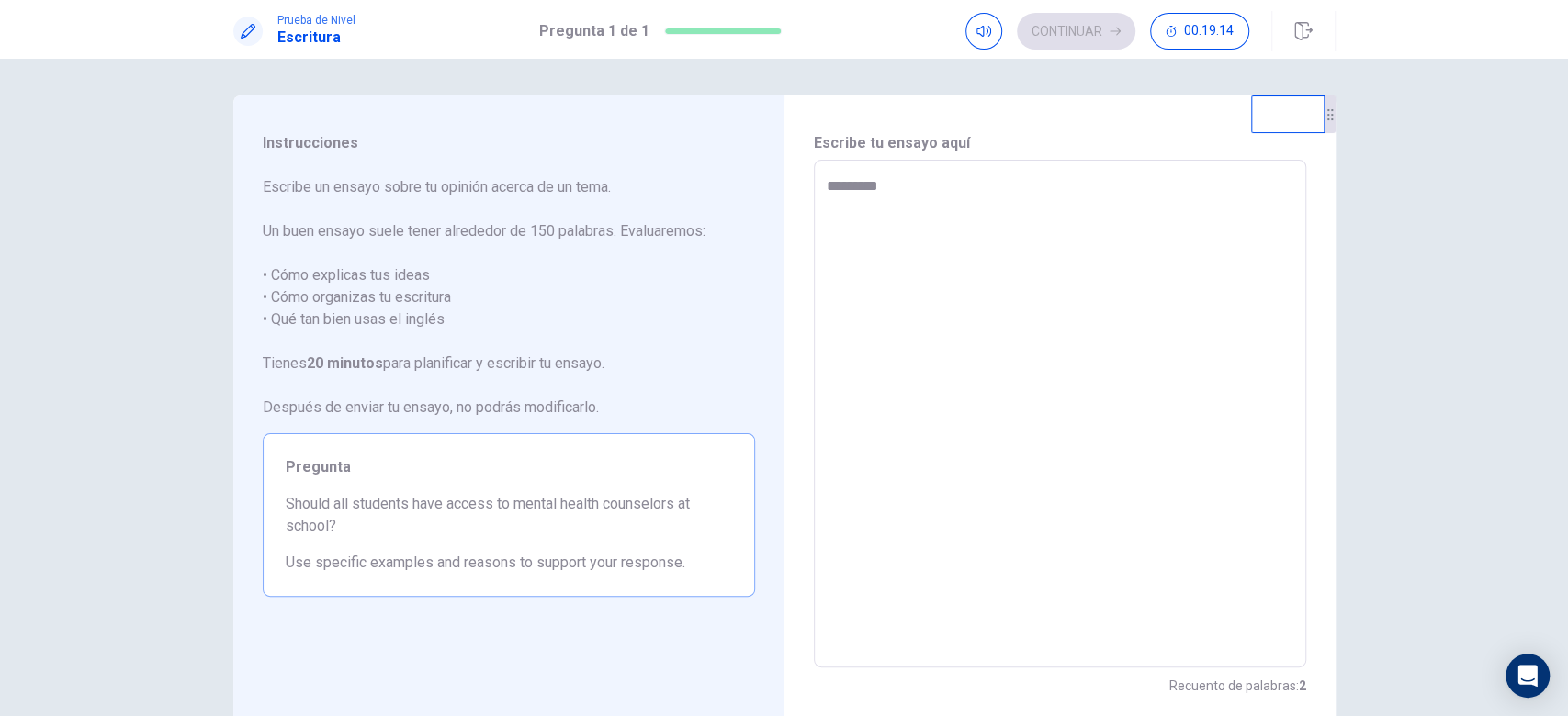 type on "*" 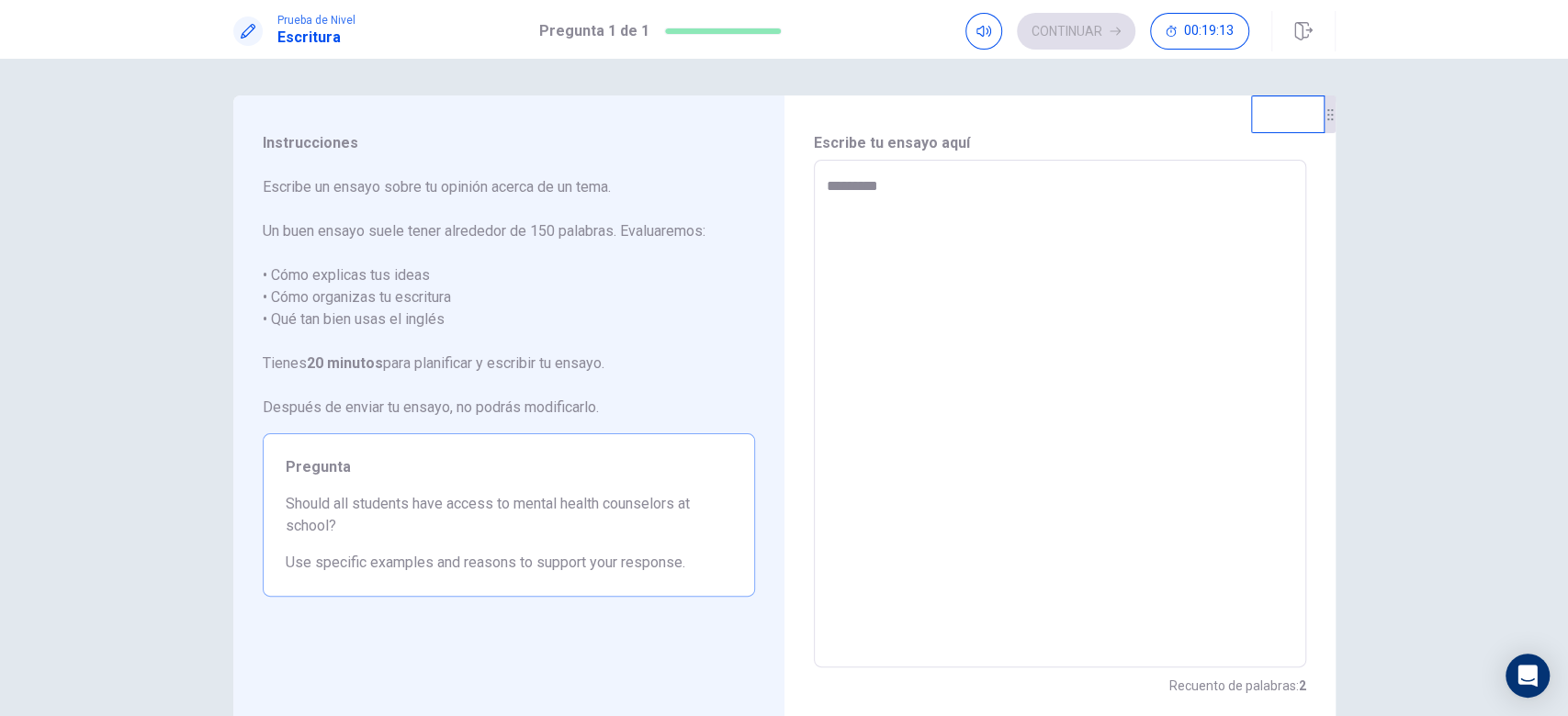 type on "********" 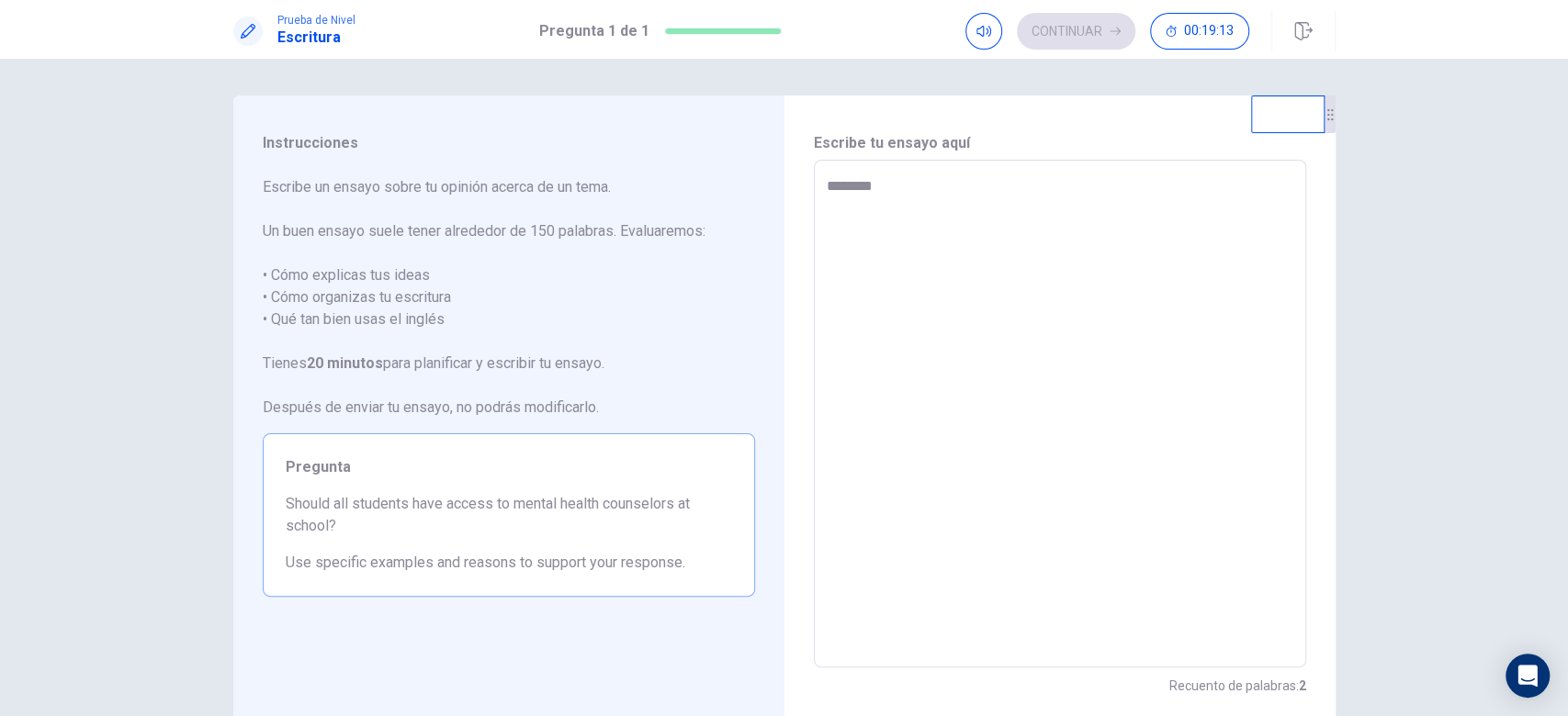 type on "*" 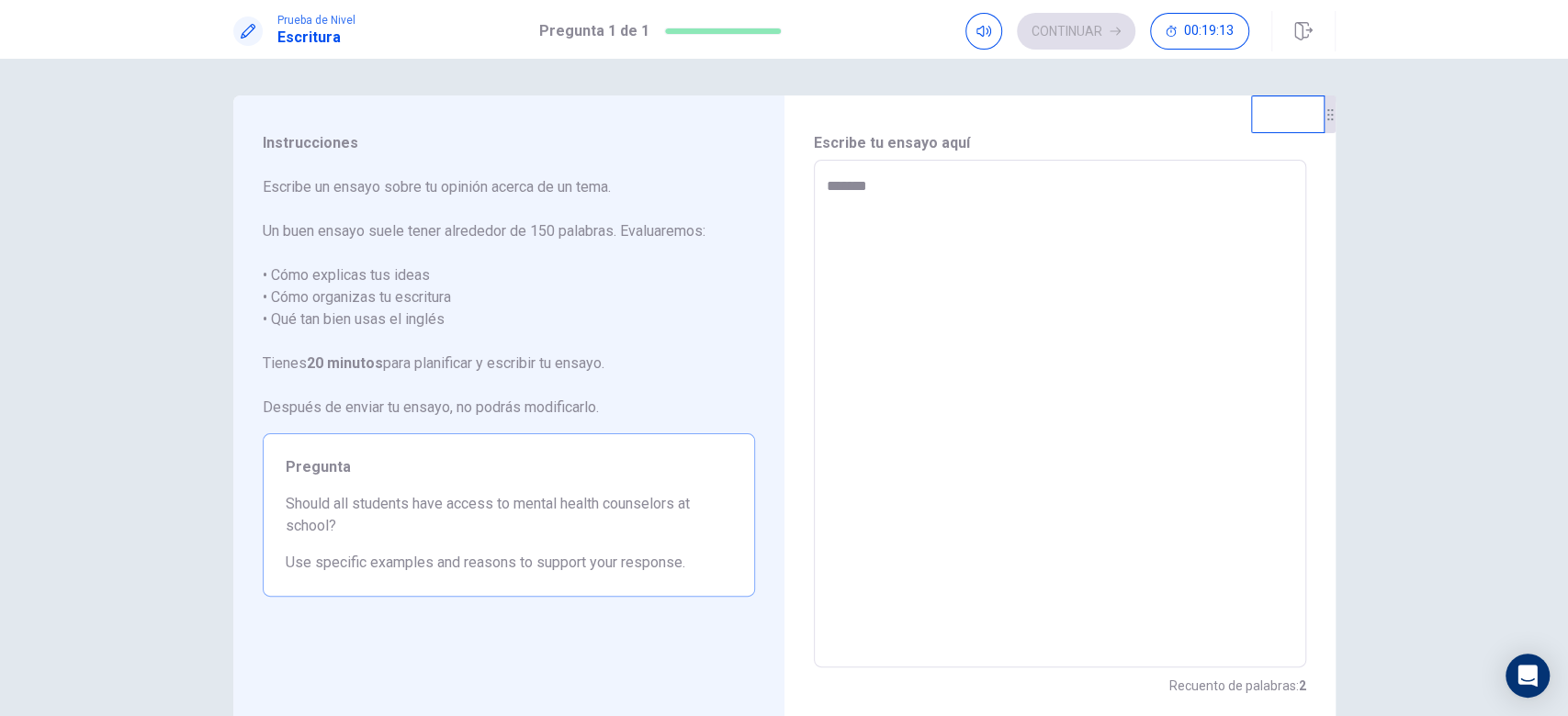 type on "******" 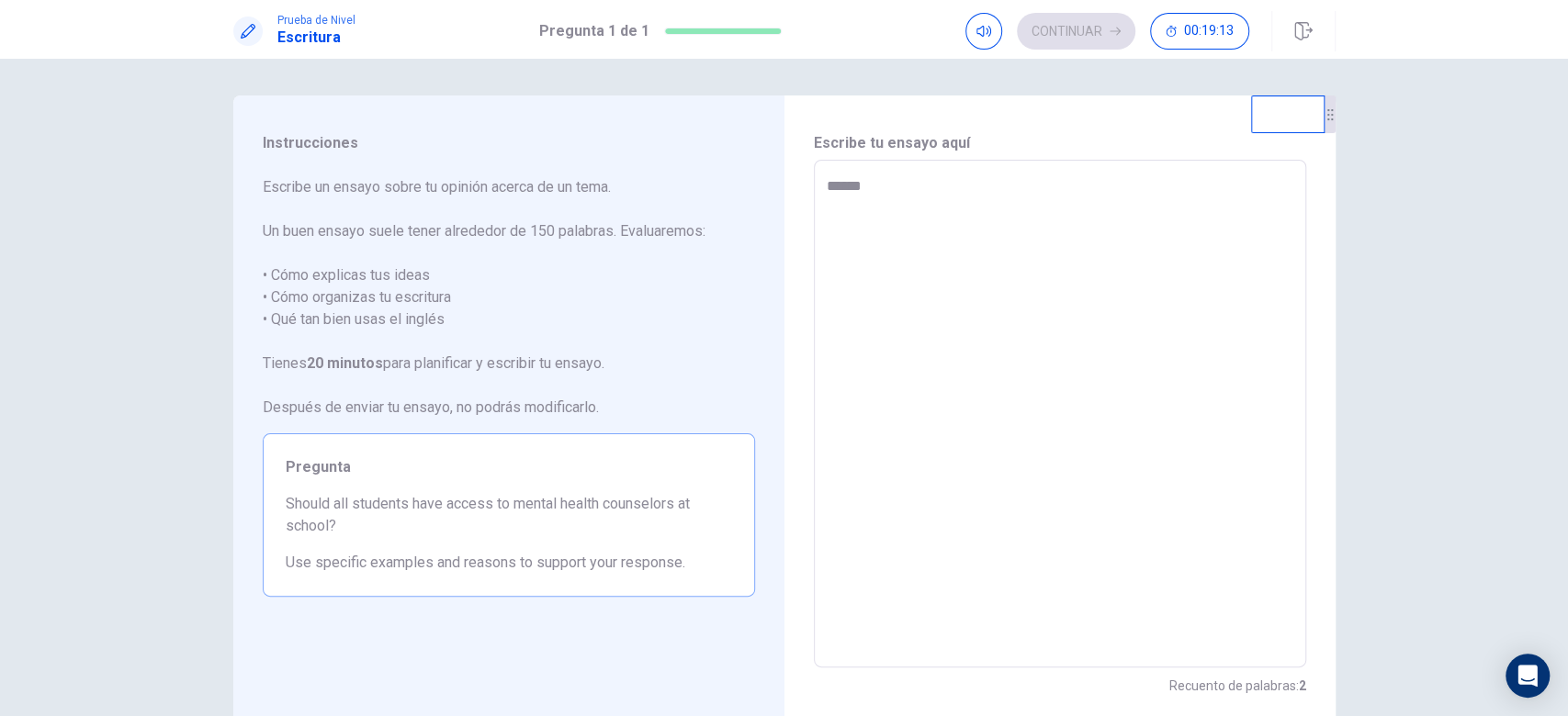 type on "*" 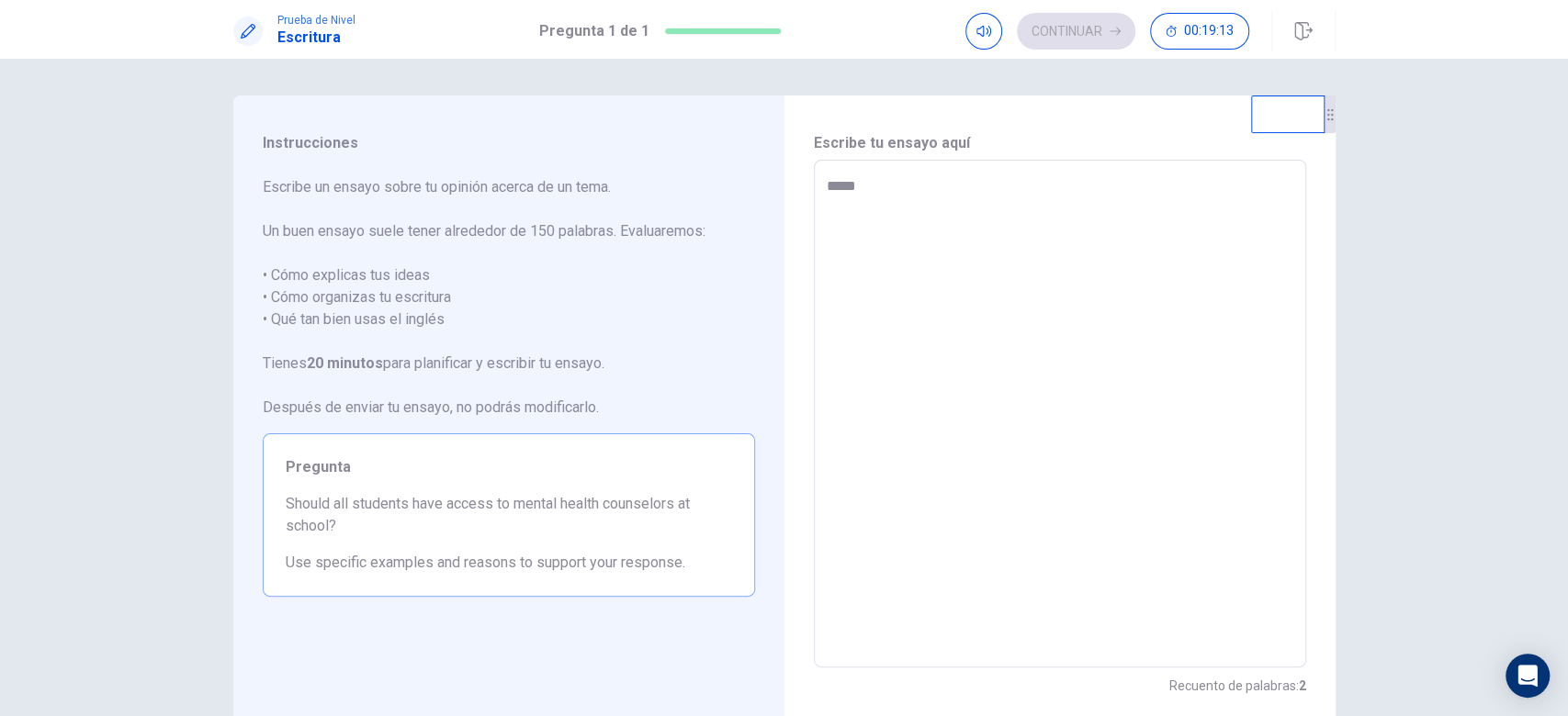 type on "*" 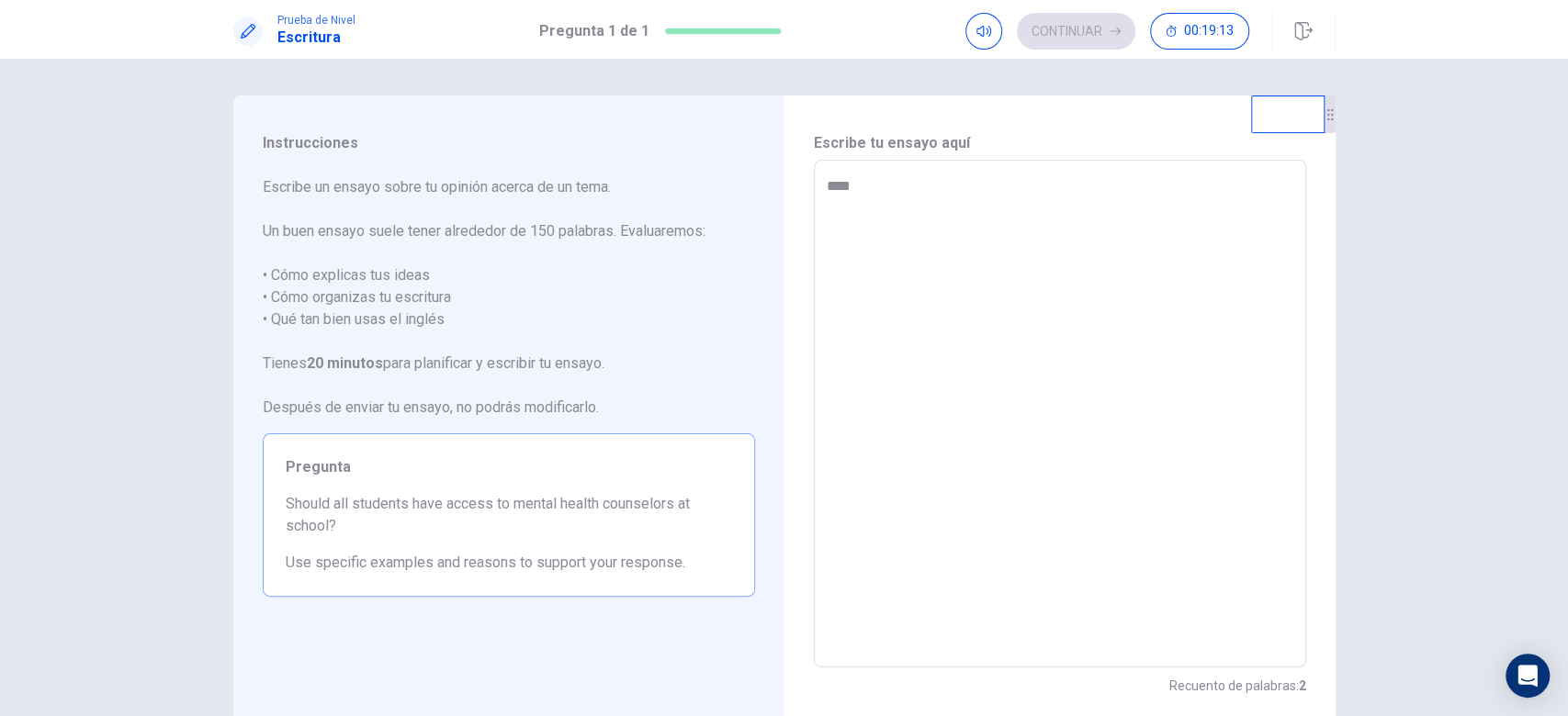 type on "**" 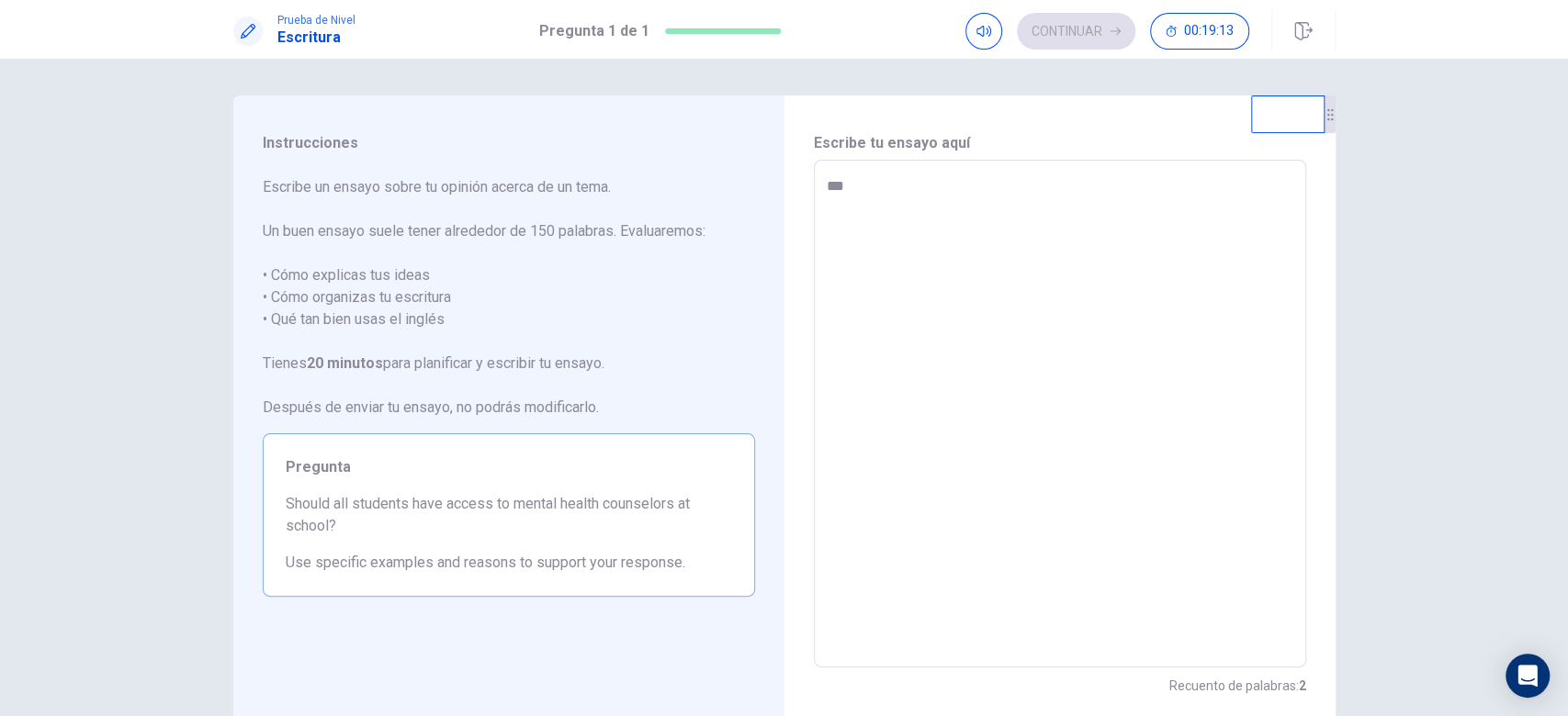type on "**" 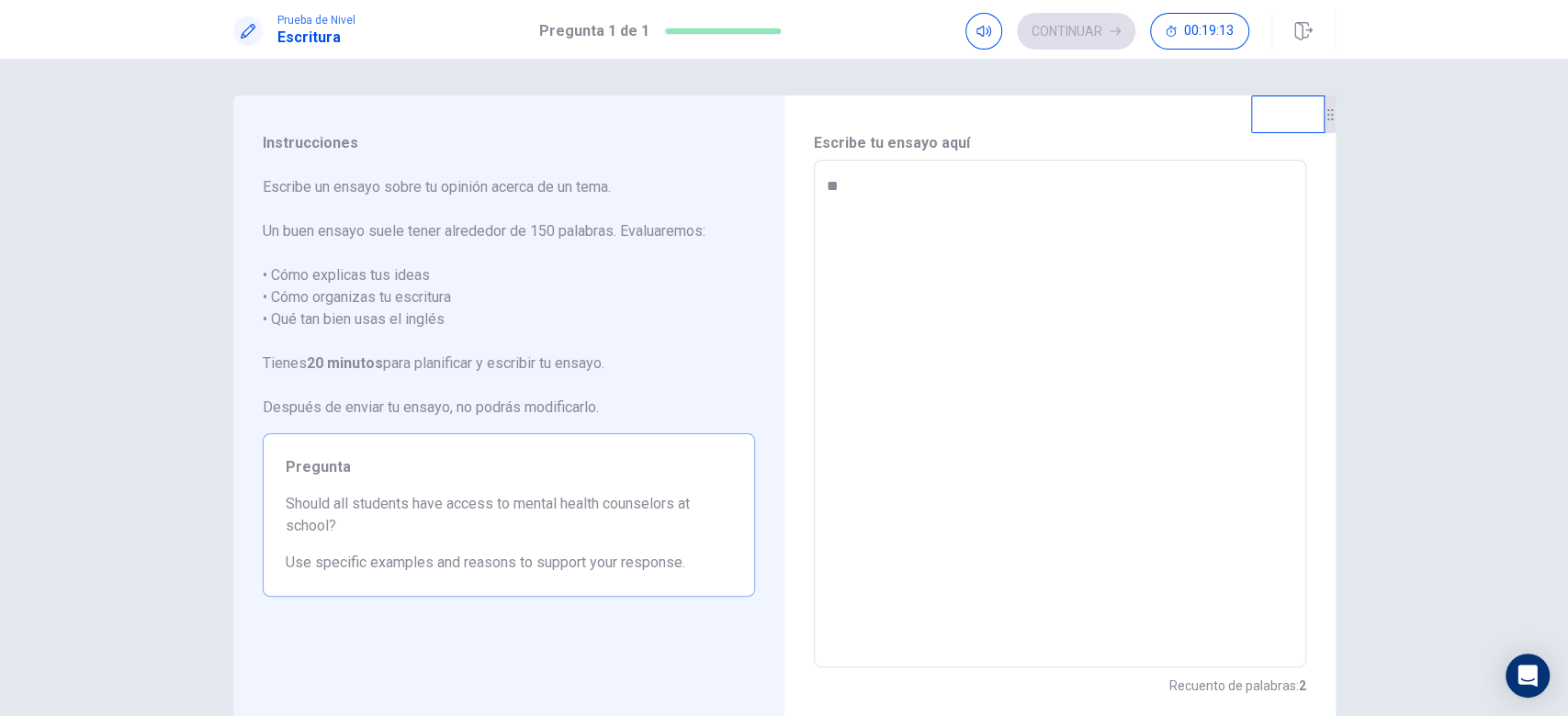 type on "*" 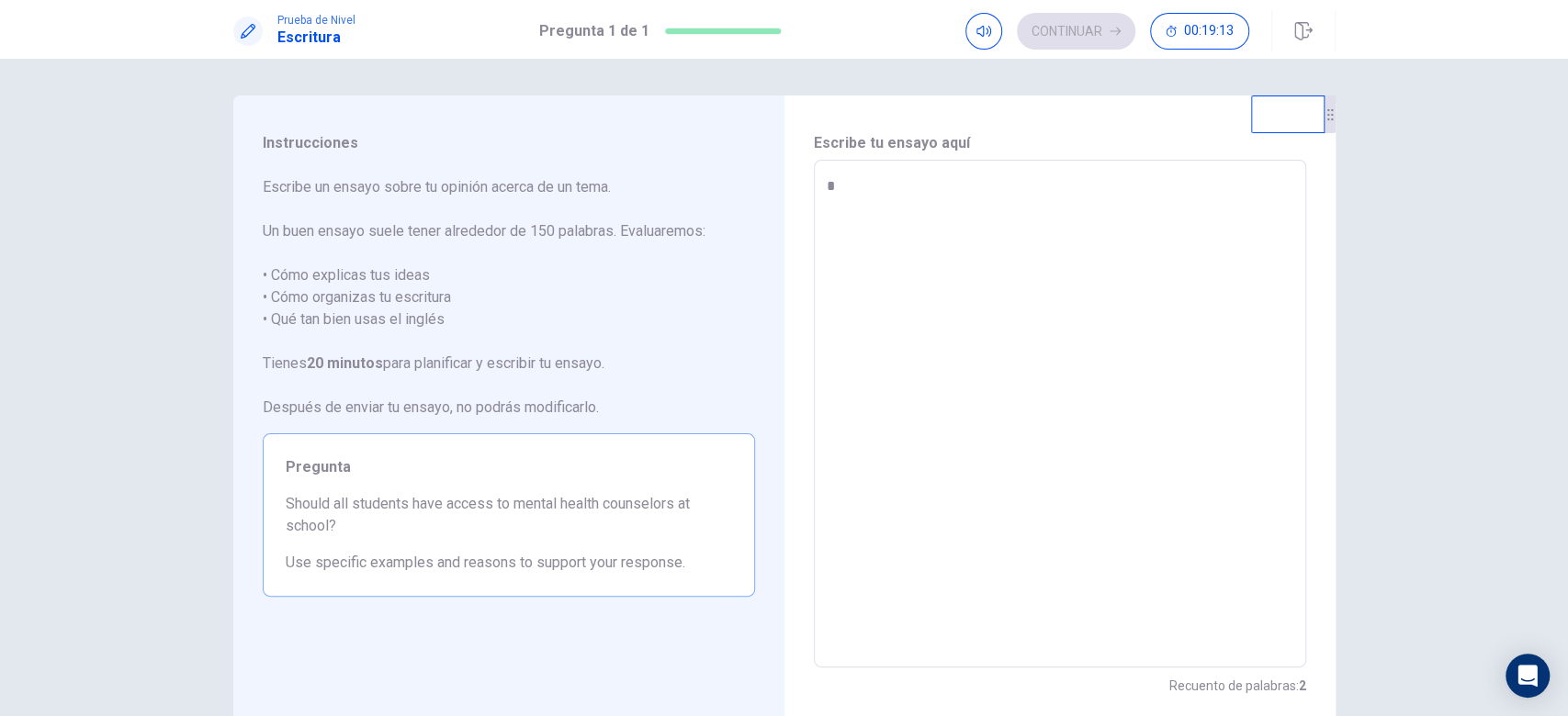 type 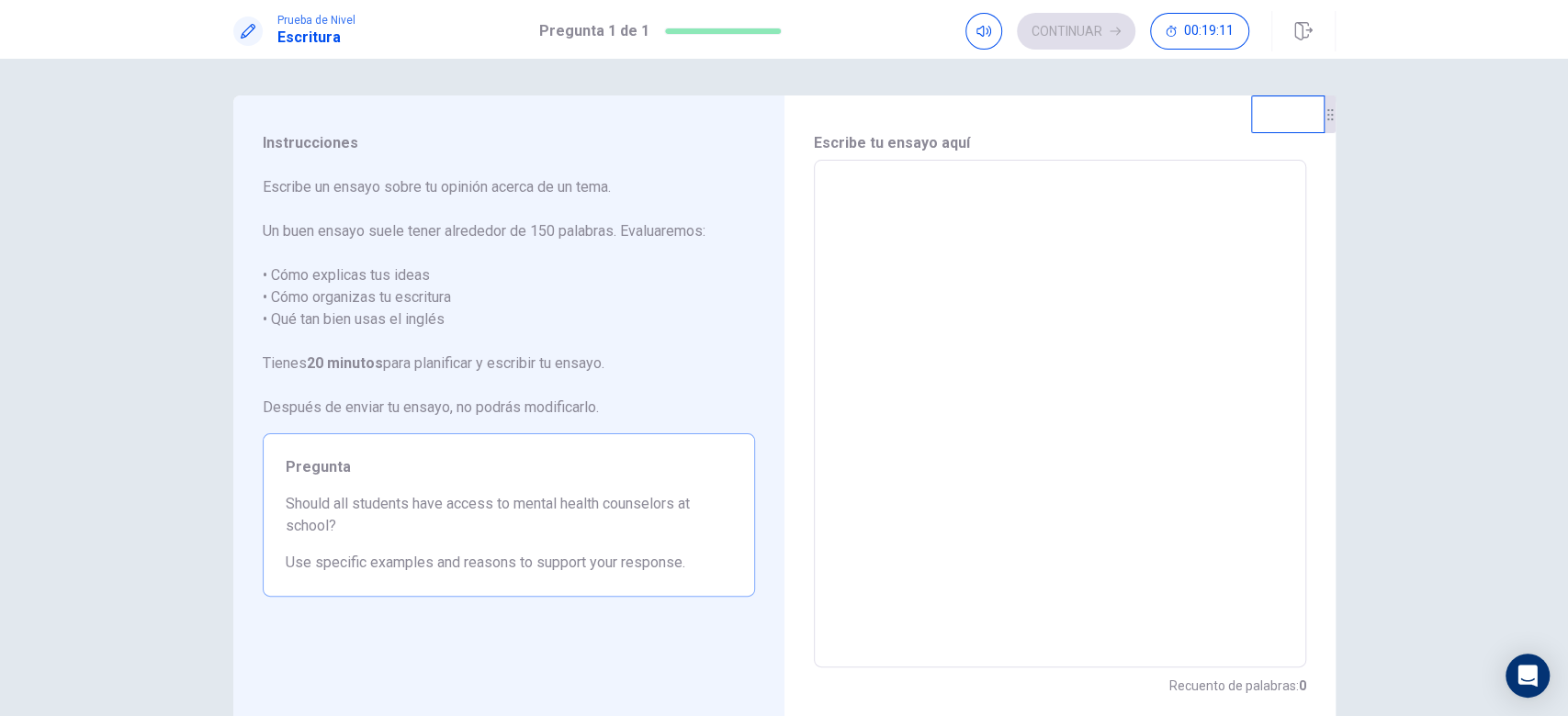 type on "*" 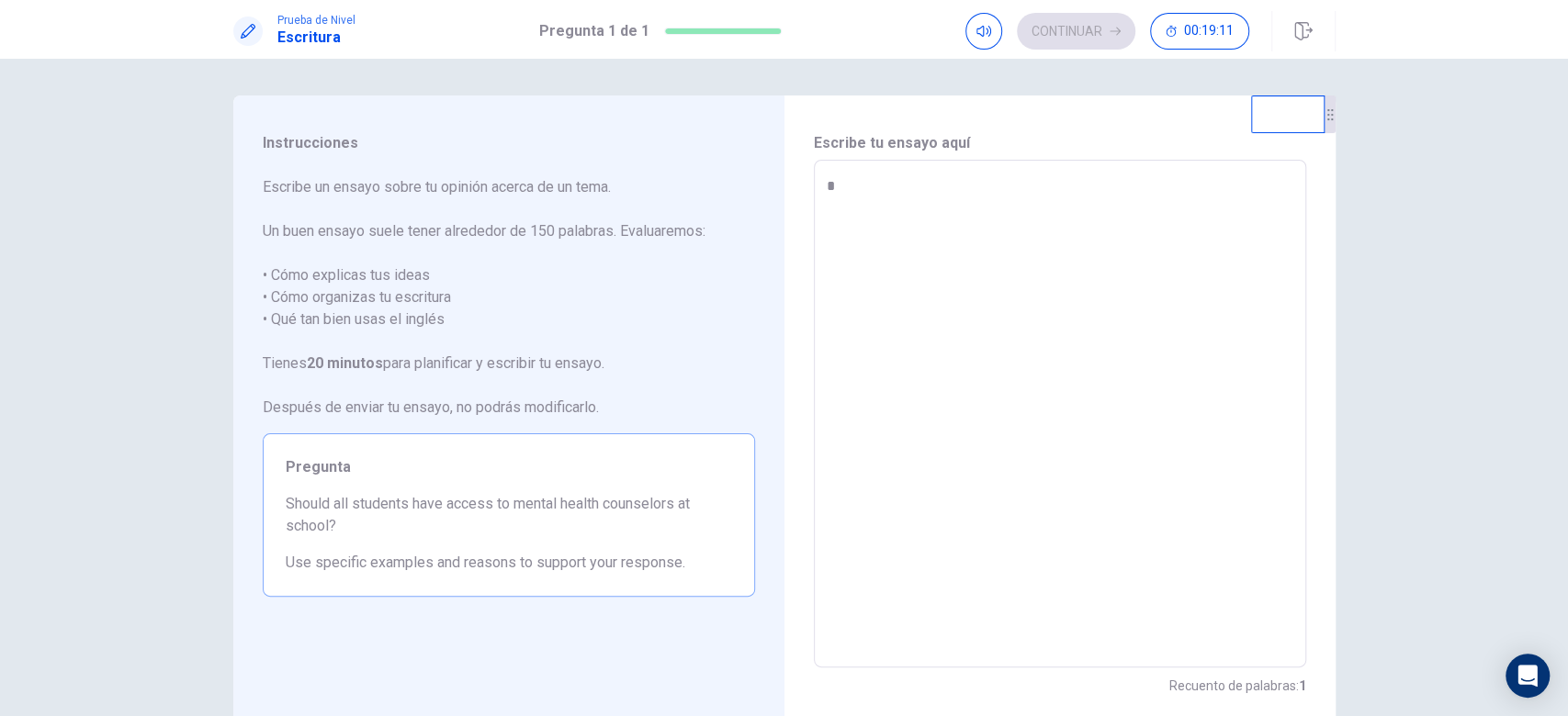 type on "*" 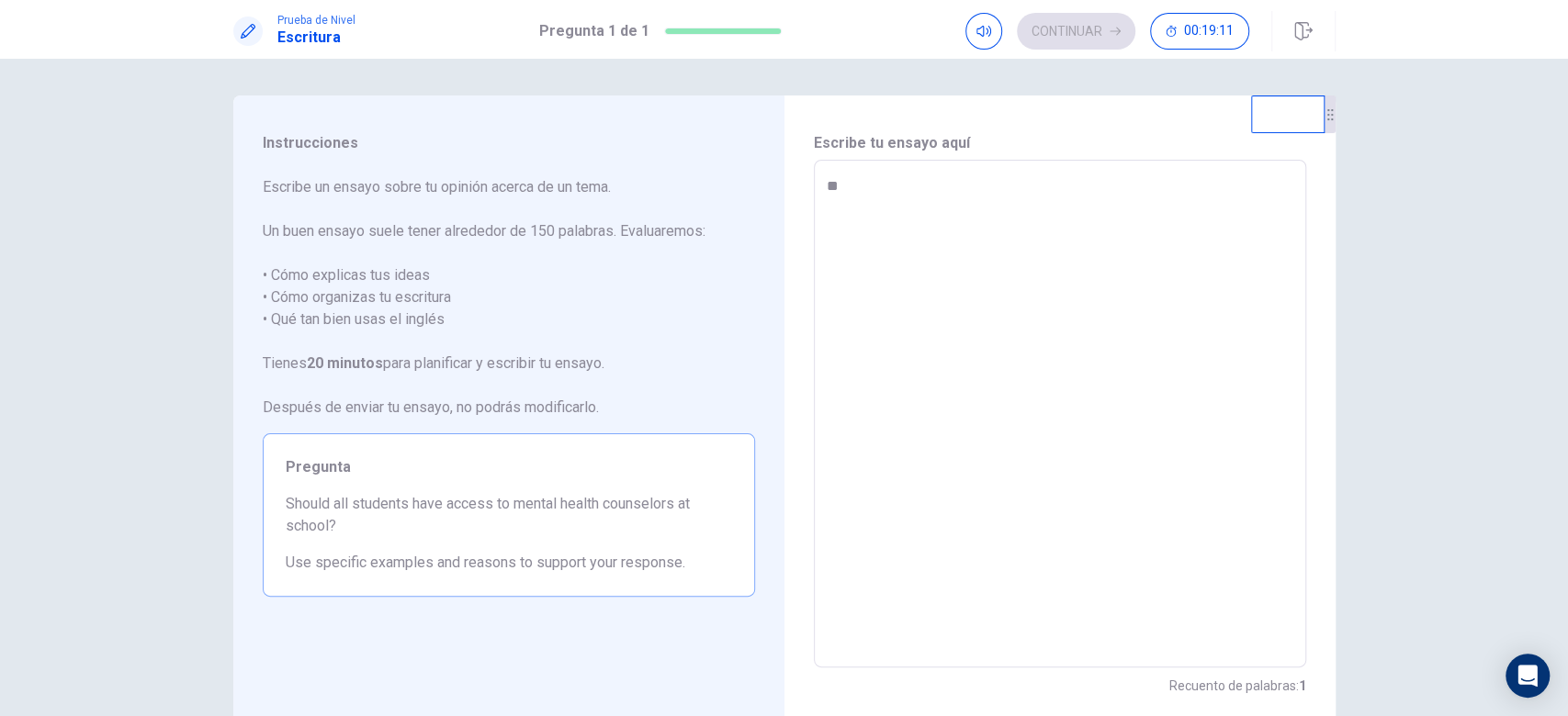 type on "*" 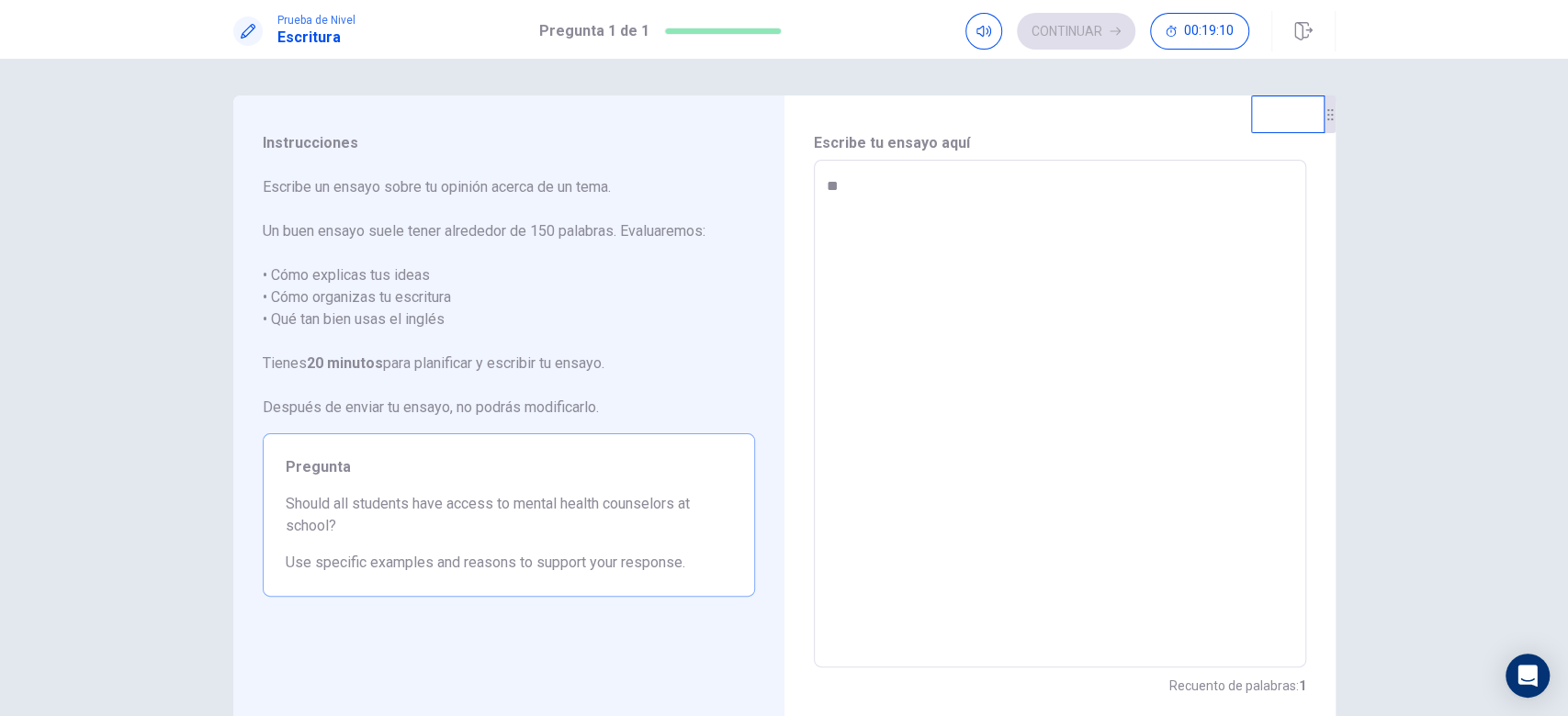 type on "***" 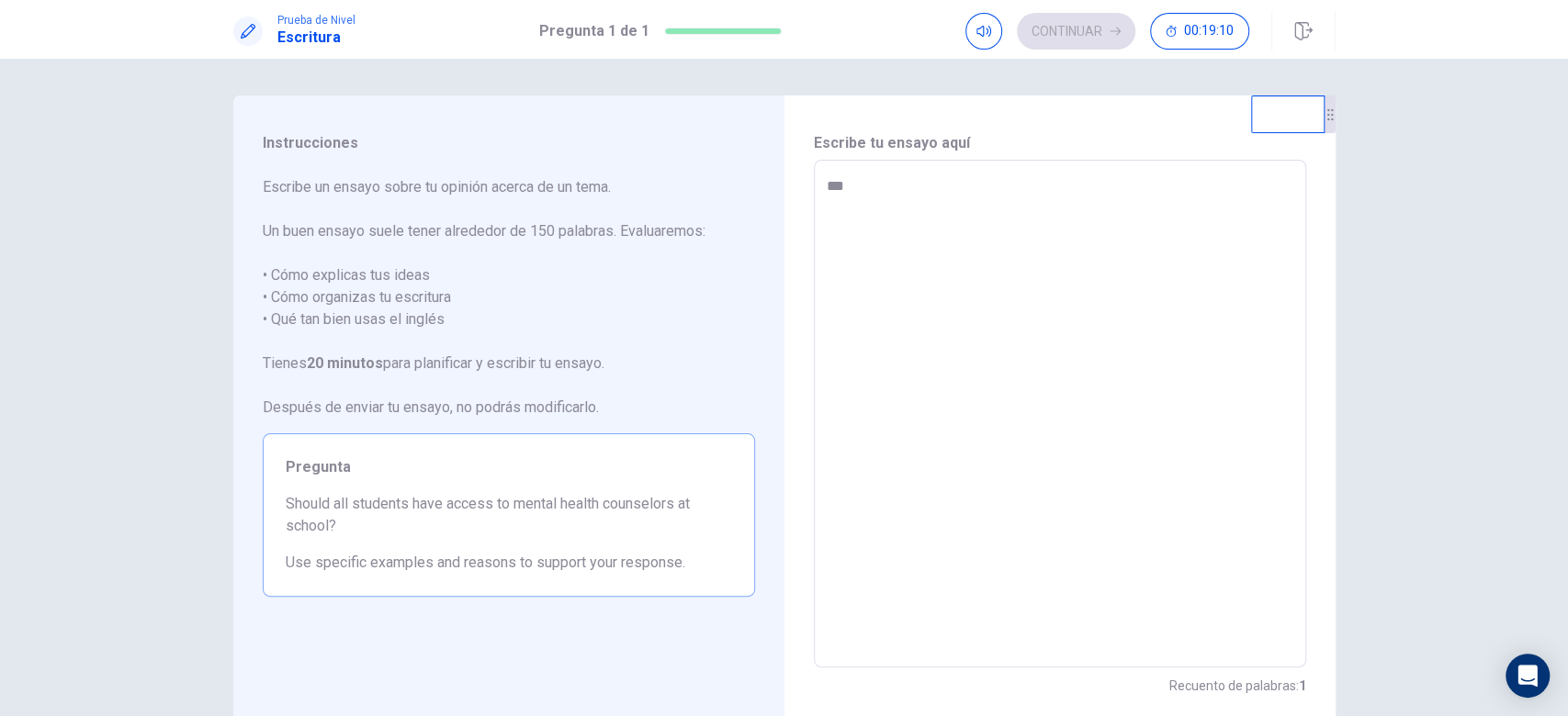 type on "*" 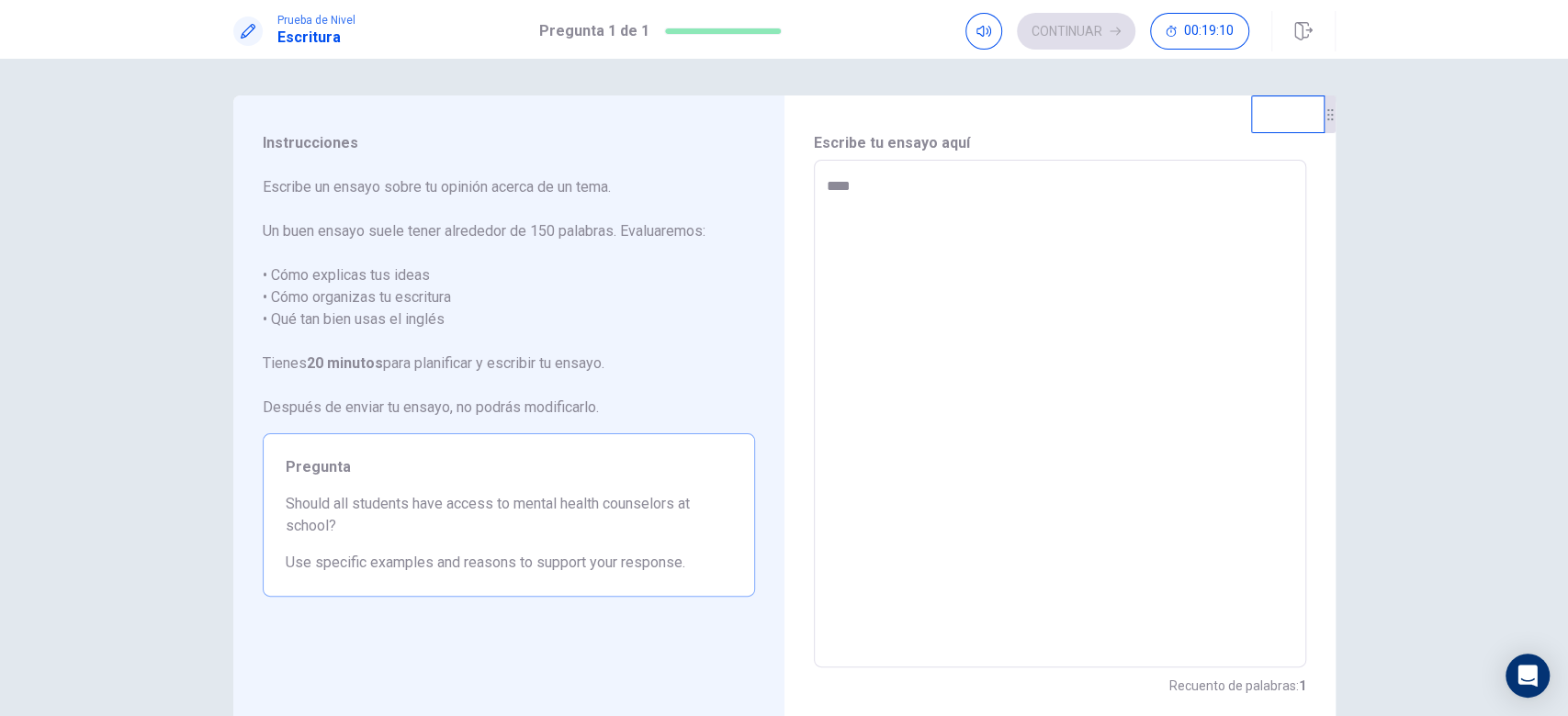 type on "*" 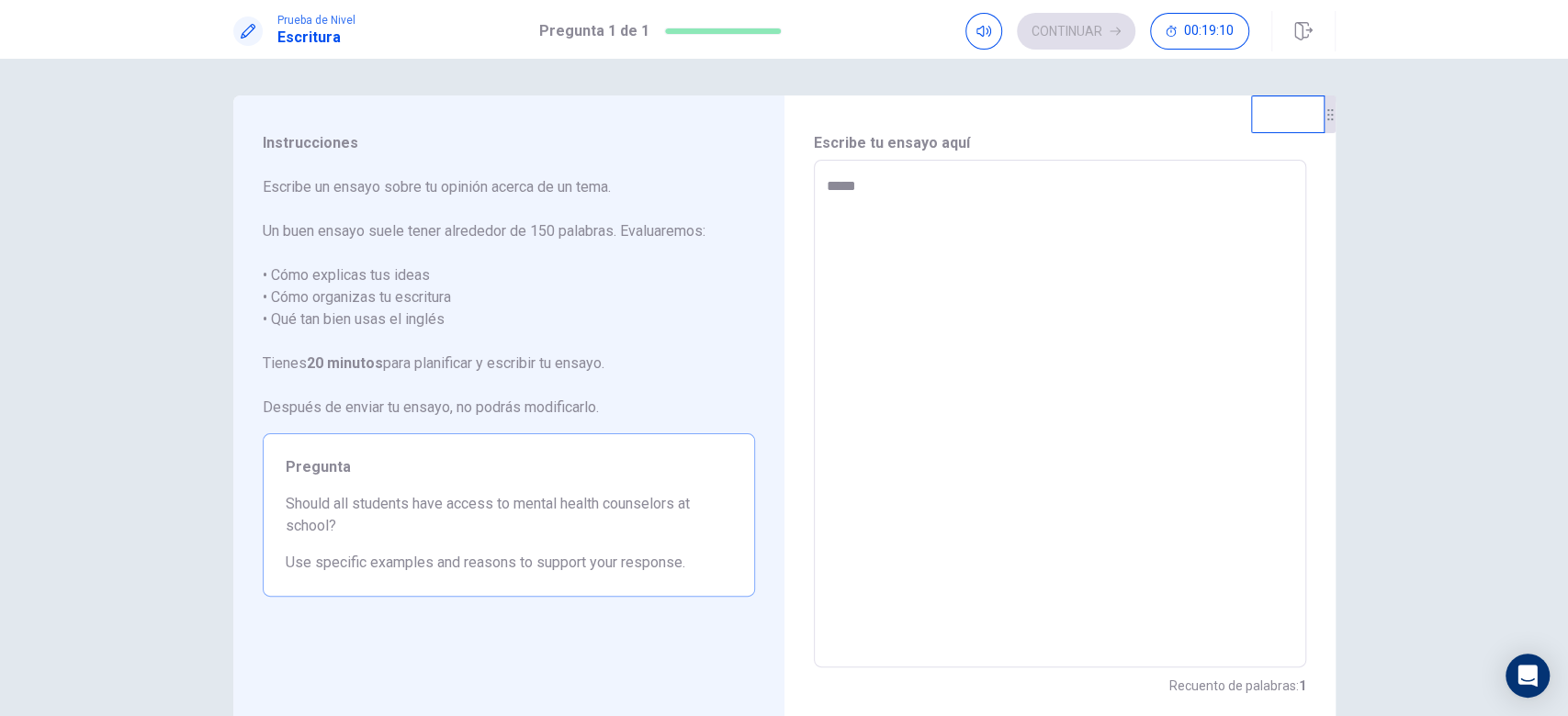 type on "*" 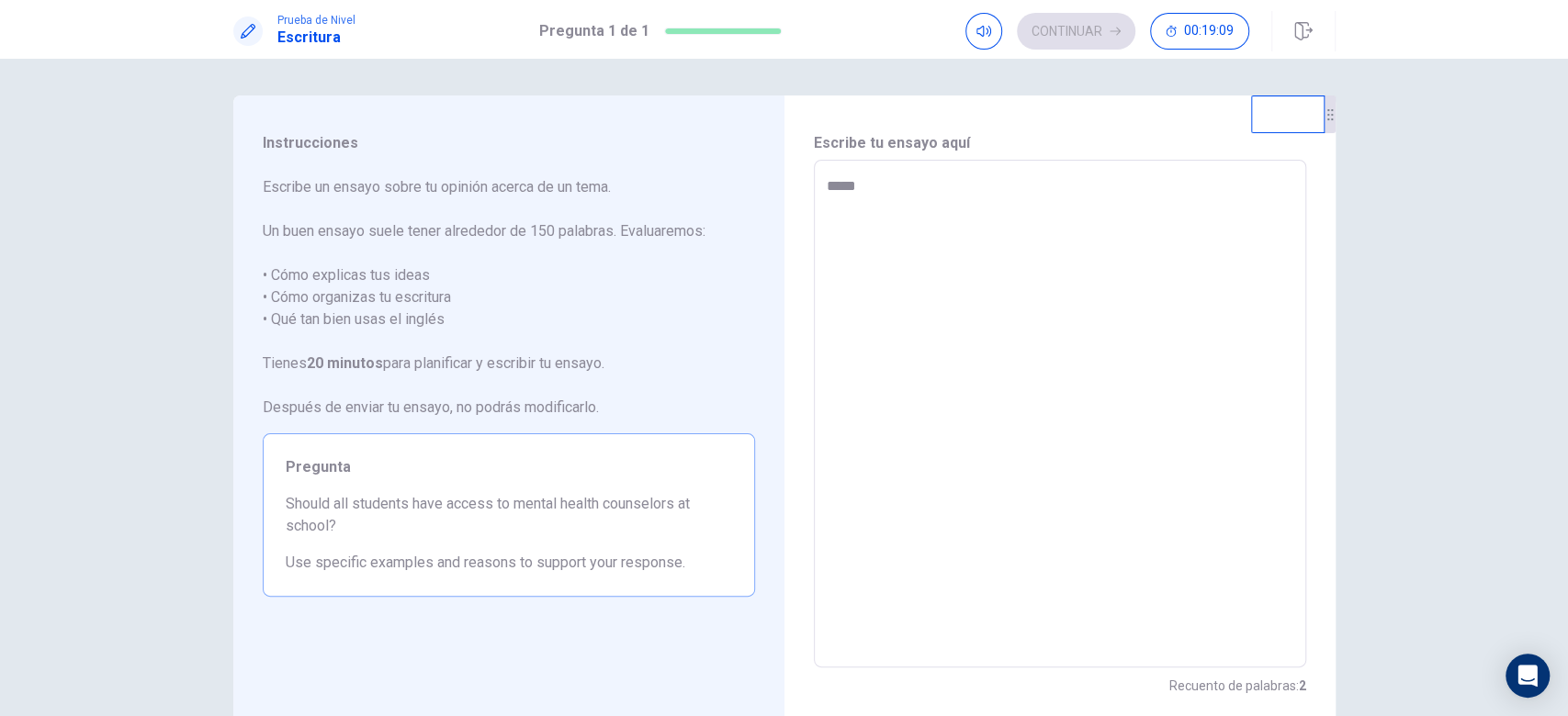 type on "******" 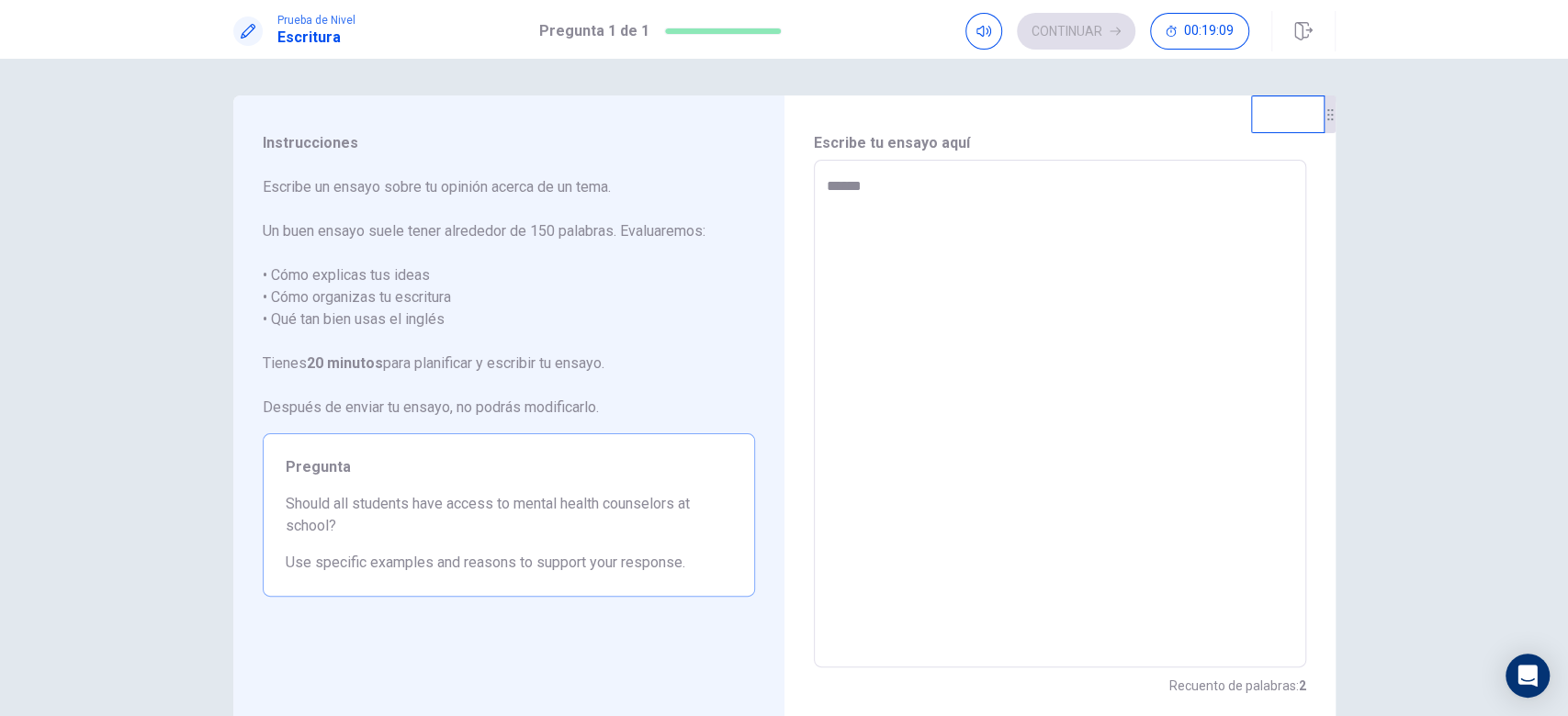type on "*" 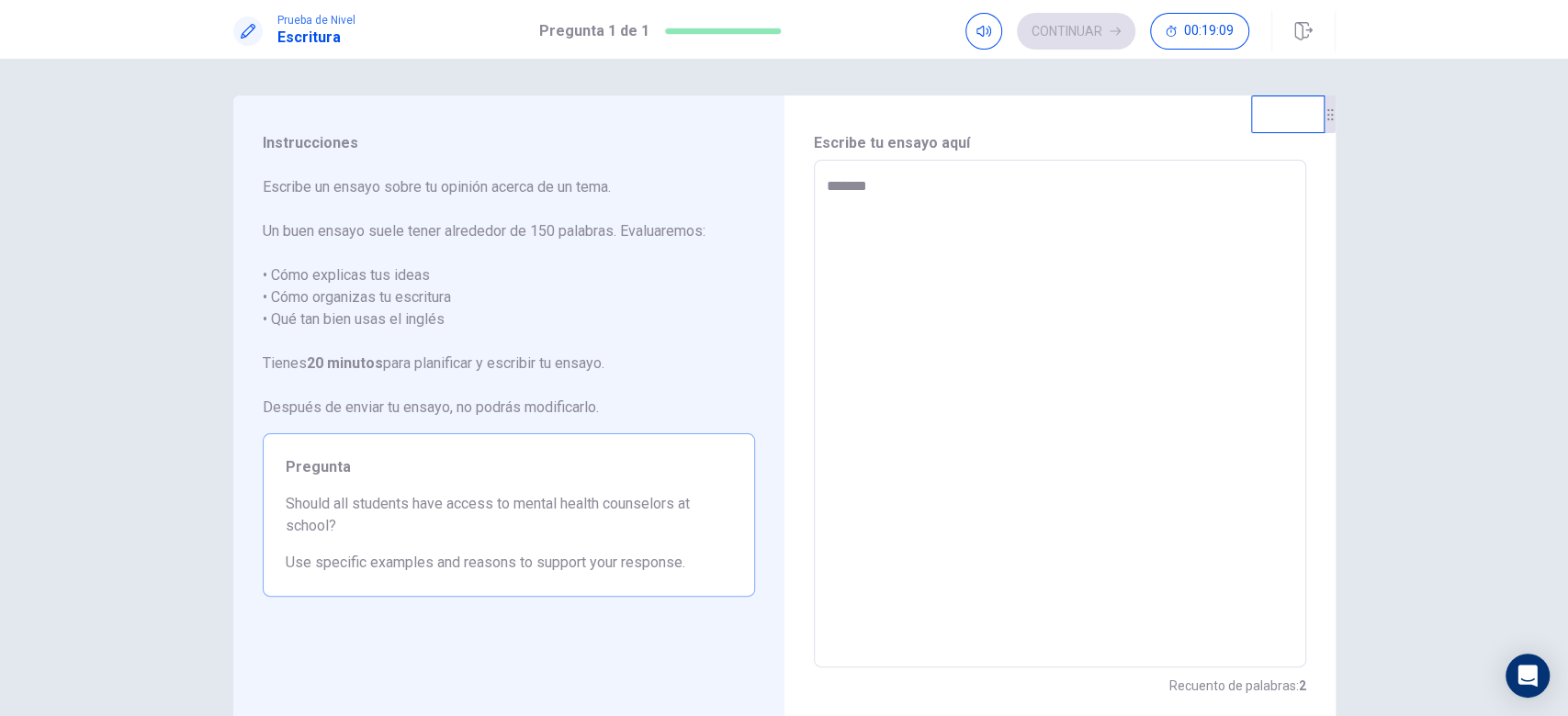 type on "*" 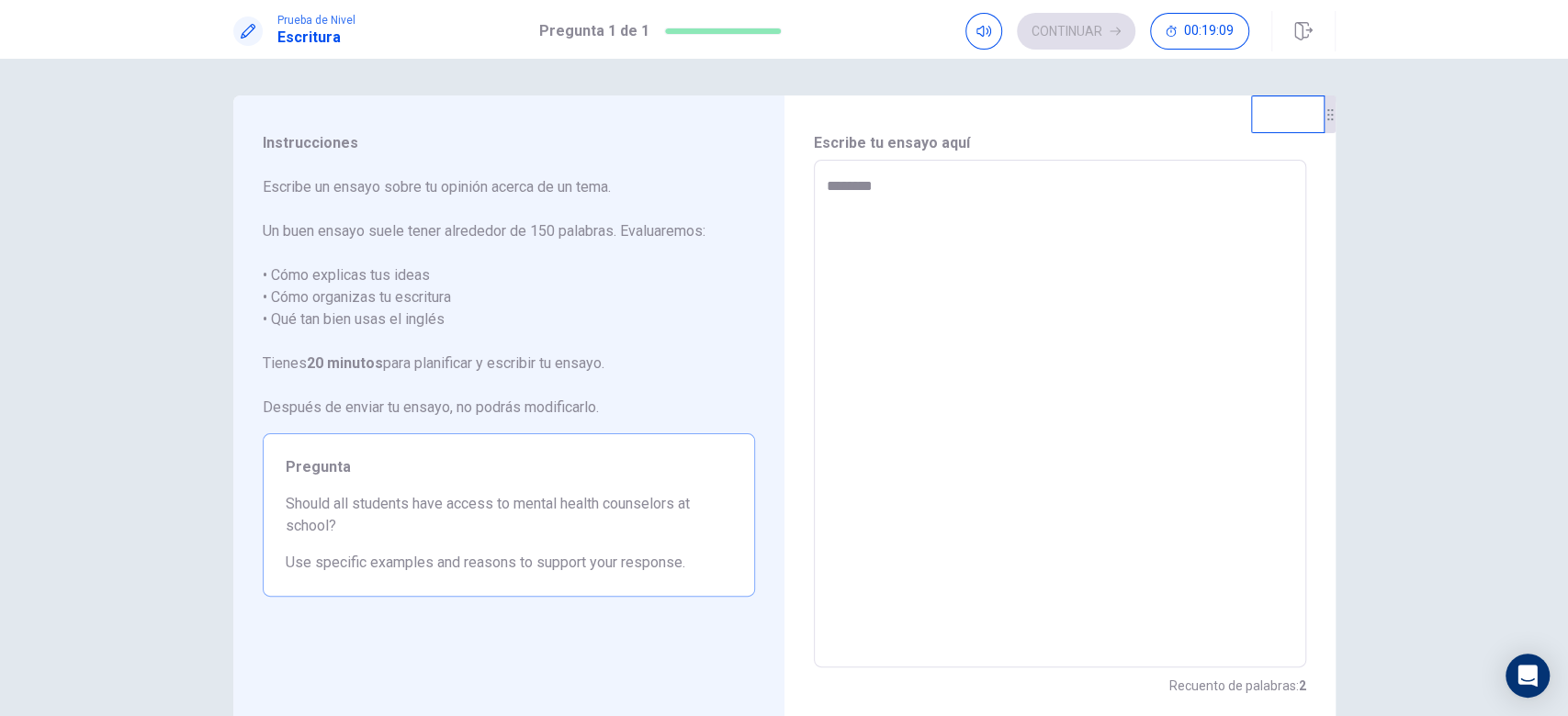 type on "*********" 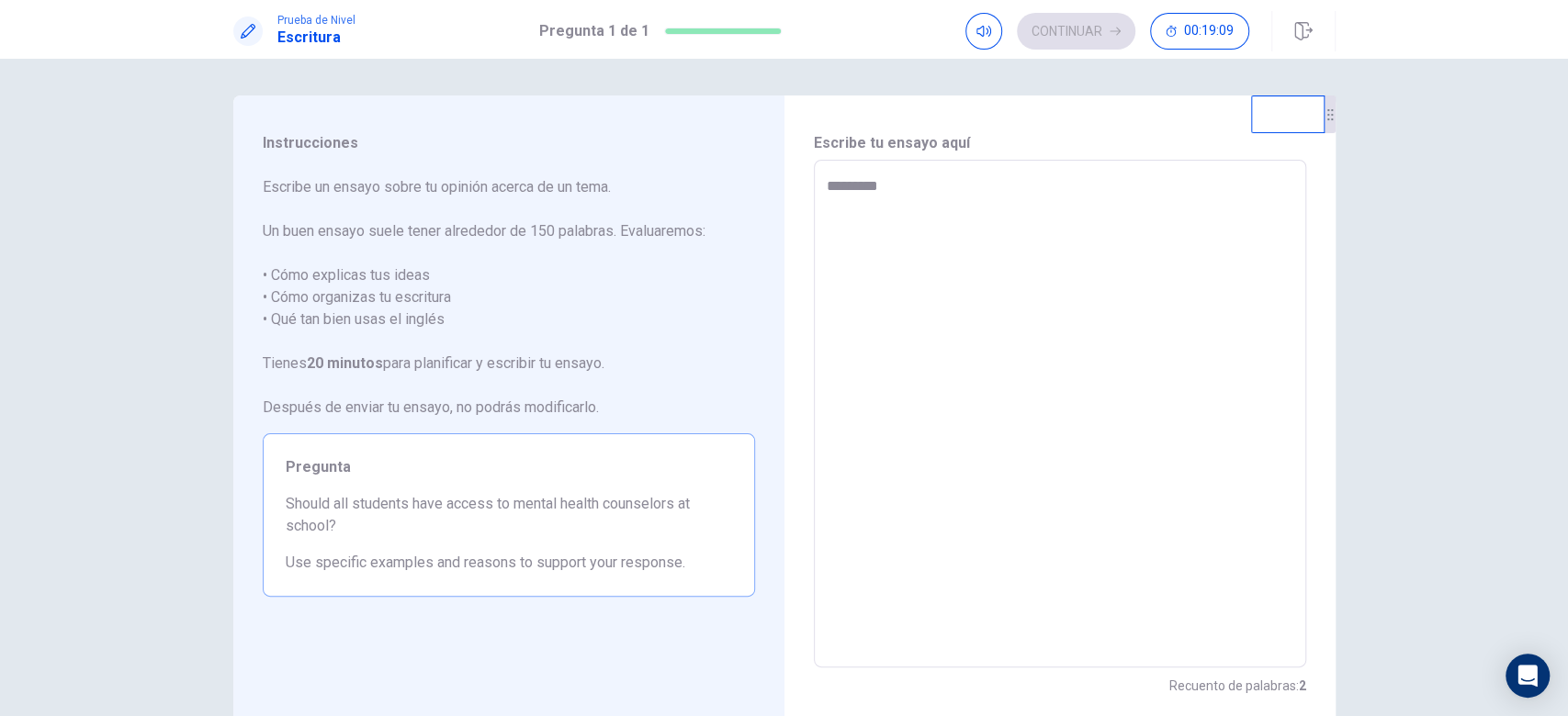 type on "*" 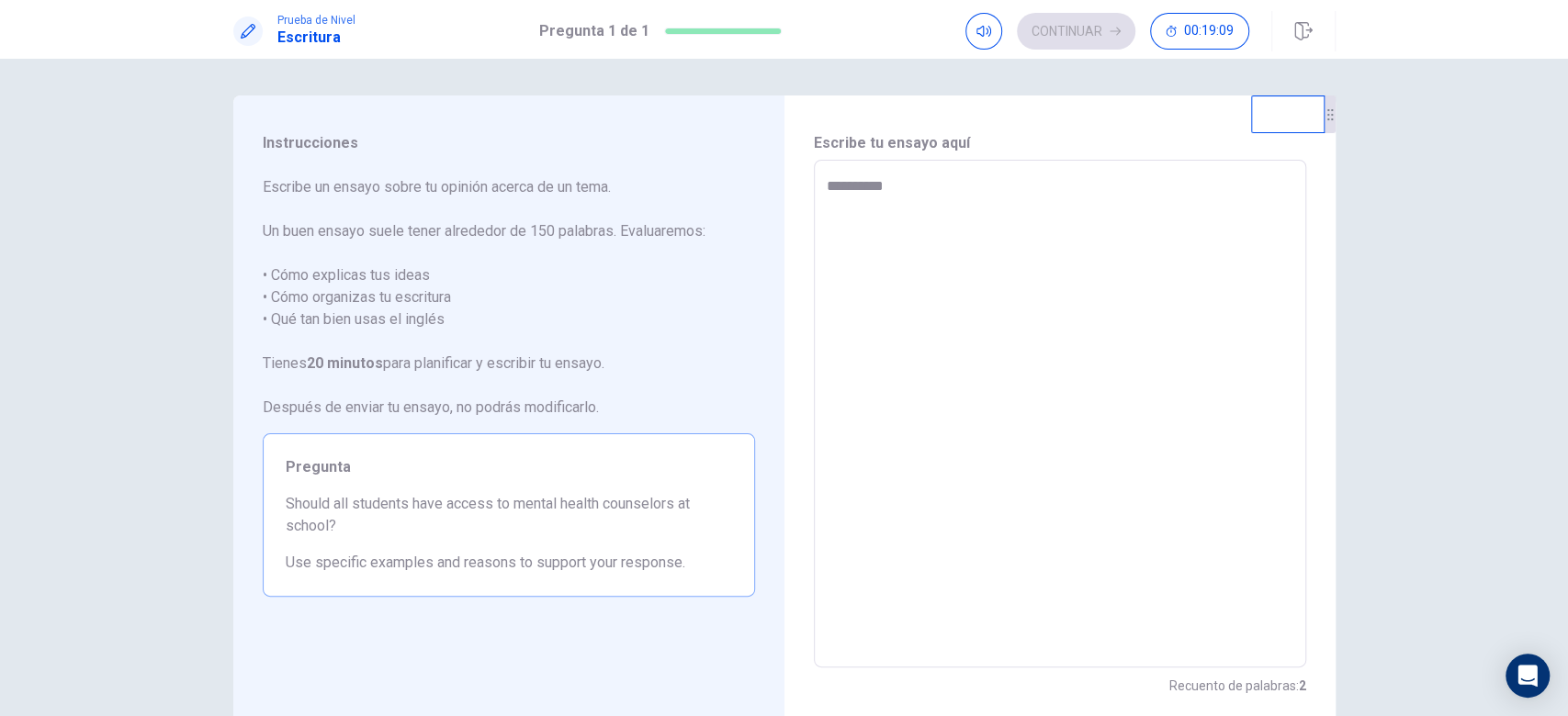 type on "*" 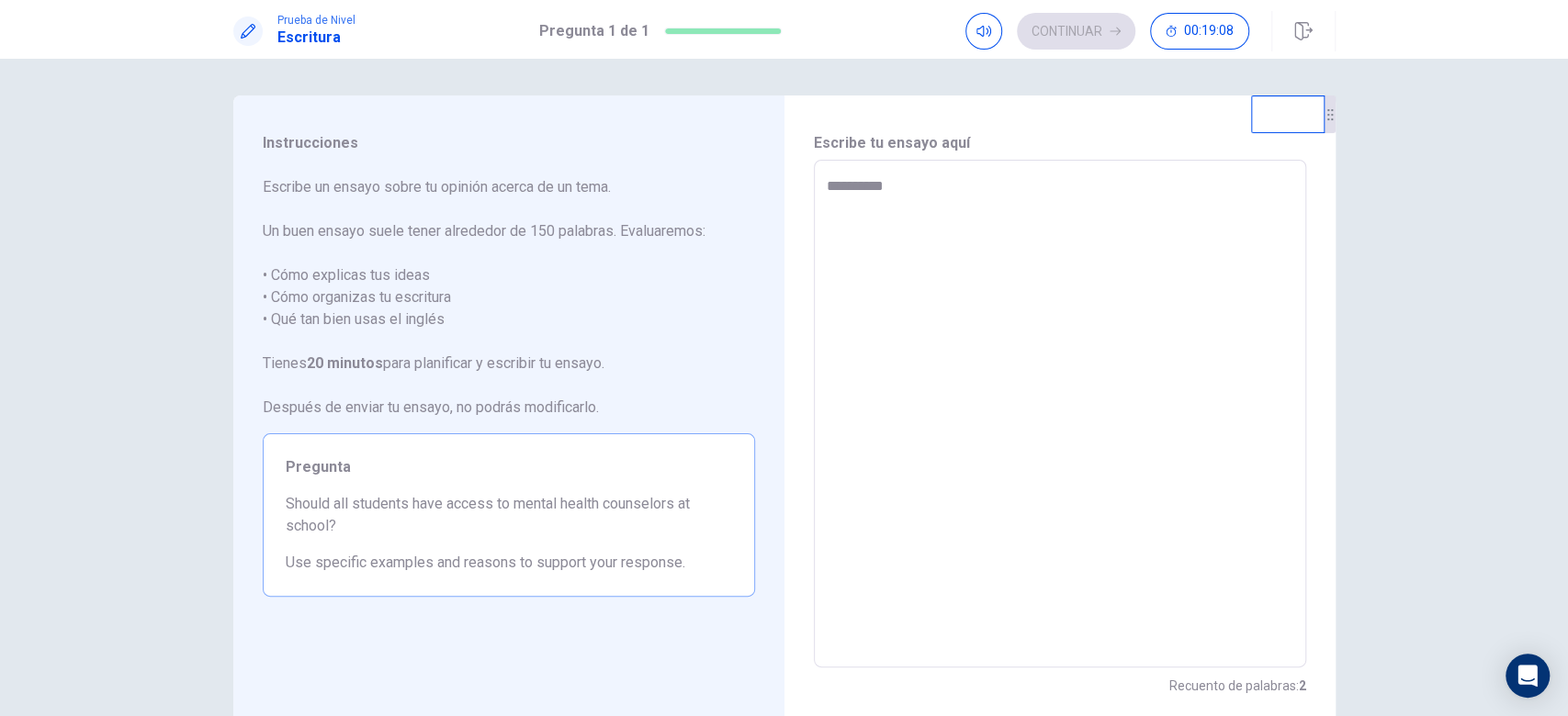 type on "**********" 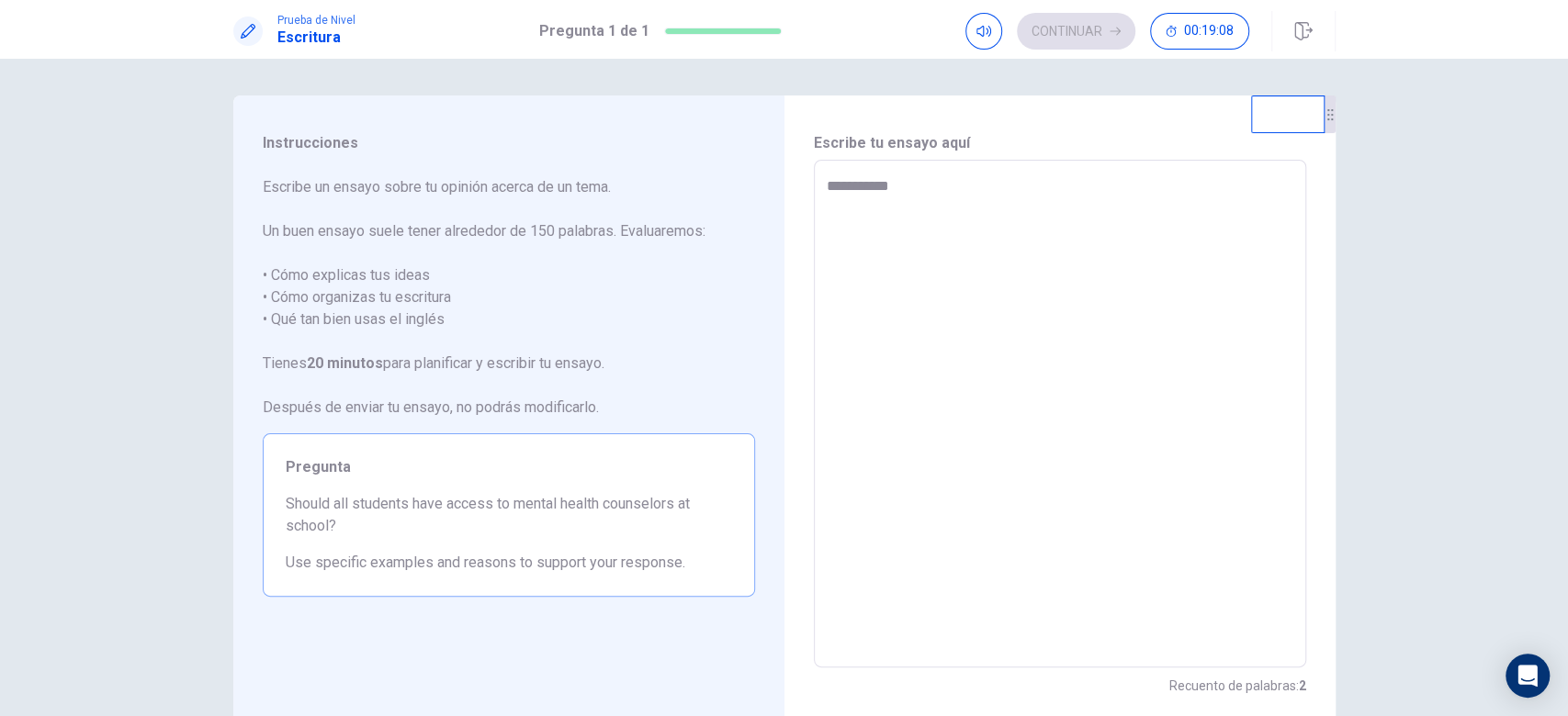 type on "*" 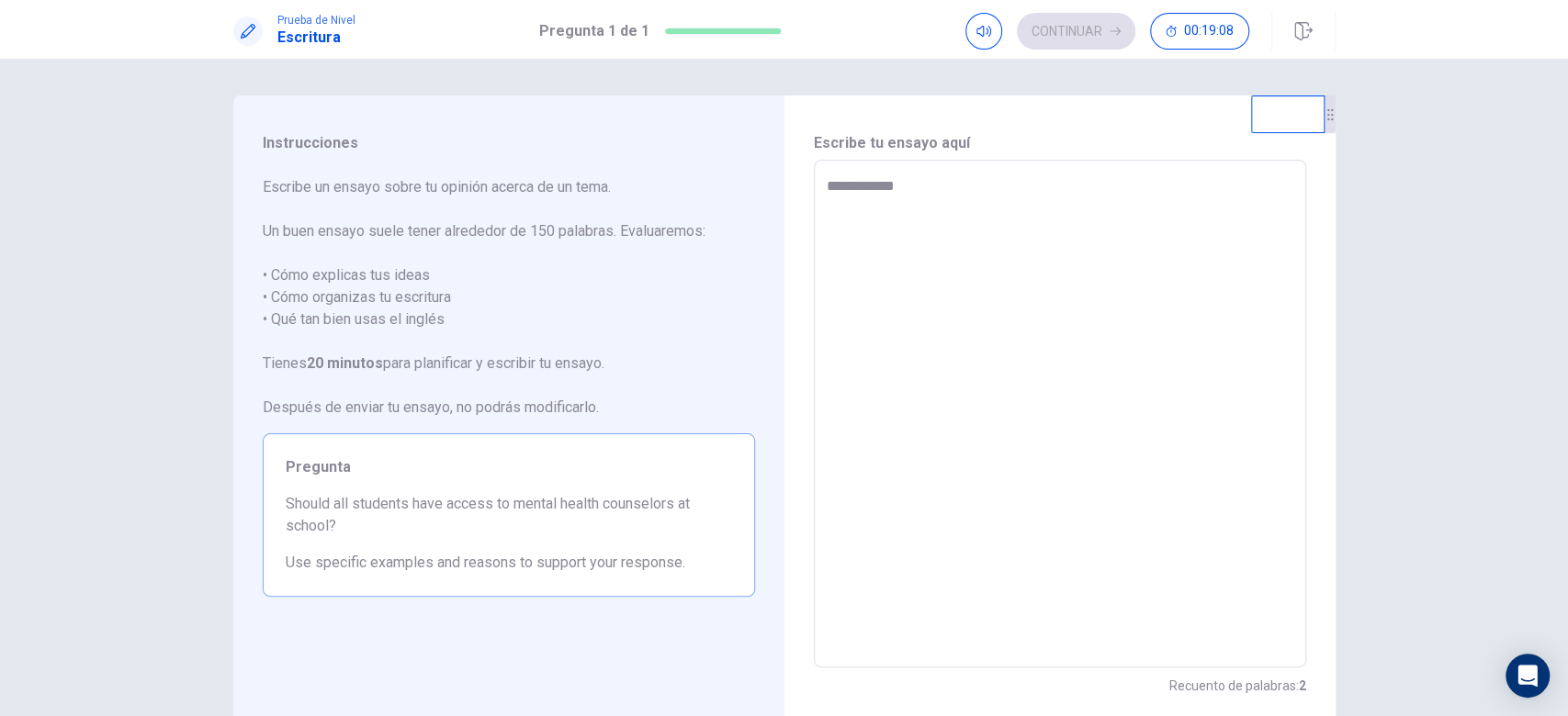 type on "*" 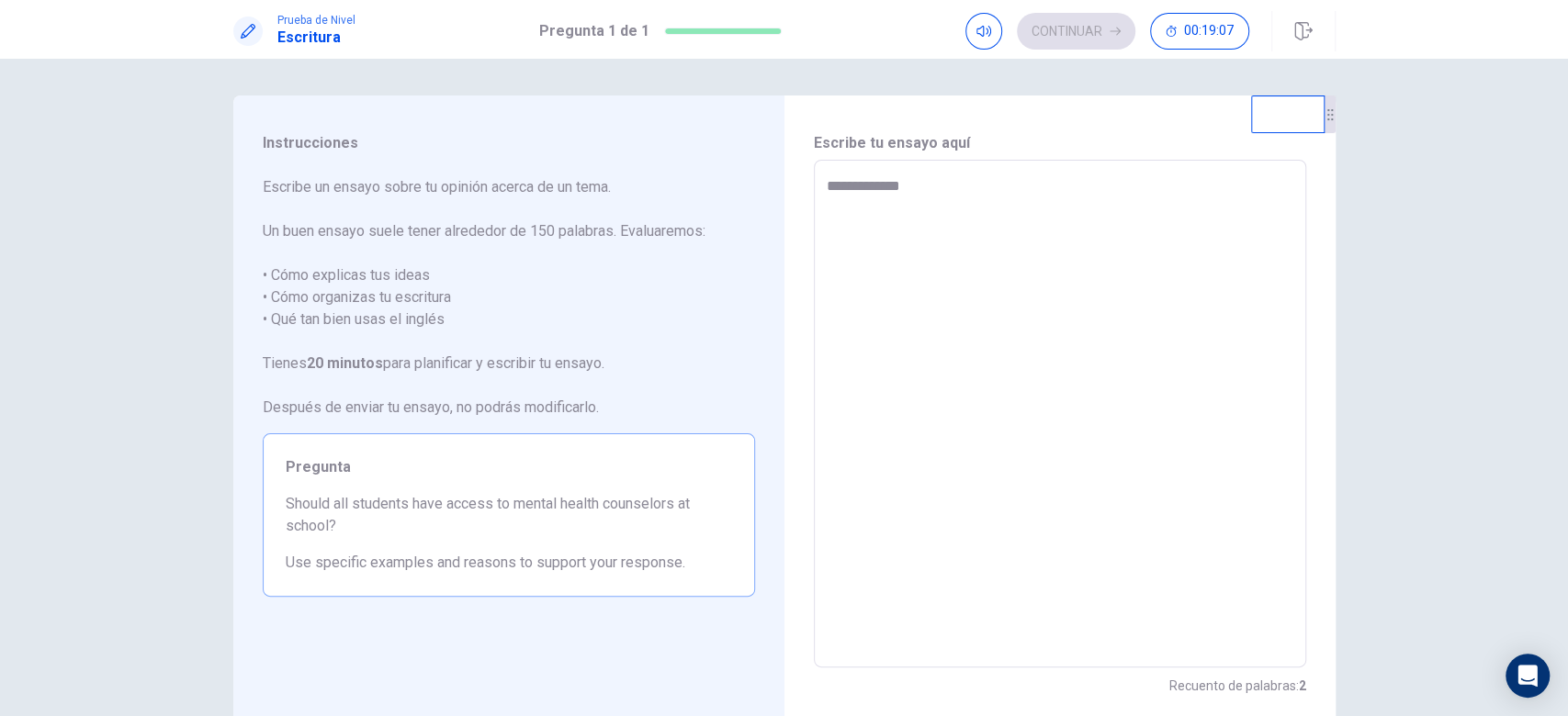 type on "*" 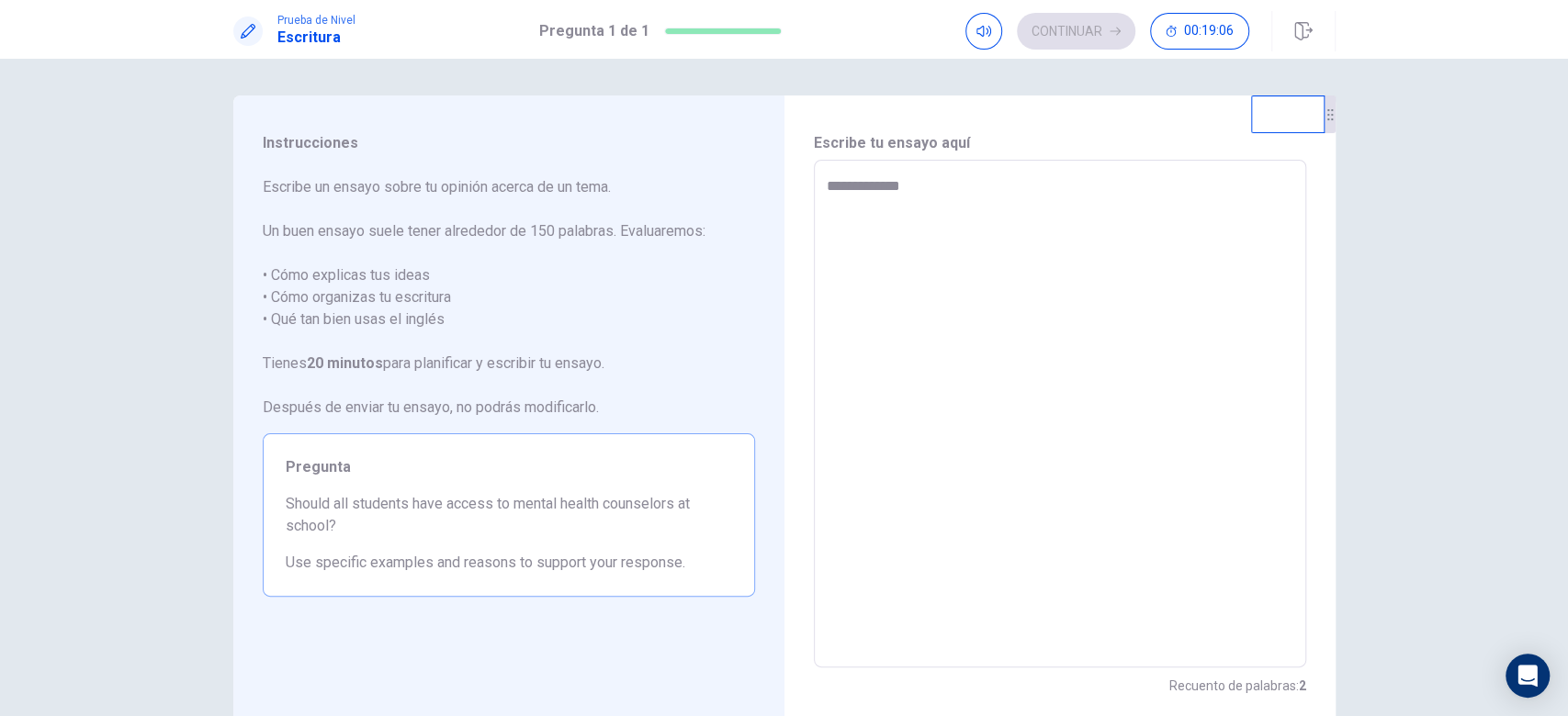 type on "**********" 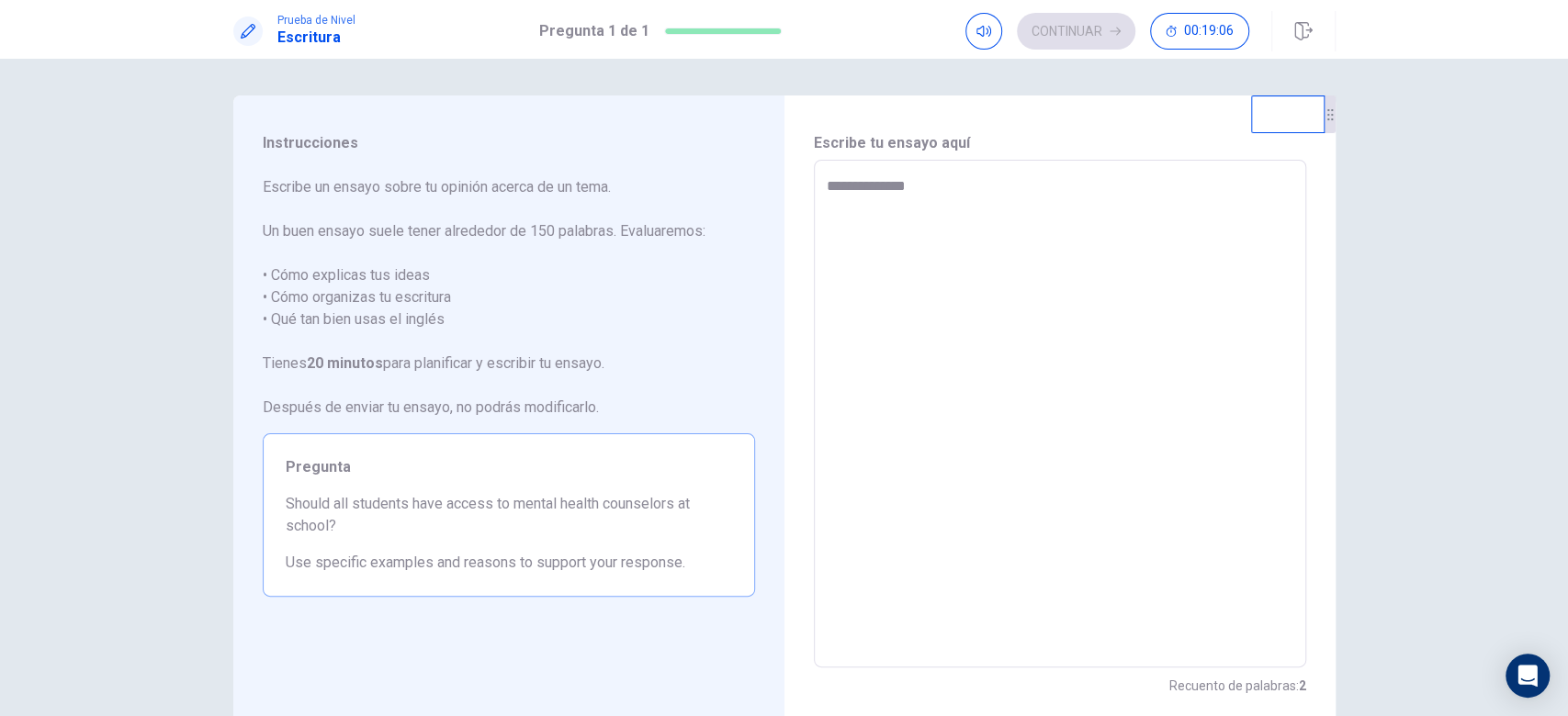 type on "*" 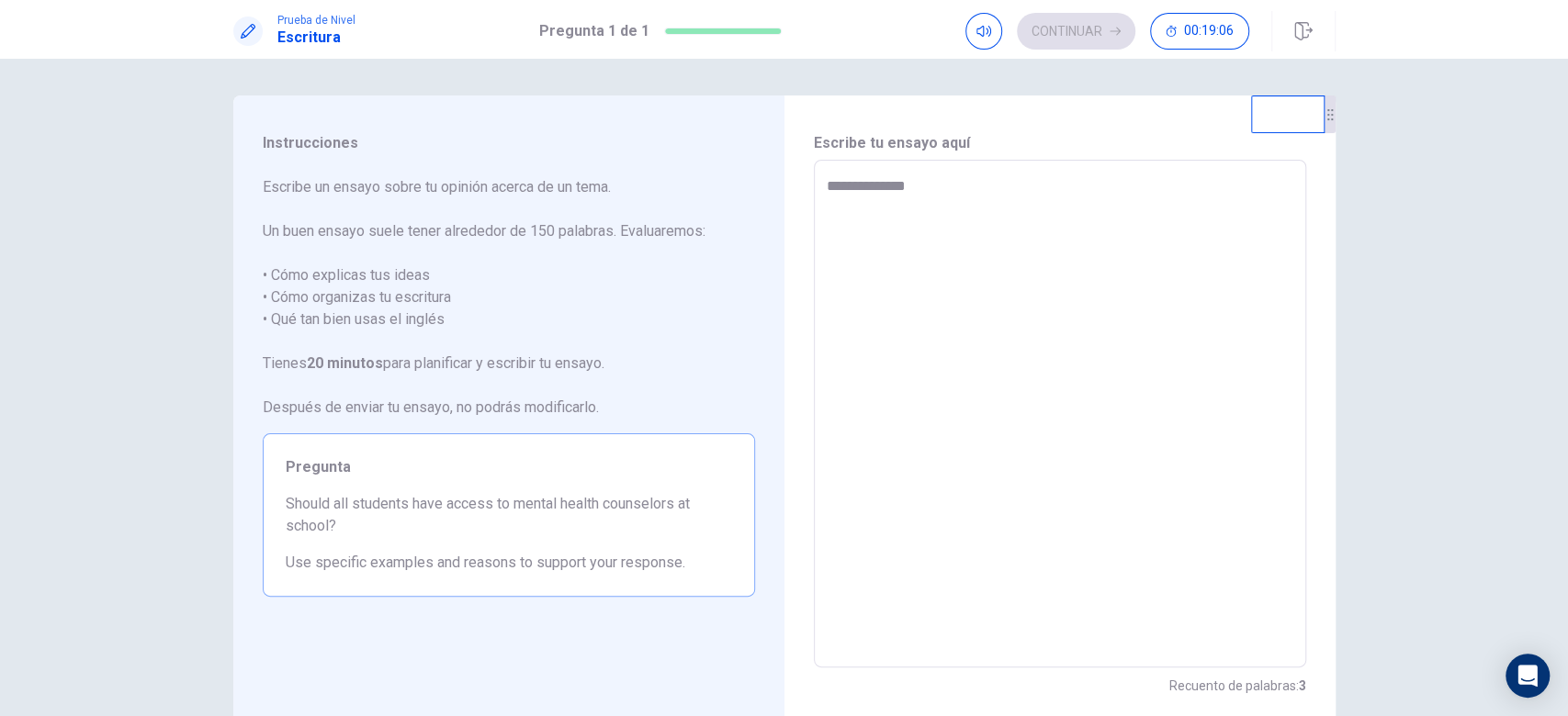 type on "**********" 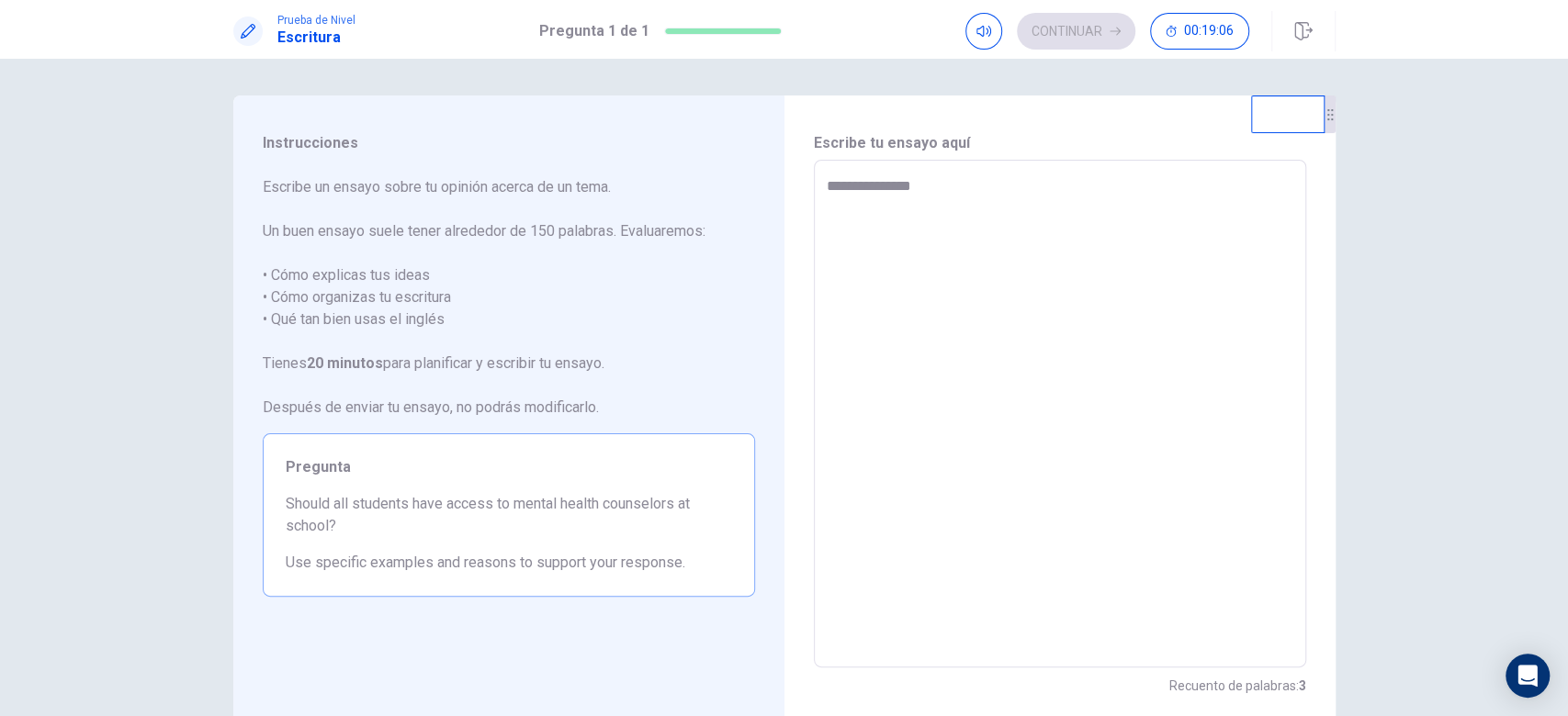 type on "*" 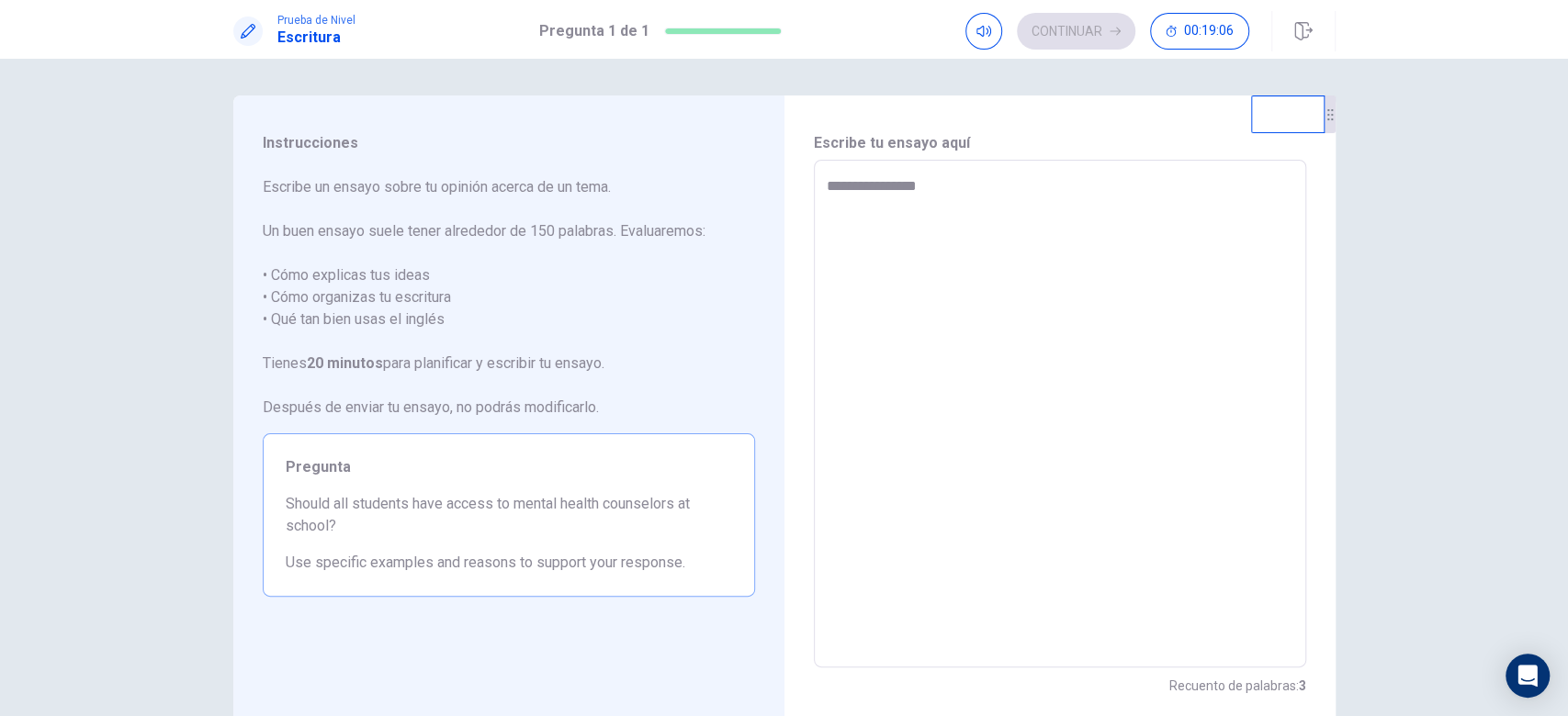 type on "*" 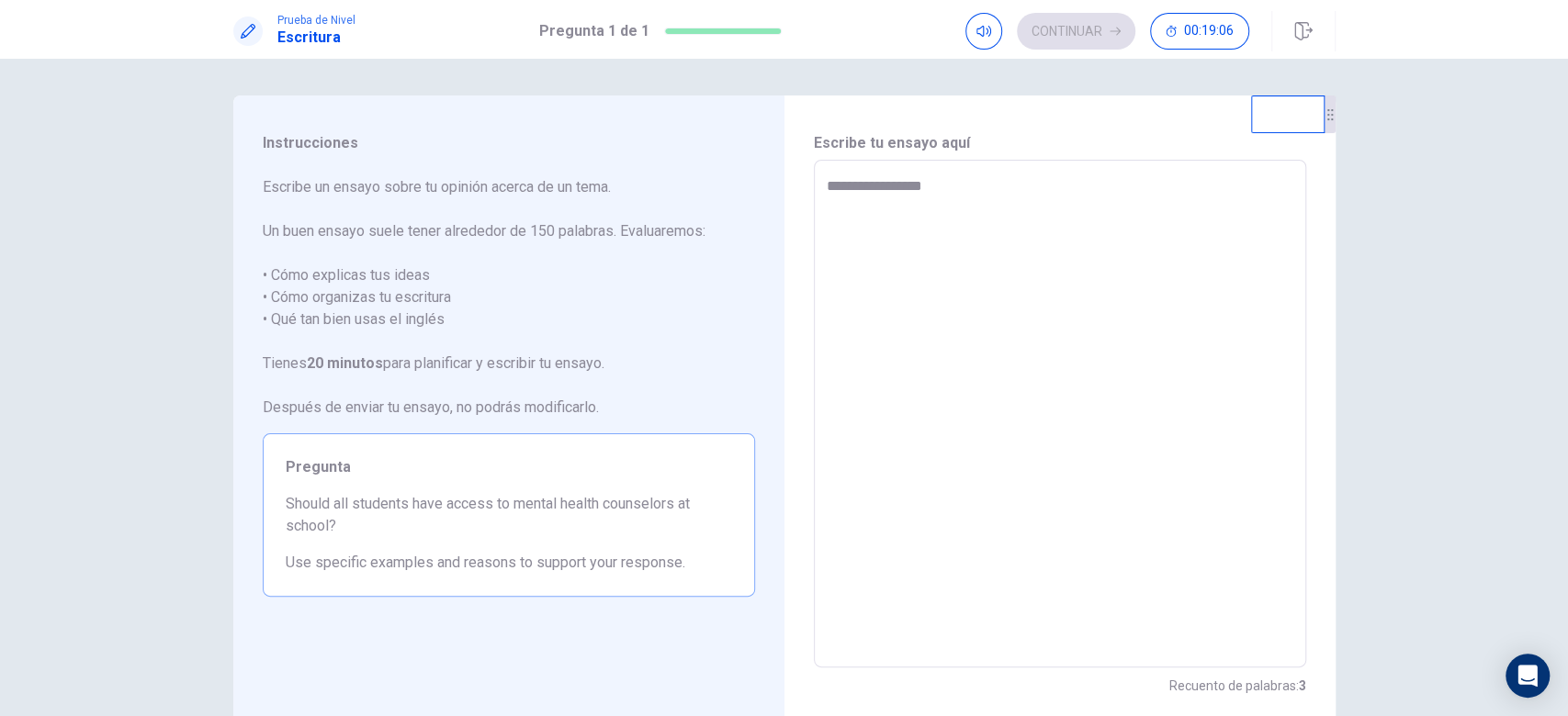 type on "*" 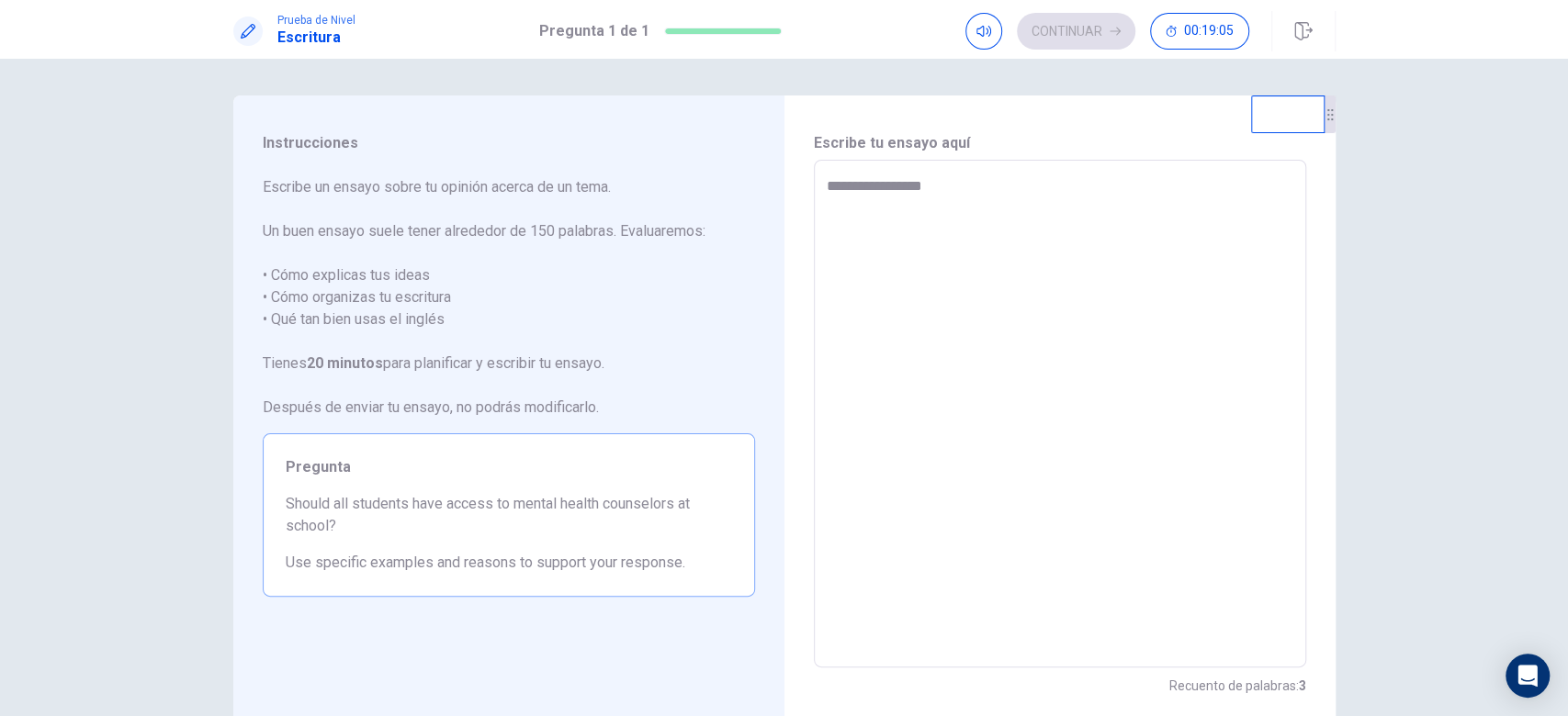 type on "**********" 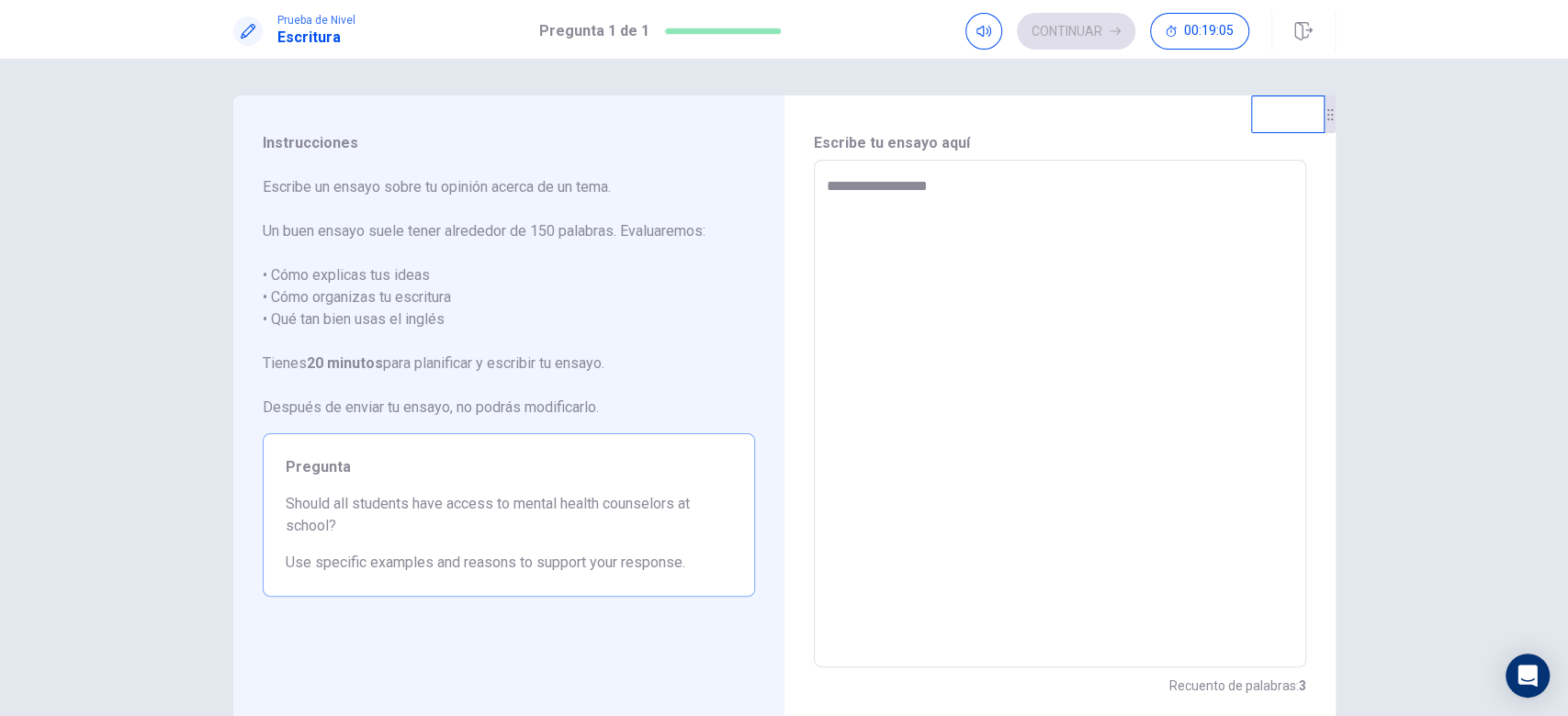 type on "*" 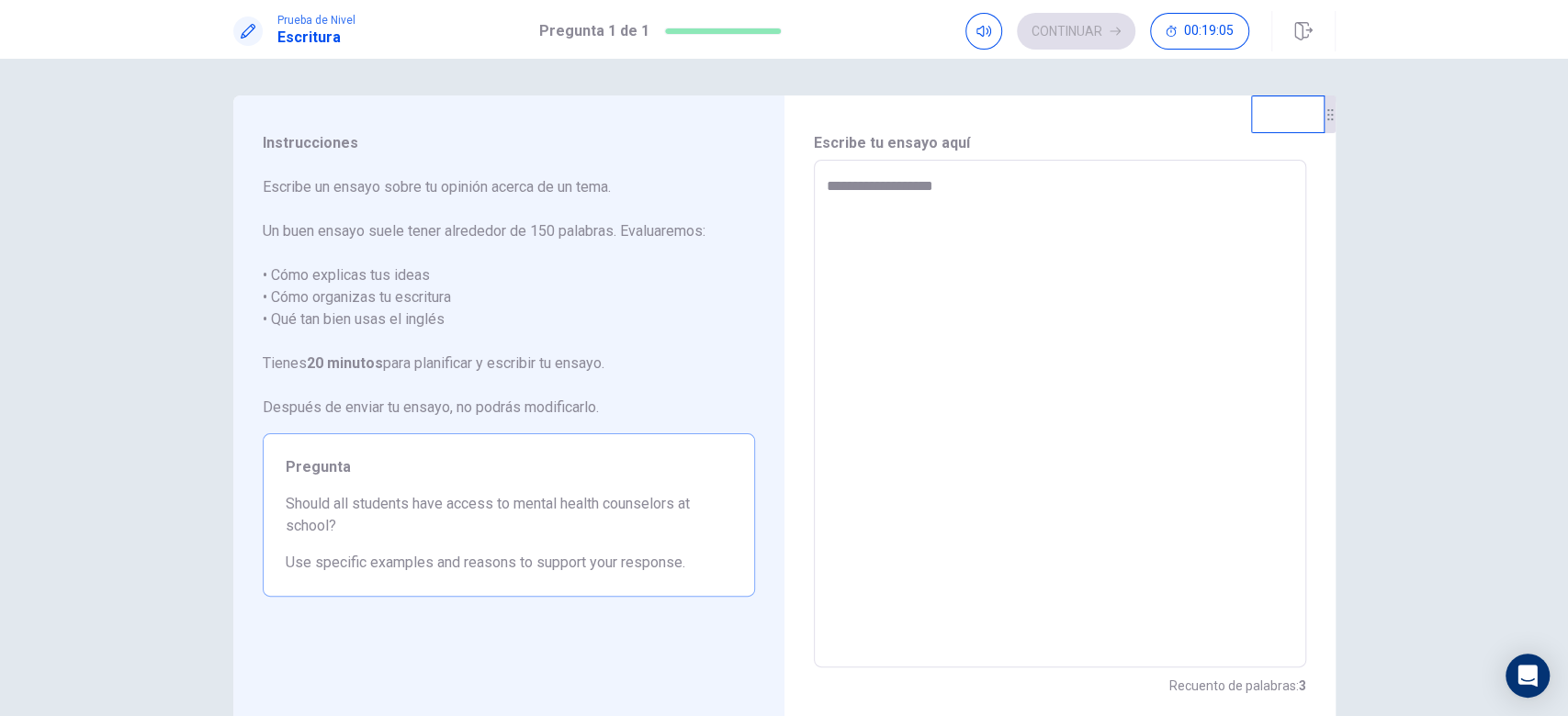 type on "*" 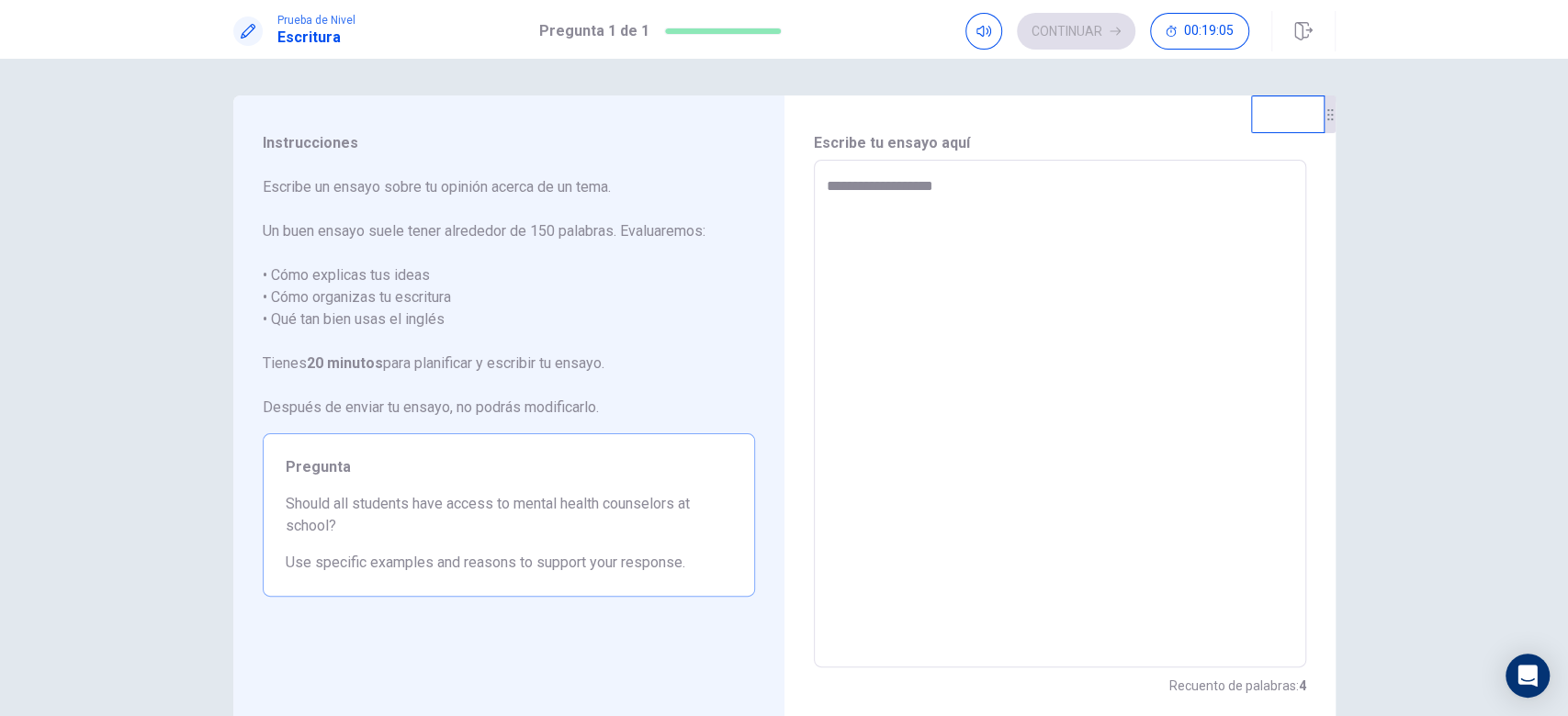 type on "**********" 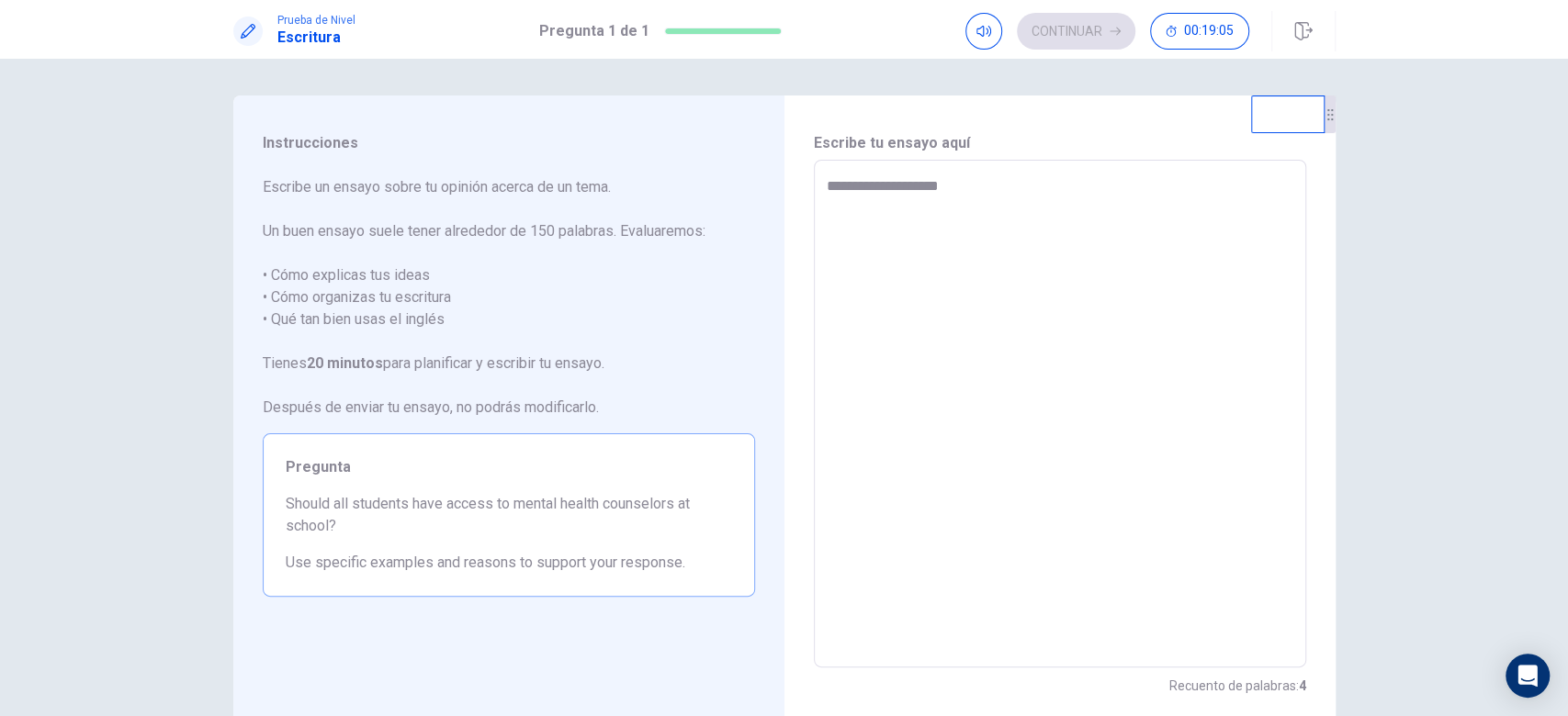 type on "*" 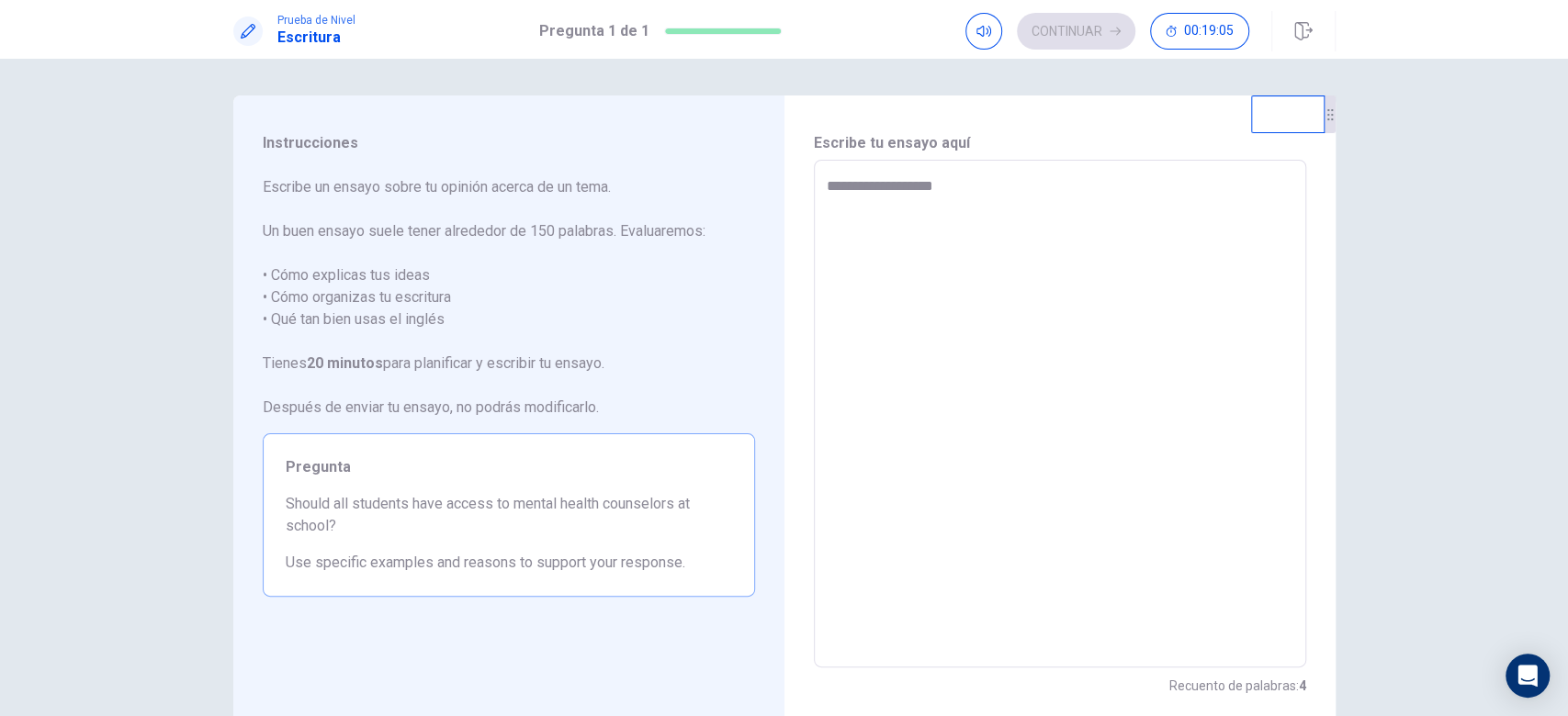 type on "*" 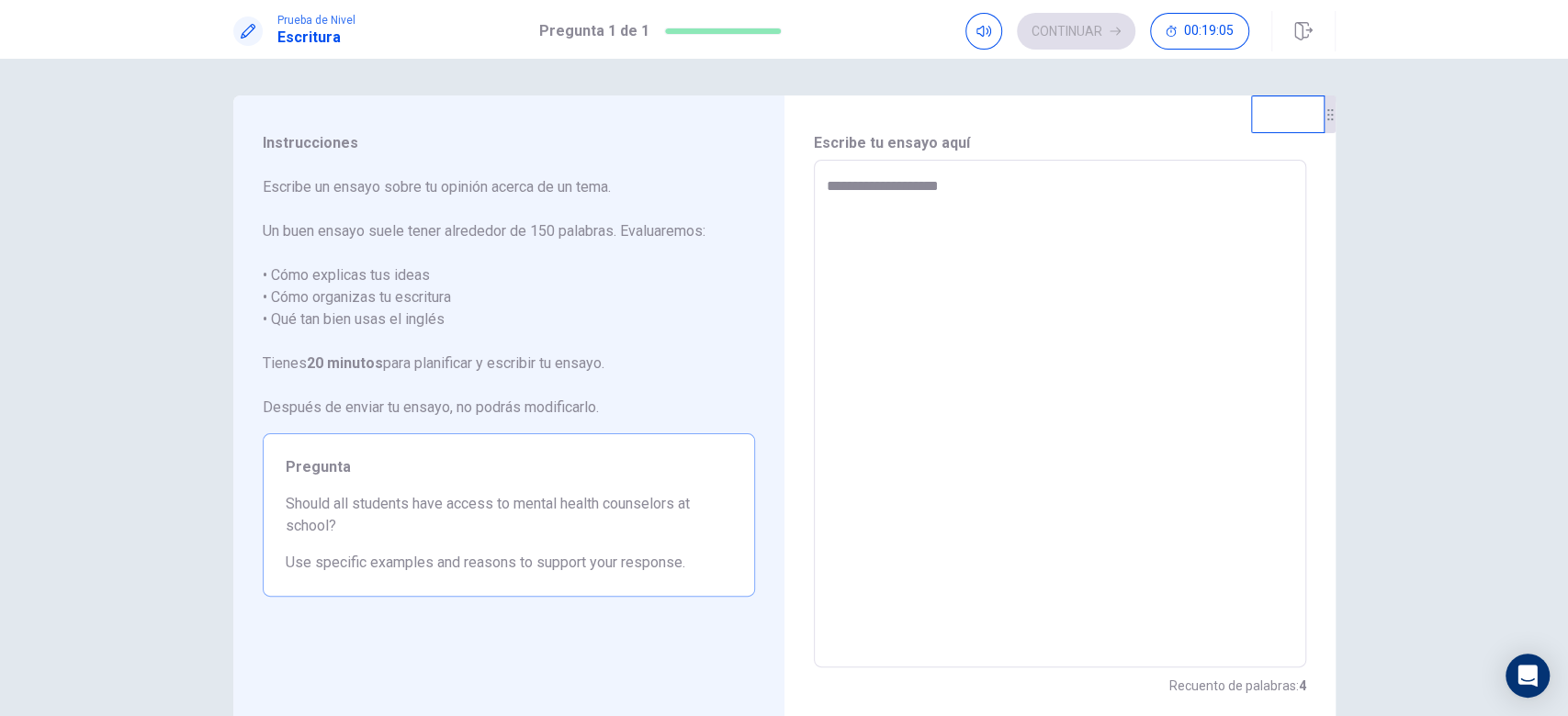 type on "*" 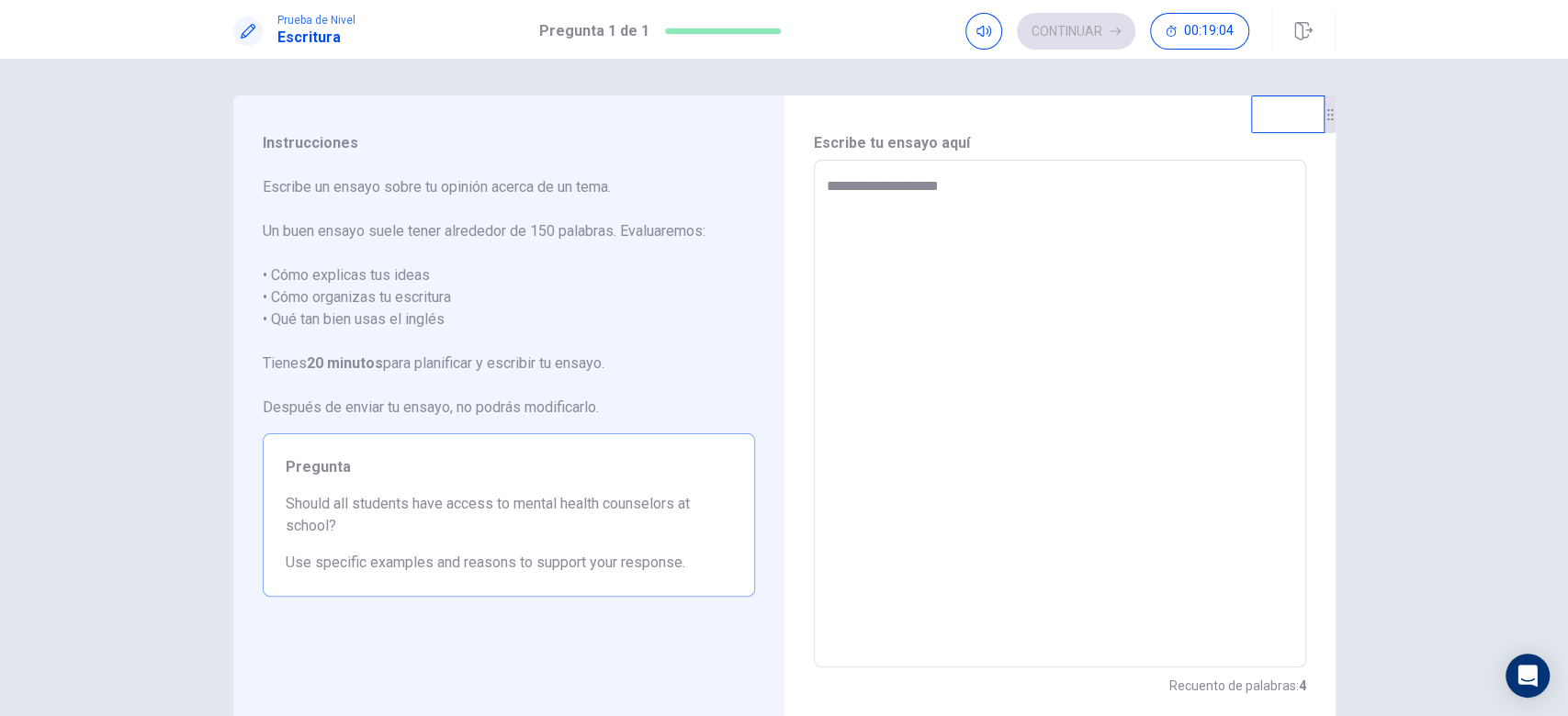 type on "**********" 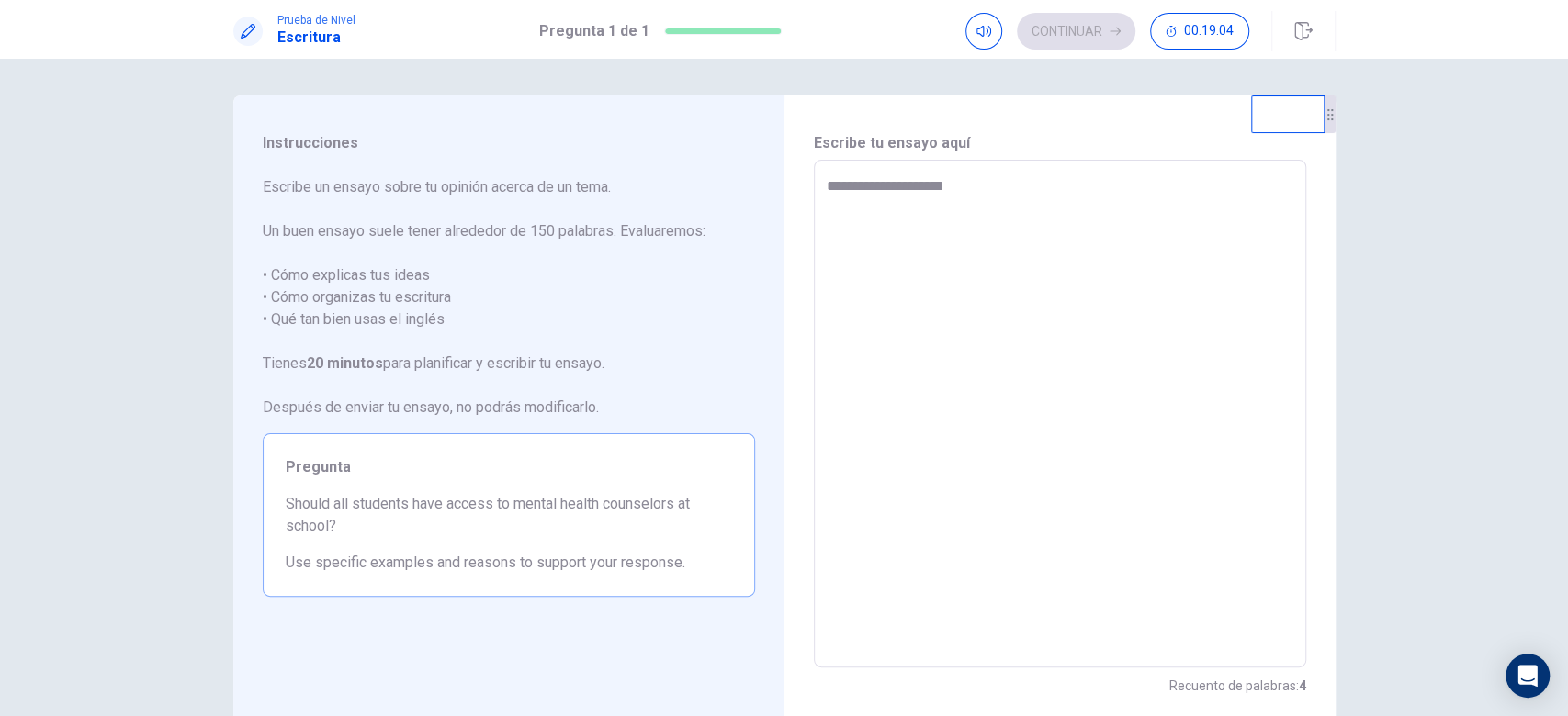 type on "*" 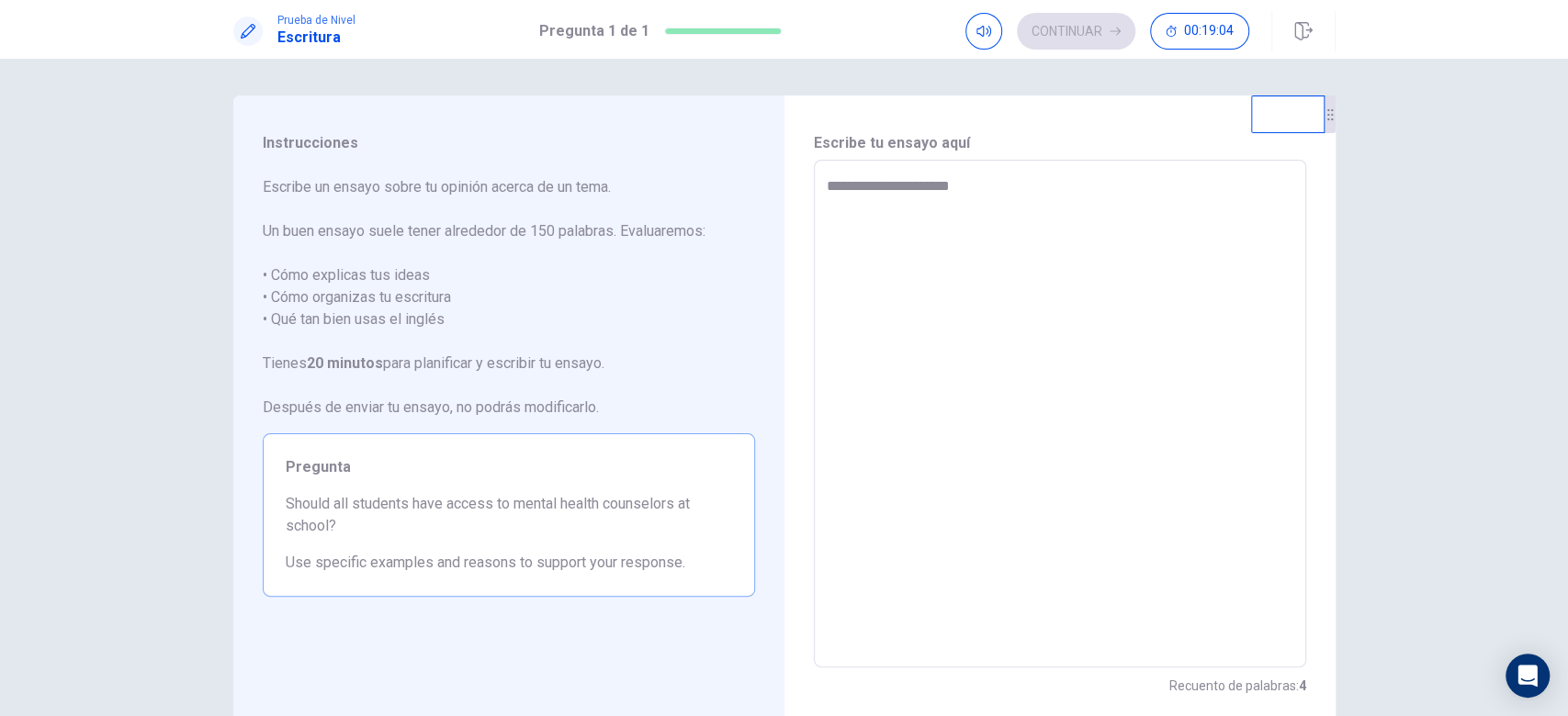 type on "*" 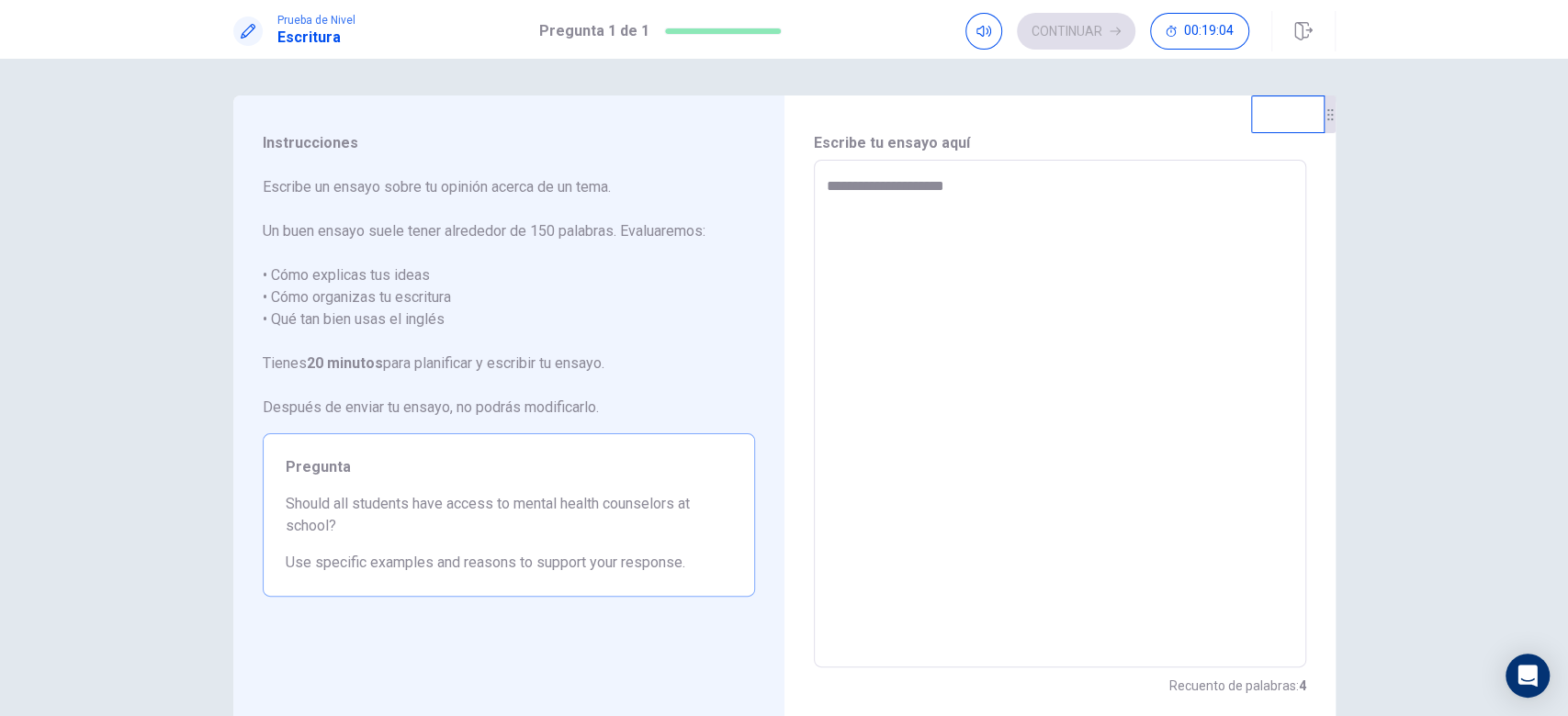 type on "*" 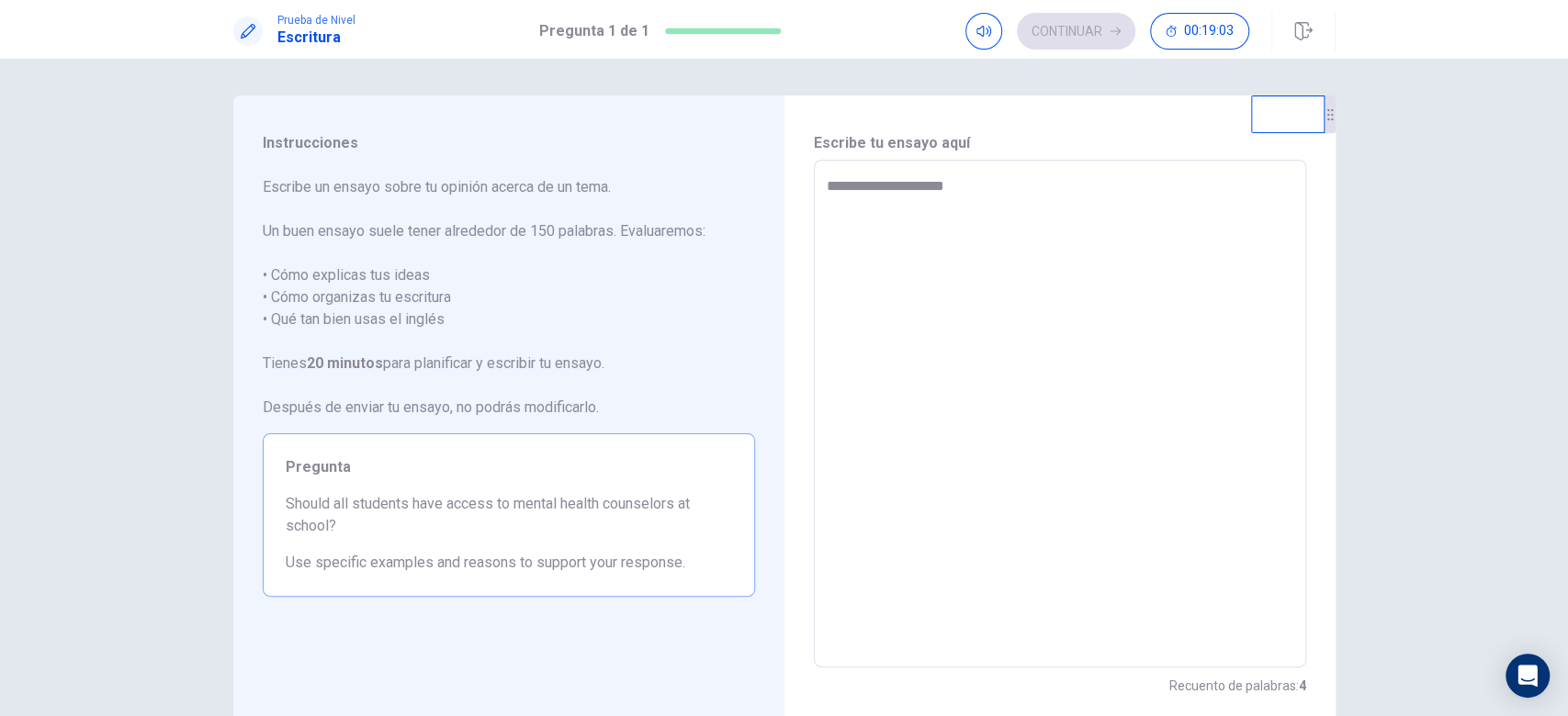 type on "**********" 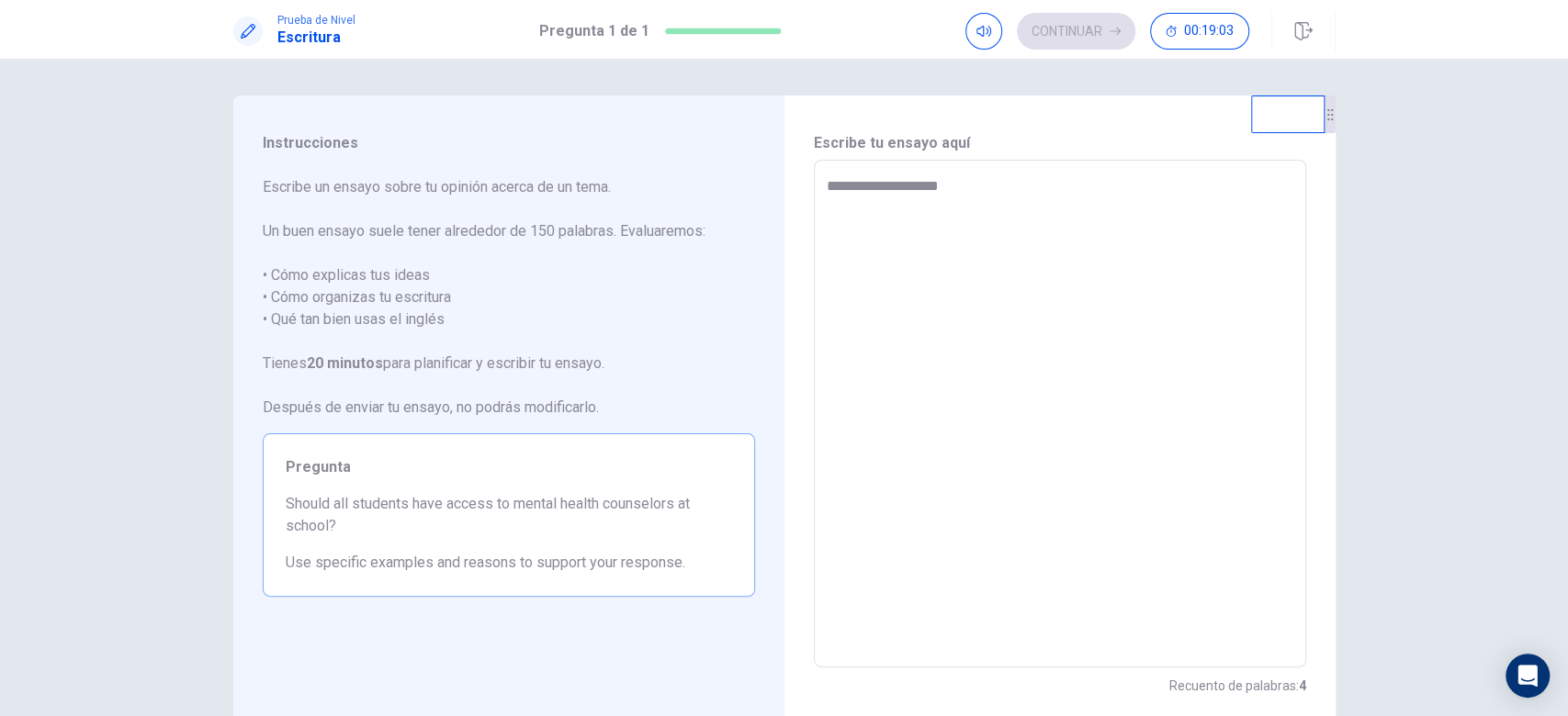 type on "**********" 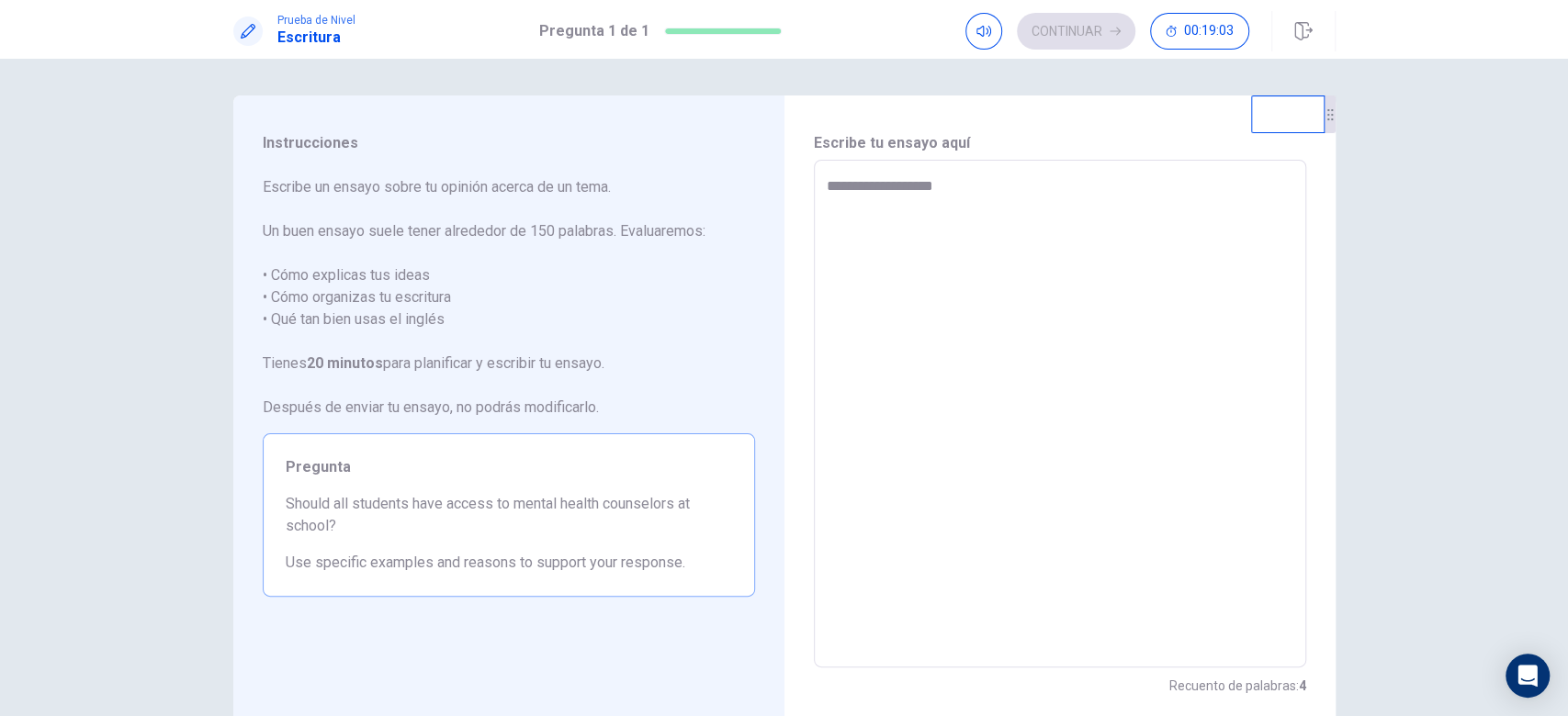 type on "**********" 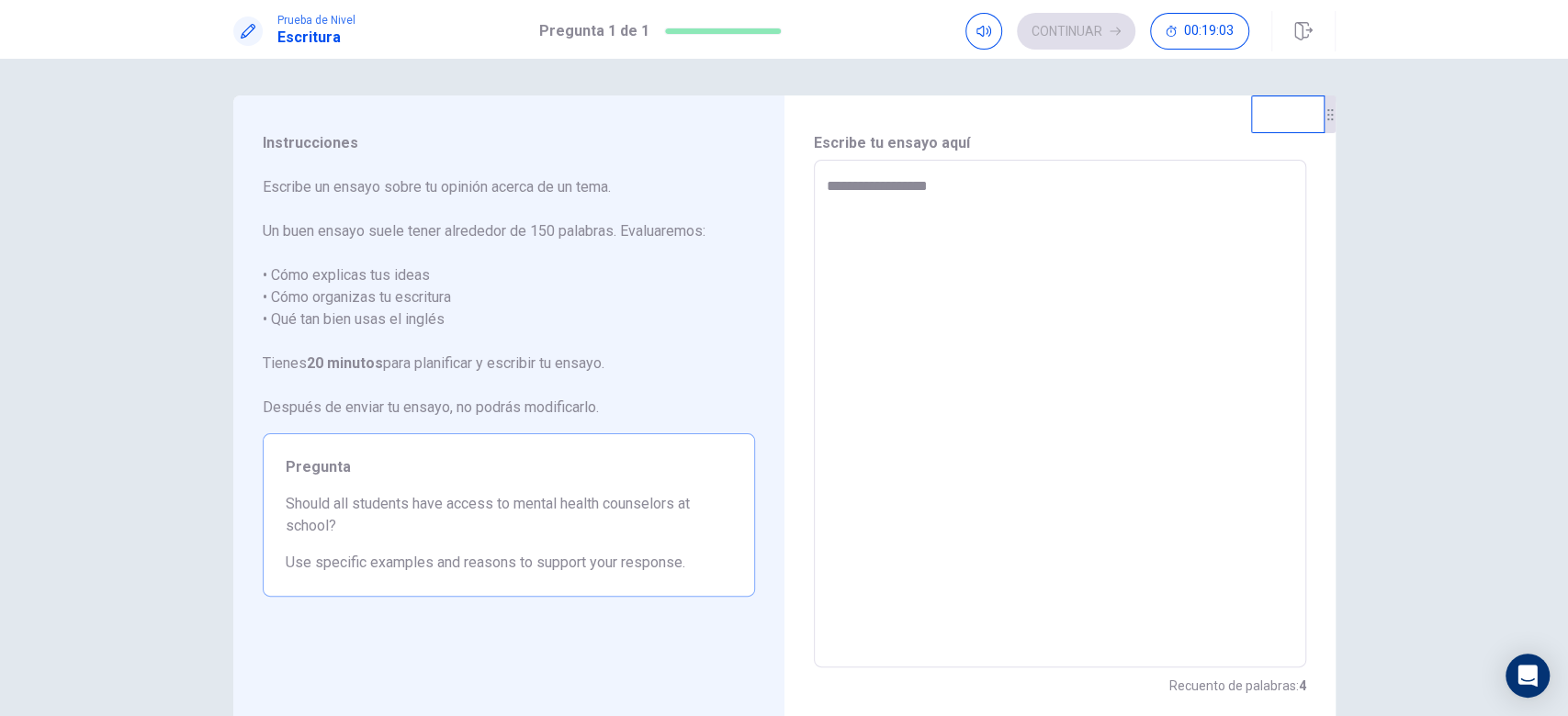 type on "**********" 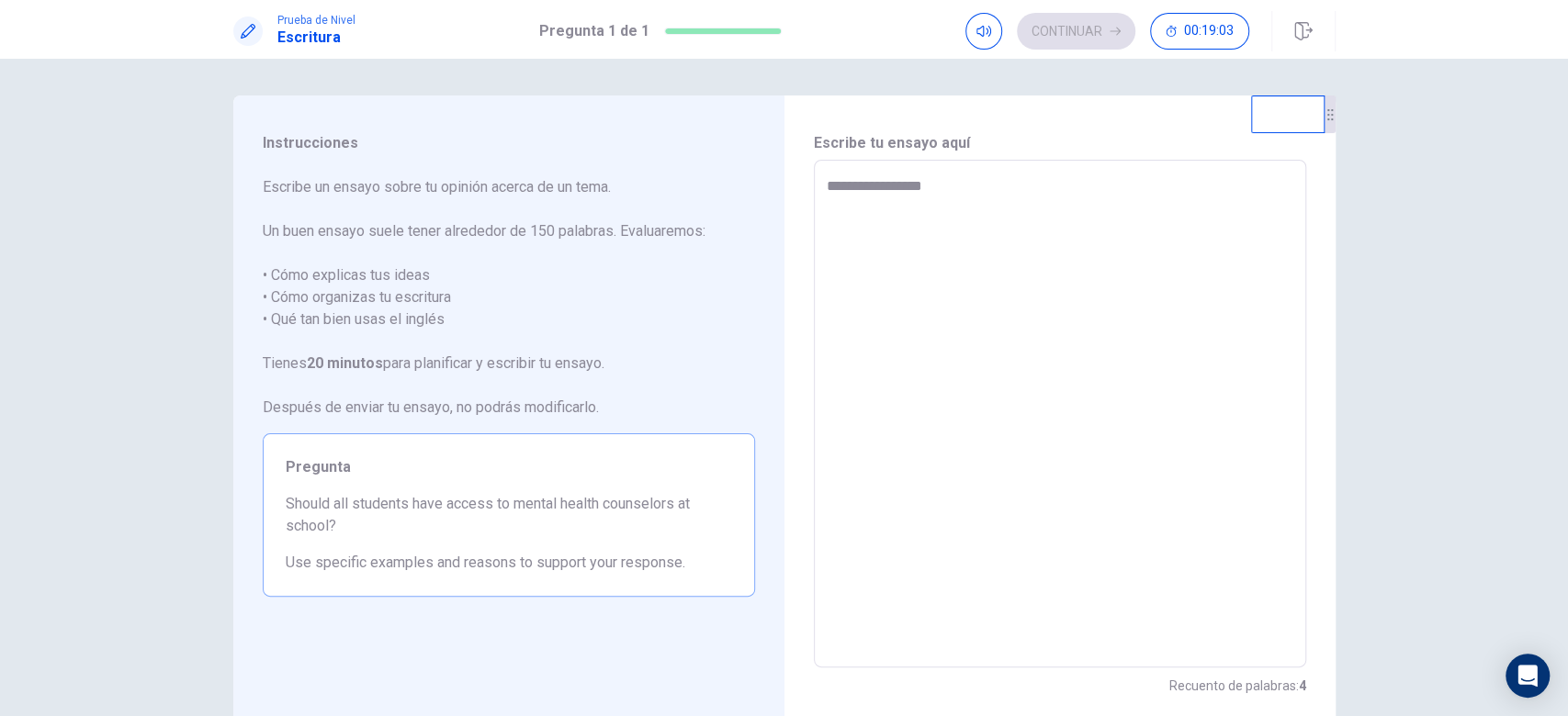type on "*" 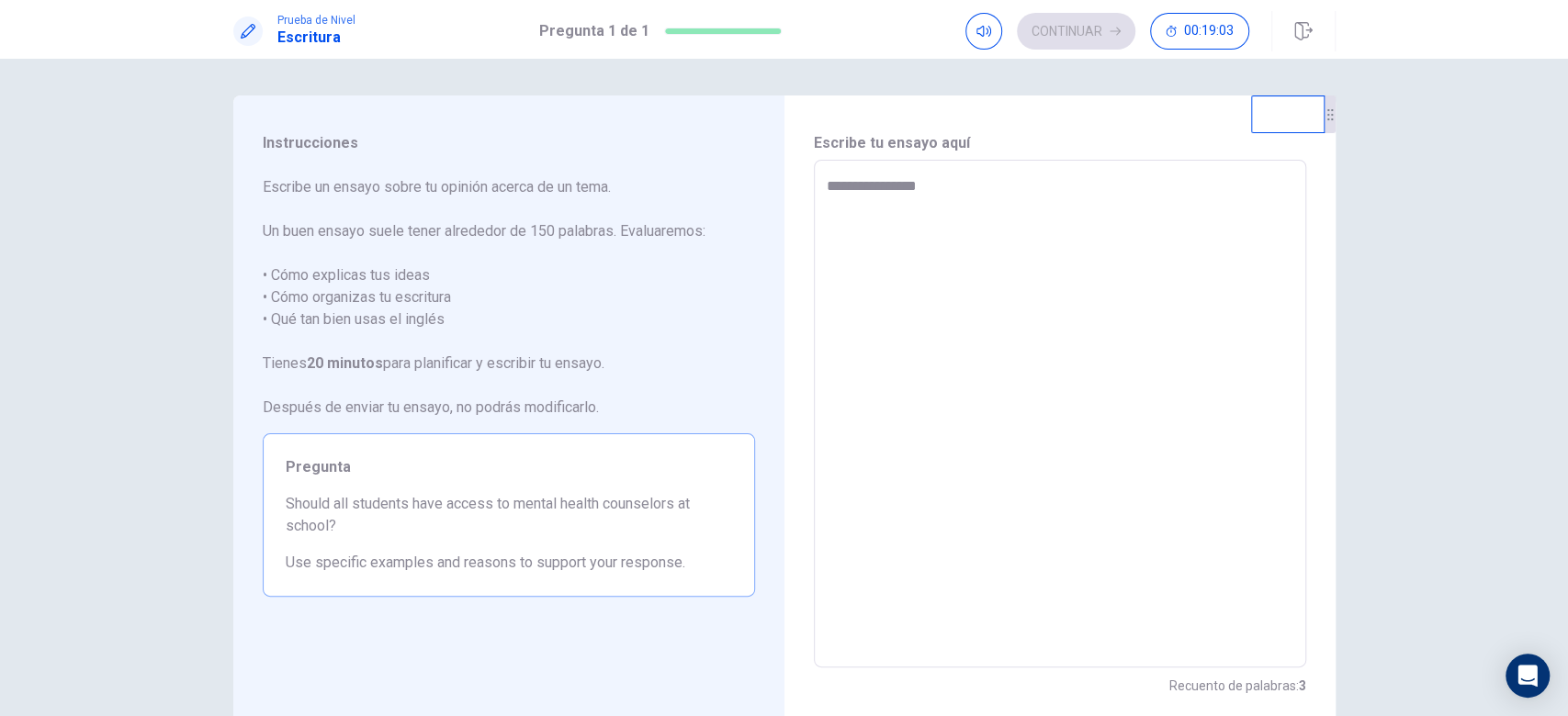 type on "**********" 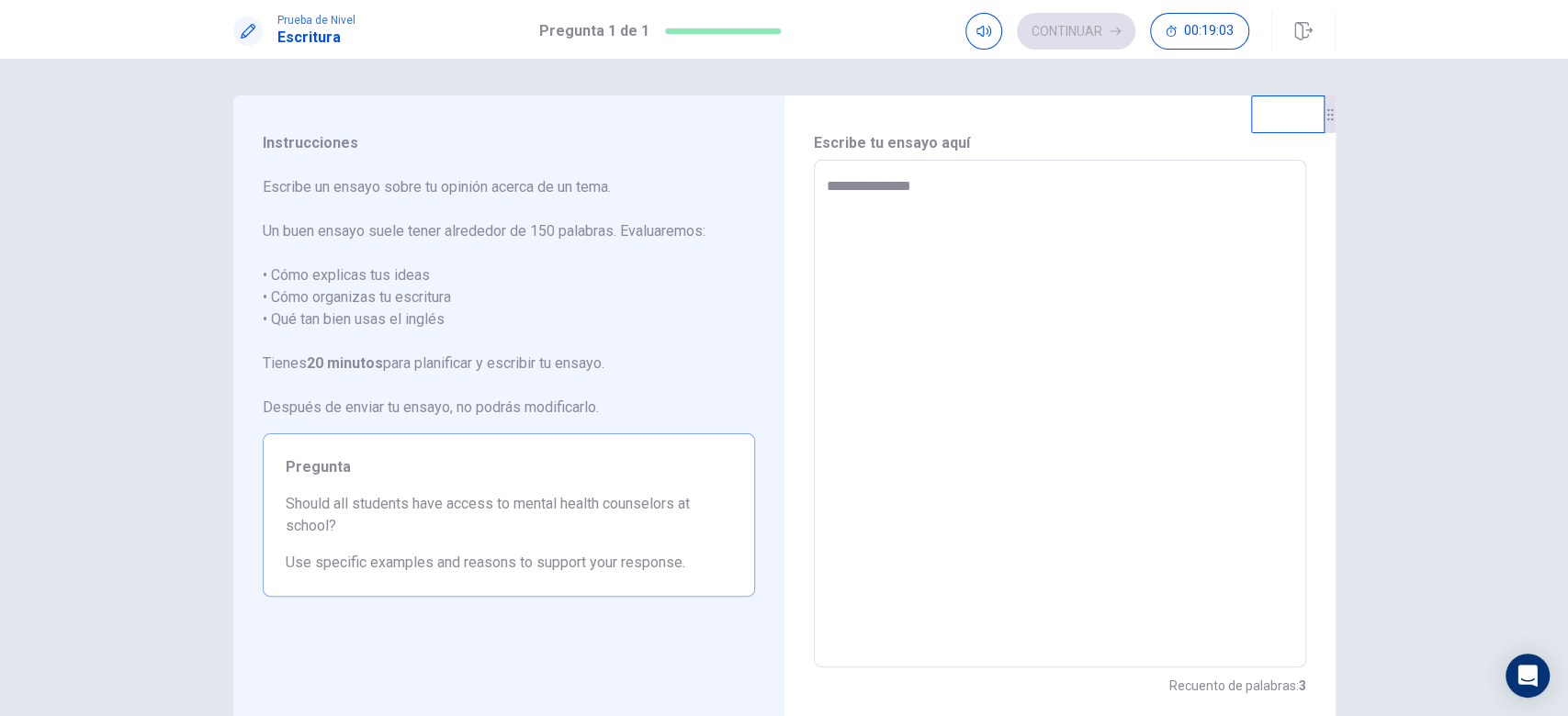 type on "*" 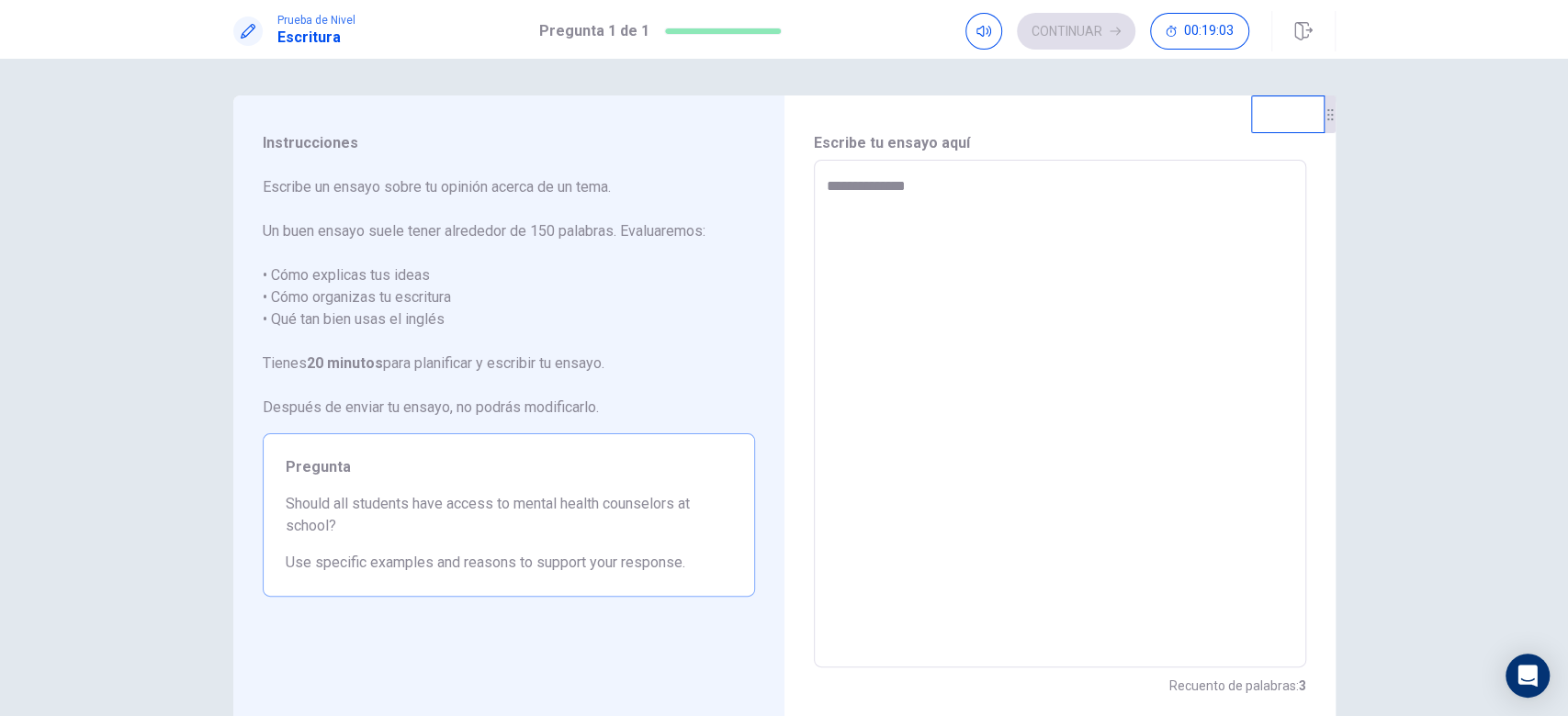 type on "*" 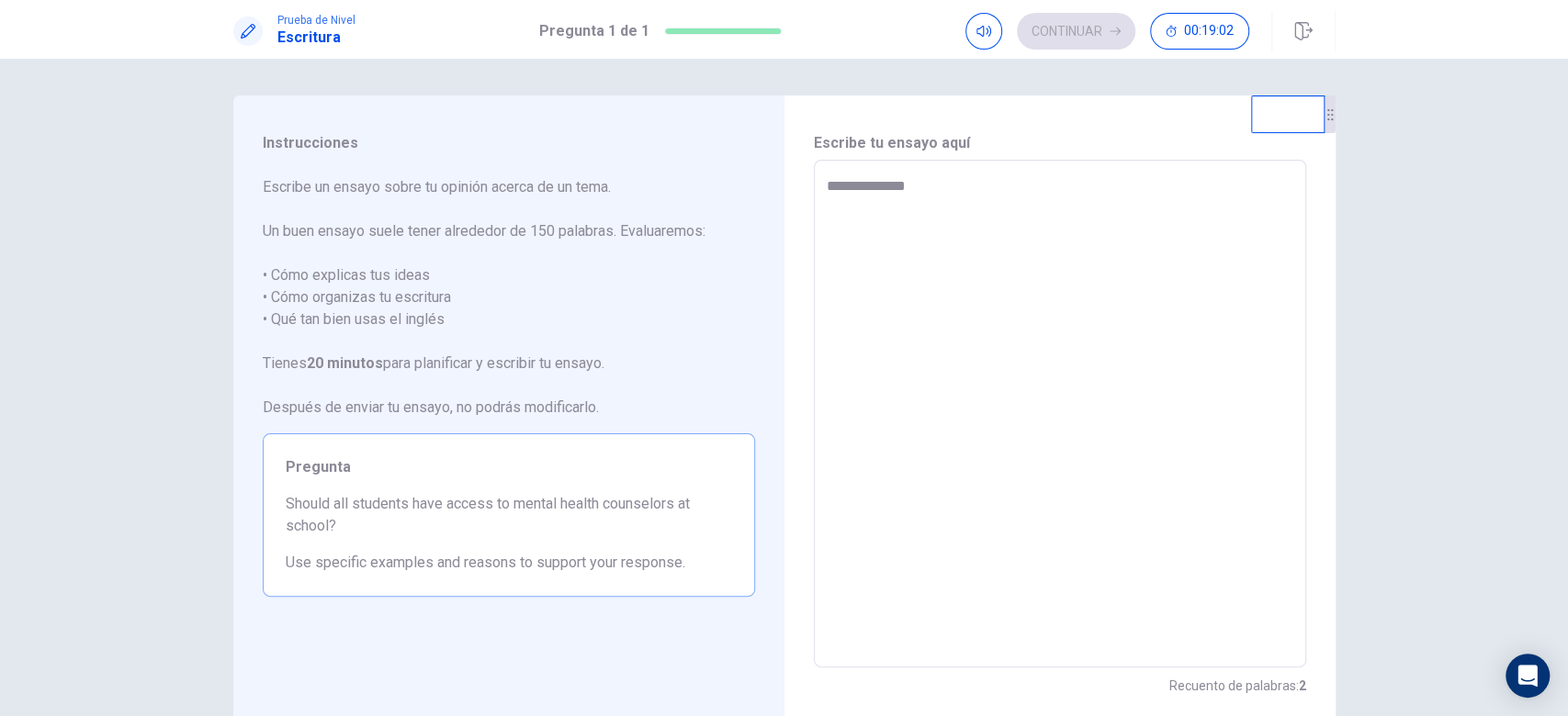 type on "**********" 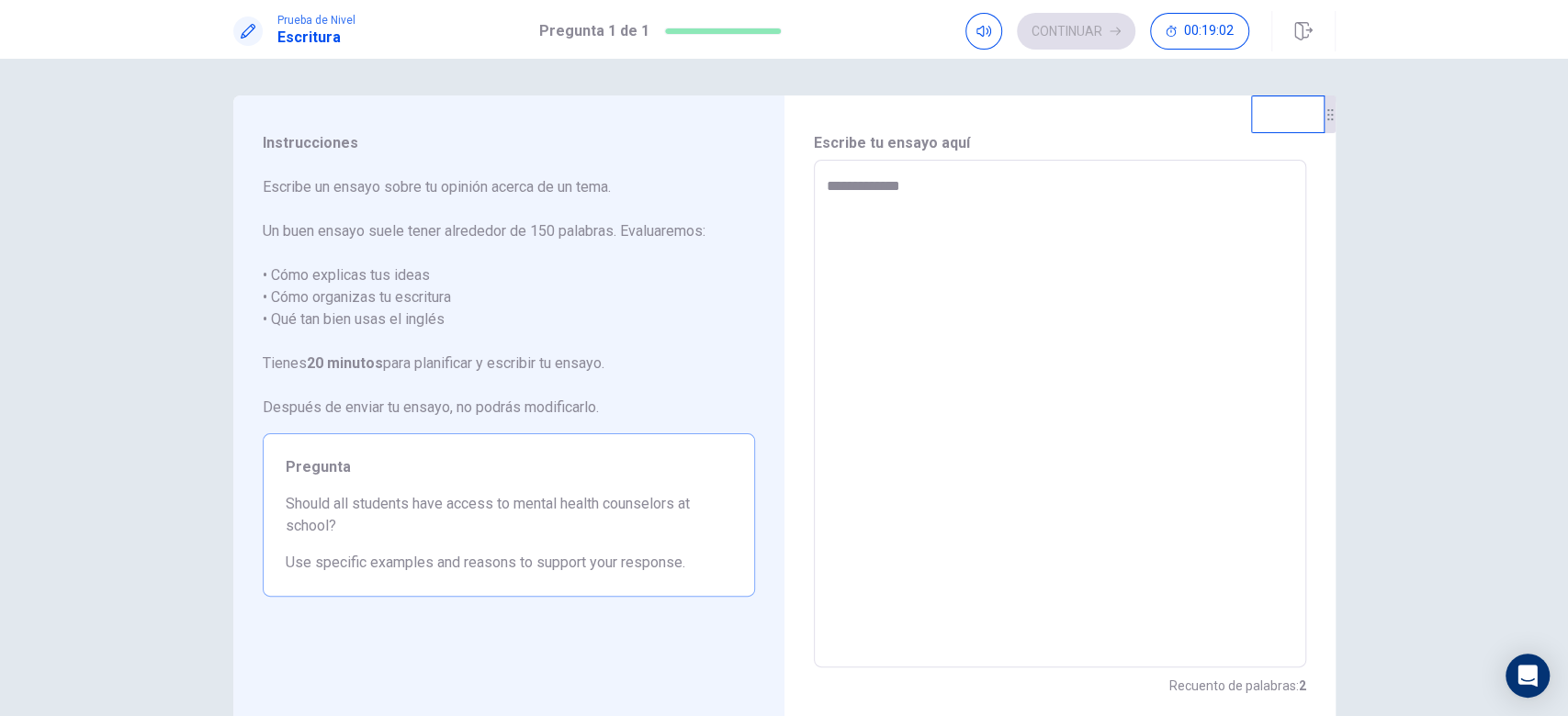 type on "*" 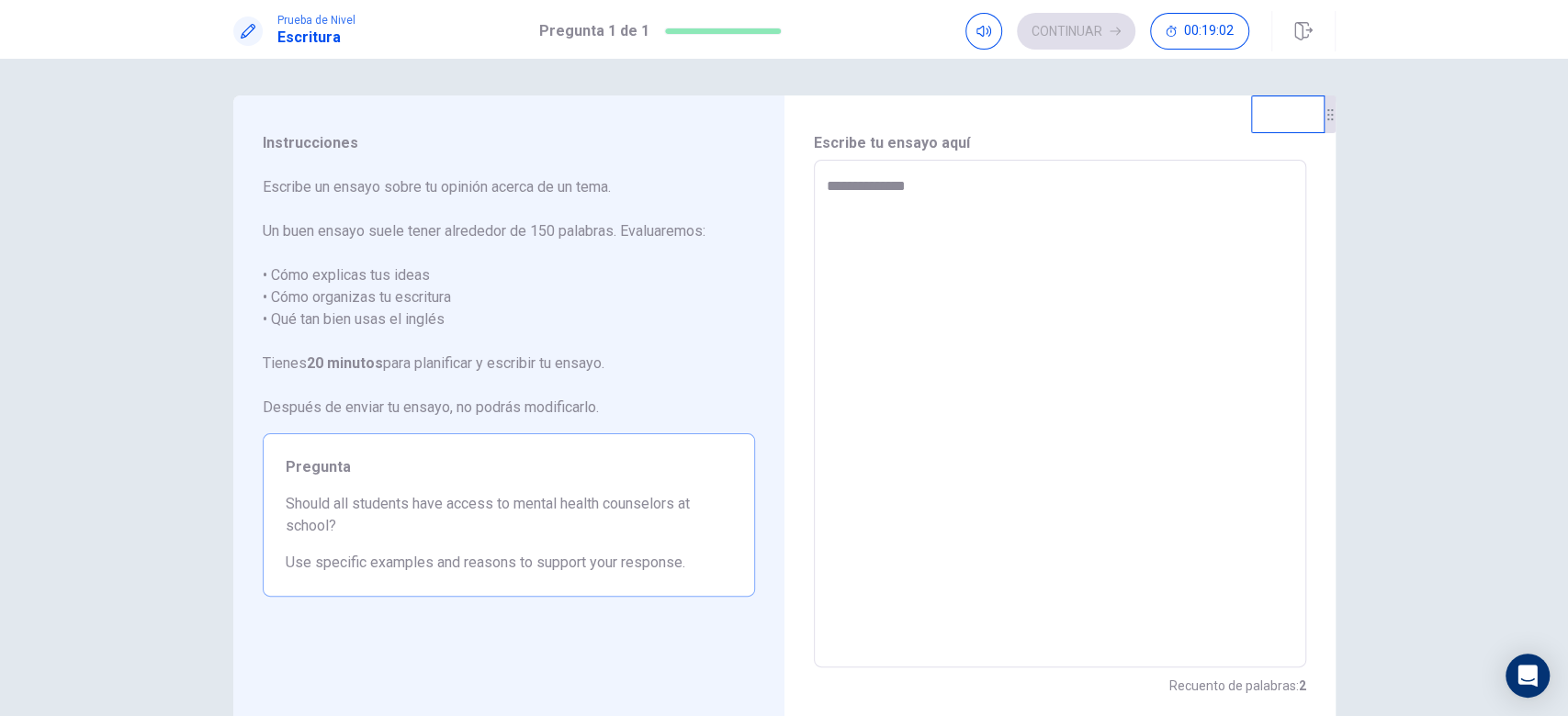 type on "*" 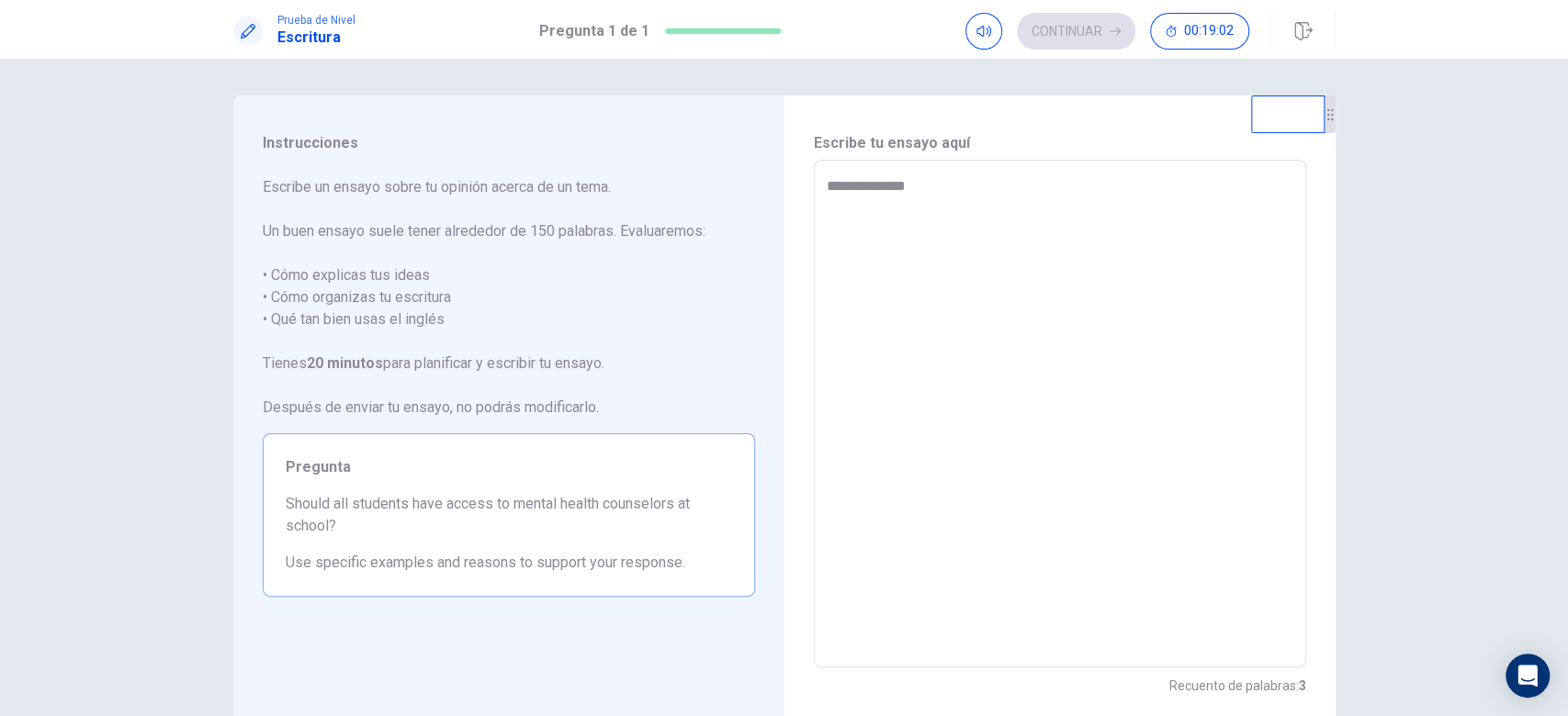 type on "**********" 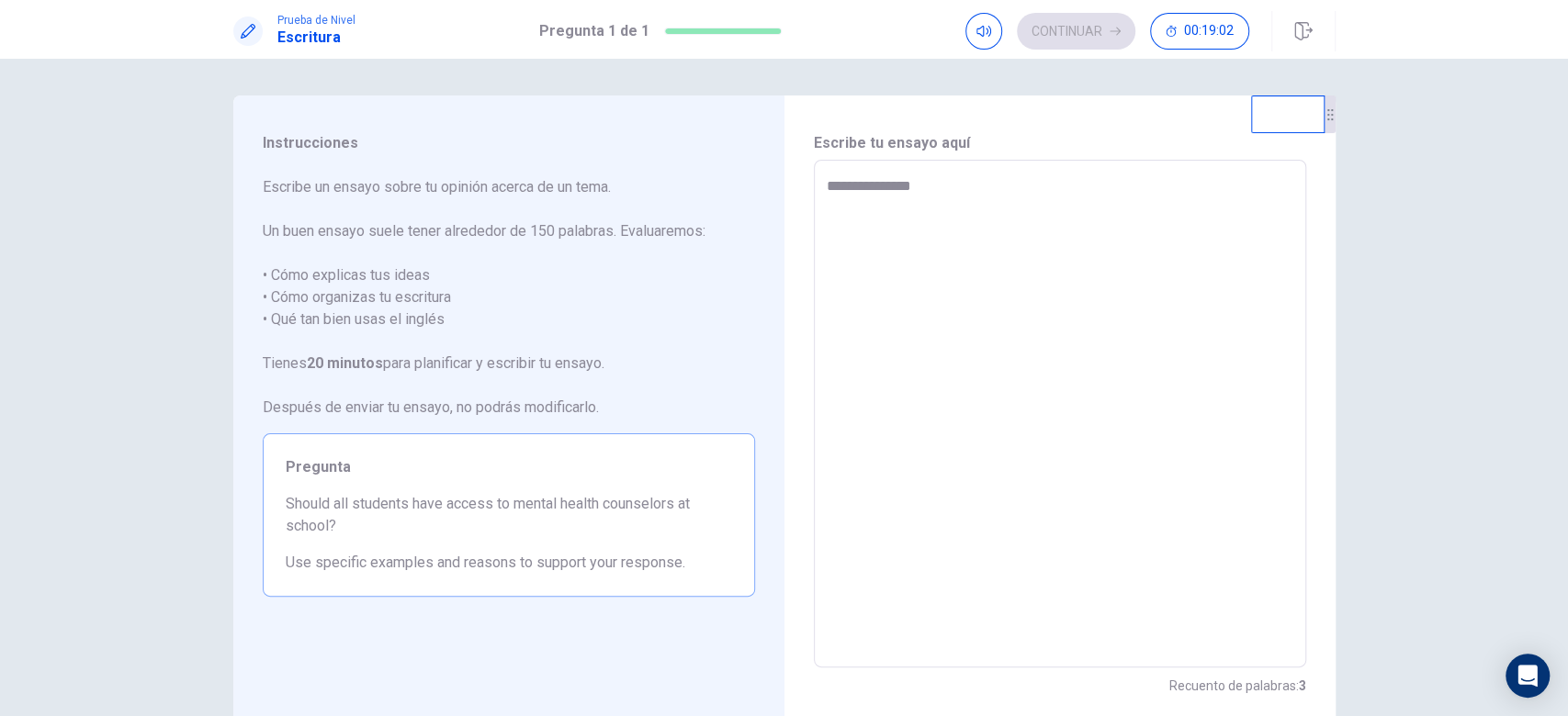 type on "*" 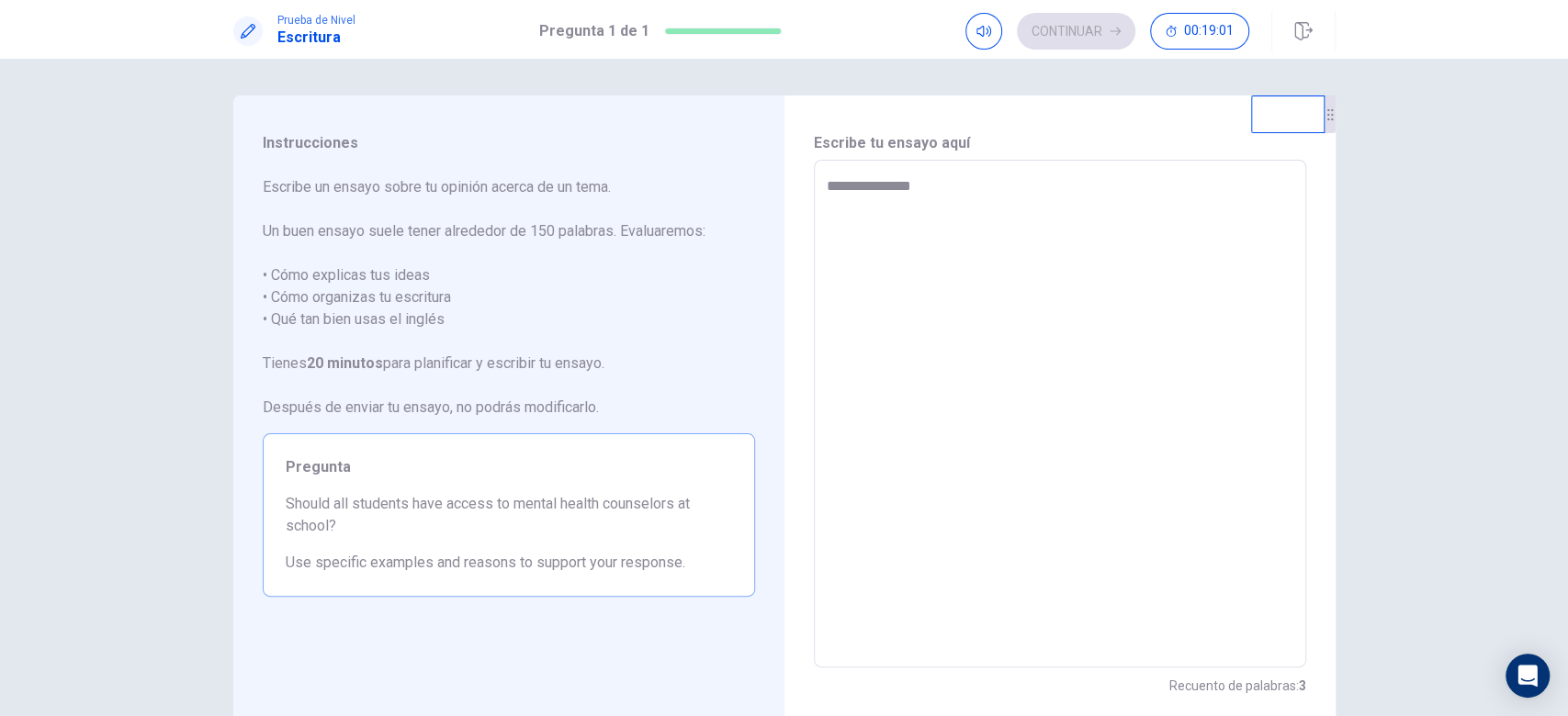 type on "**********" 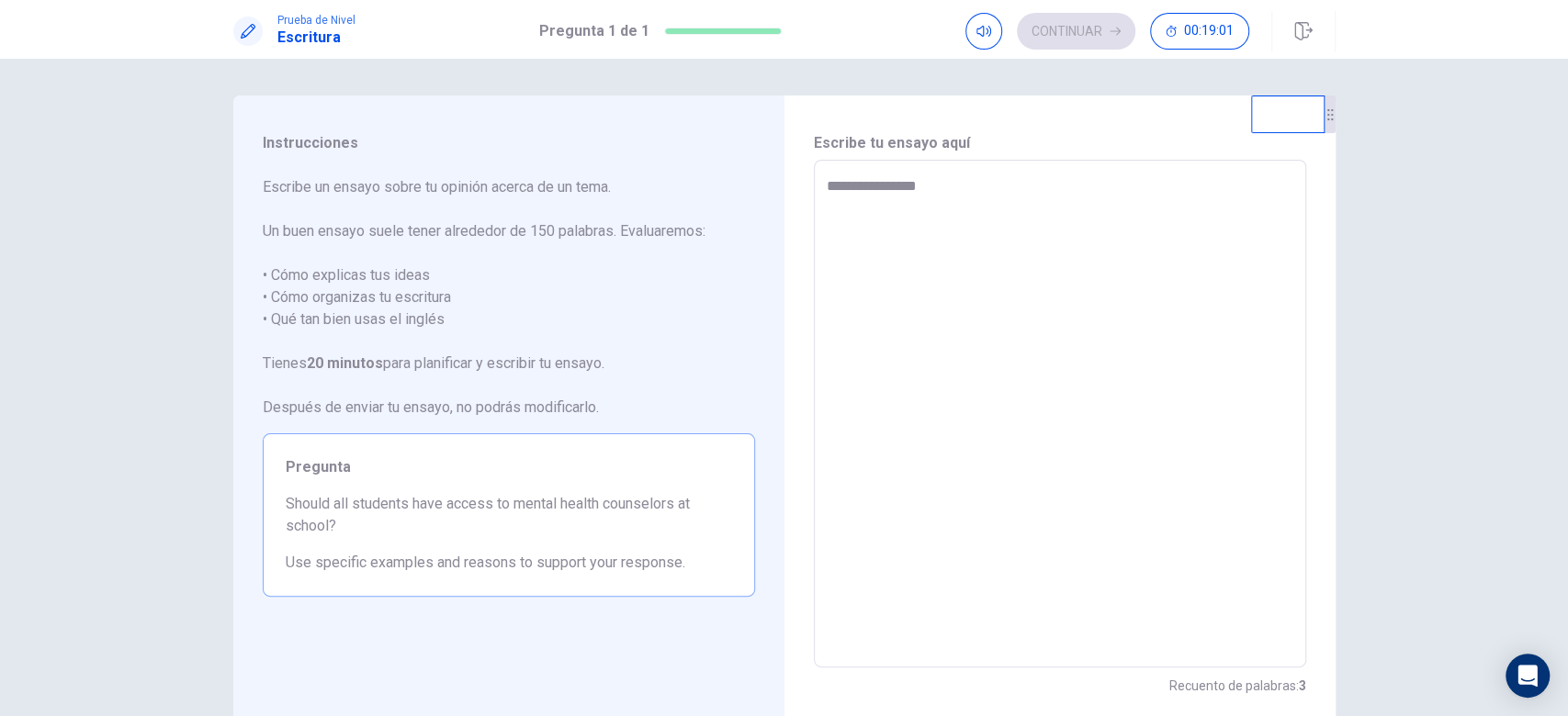 type on "*" 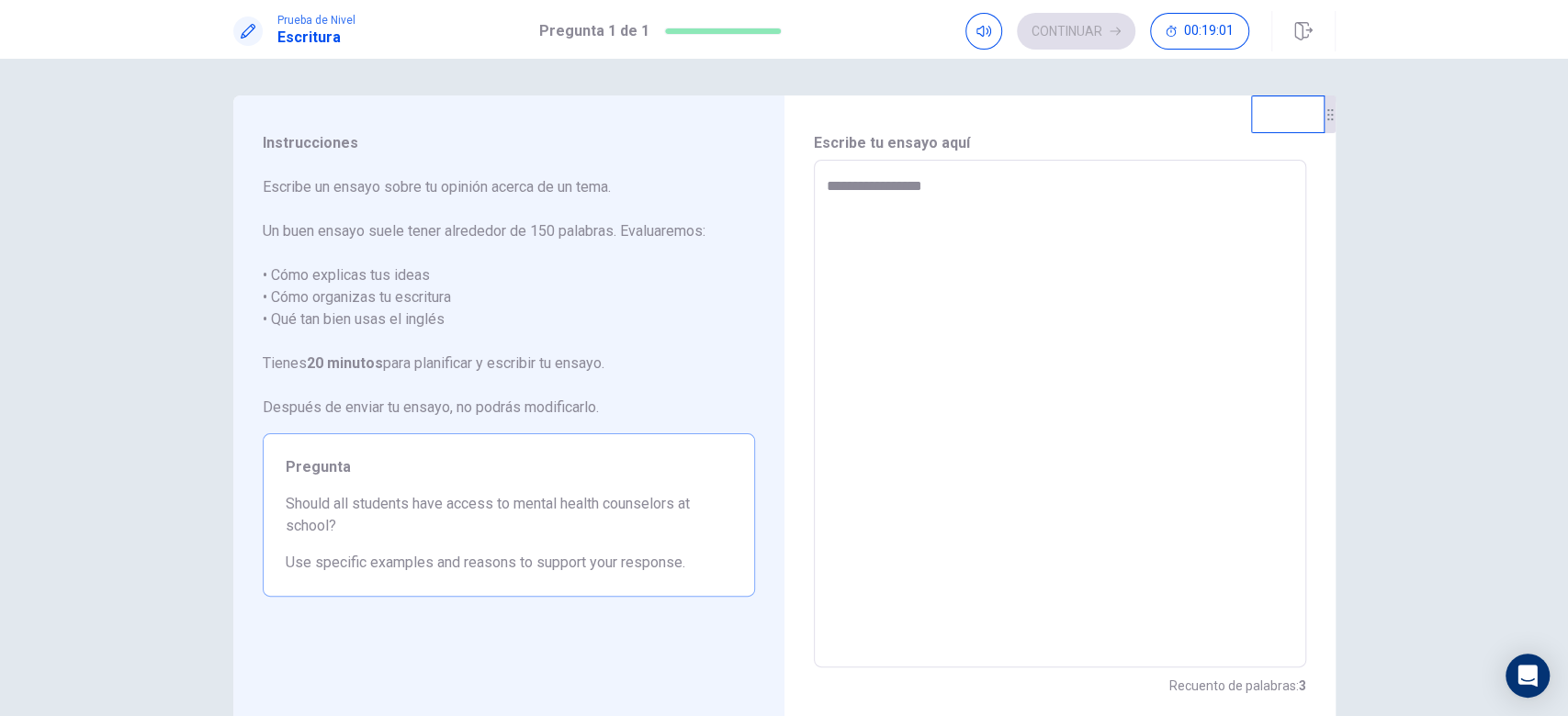 type on "*" 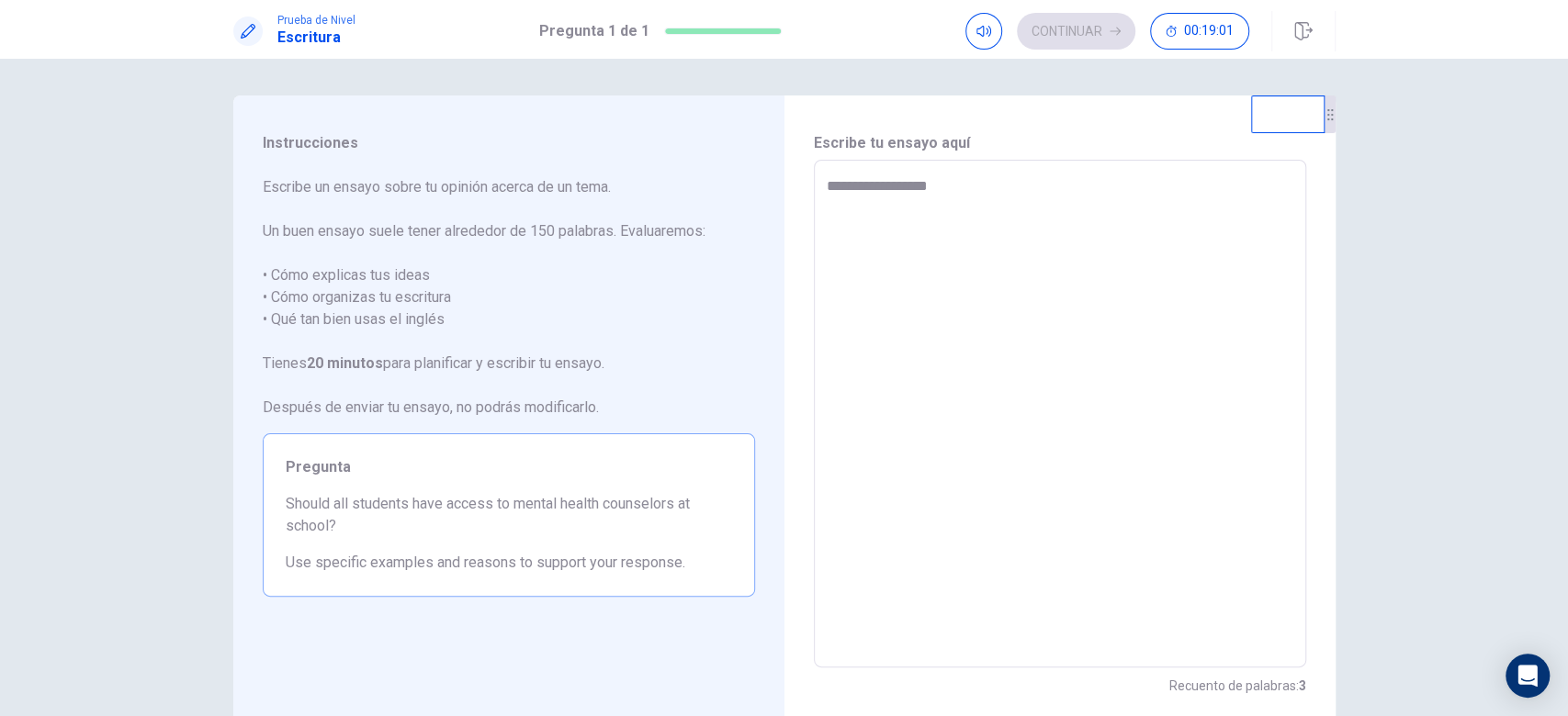 type 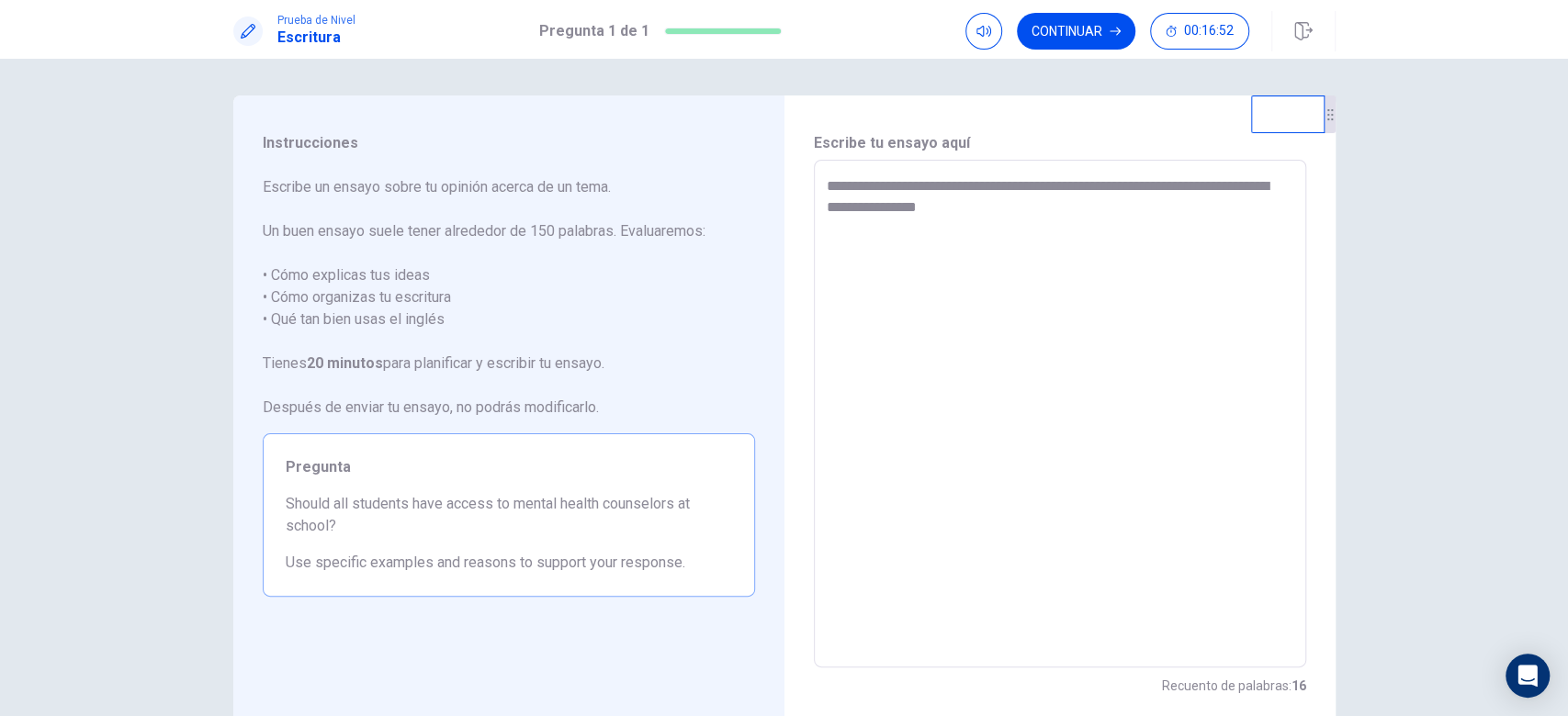 click on "**********" at bounding box center (1060, 413) 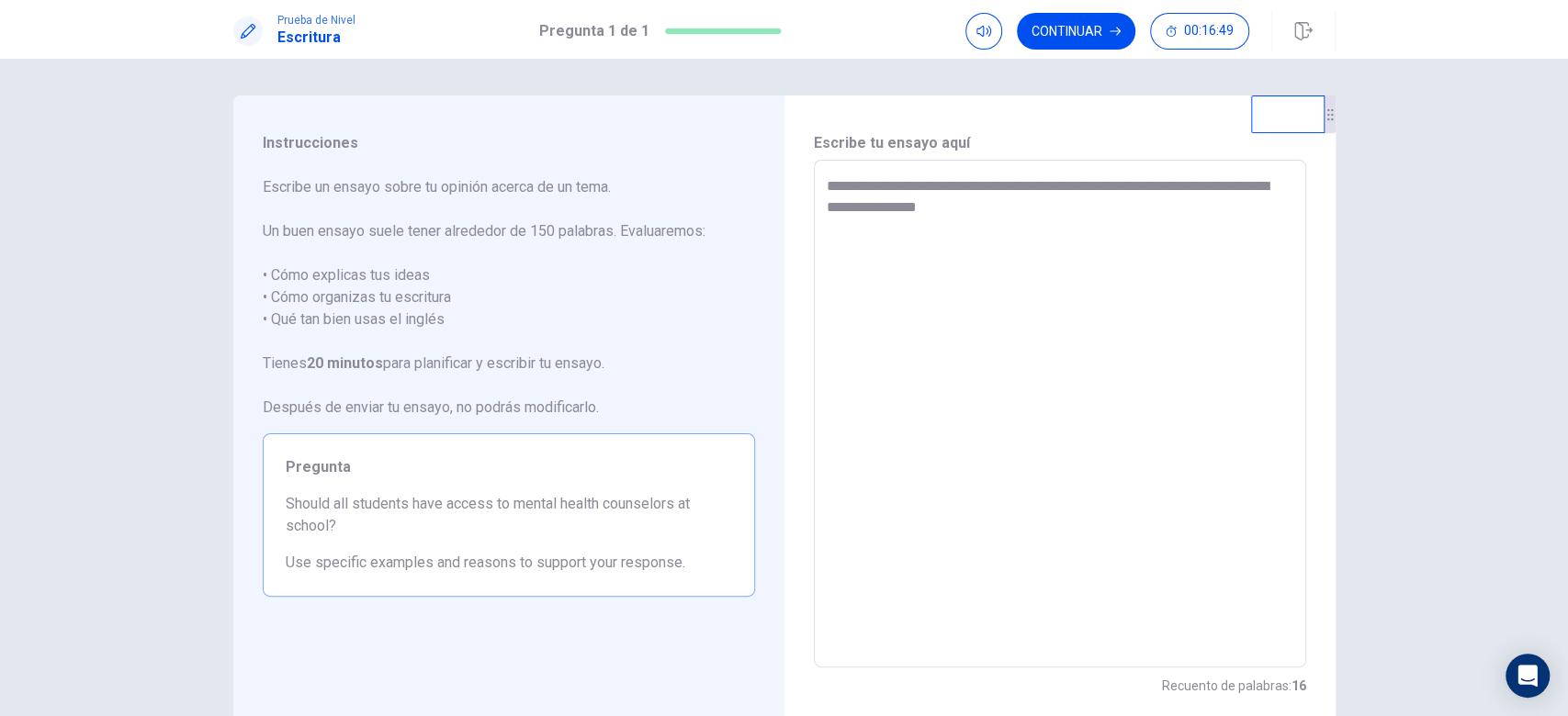click on "**********" at bounding box center [1060, 413] 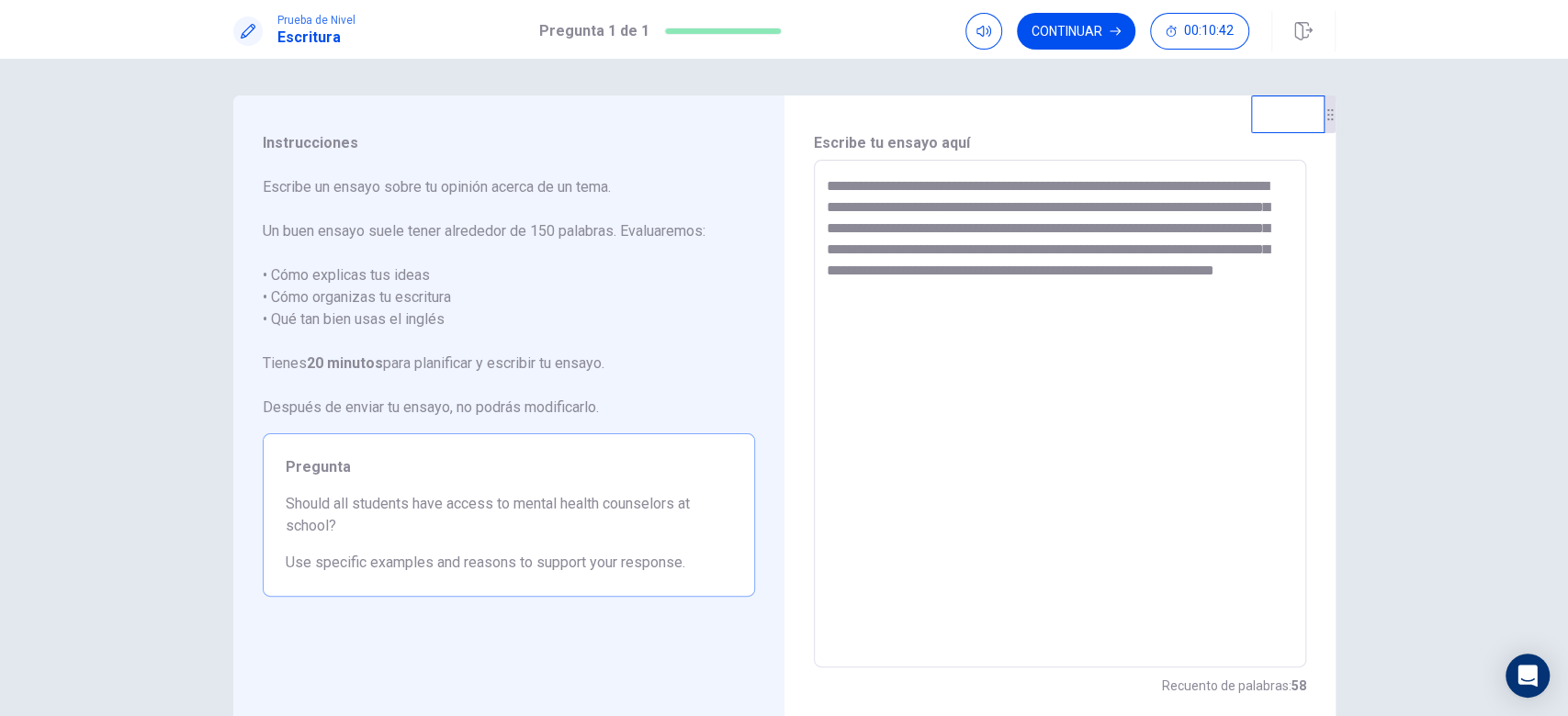 click on "**********" at bounding box center (1060, 414) 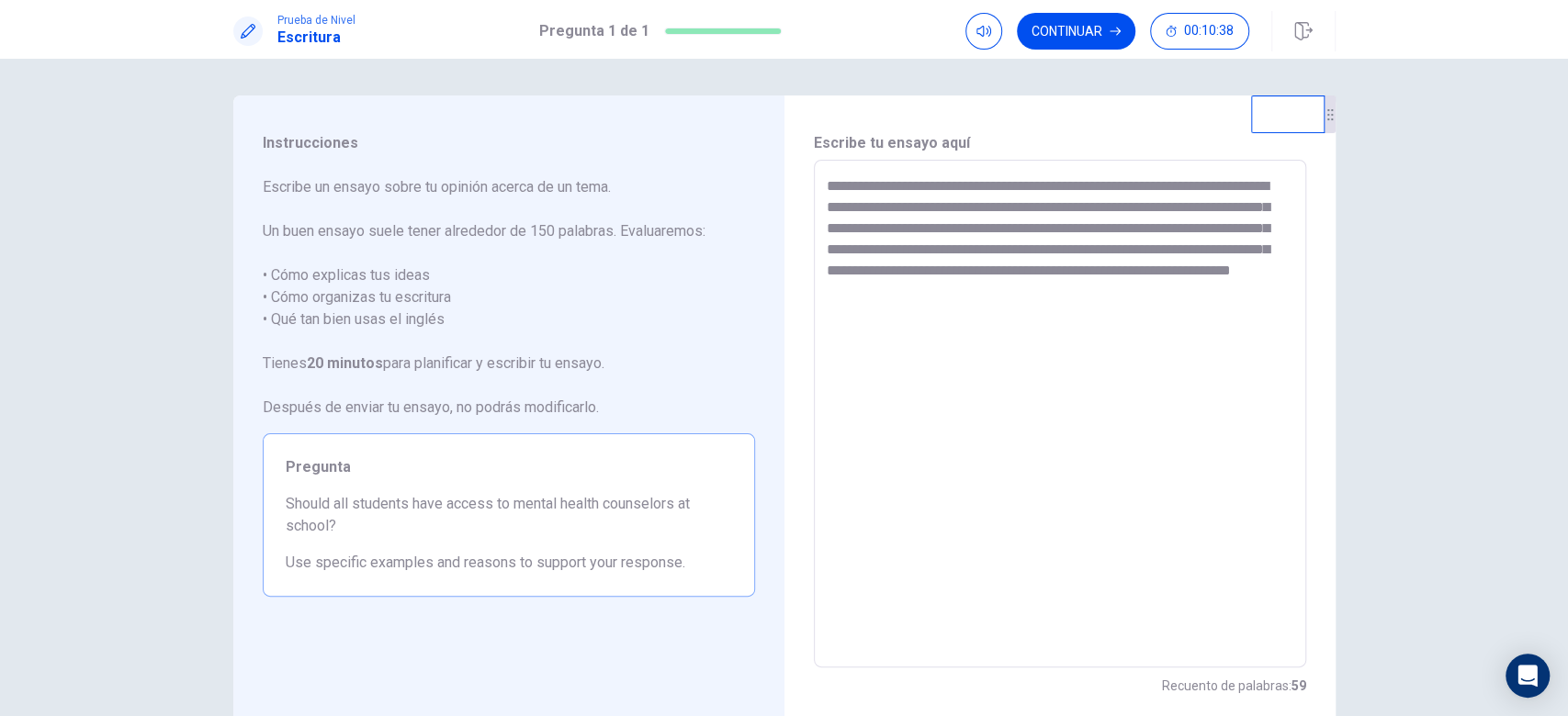 click on "**********" at bounding box center (1060, 414) 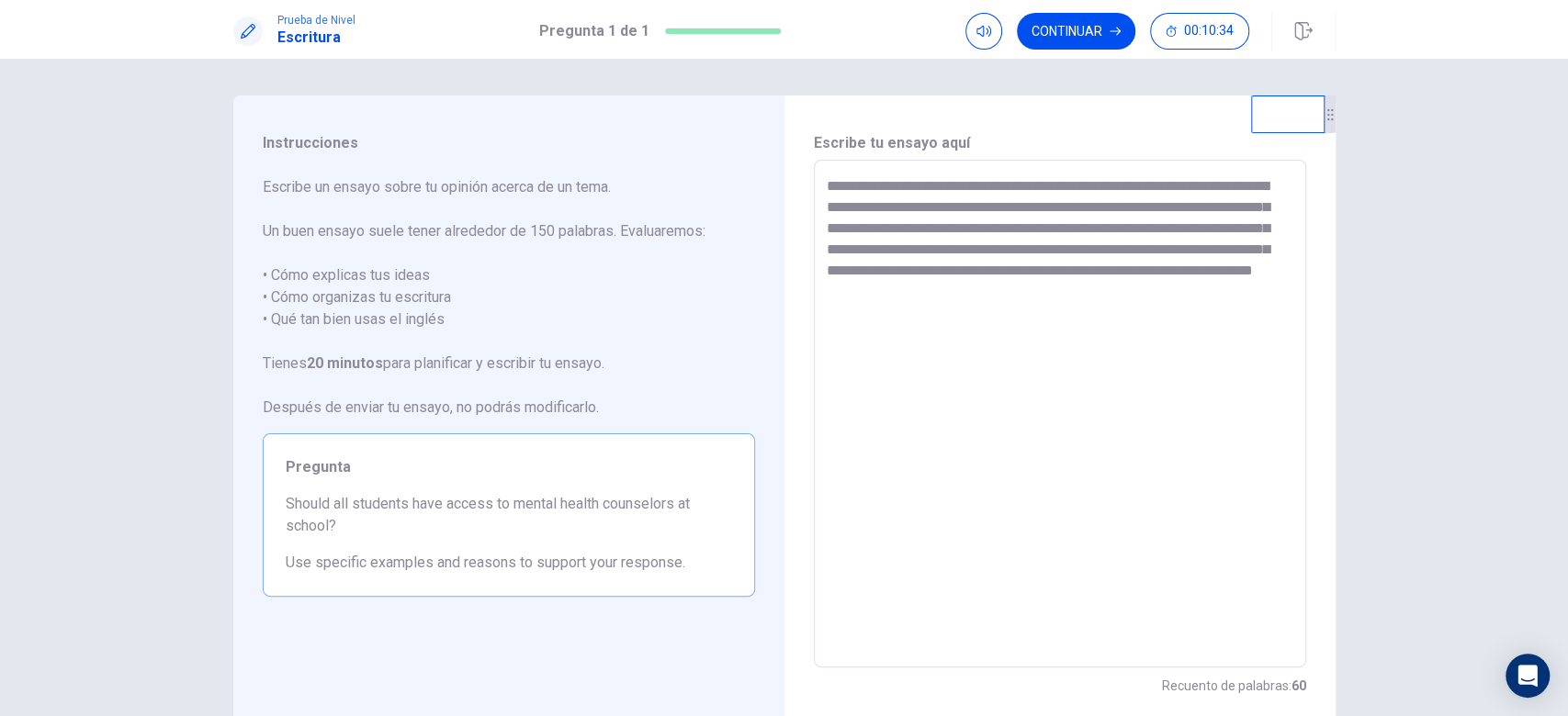click on "**********" at bounding box center [1060, 414] 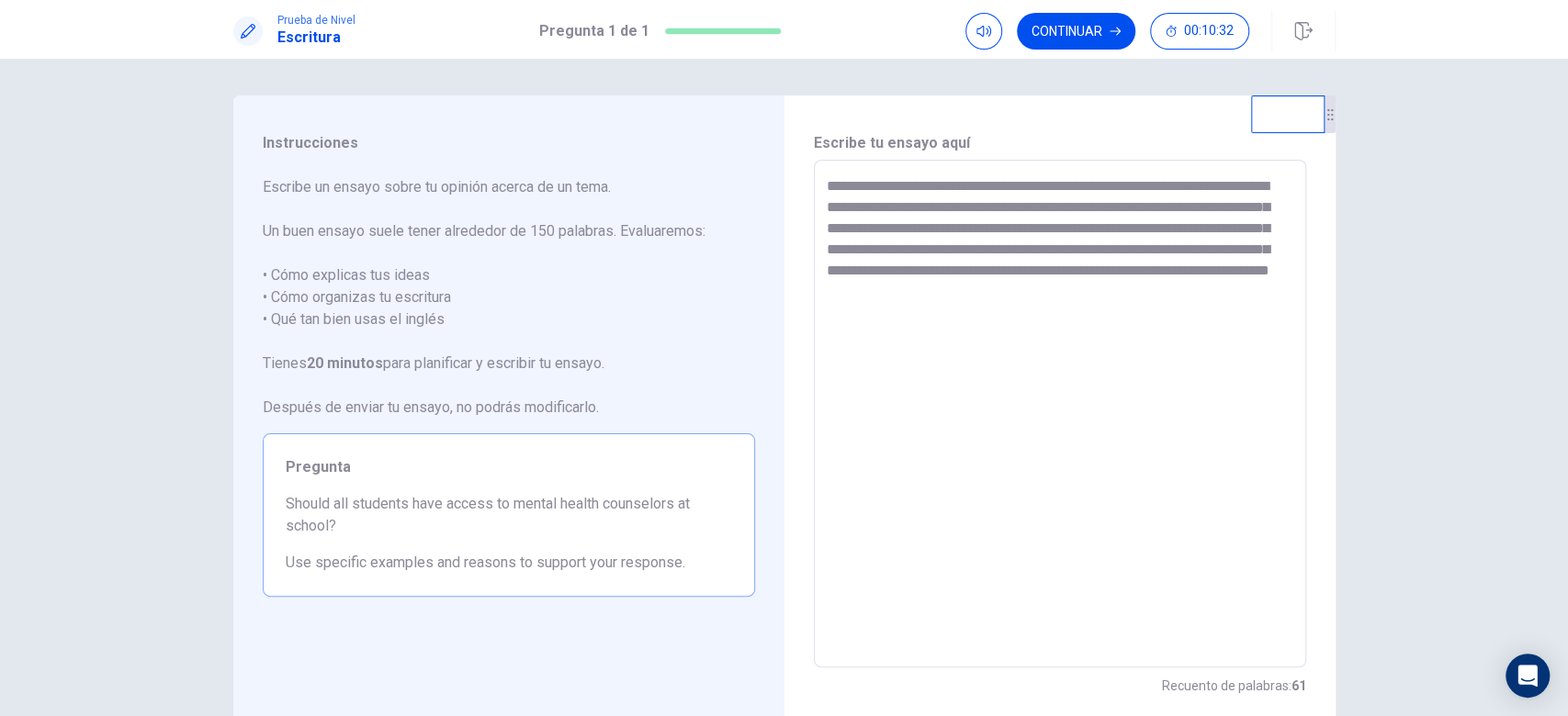 click on "**********" at bounding box center [1060, 414] 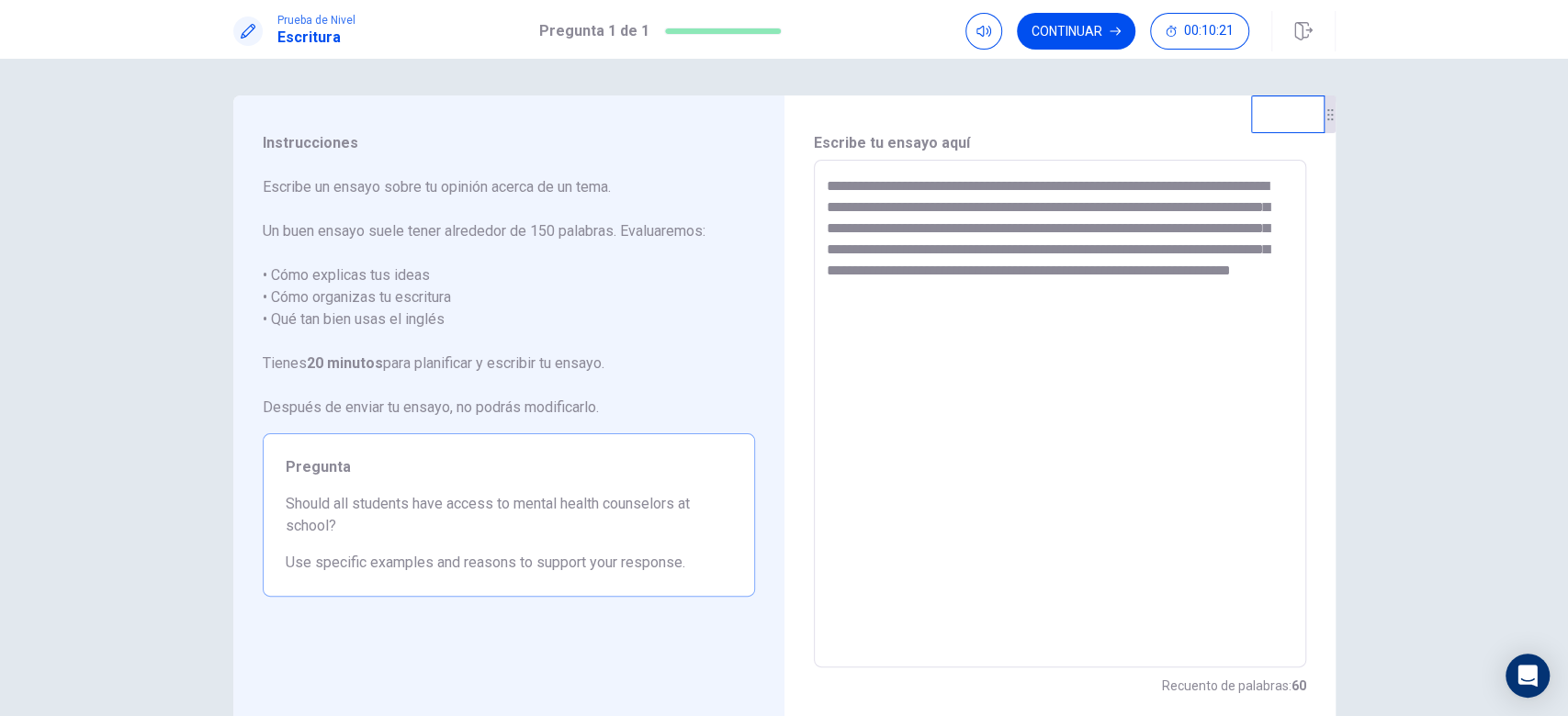 click on "**********" at bounding box center (1060, 414) 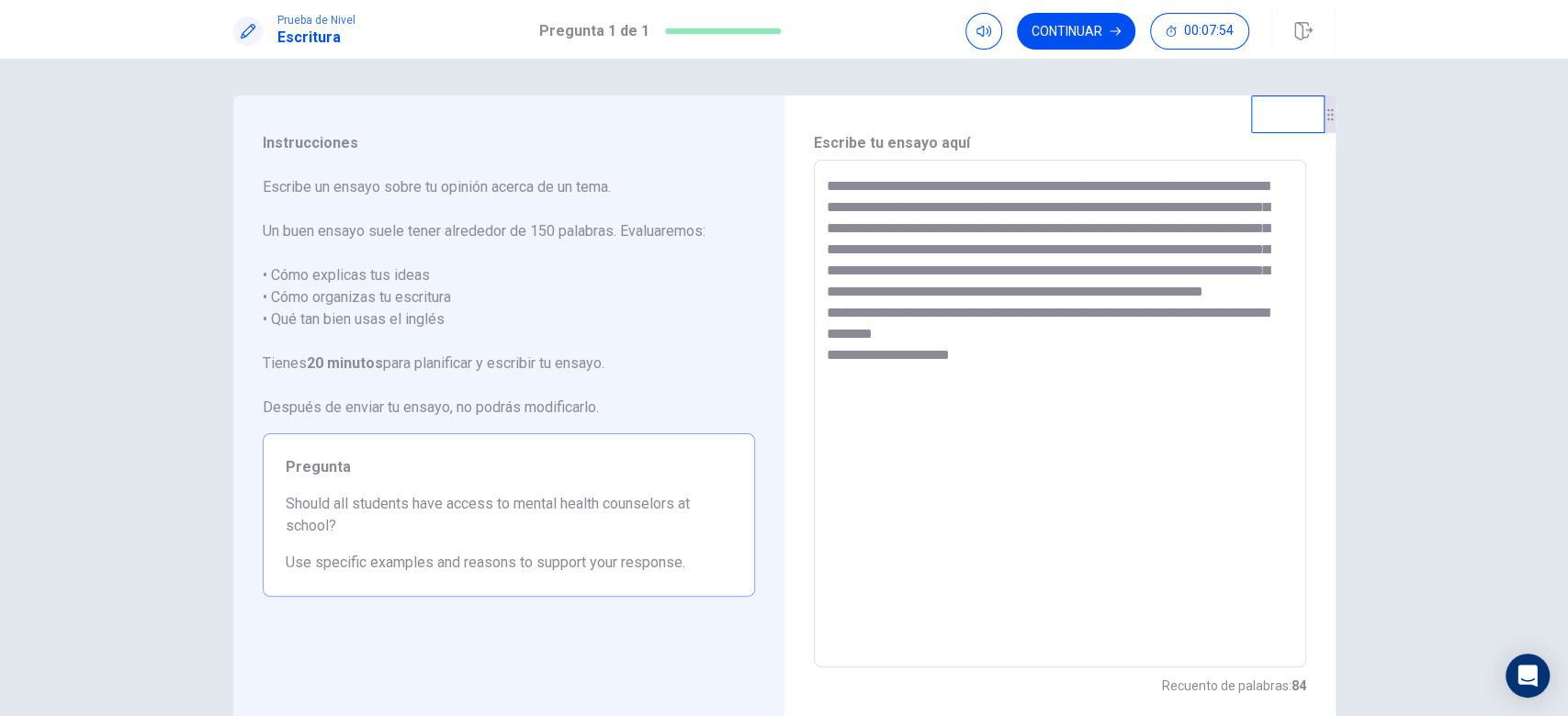 click on "**********" at bounding box center (1060, 414) 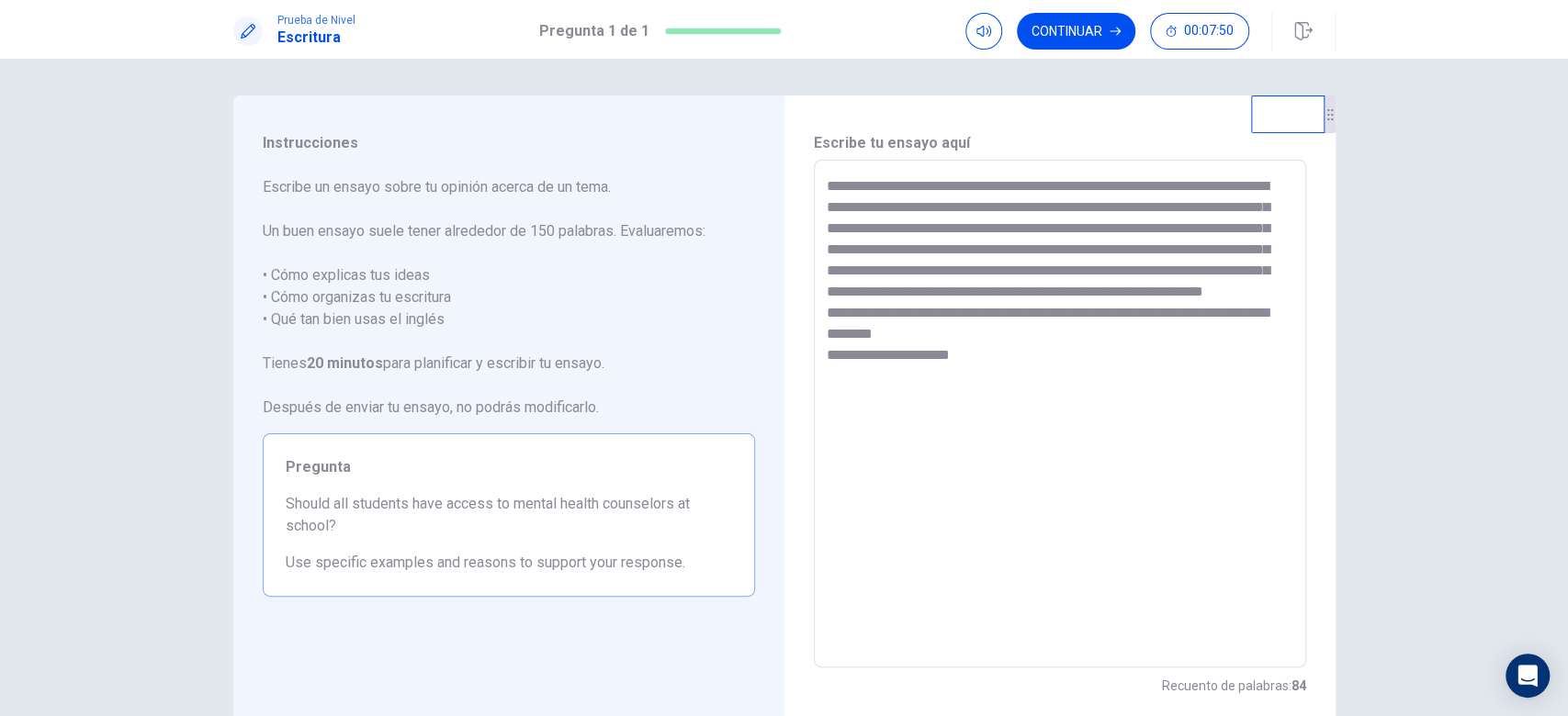 click on "**********" at bounding box center [1060, 414] 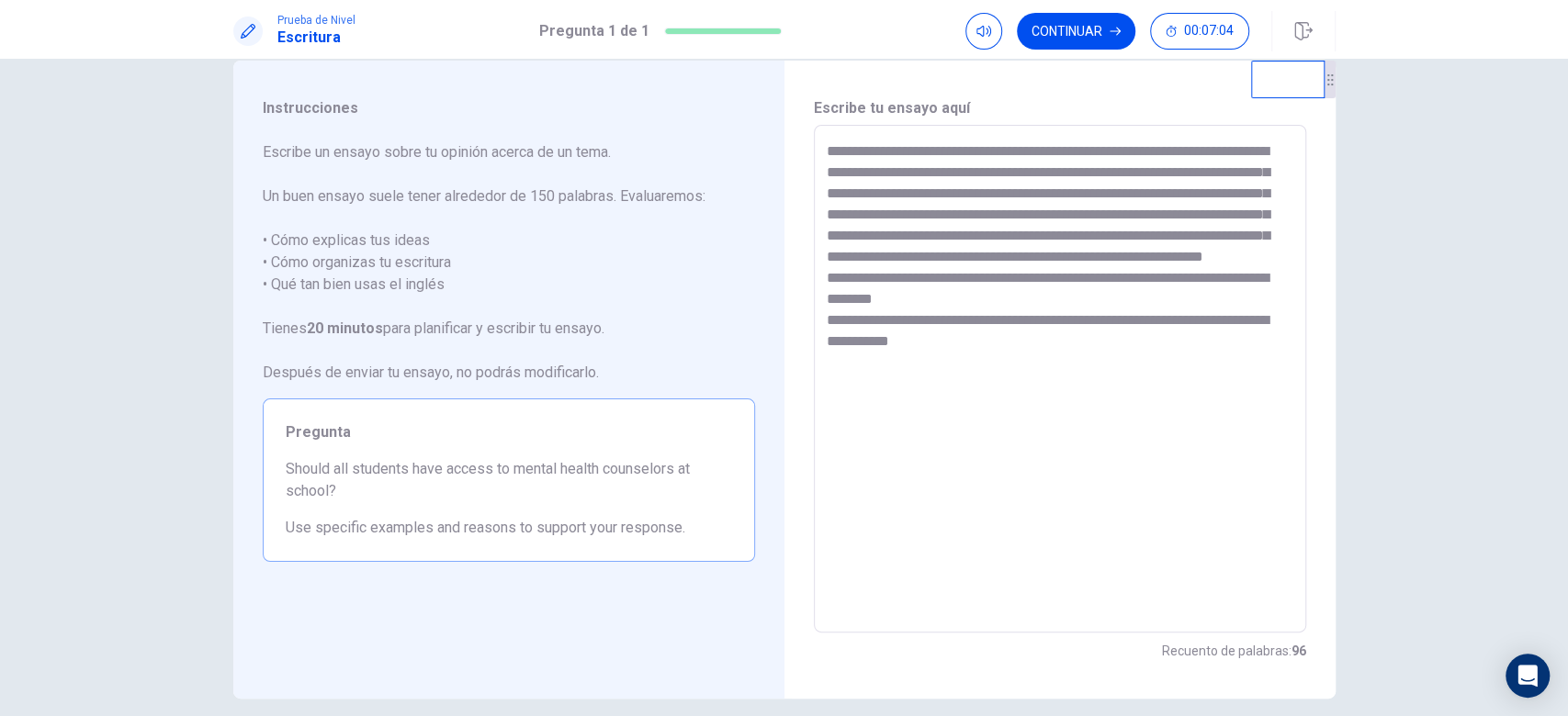scroll, scrollTop: 0, scrollLeft: 0, axis: both 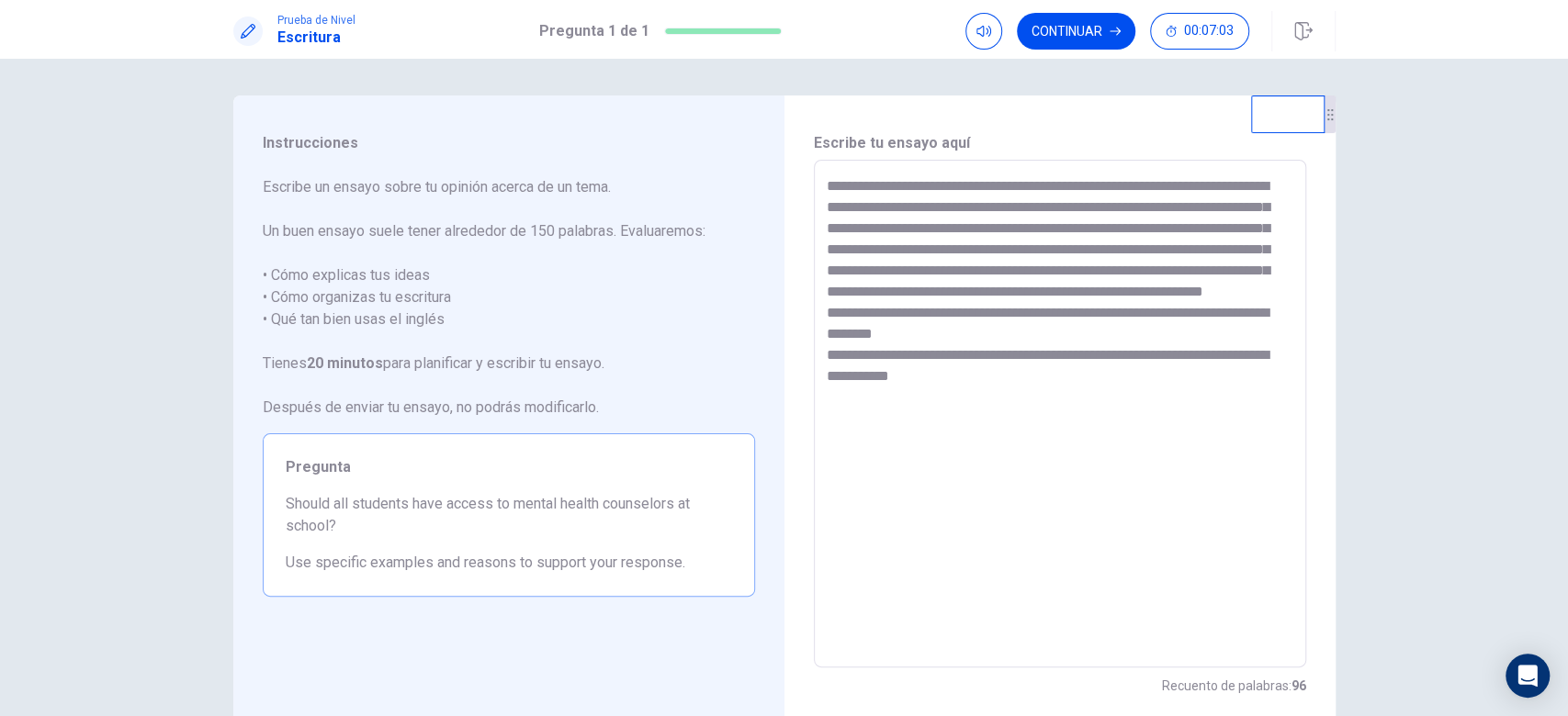 click on "Prueba de Nivel   Escritura Pregunta 1 de 1 Continuar 00:07:03" at bounding box center [784, 29] 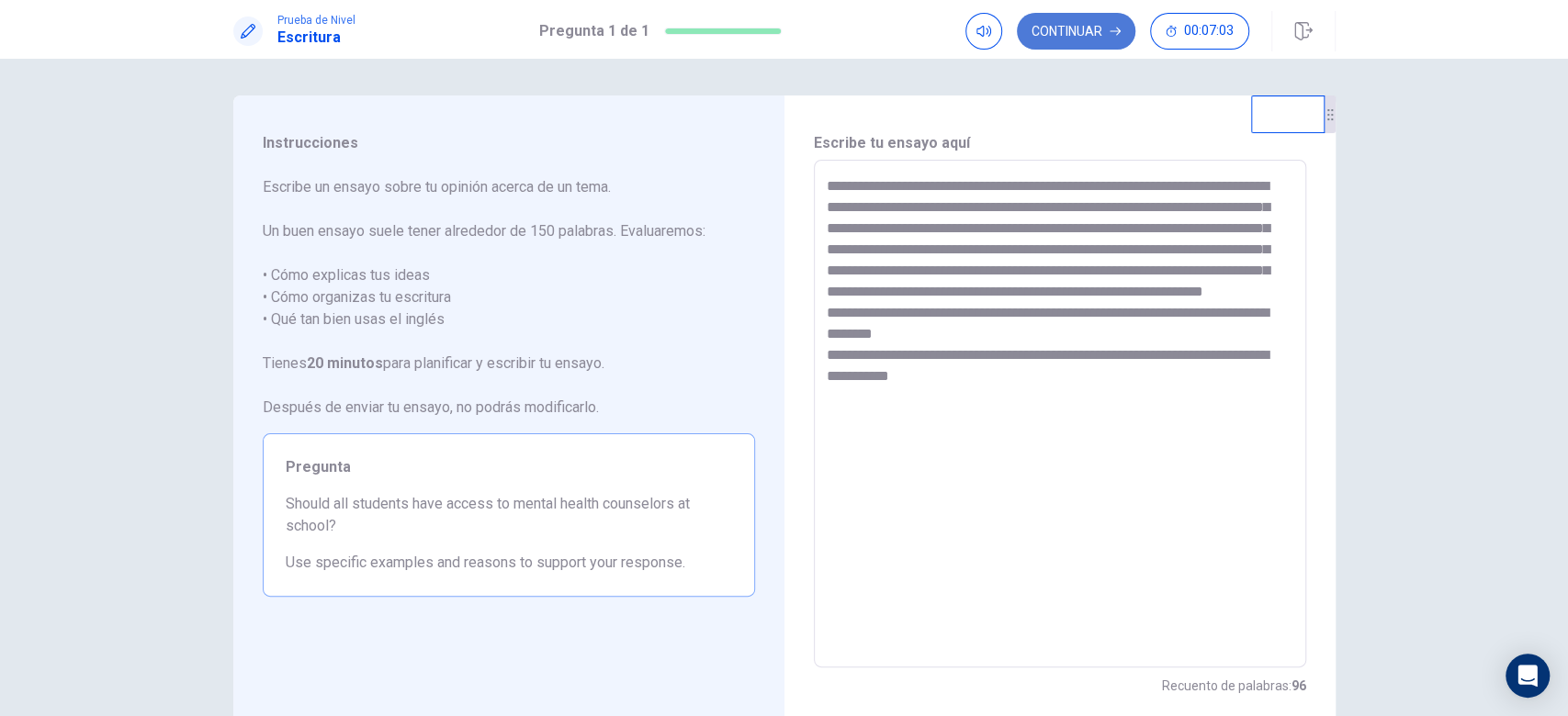 click on "Continuar" at bounding box center [1076, 31] 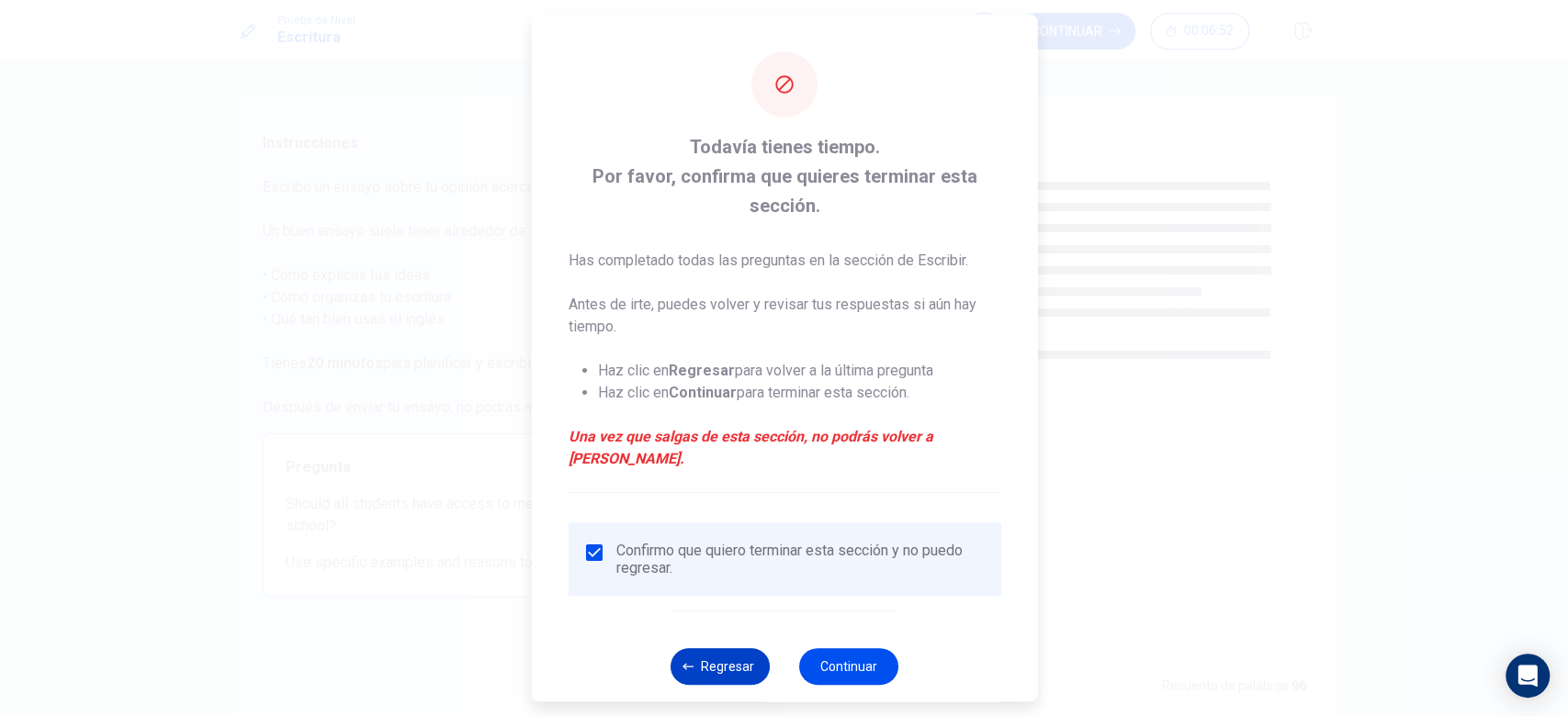 click on "Regresar" at bounding box center (720, 666) 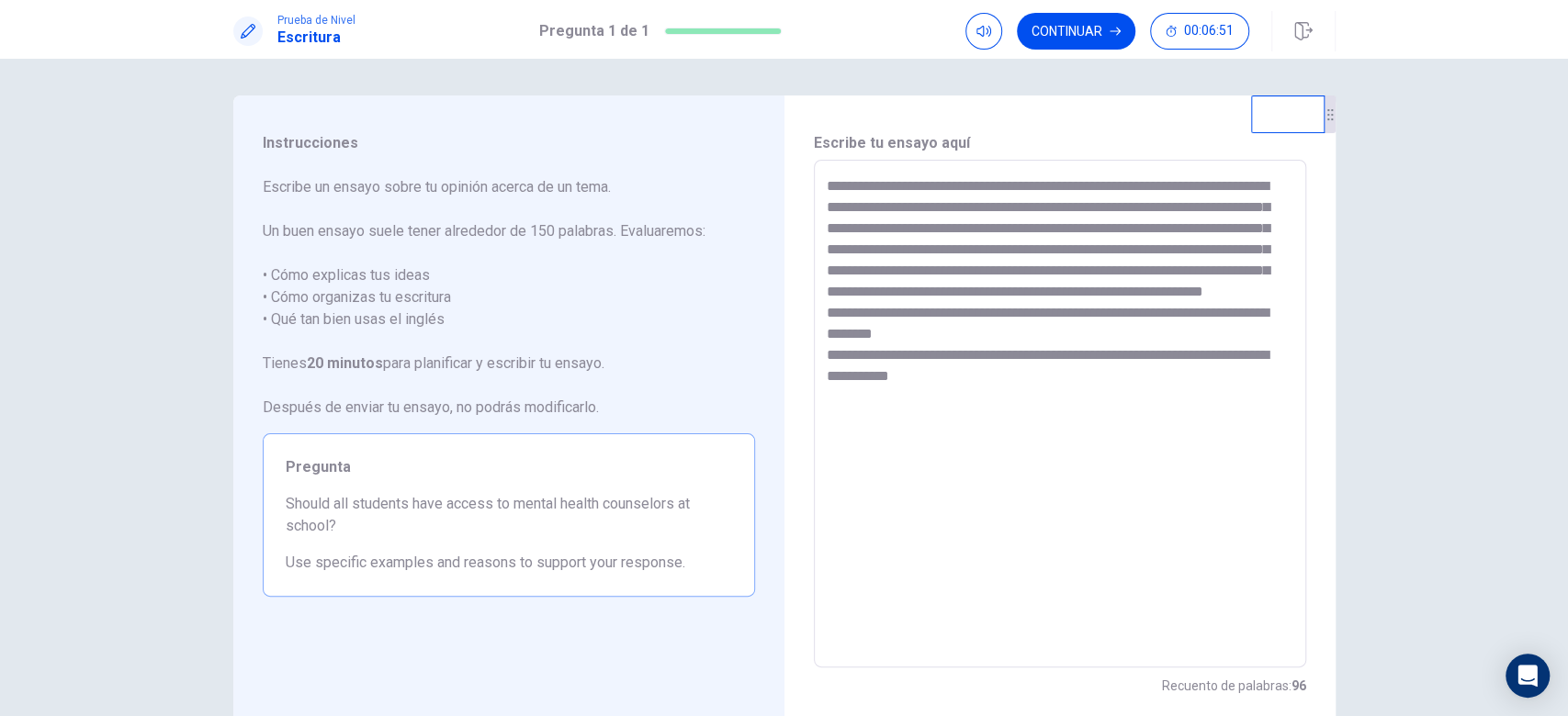 click on "**********" at bounding box center (1060, 414) 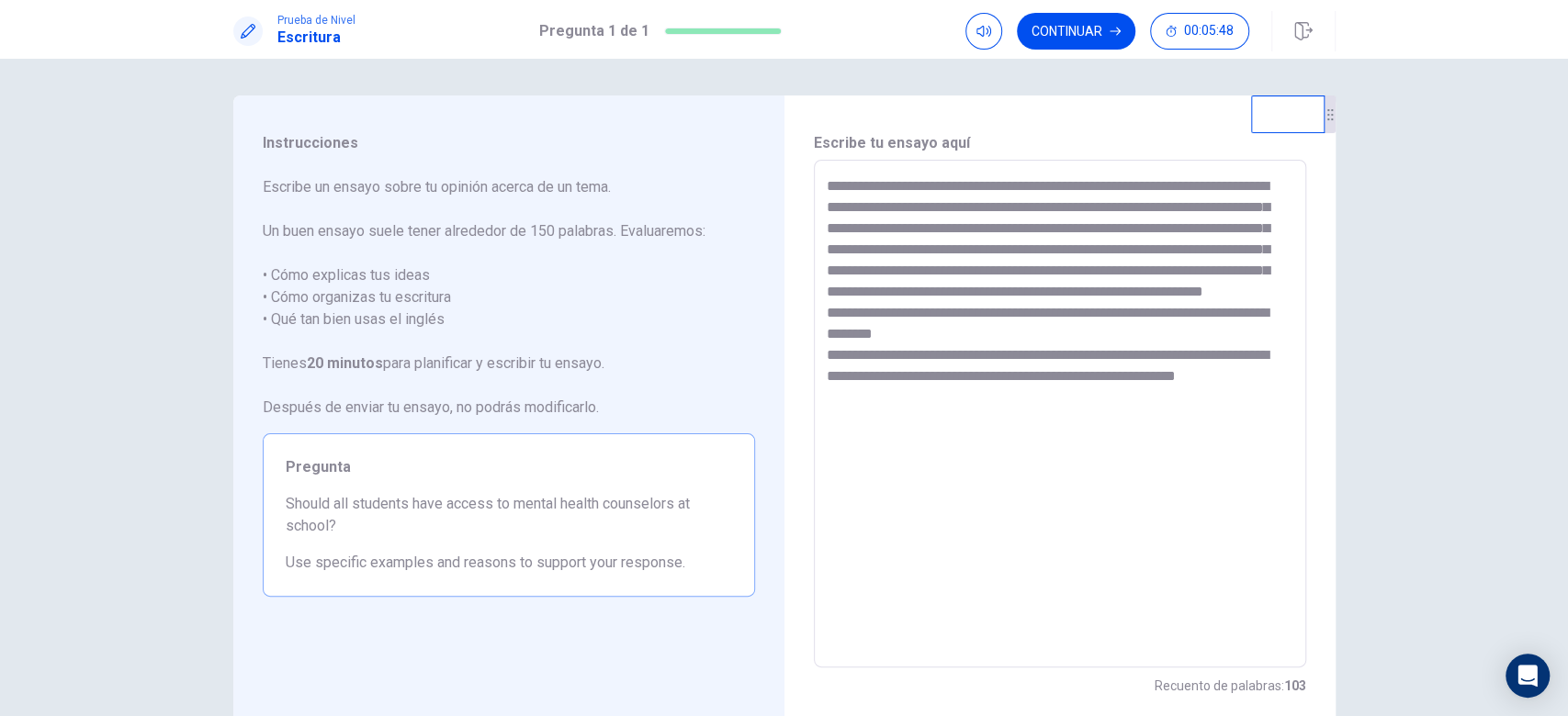 click on "**********" at bounding box center (1060, 414) 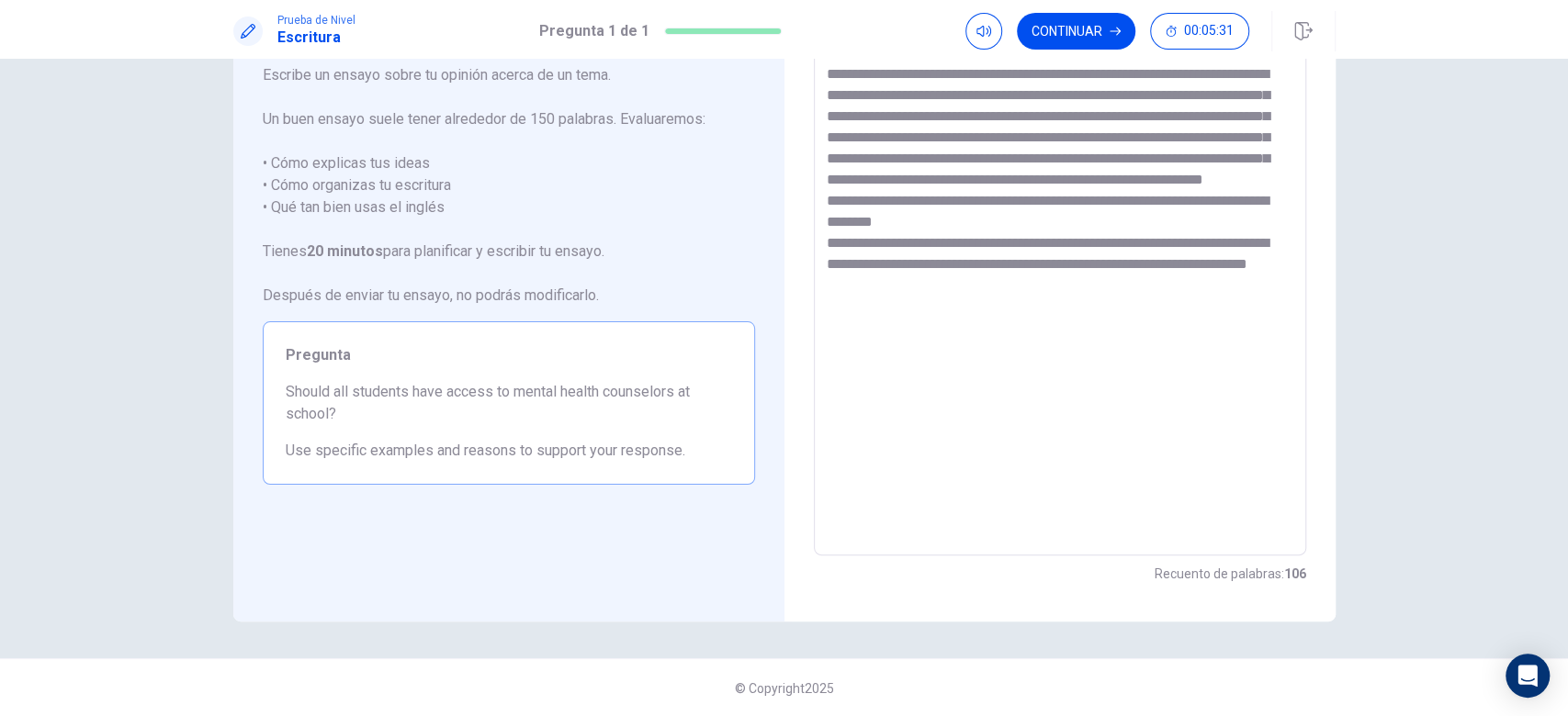scroll, scrollTop: 0, scrollLeft: 0, axis: both 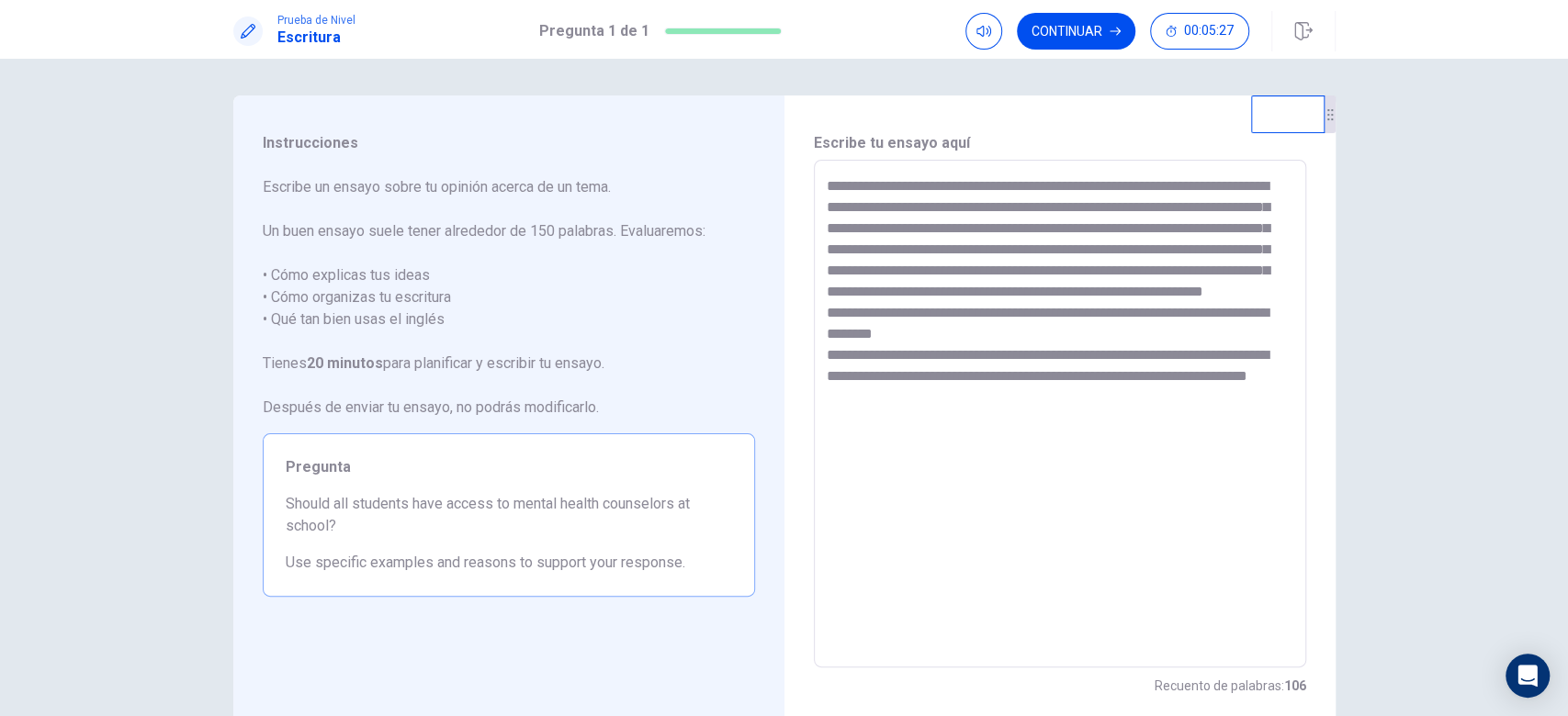 click on "**********" at bounding box center (1060, 414) 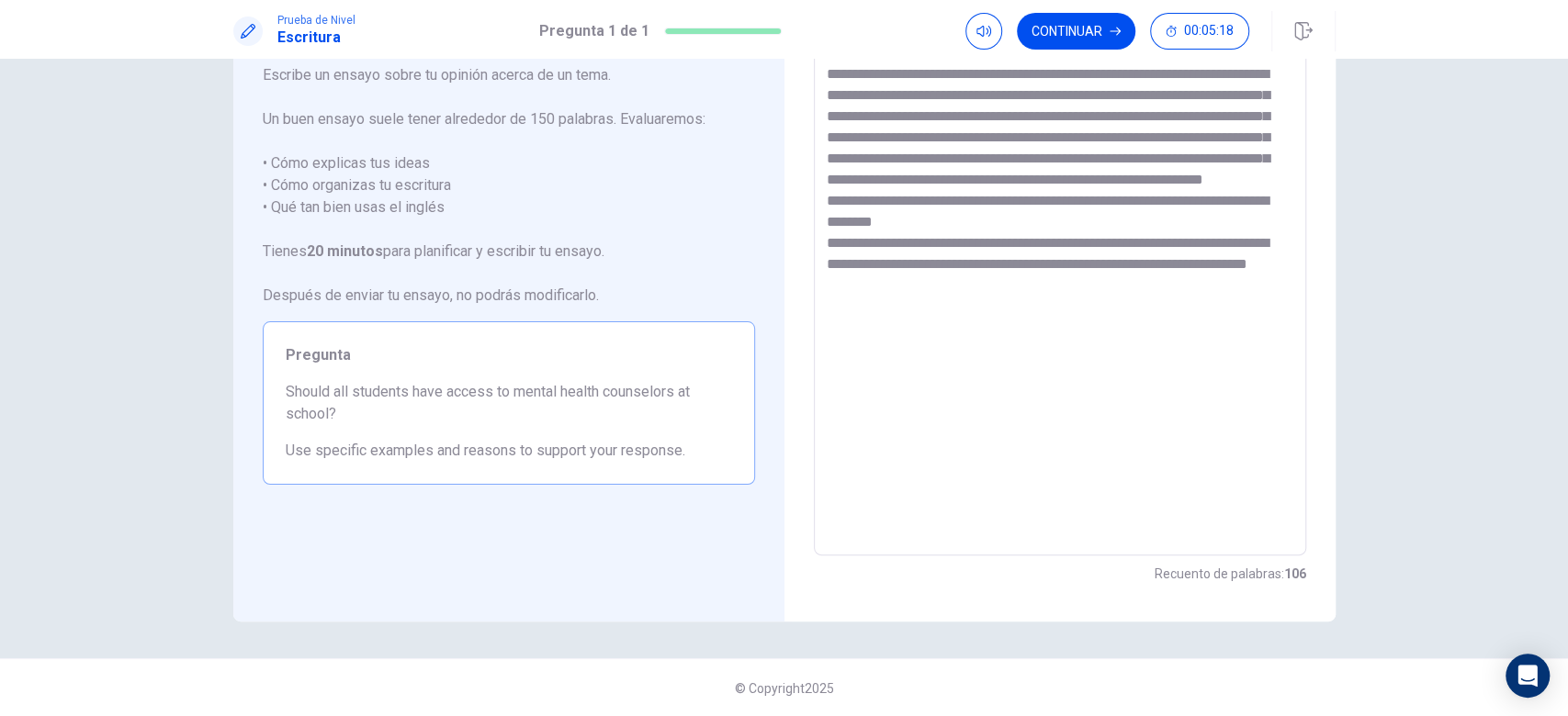 scroll, scrollTop: 0, scrollLeft: 0, axis: both 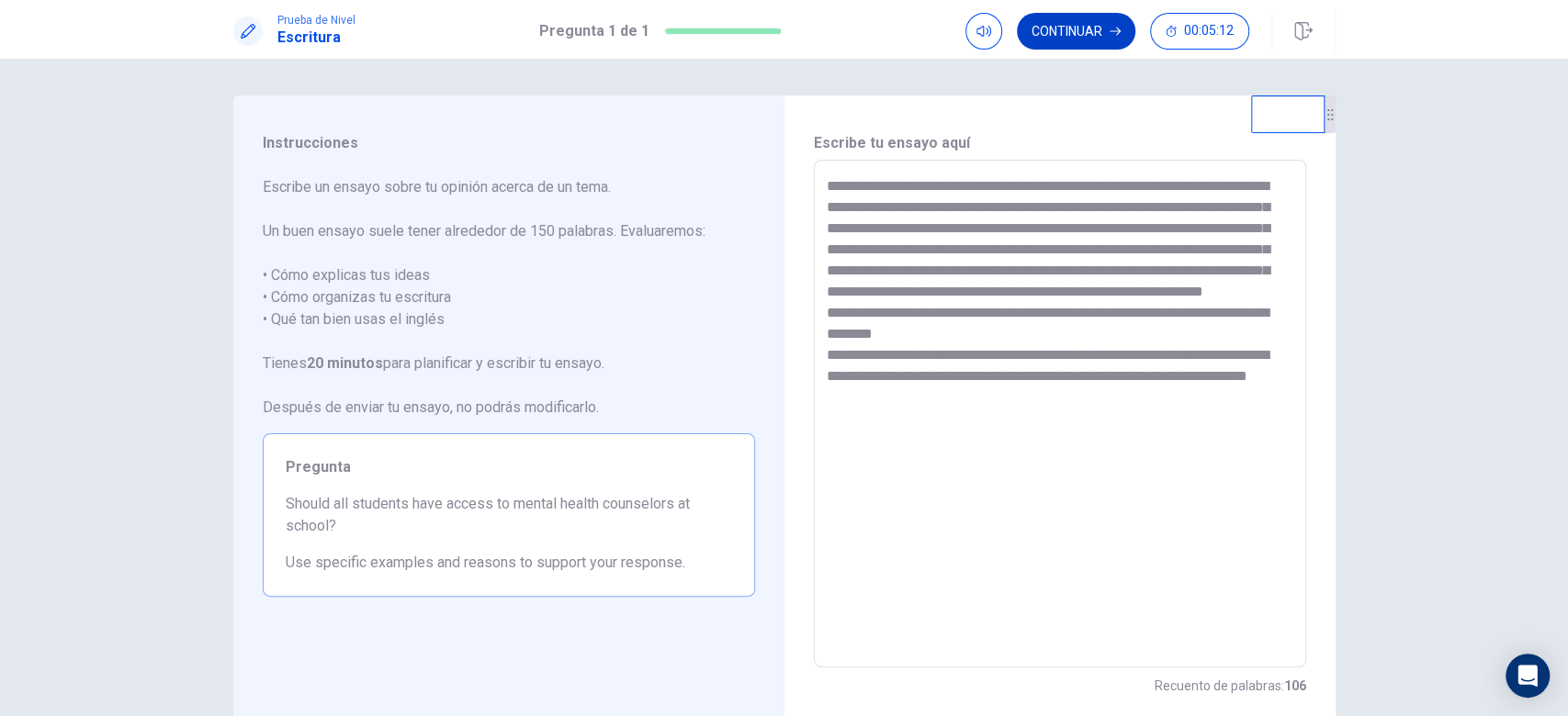 click on "Continuar" at bounding box center [1076, 31] 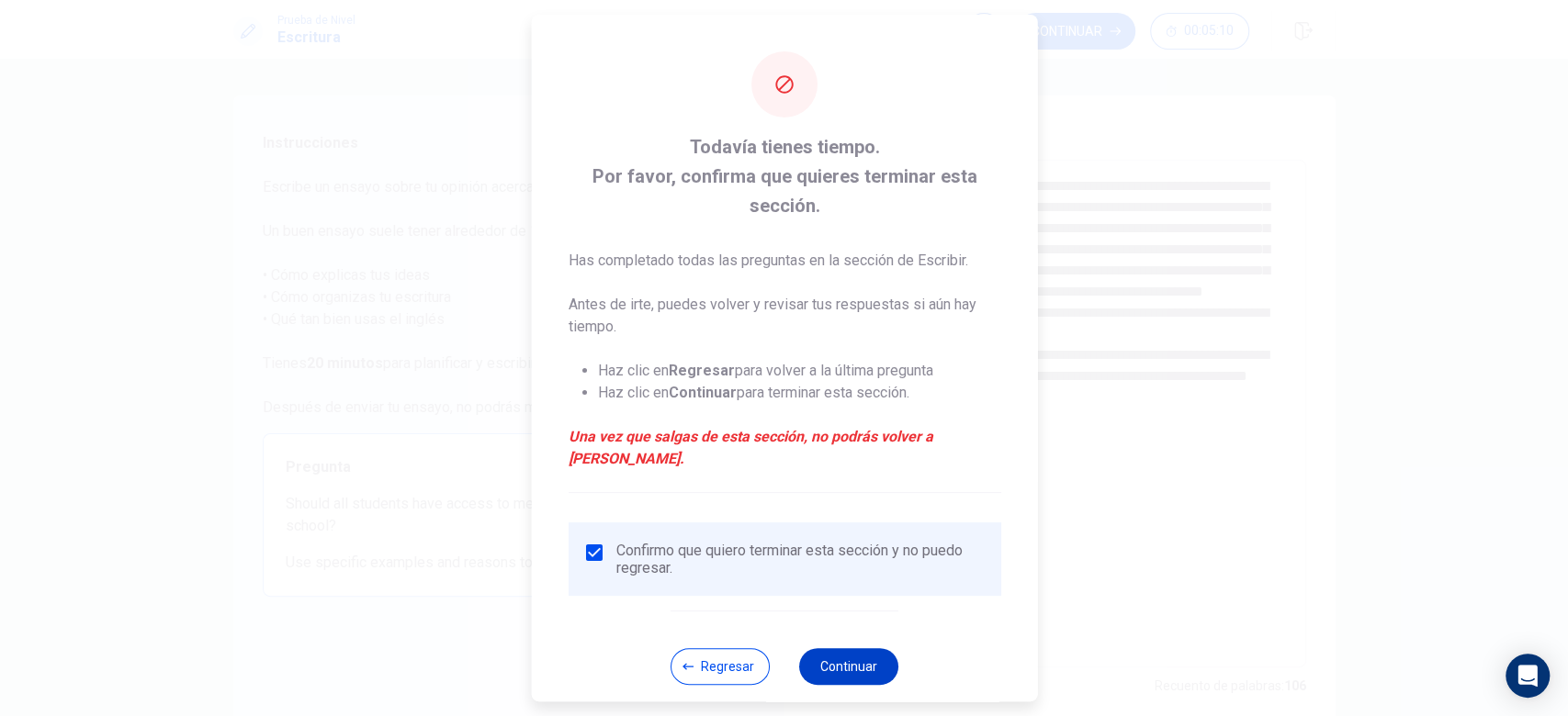 click on "Continuar" at bounding box center [849, 666] 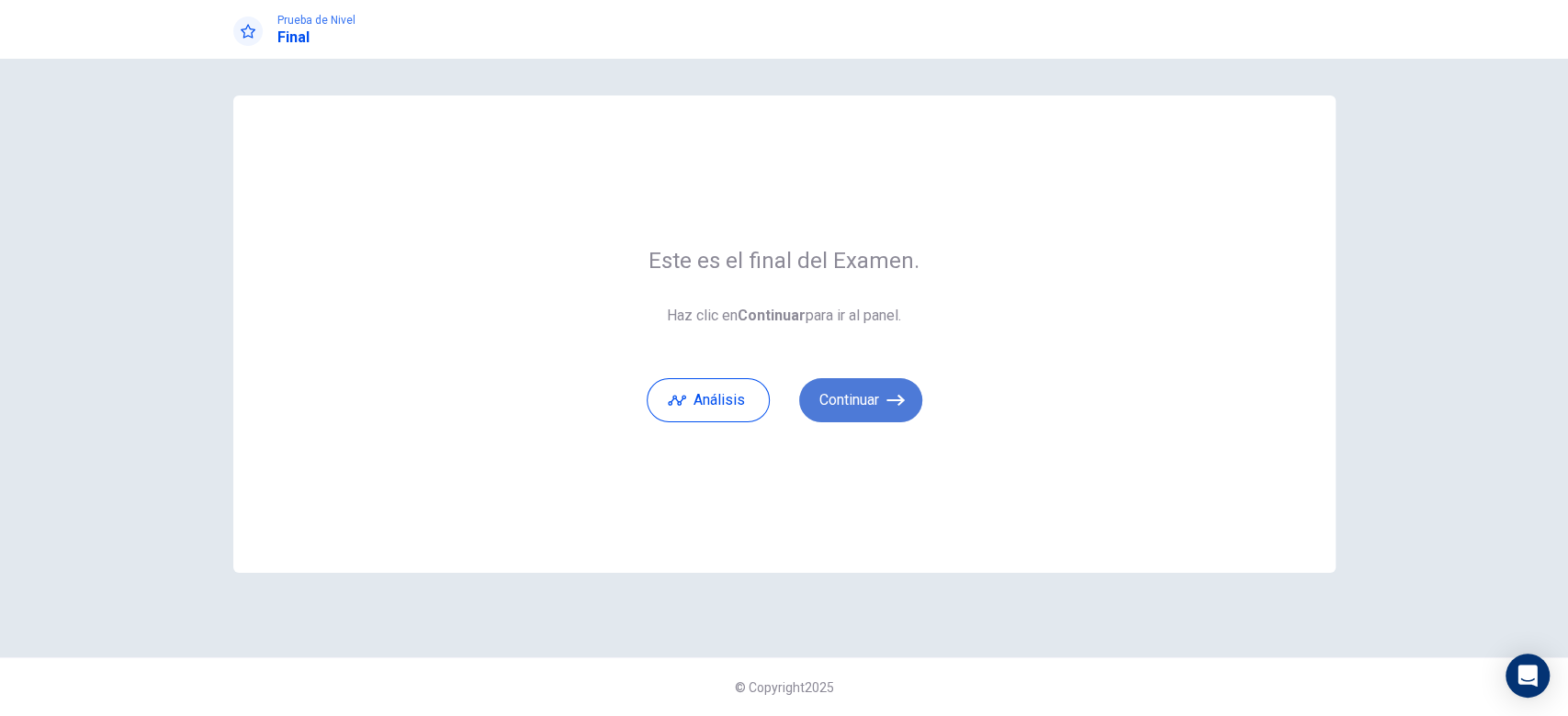 click on "Continuar" at bounding box center (861, 400) 